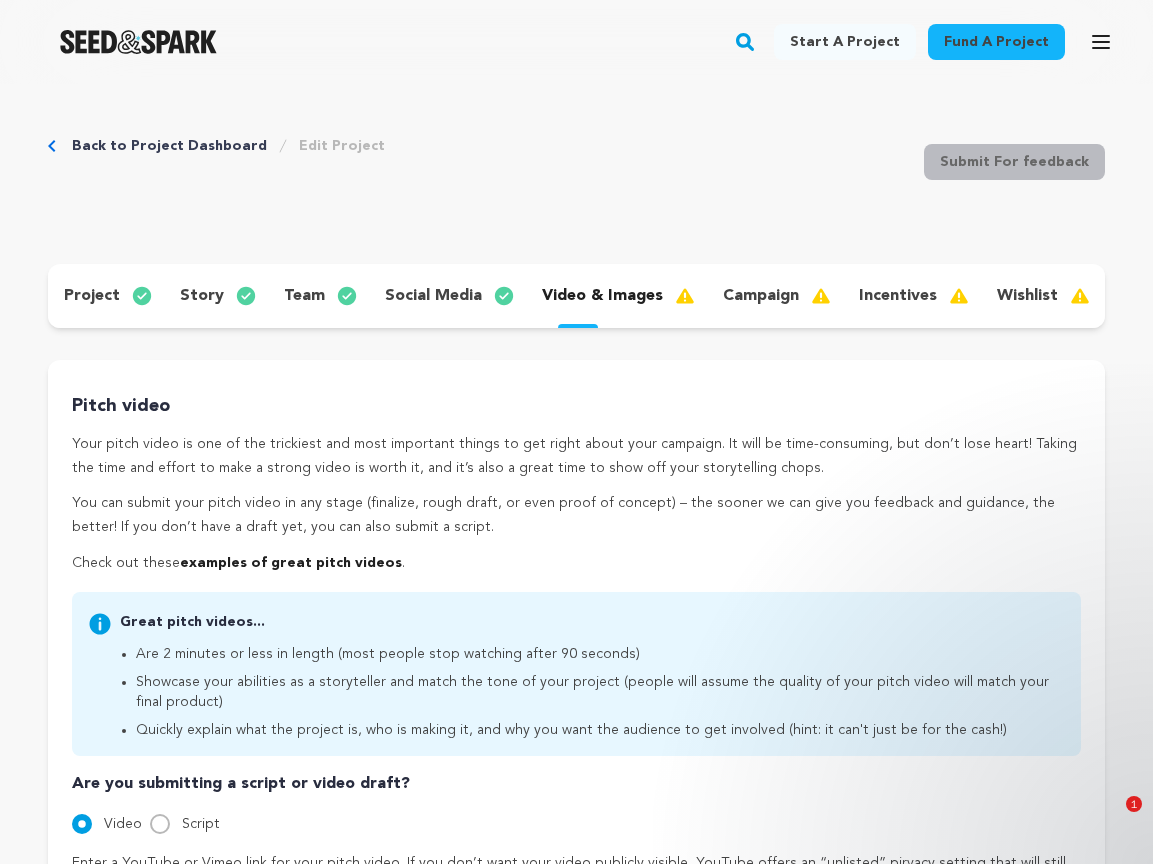 scroll, scrollTop: 643, scrollLeft: 0, axis: vertical 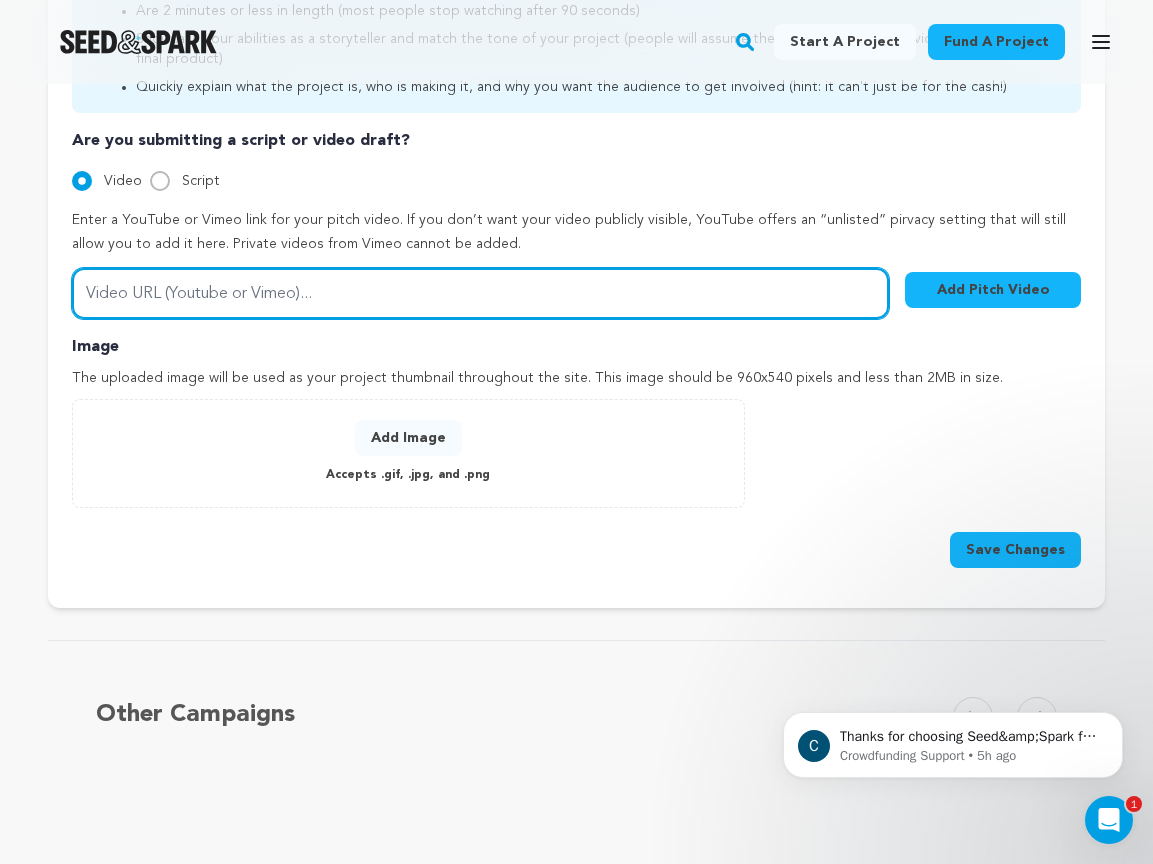 click on "Video URL (Youtube or Vimeo)..." at bounding box center [480, 293] 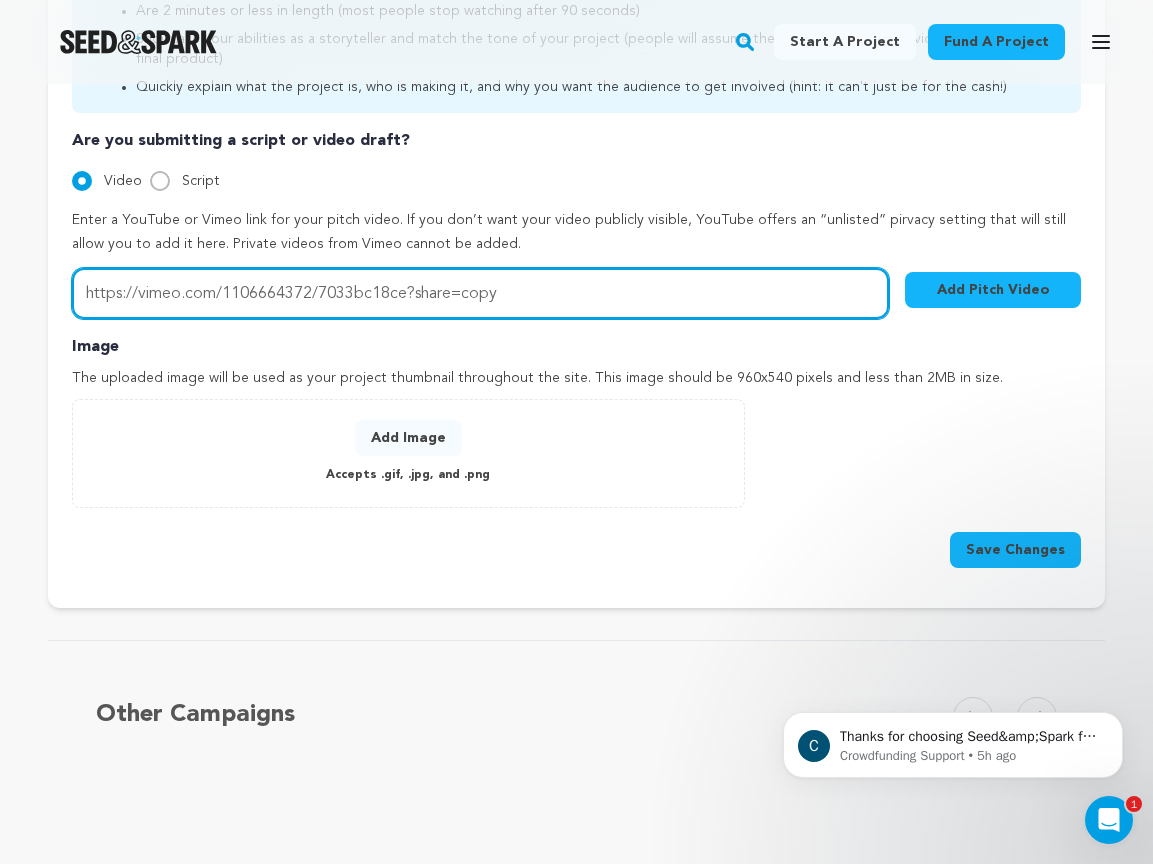 type on "https://vimeo.com/1106664372/7033bc18ce?share=copy" 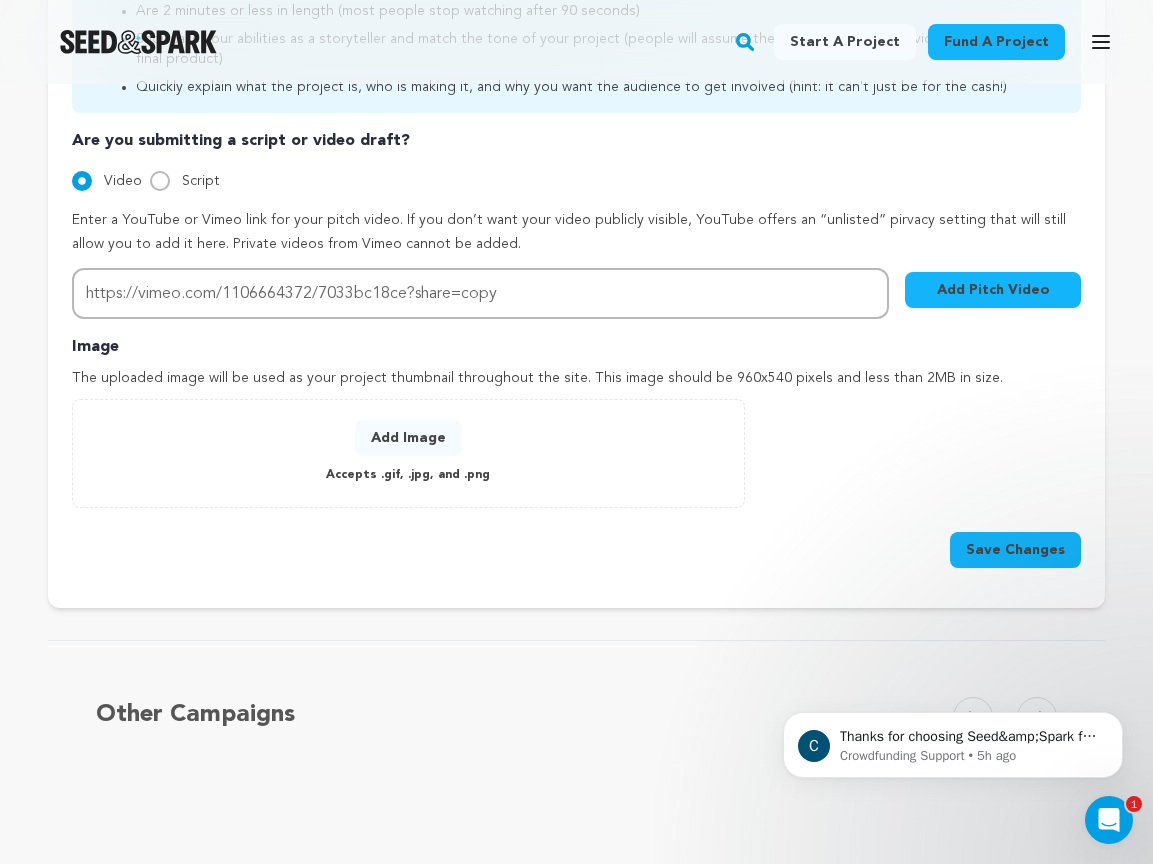 click on "Add Pitch Video" at bounding box center [993, 290] 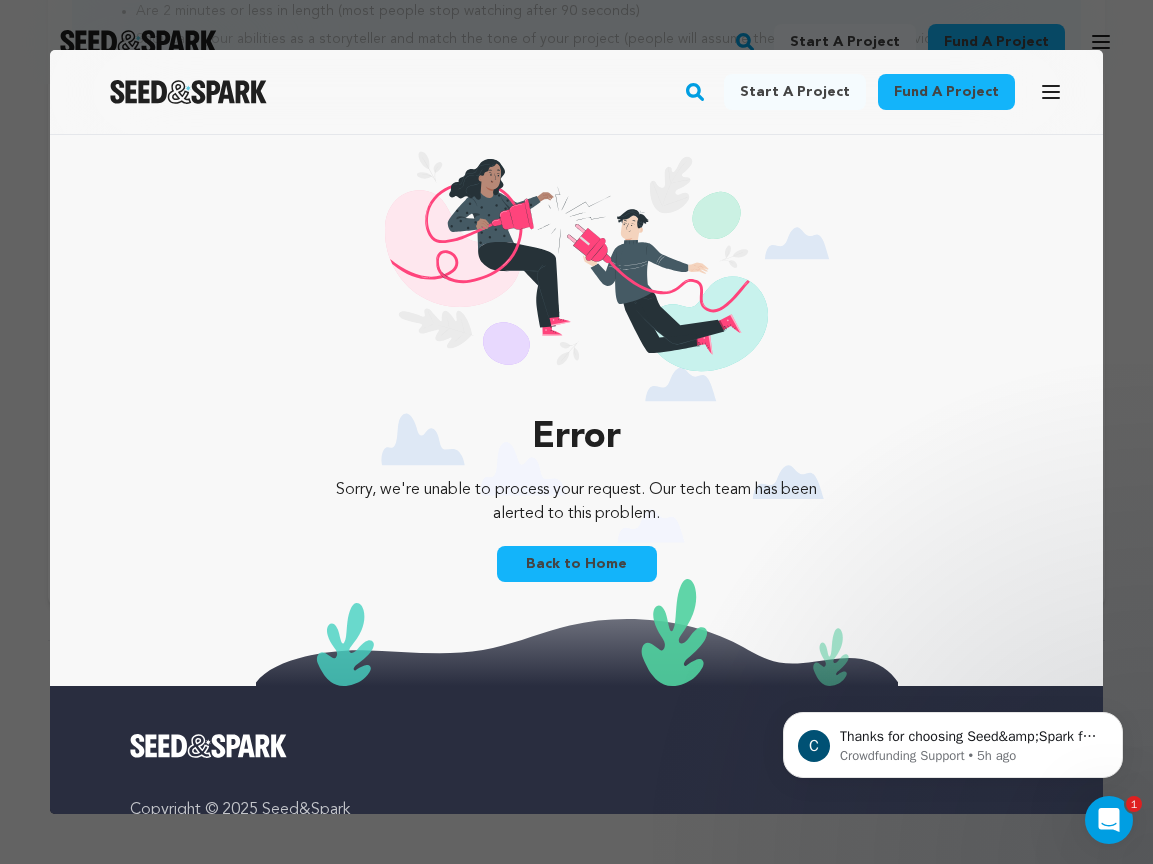scroll, scrollTop: 0, scrollLeft: 0, axis: both 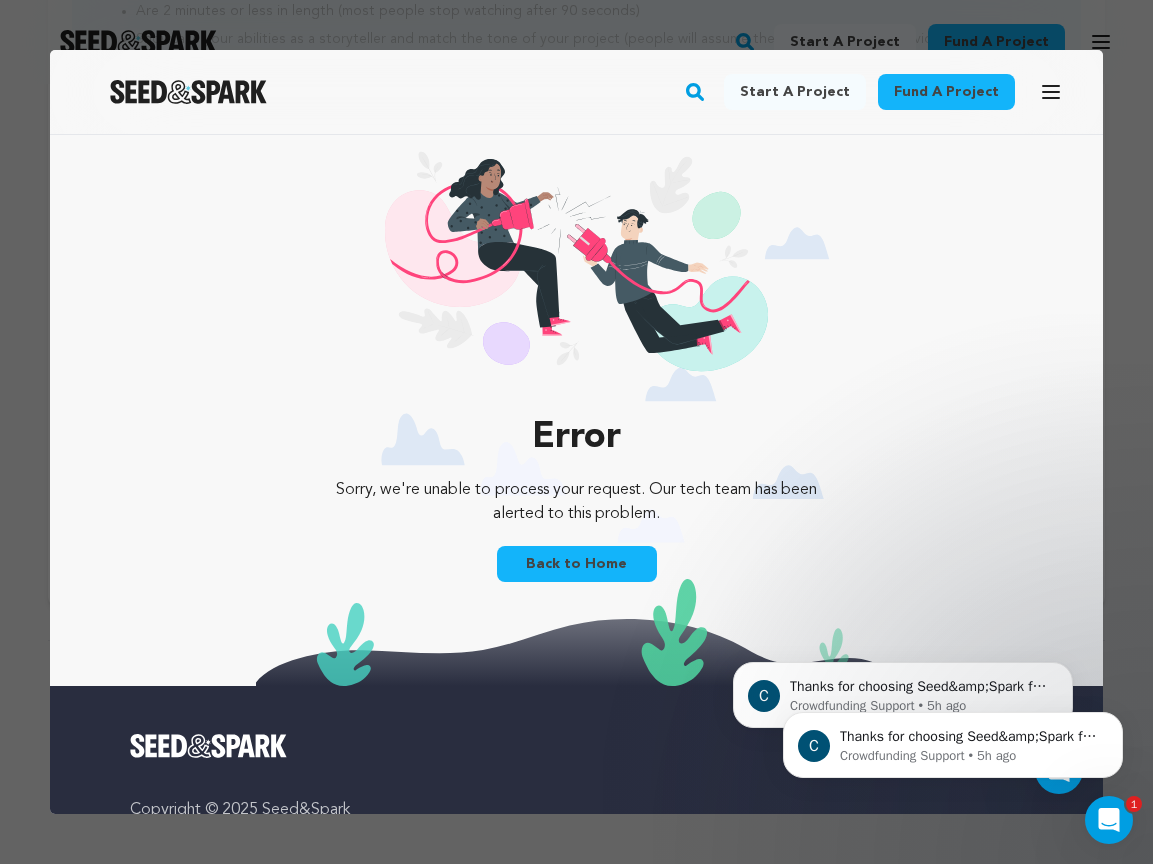 click at bounding box center [576, 432] 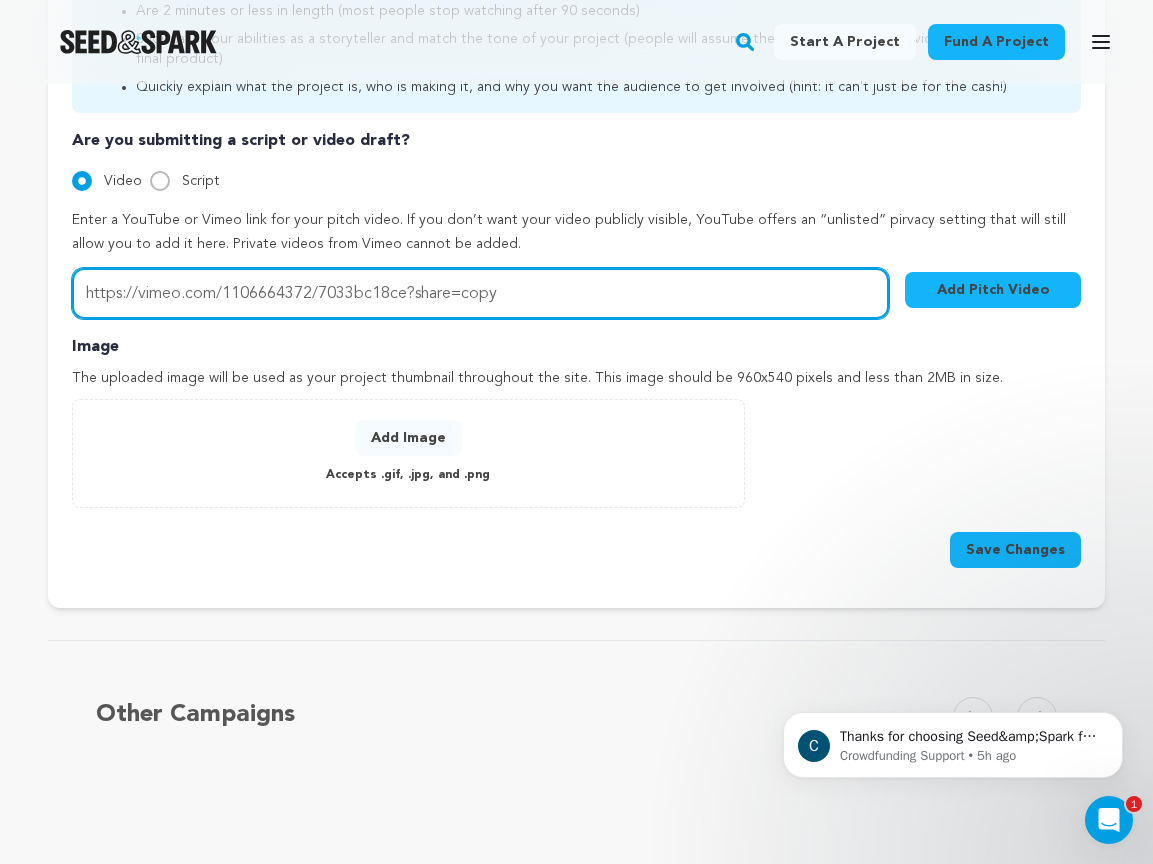 drag, startPoint x: 511, startPoint y: 302, endPoint x: 205, endPoint y: 247, distance: 310.90353 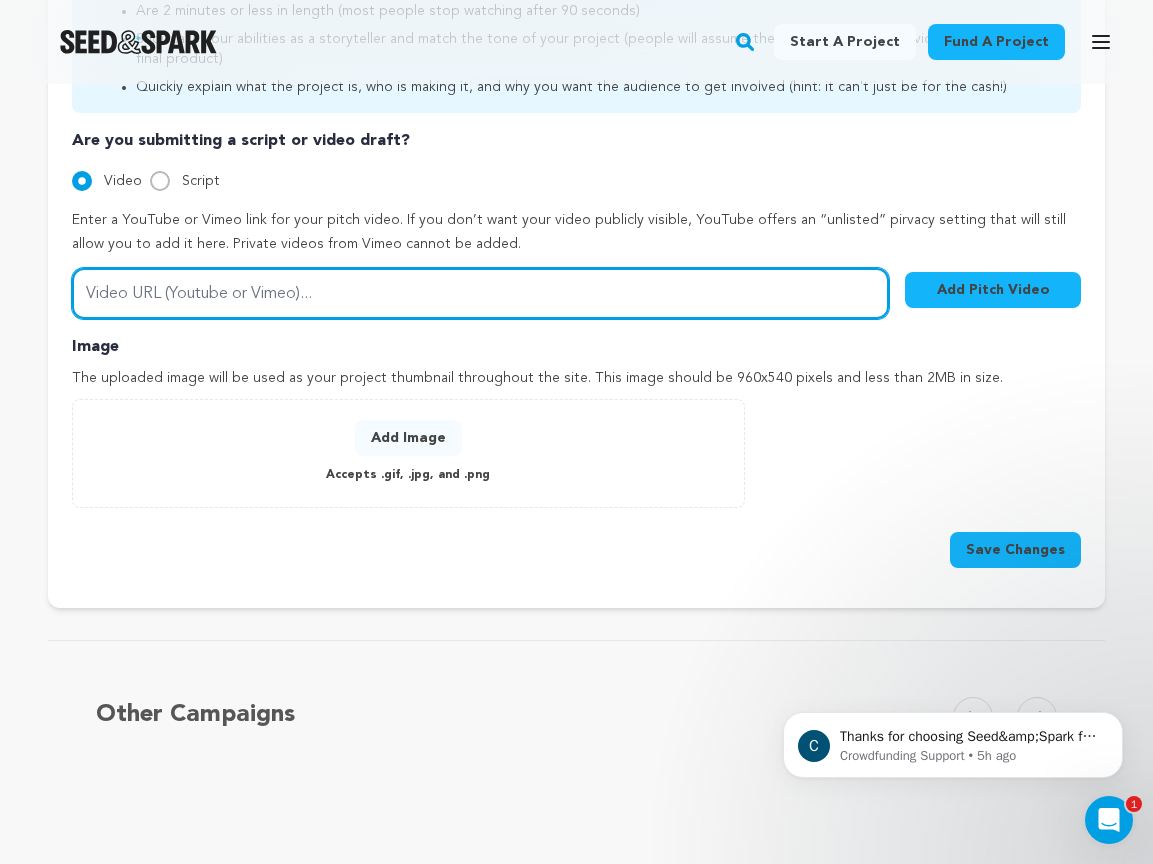 paste on "https://vimeo.com/1106664372?share=copy" 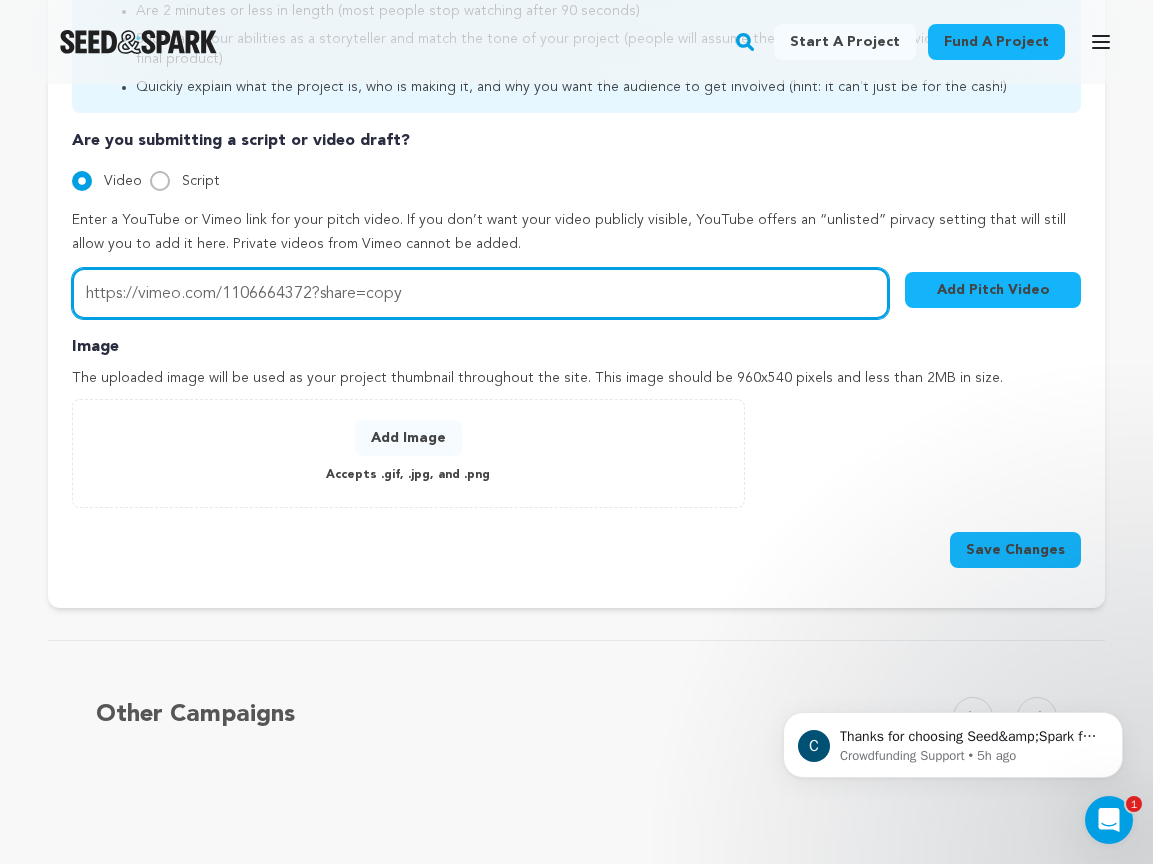 type on "https://vimeo.com/1106664372?share=copy" 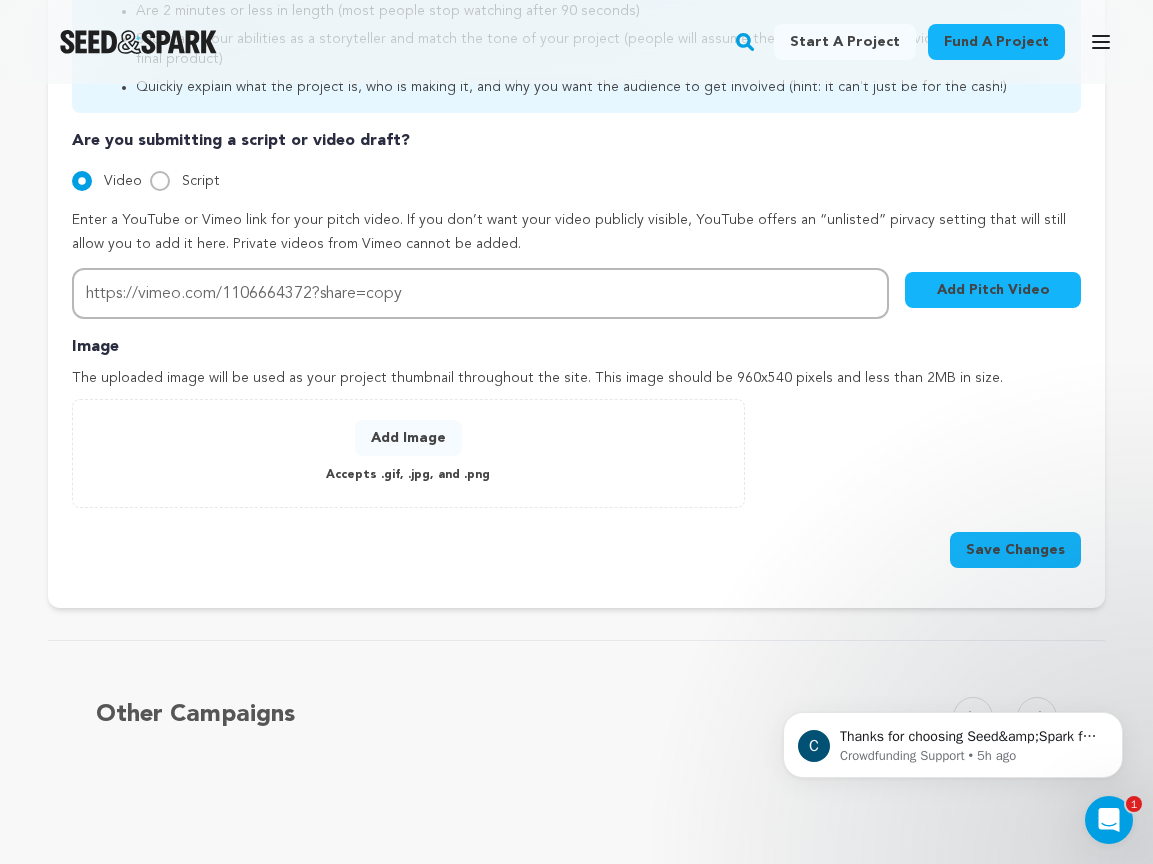 click on "Add Pitch Video" at bounding box center (993, 290) 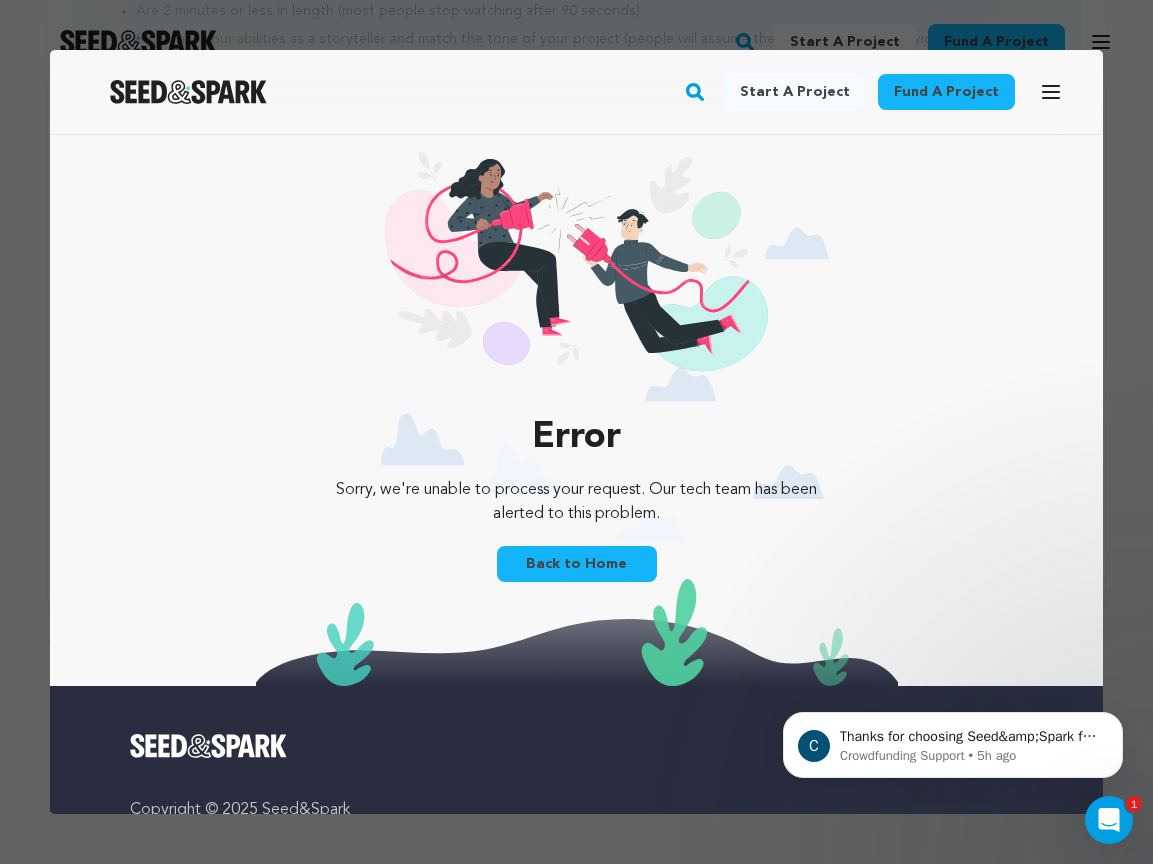 scroll, scrollTop: 0, scrollLeft: 0, axis: both 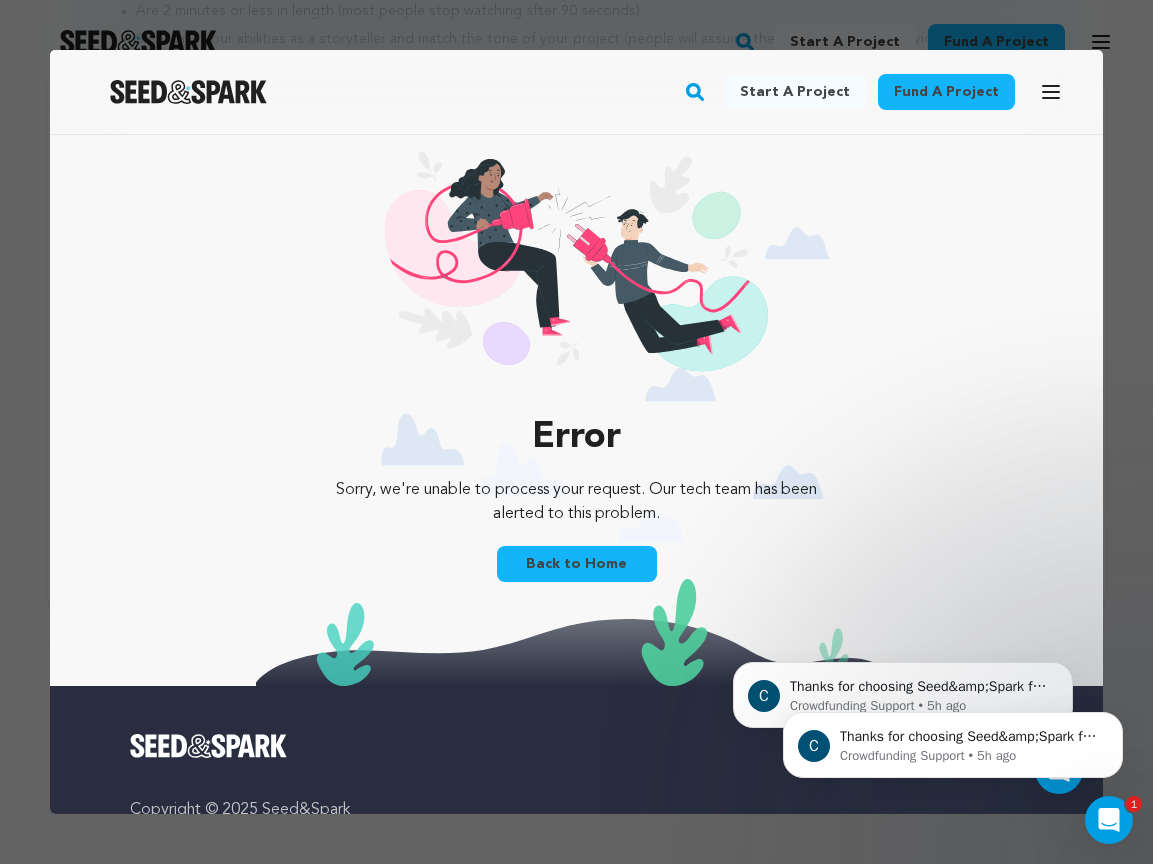 click at bounding box center (576, 432) 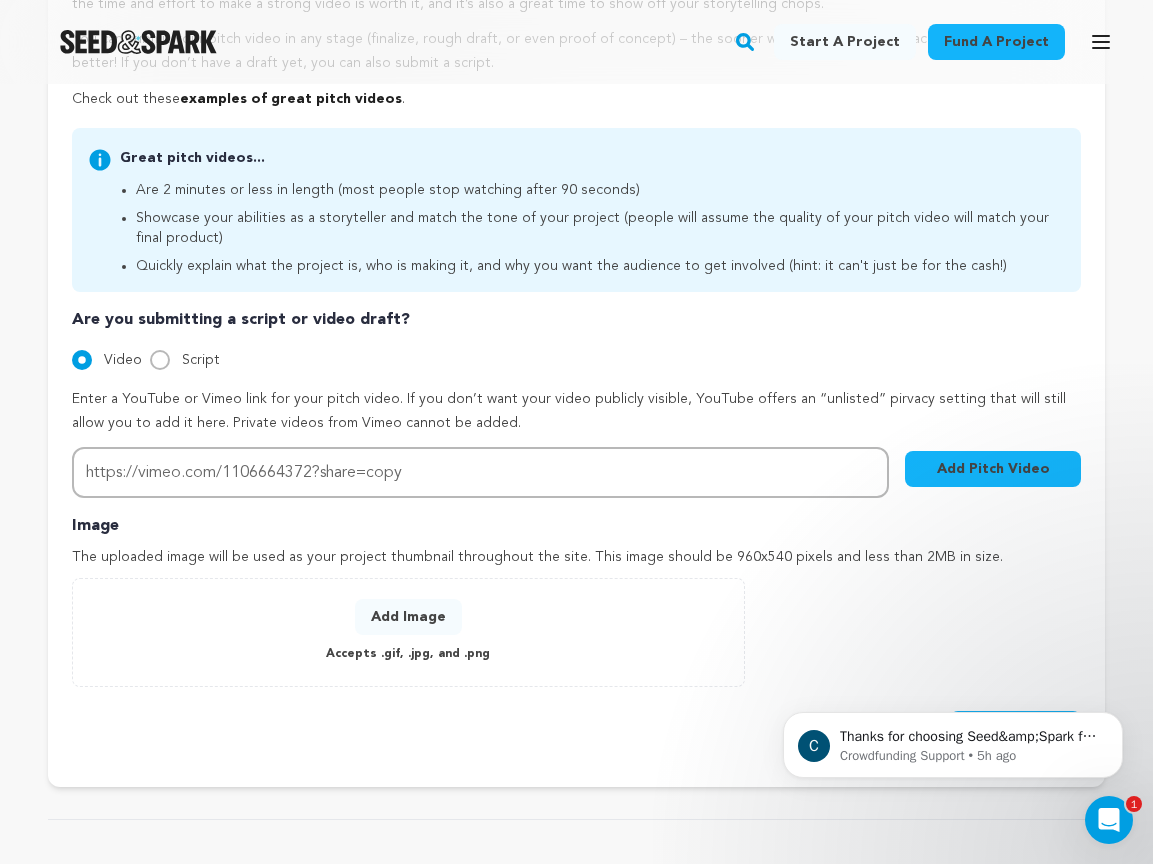 scroll, scrollTop: 0, scrollLeft: 0, axis: both 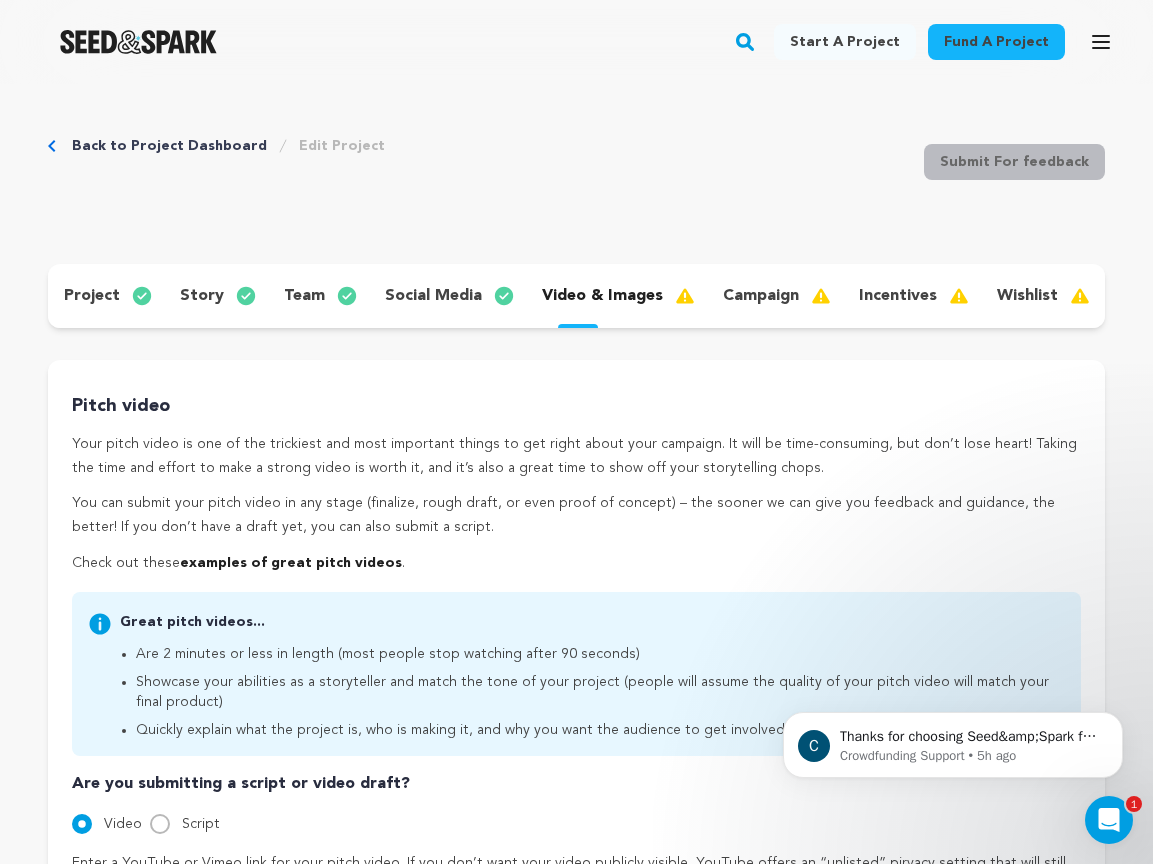 click on "campaign" at bounding box center [761, 296] 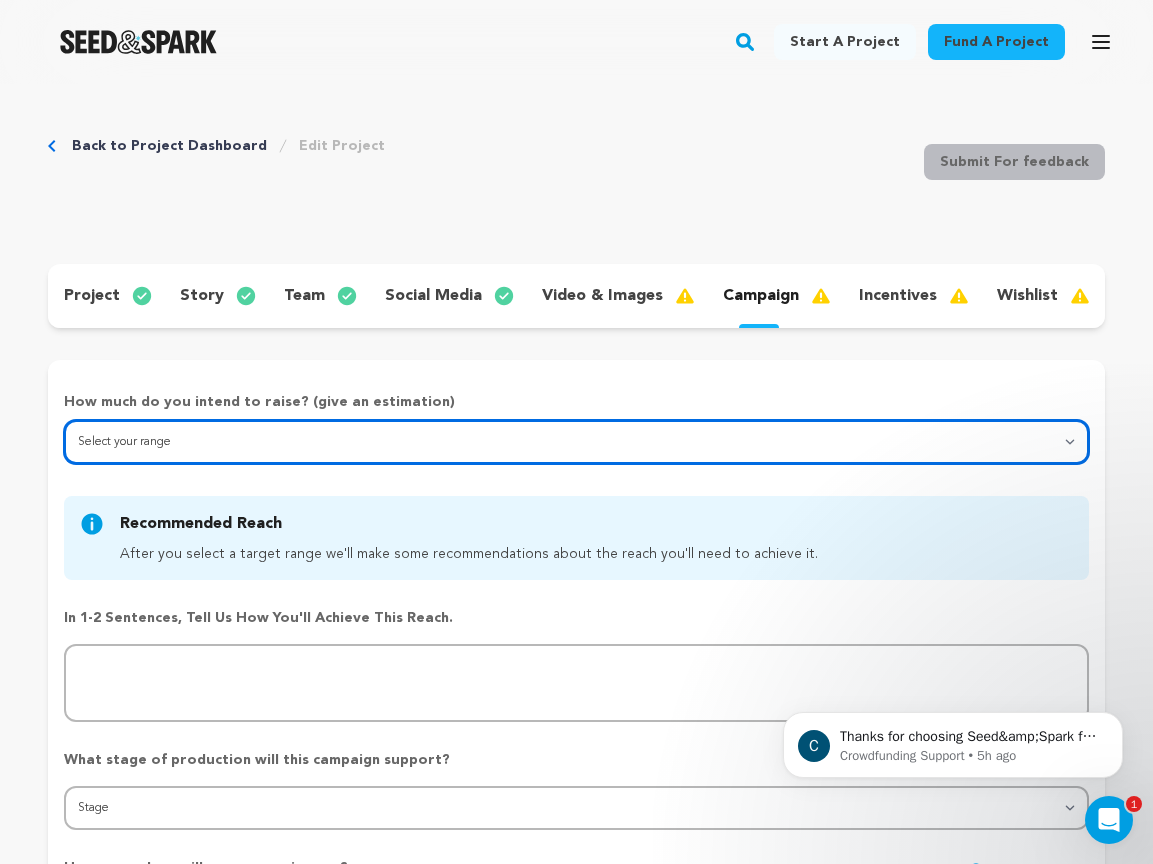 click on "Select your range
Less than $10k 10k - $14k 15k - $24k 25k - $49k 50k or more" at bounding box center [576, 442] 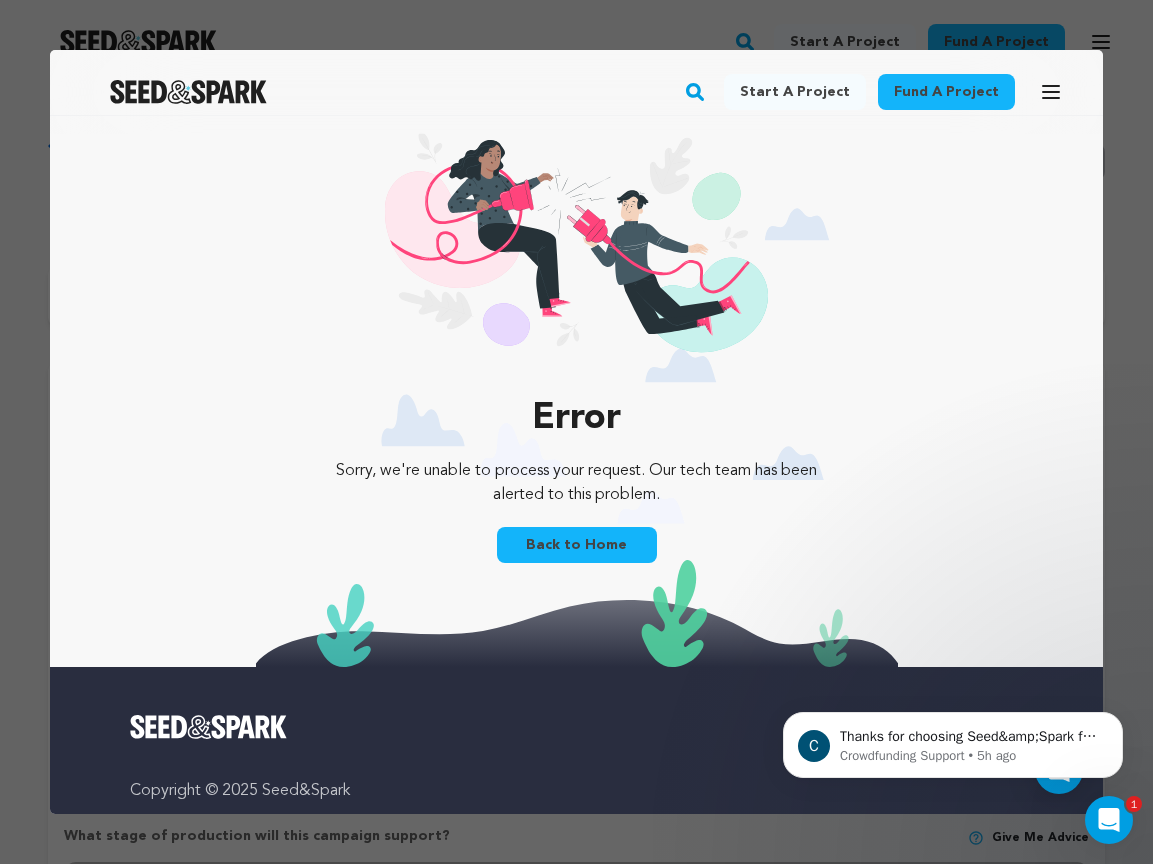 scroll, scrollTop: 20, scrollLeft: 0, axis: vertical 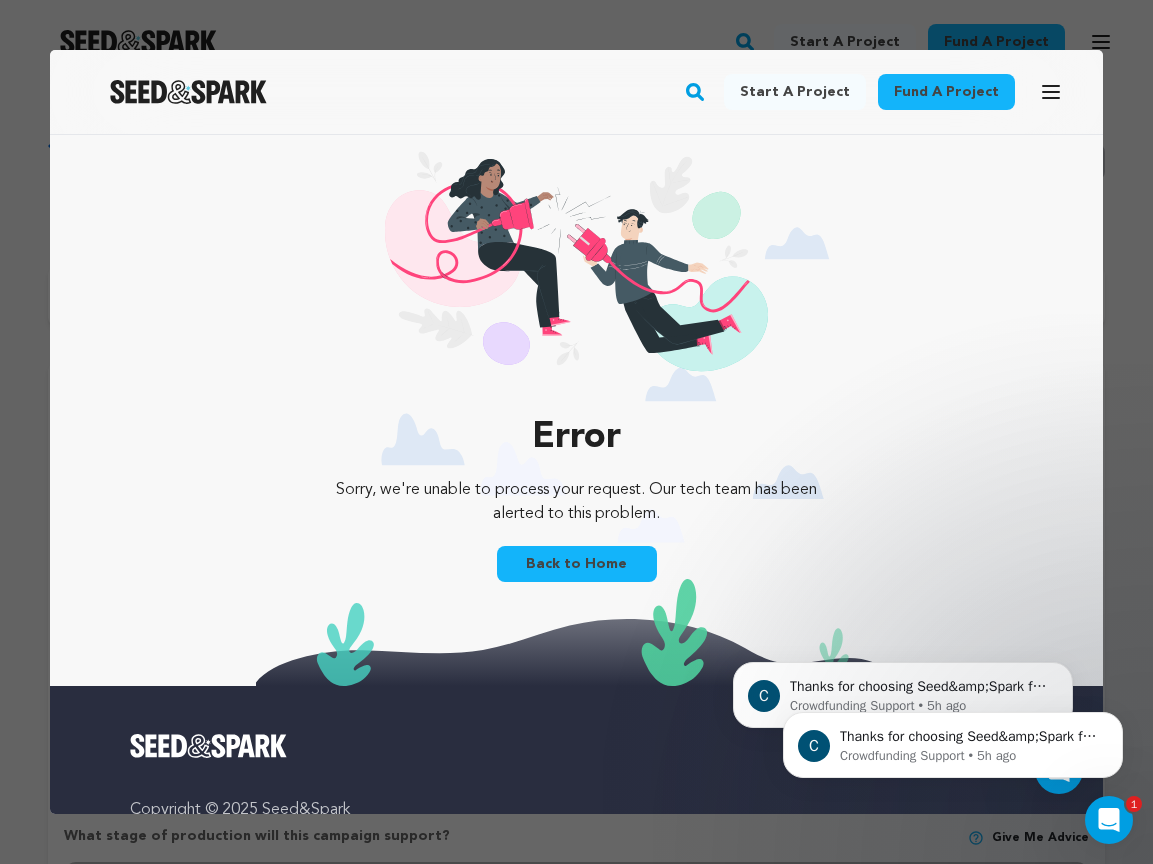 click at bounding box center (576, 432) 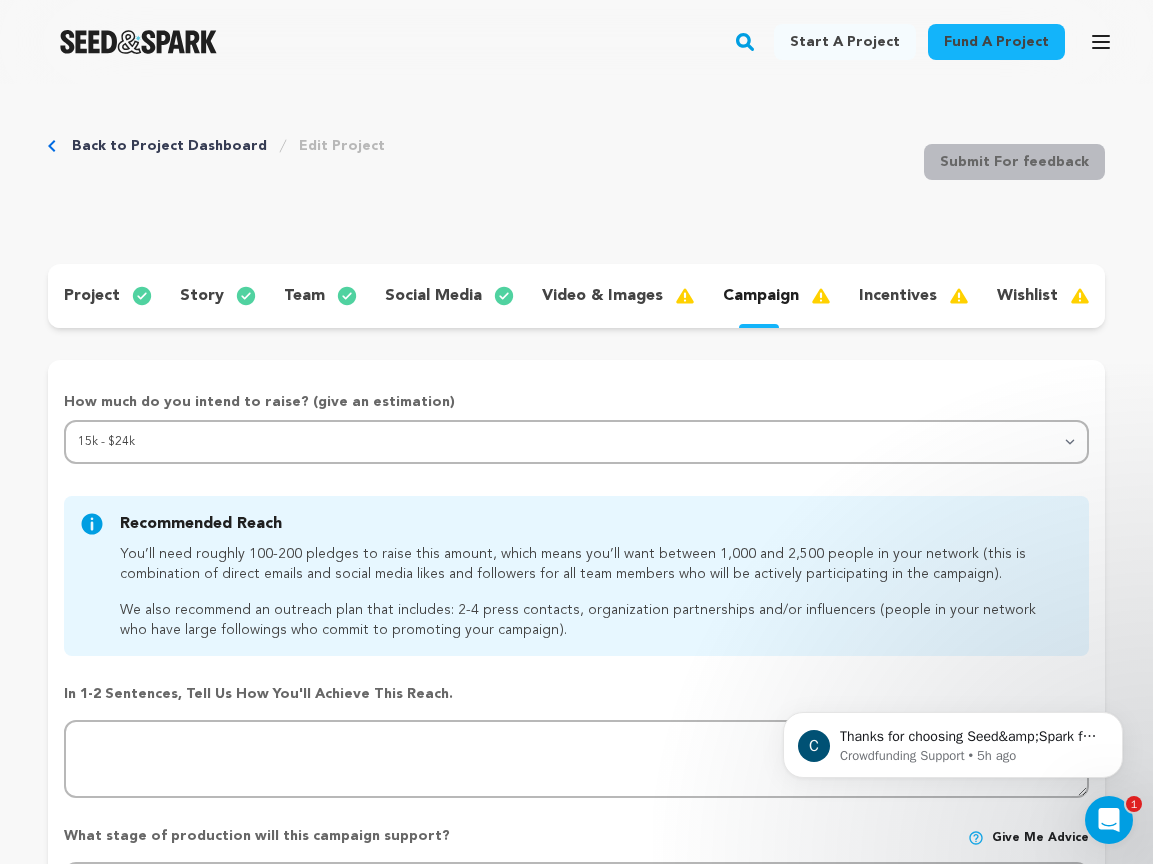 click on "Back to Project Dashboard" at bounding box center [169, 146] 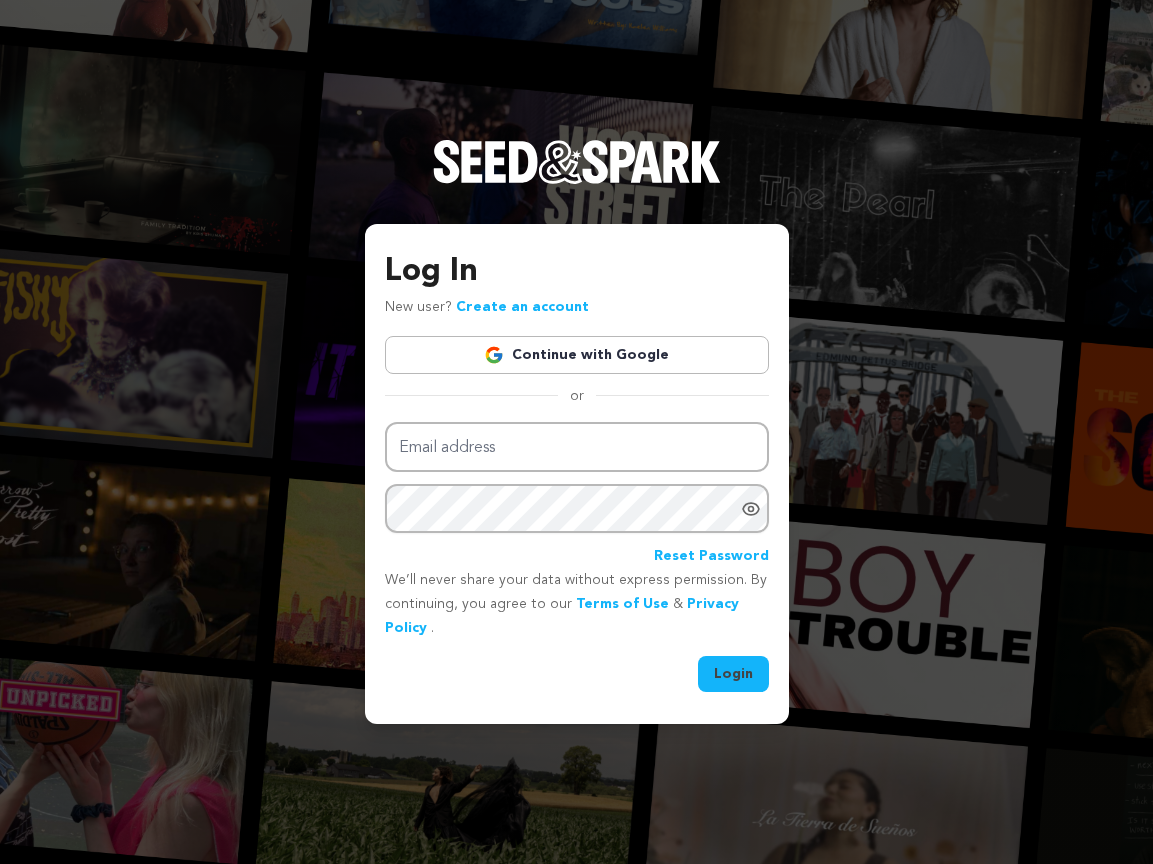 scroll, scrollTop: 0, scrollLeft: 0, axis: both 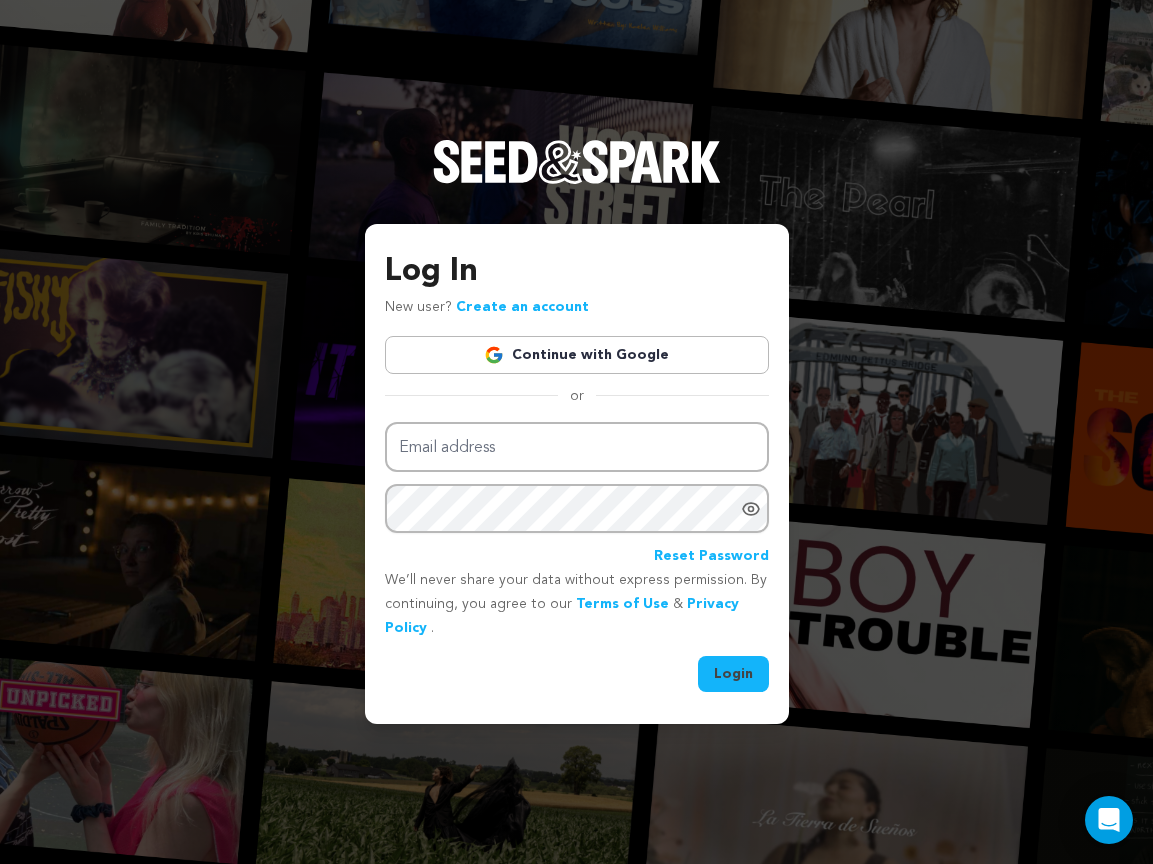click on "Continue with Google" at bounding box center [577, 355] 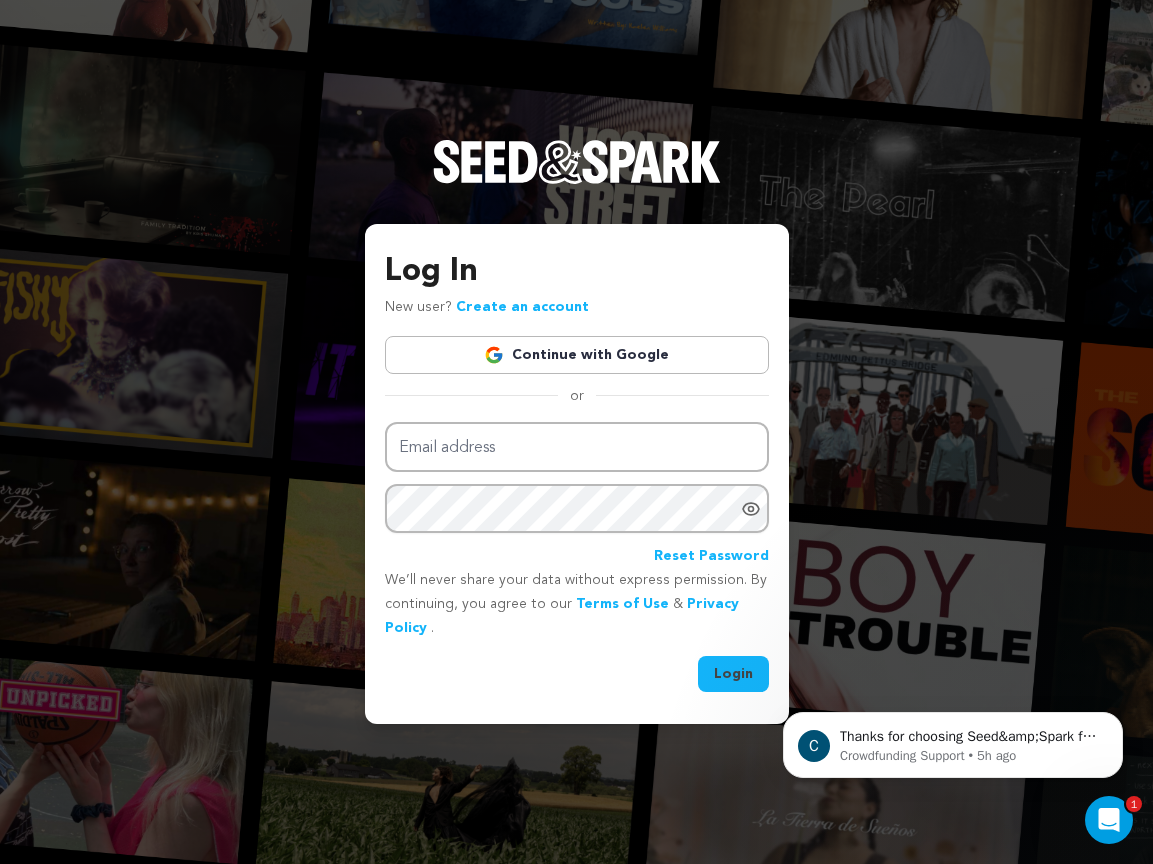 scroll, scrollTop: 0, scrollLeft: 0, axis: both 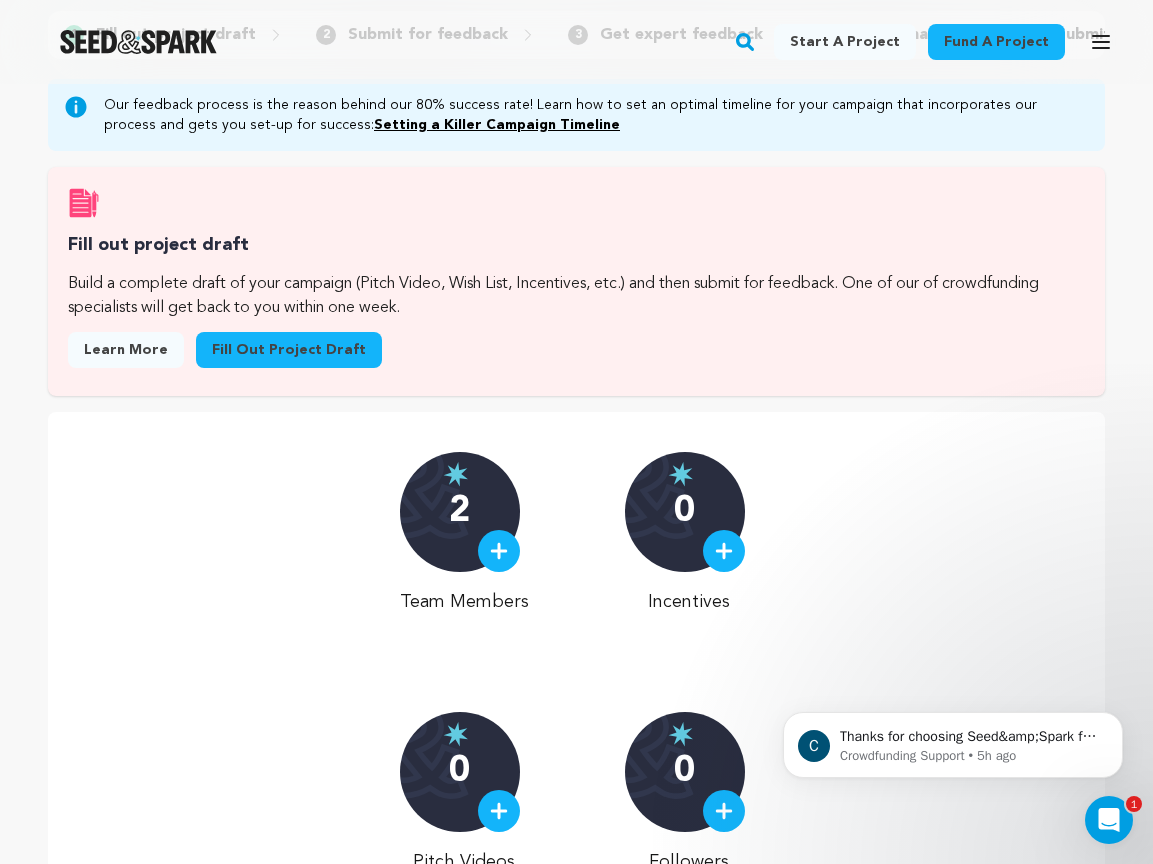 click on "Fill out project draft" at bounding box center [289, 350] 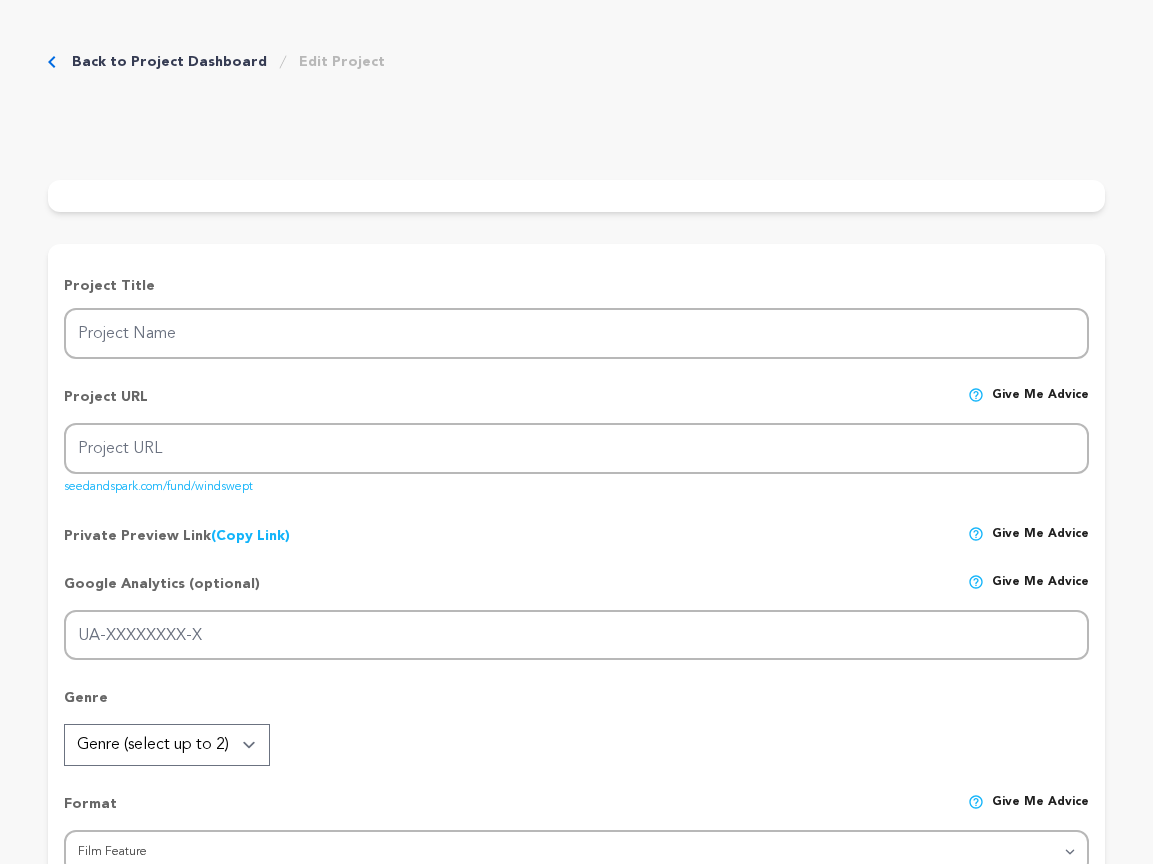 scroll, scrollTop: 0, scrollLeft: 0, axis: both 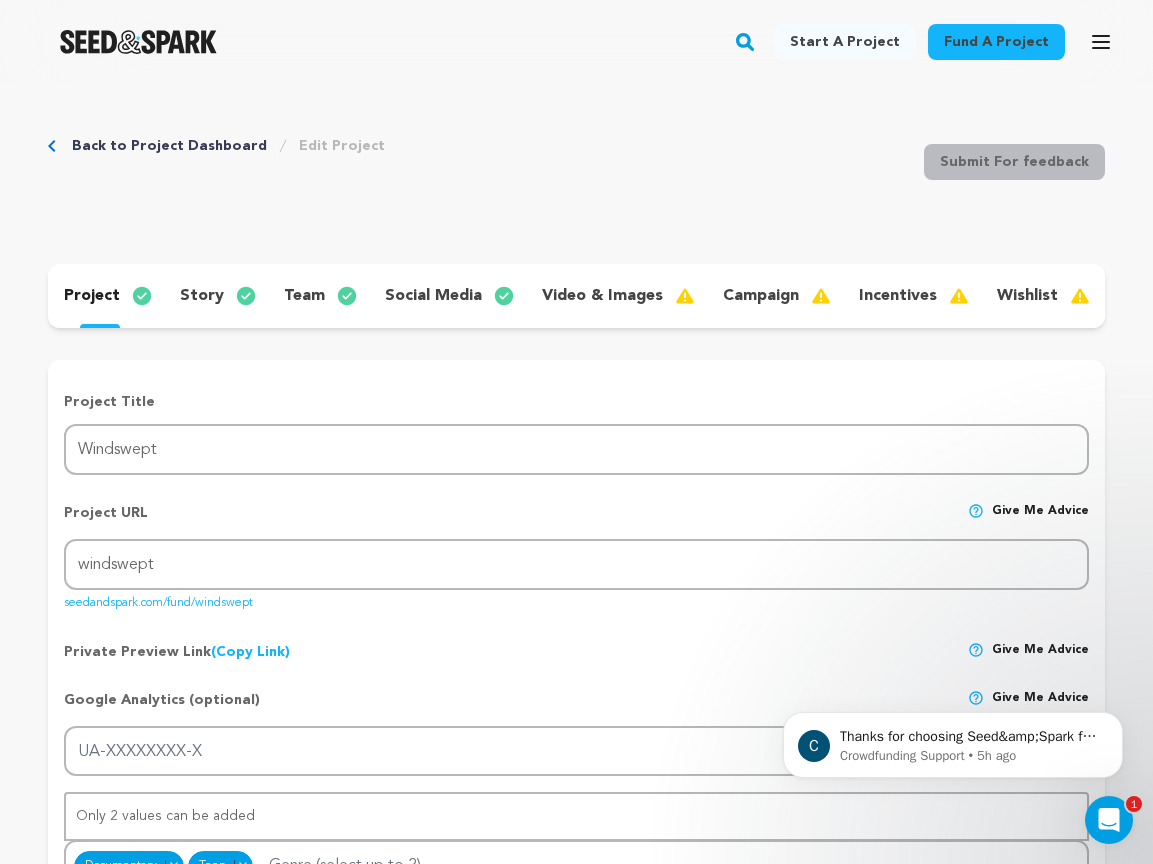click on "video & images" at bounding box center [602, 296] 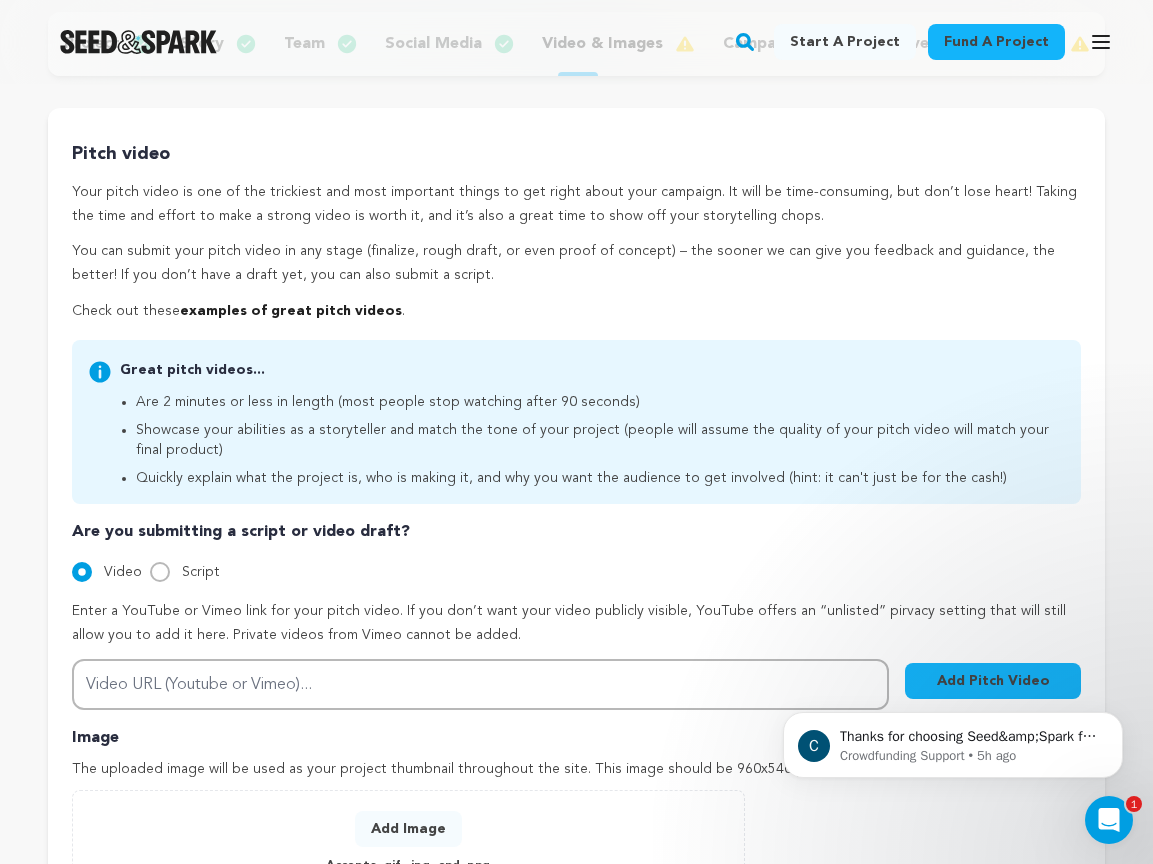 scroll, scrollTop: 562, scrollLeft: 0, axis: vertical 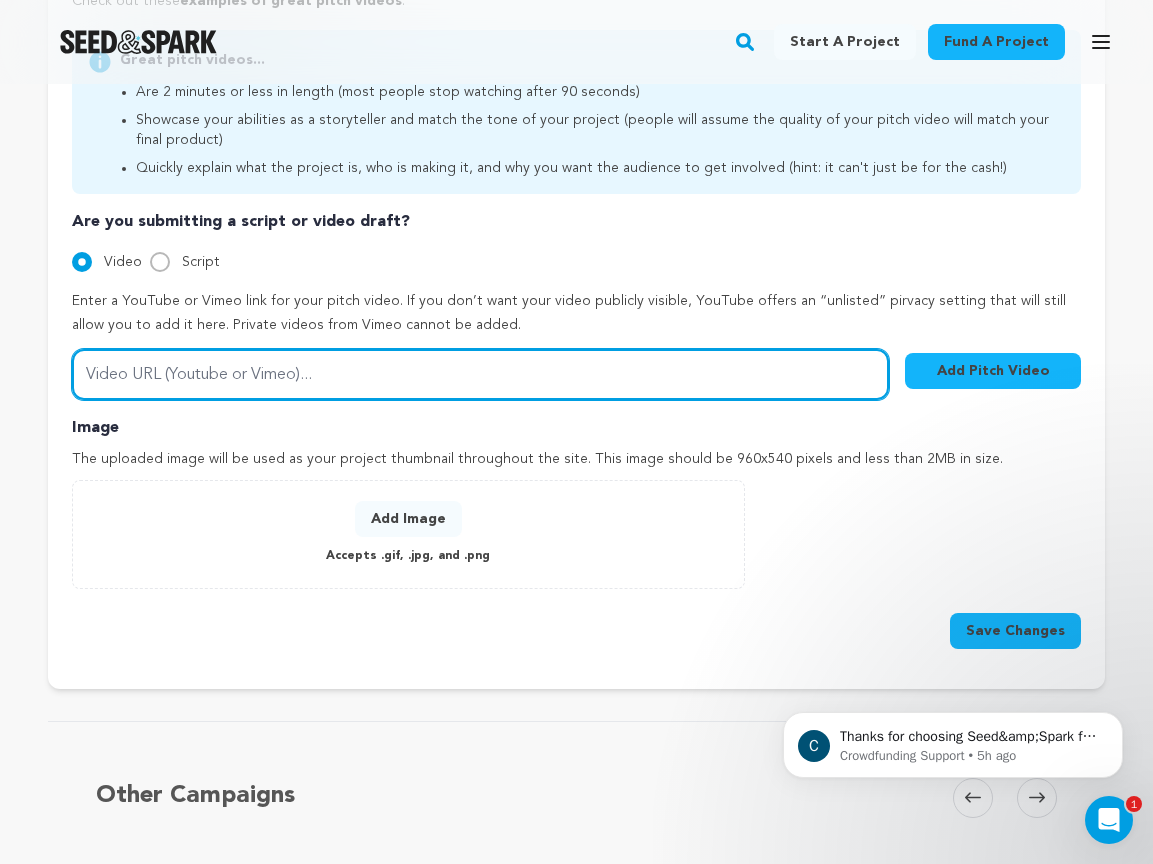 click on "Video URL (Youtube or Vimeo)..." at bounding box center [480, 374] 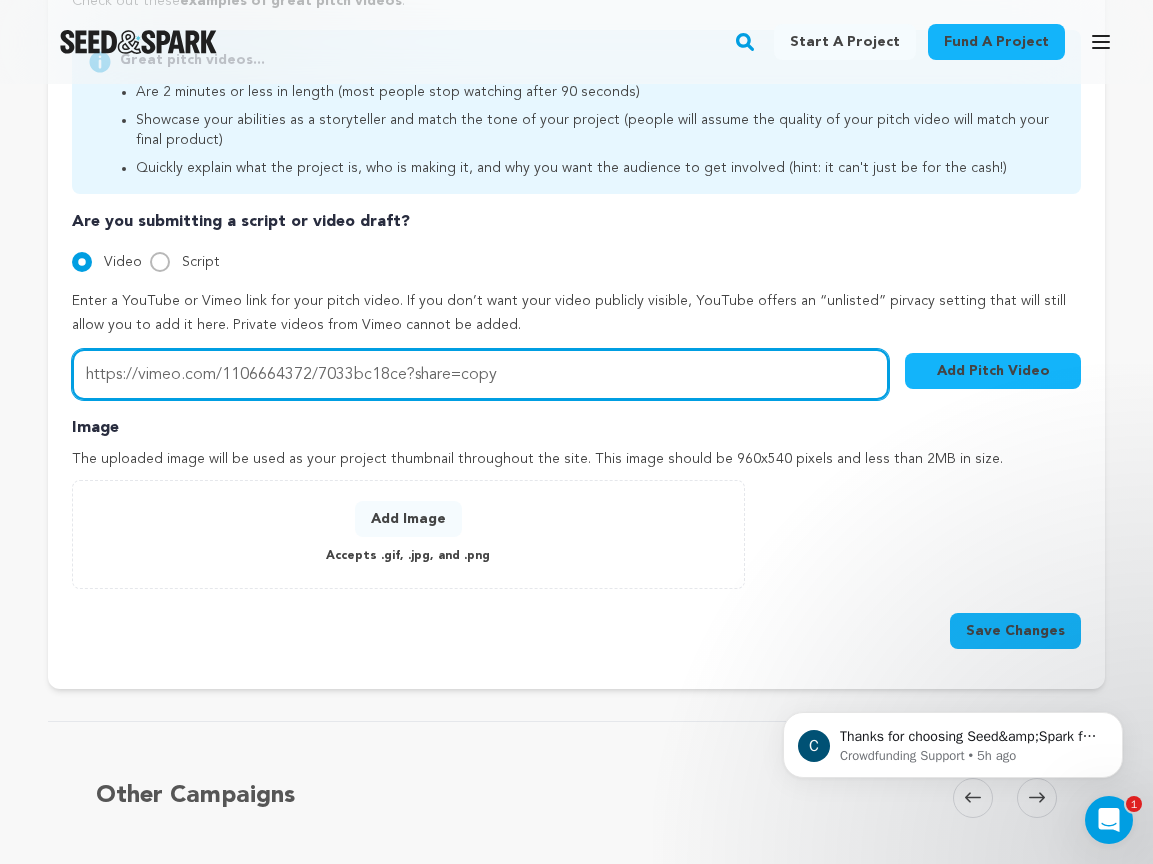 type on "https://vimeo.com/1106664372/7033bc18ce?share=copy" 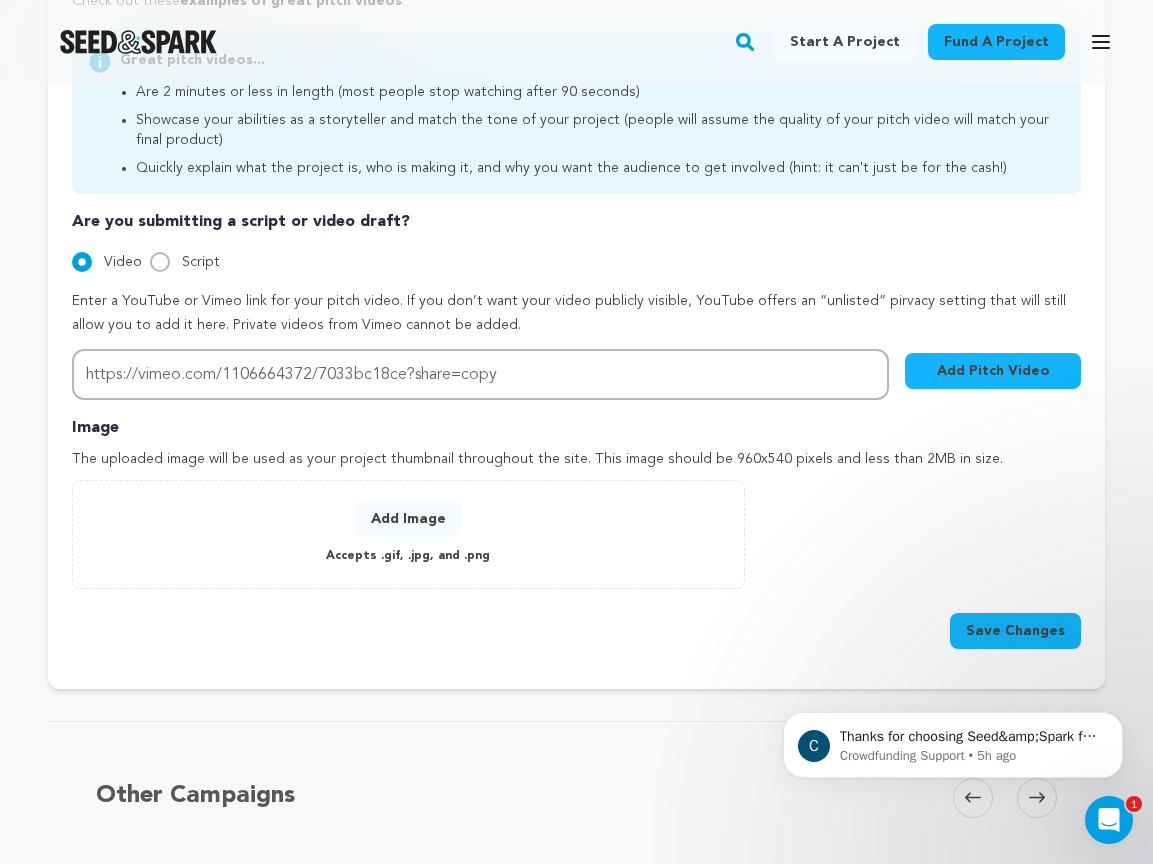 click on "Add Pitch Video" at bounding box center (993, 371) 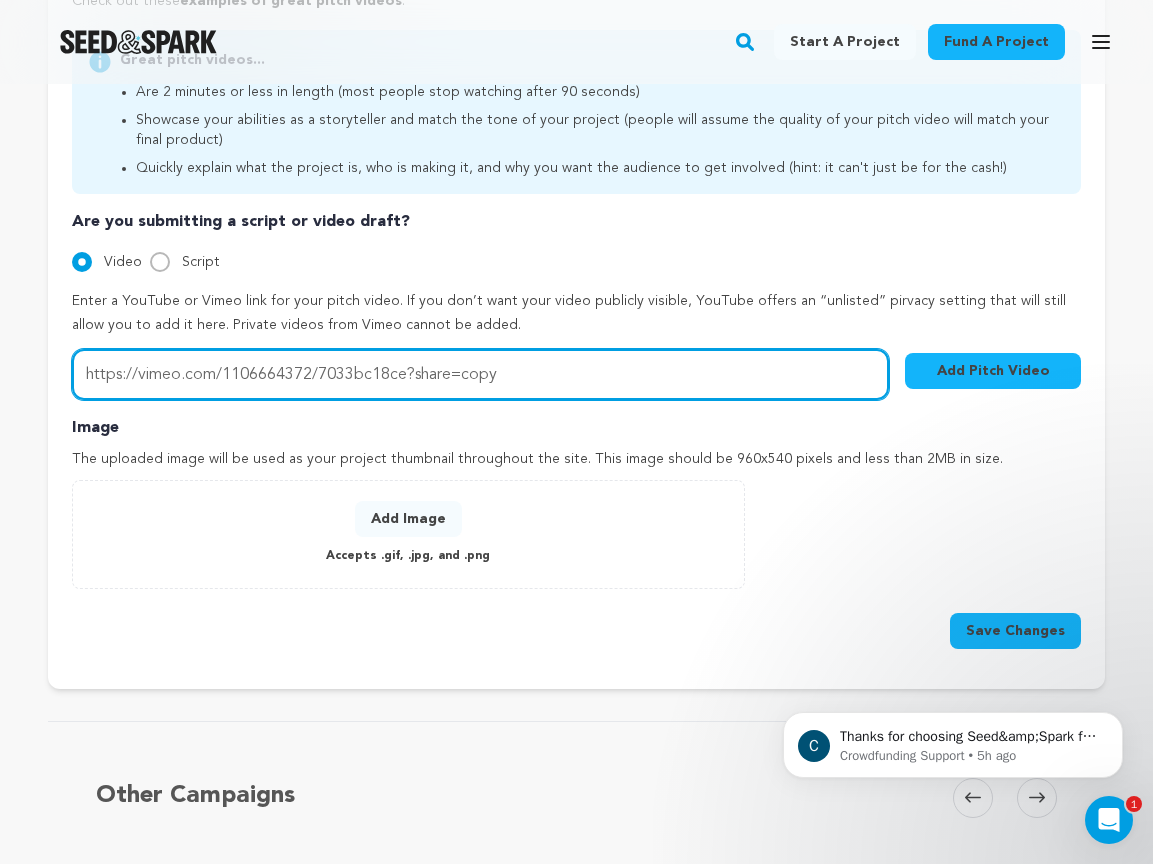 click on "https://vimeo.com/1106664372/7033bc18ce?share=copy" at bounding box center [480, 374] 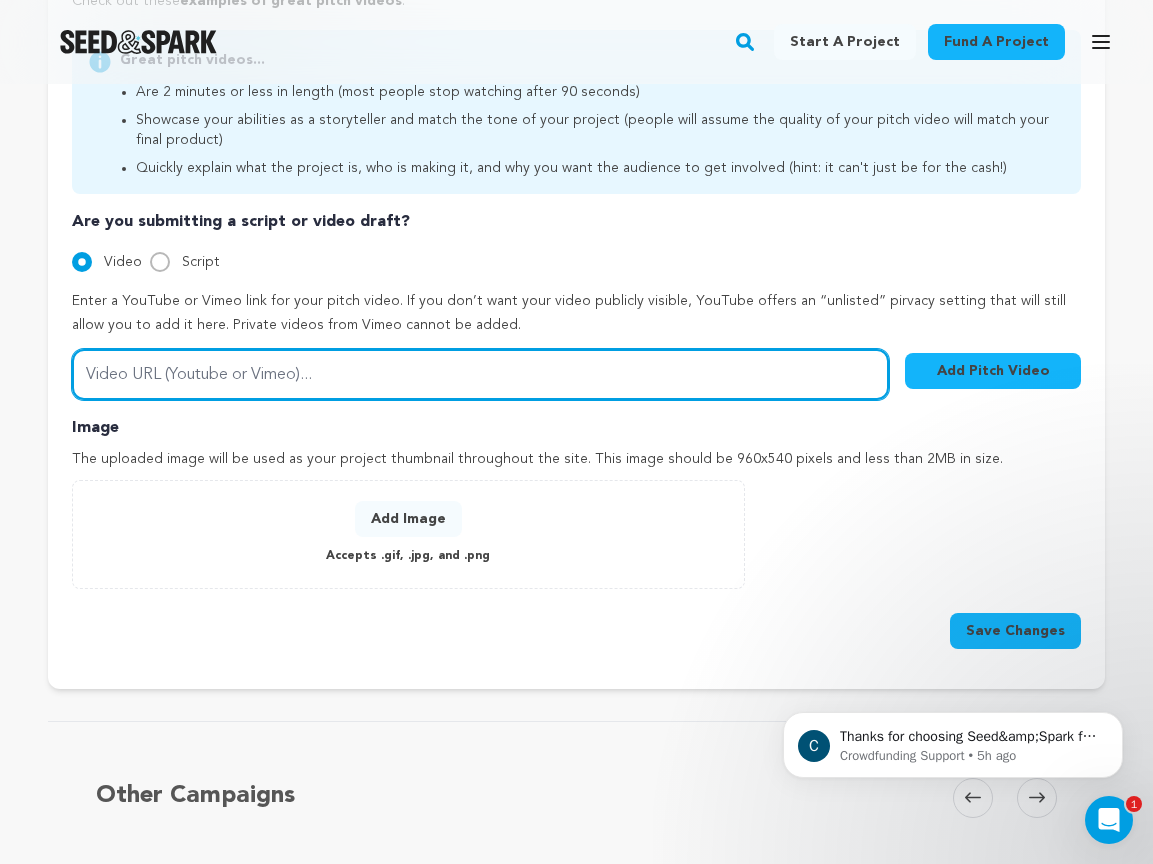 click on "Video URL (Youtube or Vimeo)..." at bounding box center [480, 374] 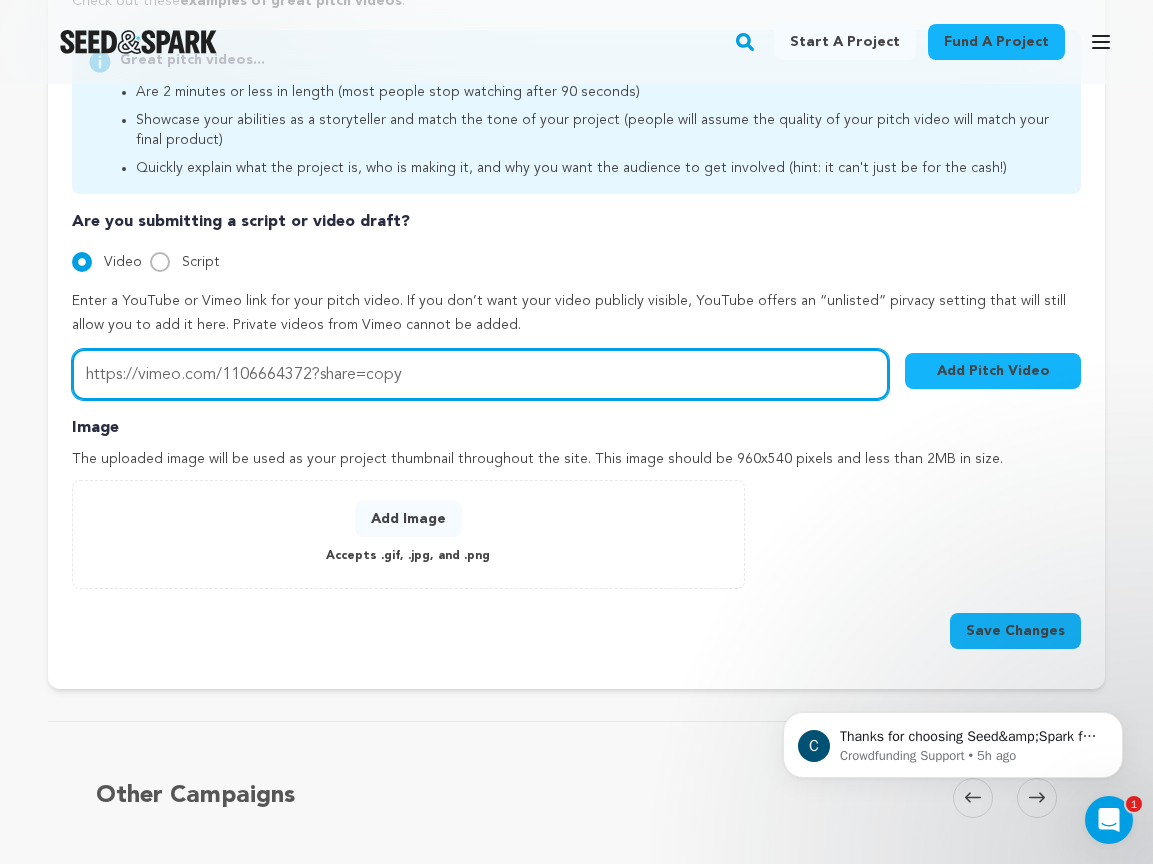 type on "https://vimeo.com/1106664372?share=copy" 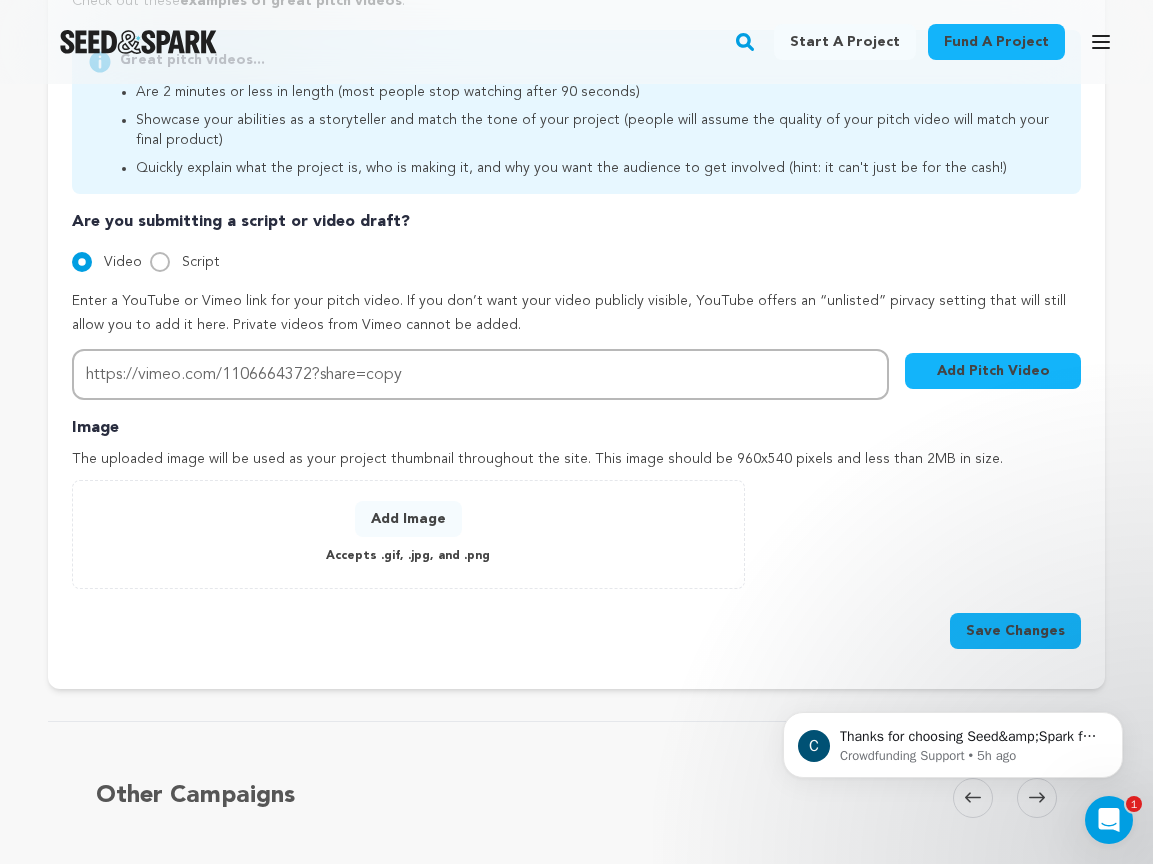 click on "Add Pitch Video" at bounding box center [993, 371] 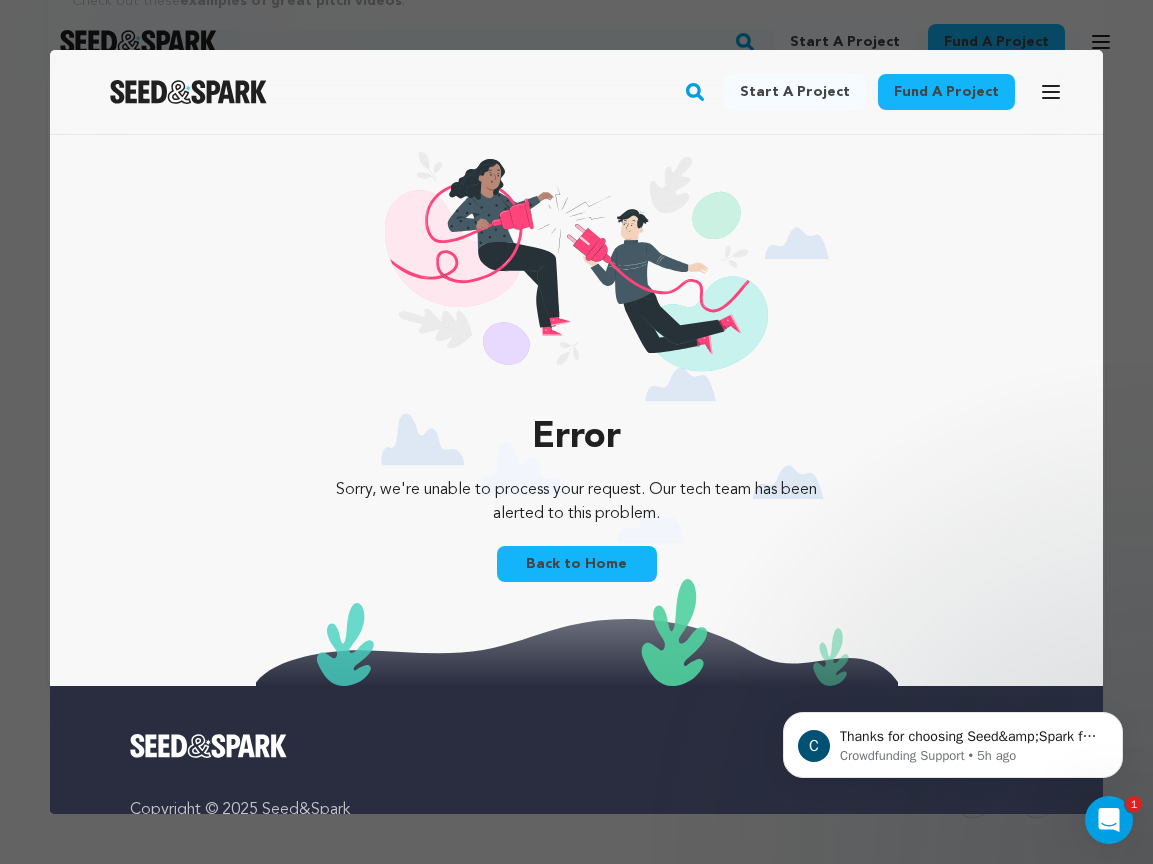 scroll, scrollTop: 0, scrollLeft: 0, axis: both 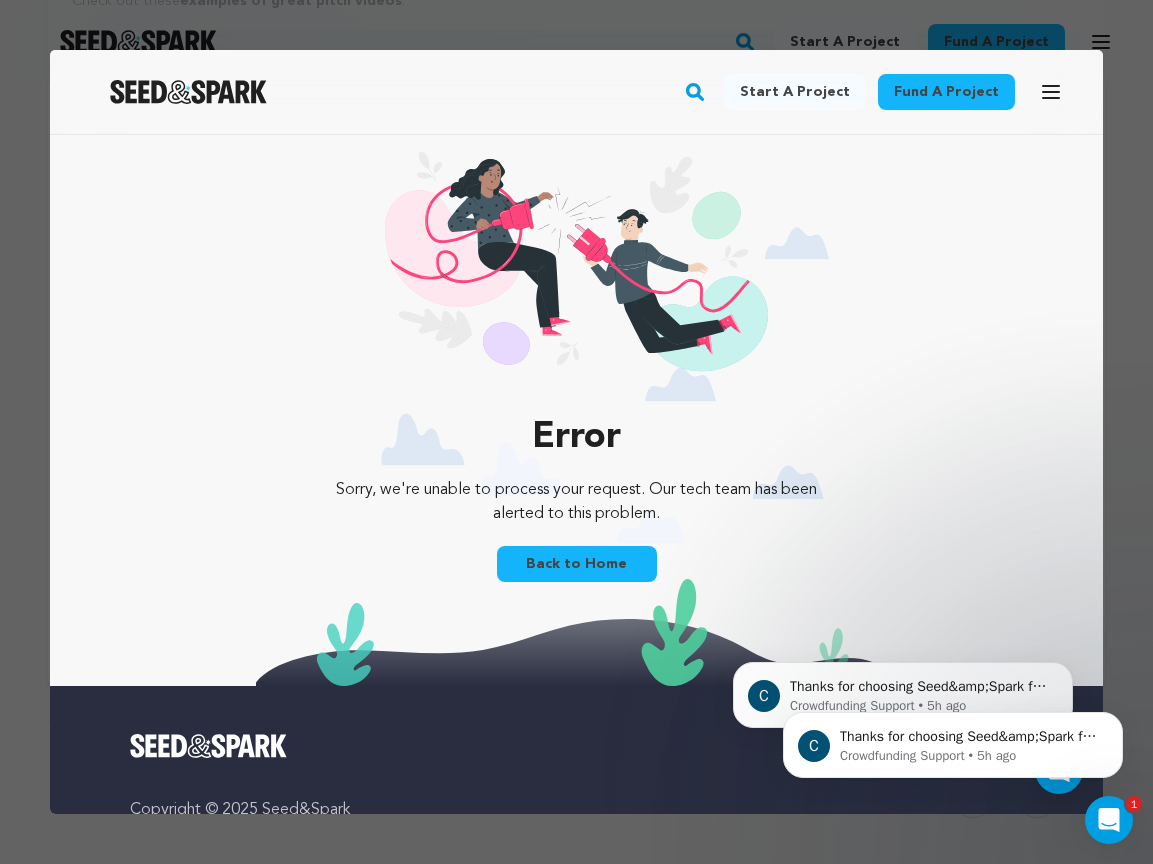 click at bounding box center (576, 432) 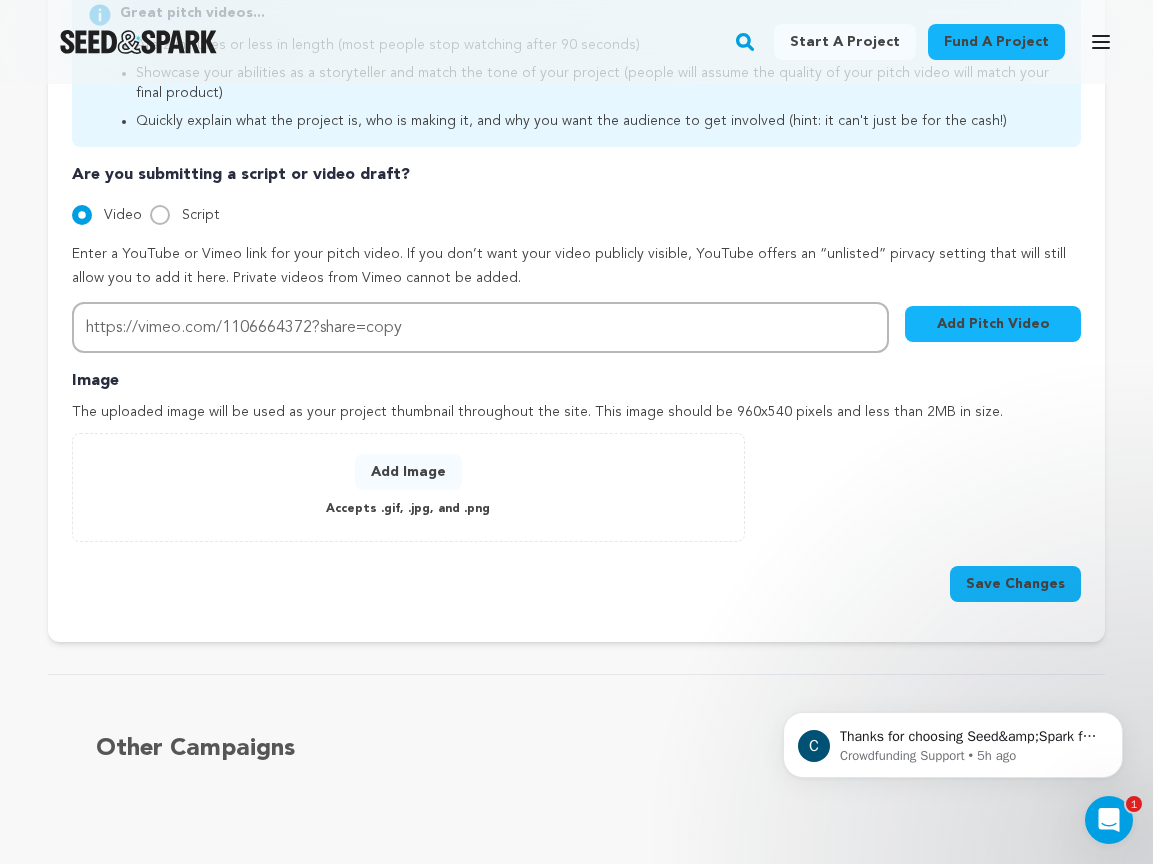 scroll, scrollTop: 611, scrollLeft: 0, axis: vertical 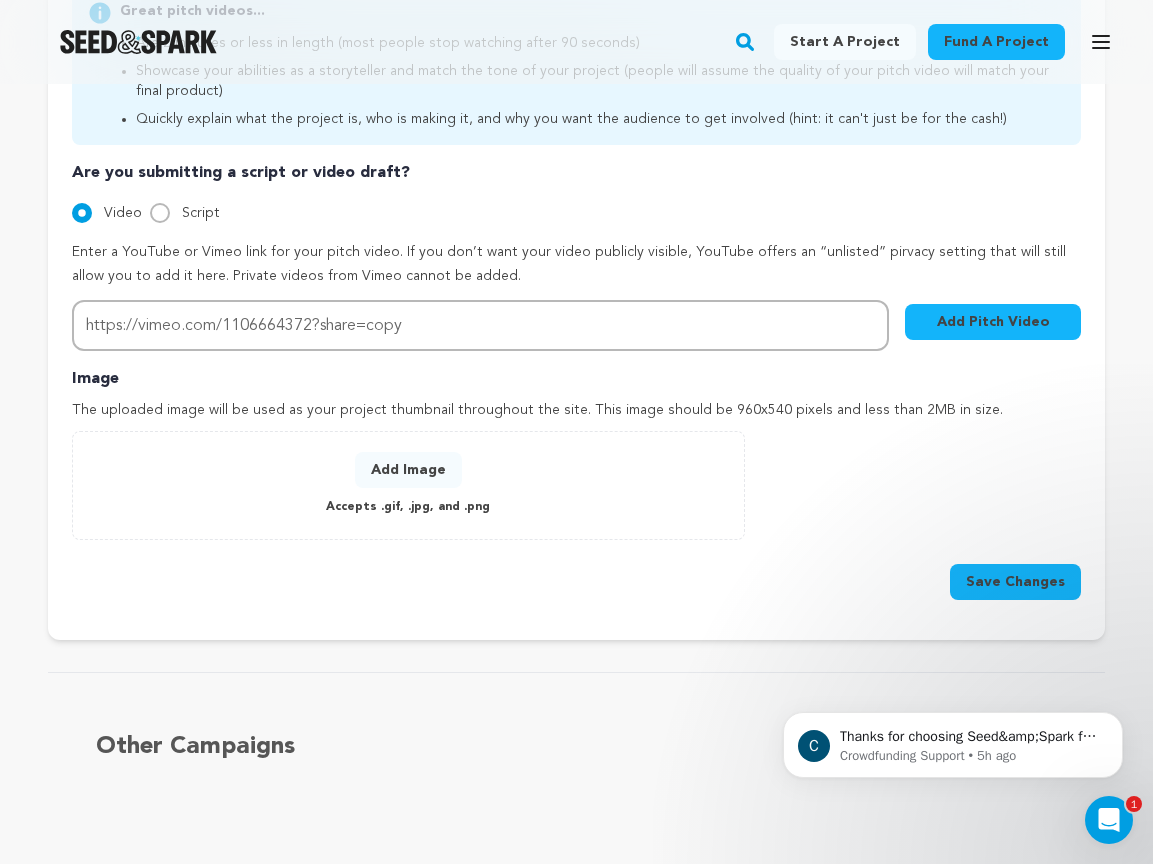 click on "Add Image" at bounding box center [408, 470] 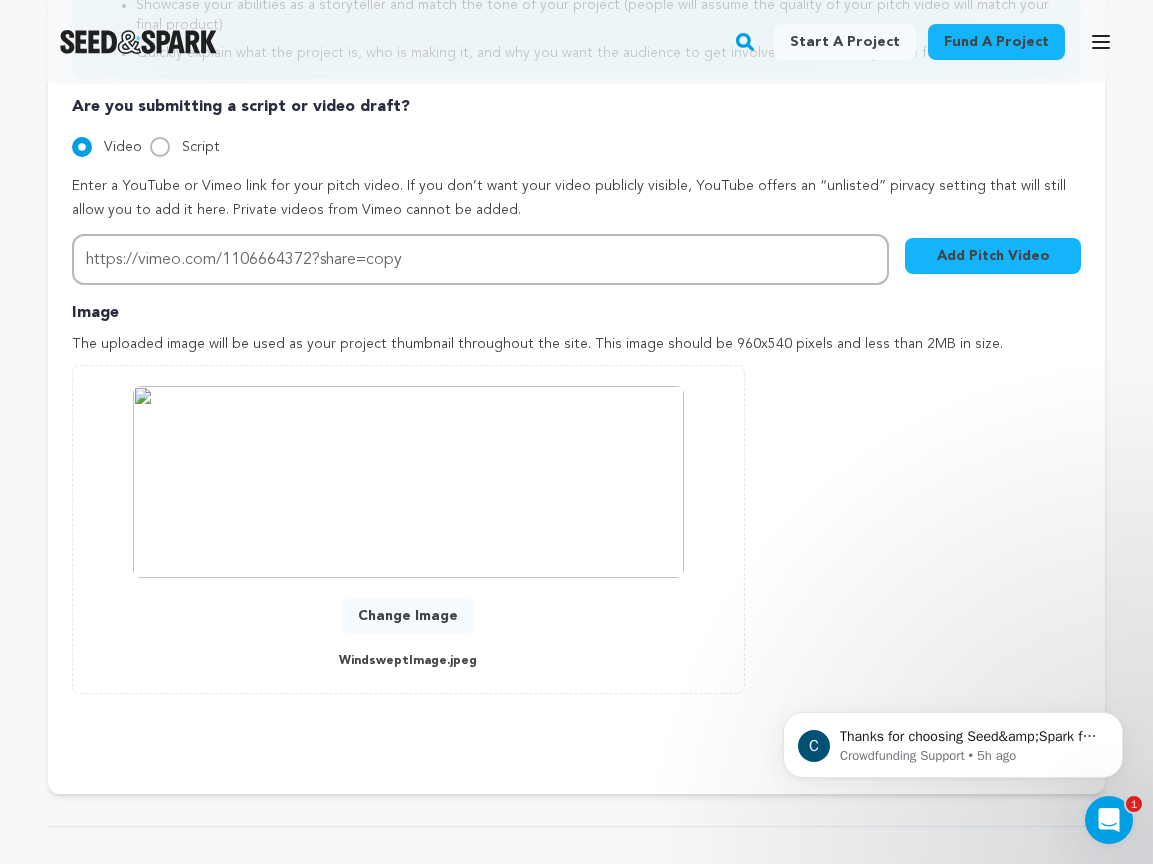 scroll, scrollTop: 680, scrollLeft: 0, axis: vertical 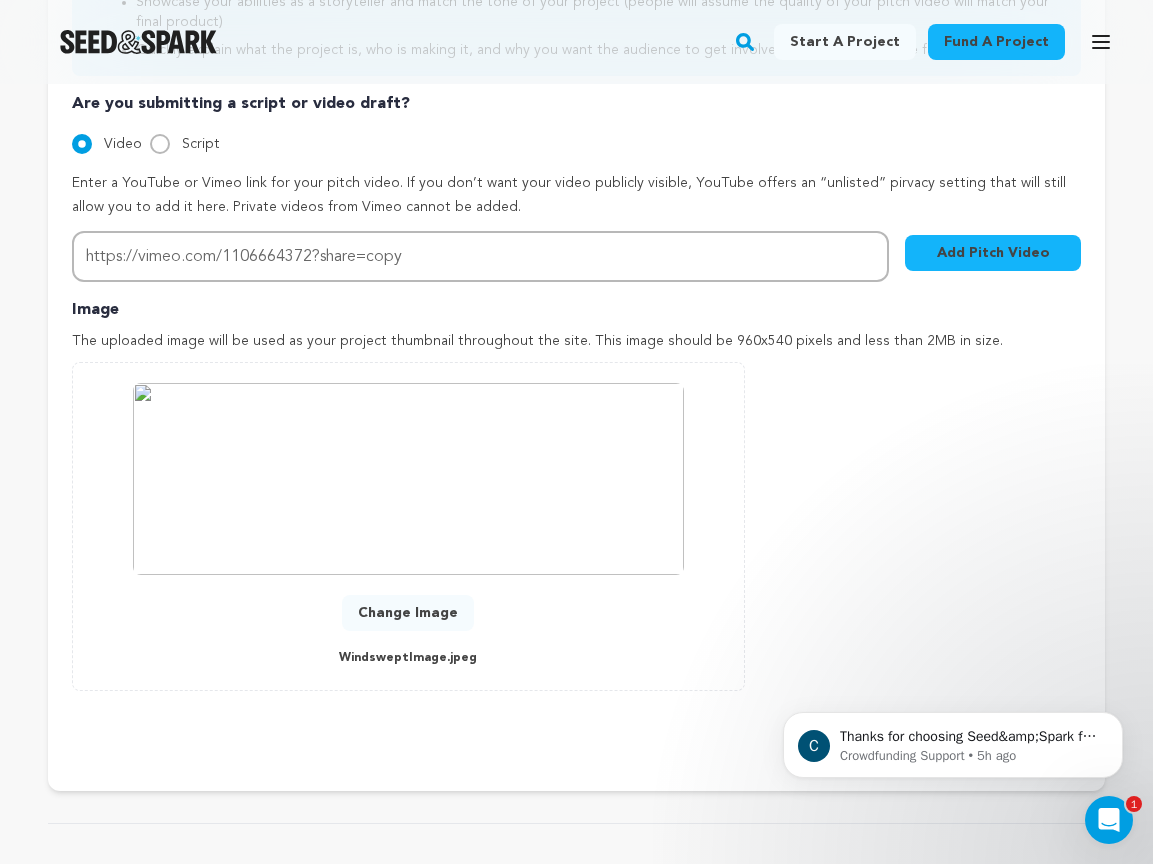 click on "Change Image" at bounding box center [408, 613] 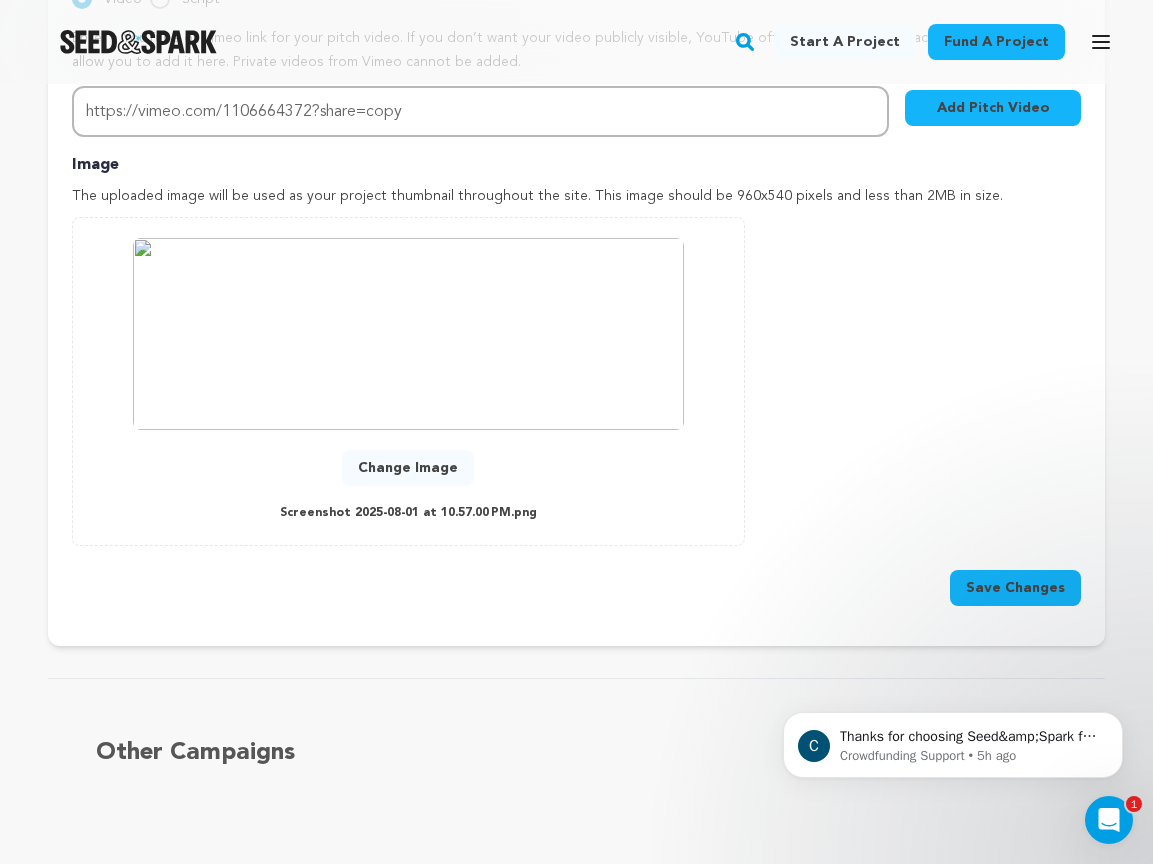 scroll, scrollTop: 747, scrollLeft: 0, axis: vertical 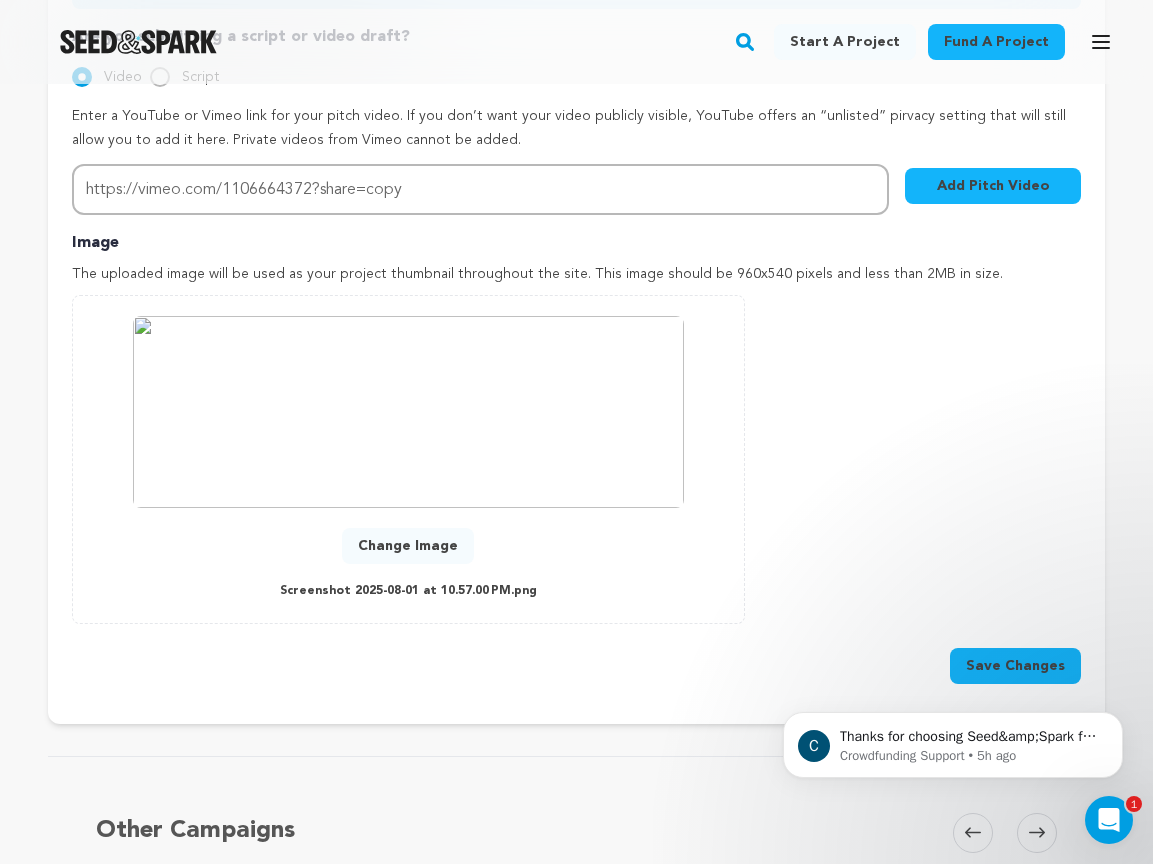 click on "Add Pitch Video" at bounding box center (993, 186) 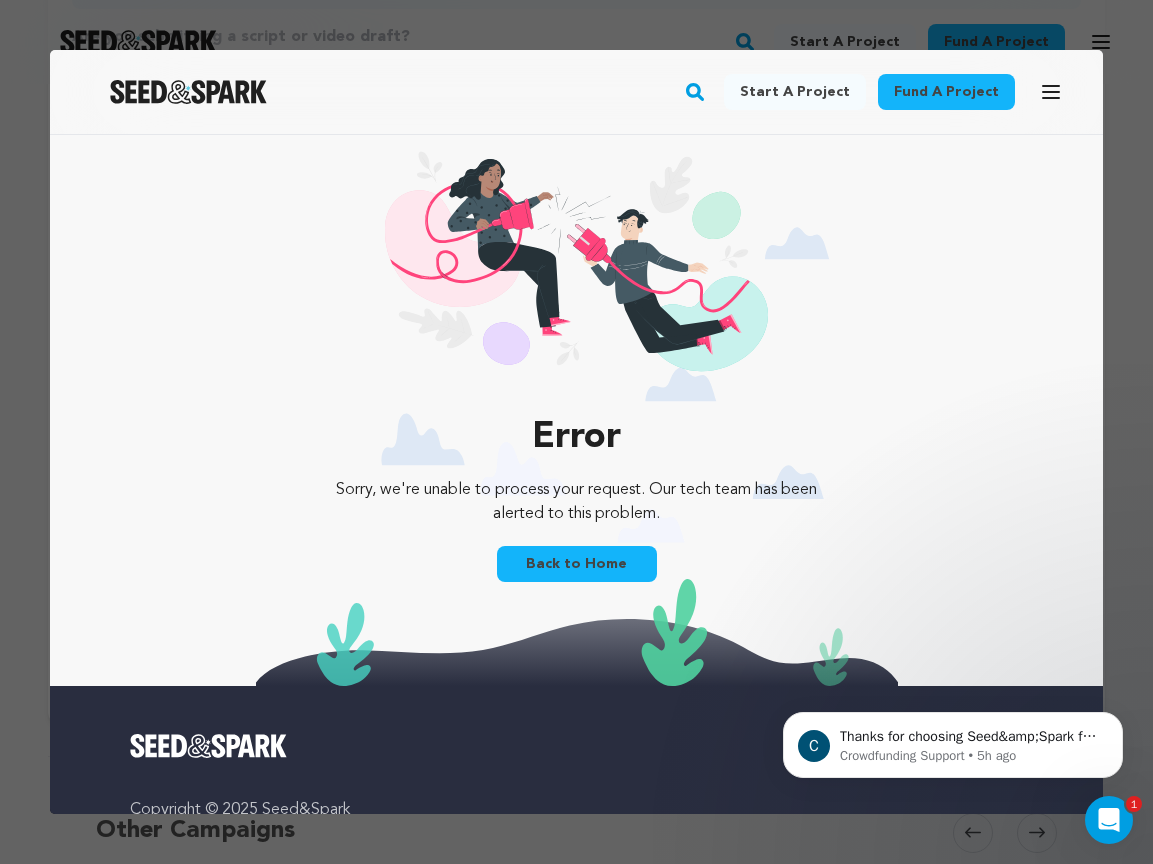 scroll, scrollTop: 0, scrollLeft: 0, axis: both 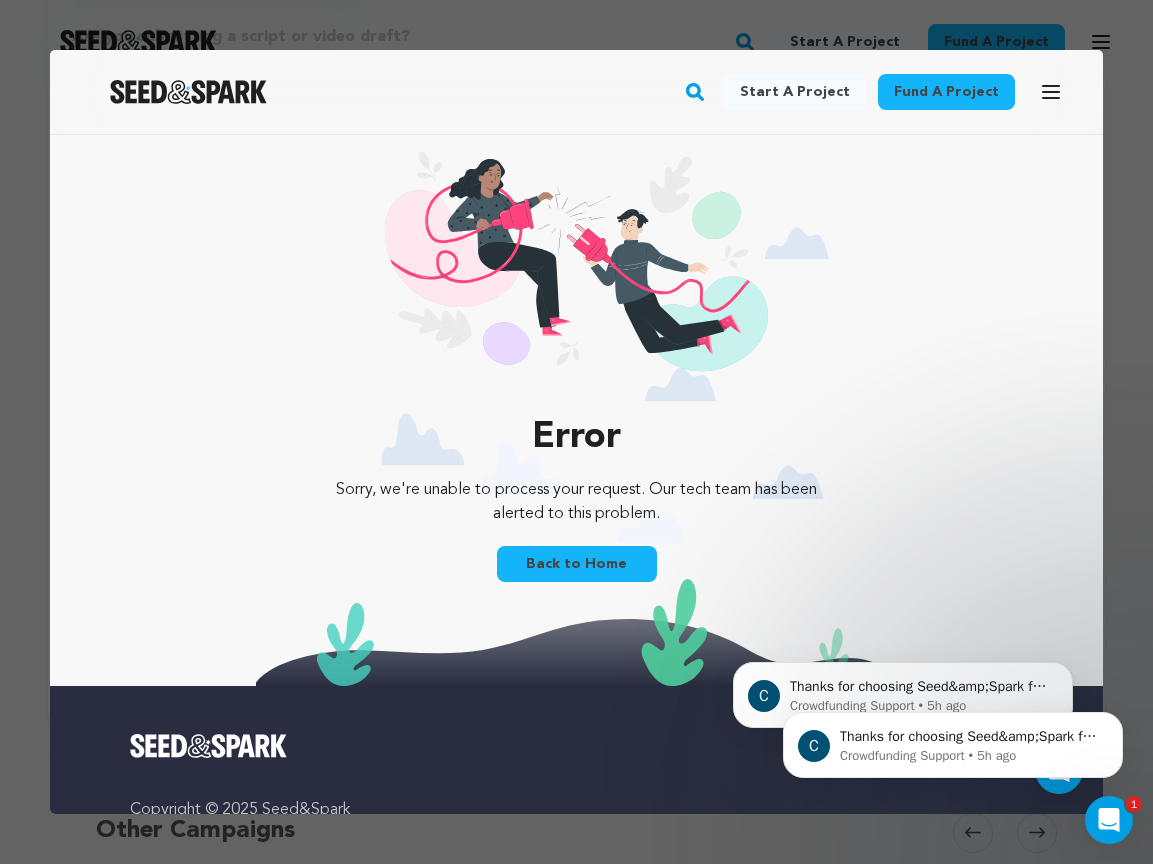 click at bounding box center (576, 432) 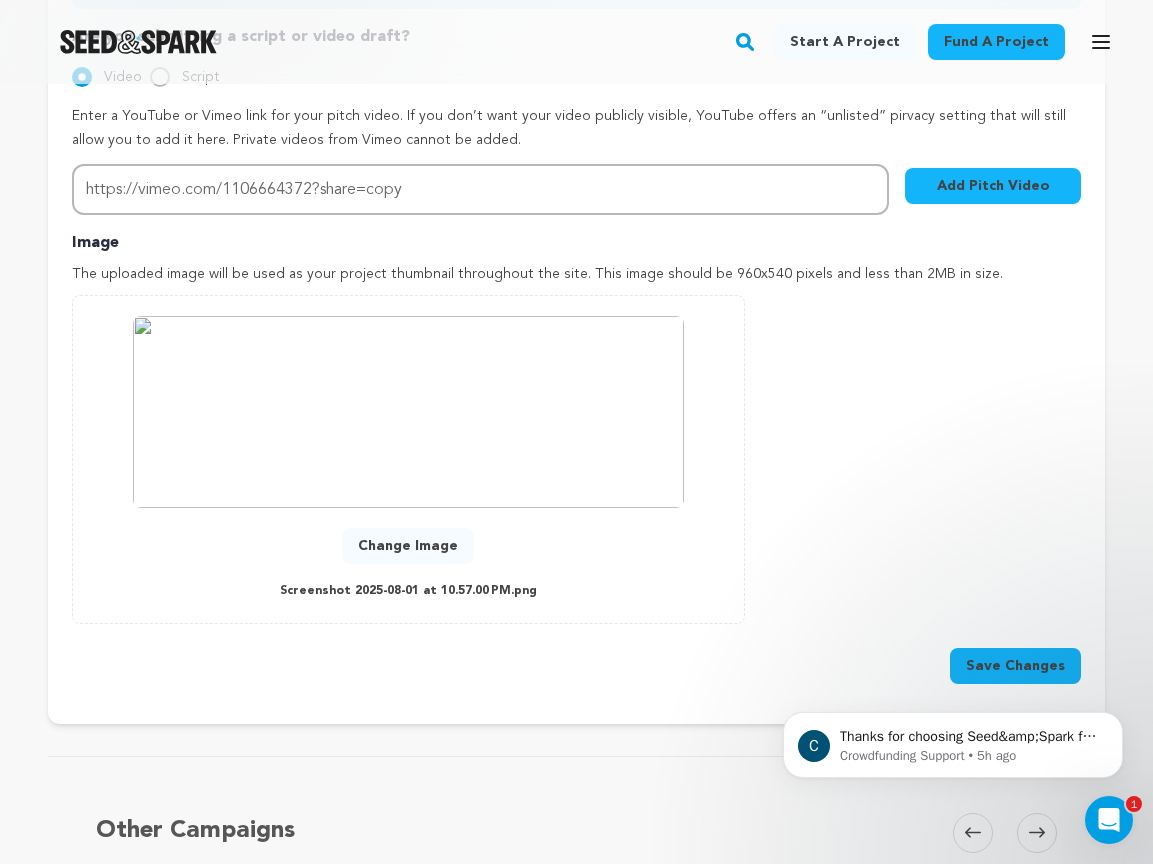 click on "C Thanks for choosing Seed&amp;Spark for your project! If you have any questions as you go, just let us know.  A gentle reminder Seed&amp;Spark is a small (and mighty!) team of lovely humans. As of May 2, 2022, Seed&amp;Spark transitioned to a 4 Day Work Week, working Monday through Thursday, with Fridays off. Crowdfunding Support • 5h ago" at bounding box center (953, 653) 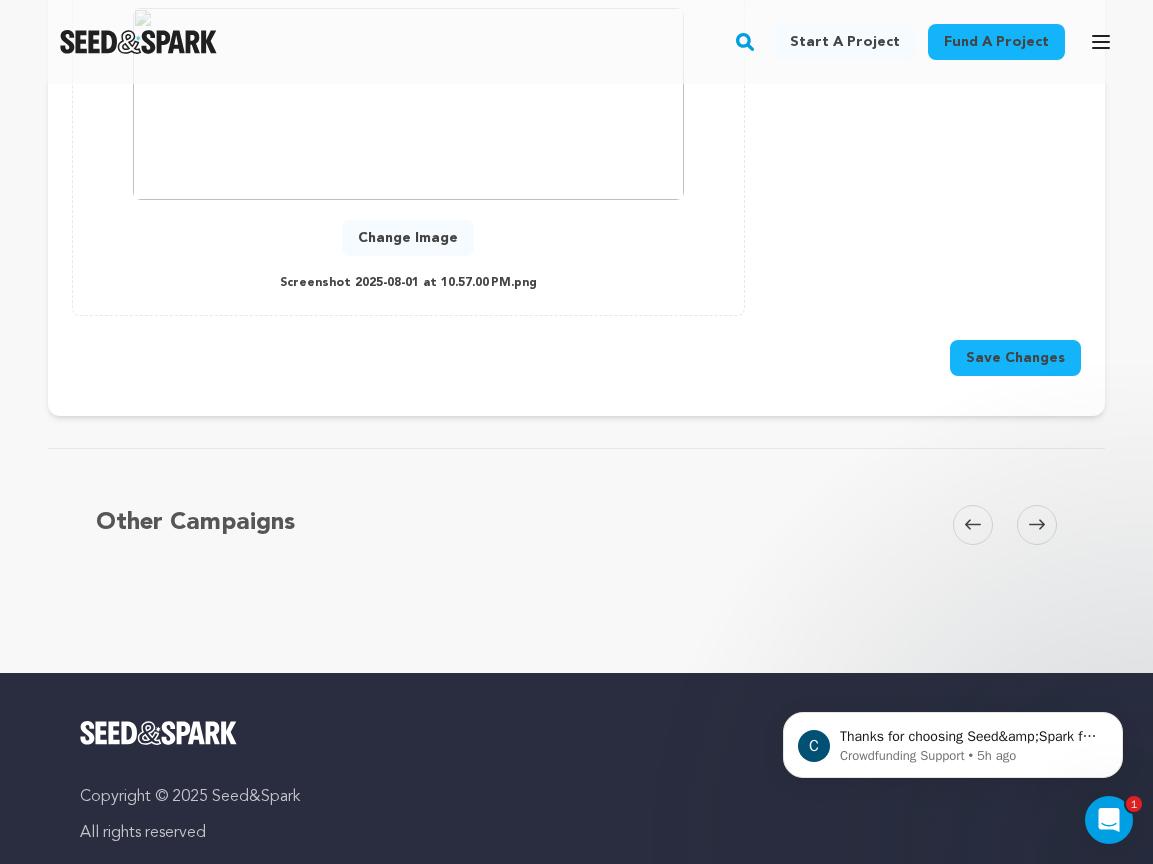 scroll, scrollTop: 1058, scrollLeft: 0, axis: vertical 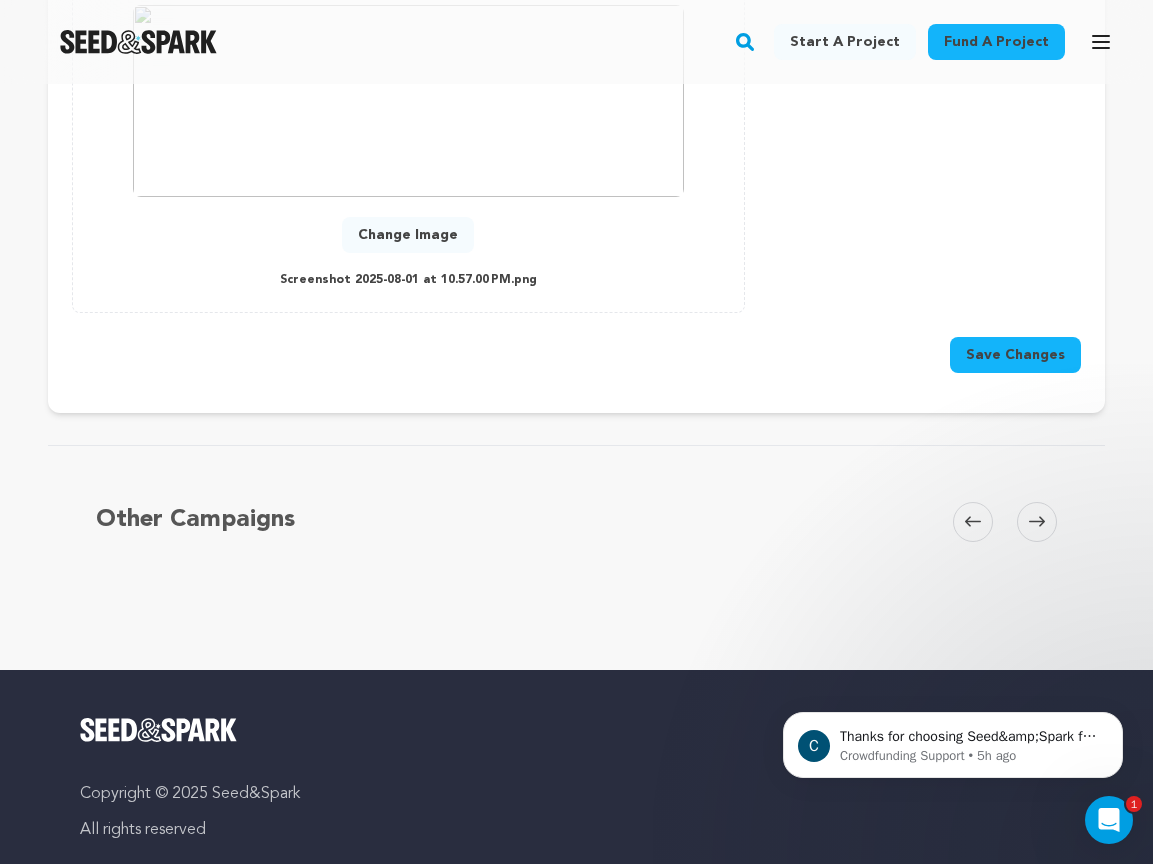 click on "Save Changes" at bounding box center [1015, 355] 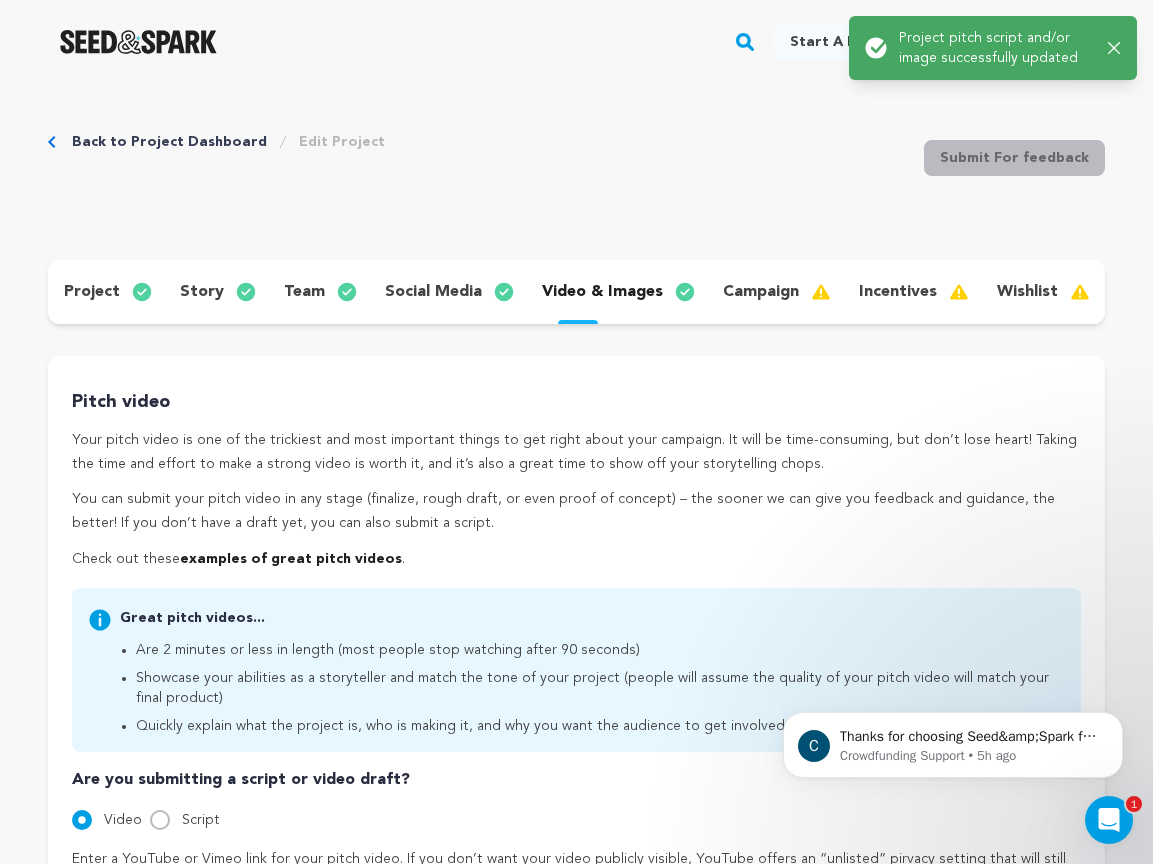 scroll, scrollTop: 0, scrollLeft: 0, axis: both 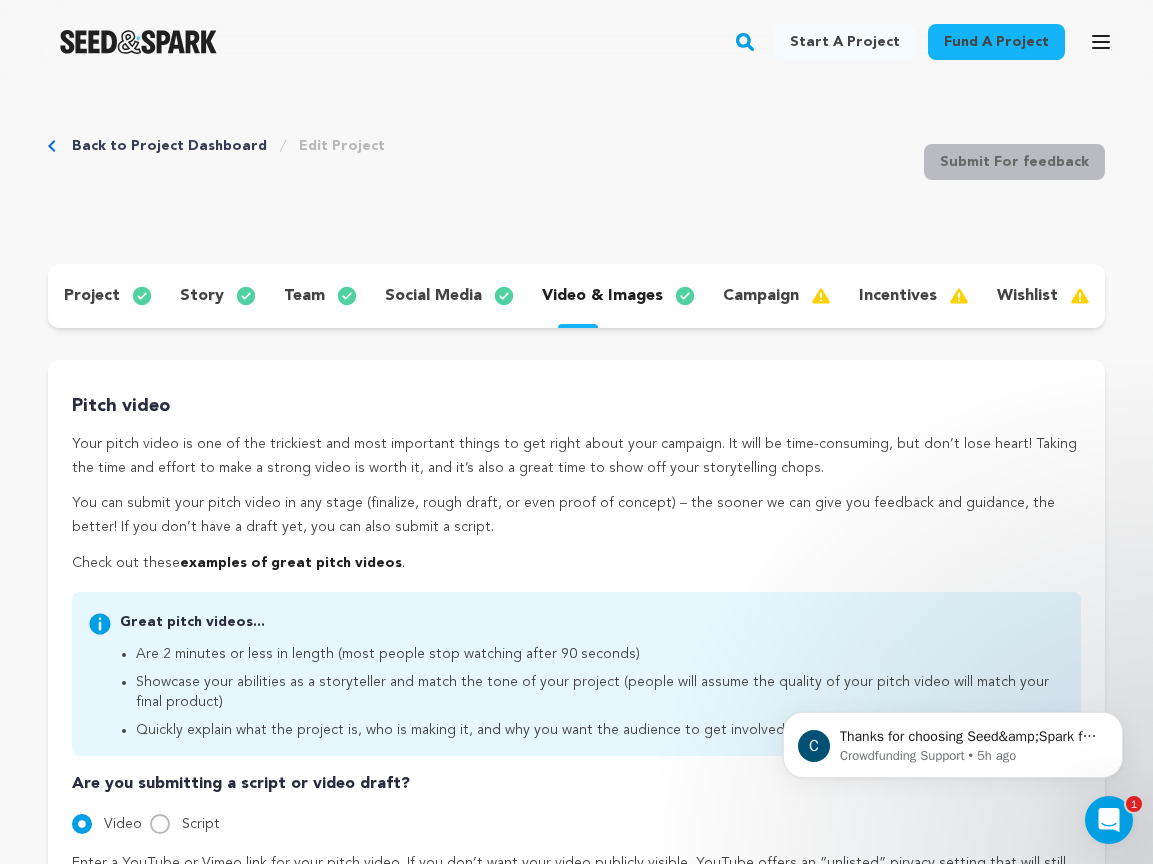 click on "campaign" at bounding box center [761, 296] 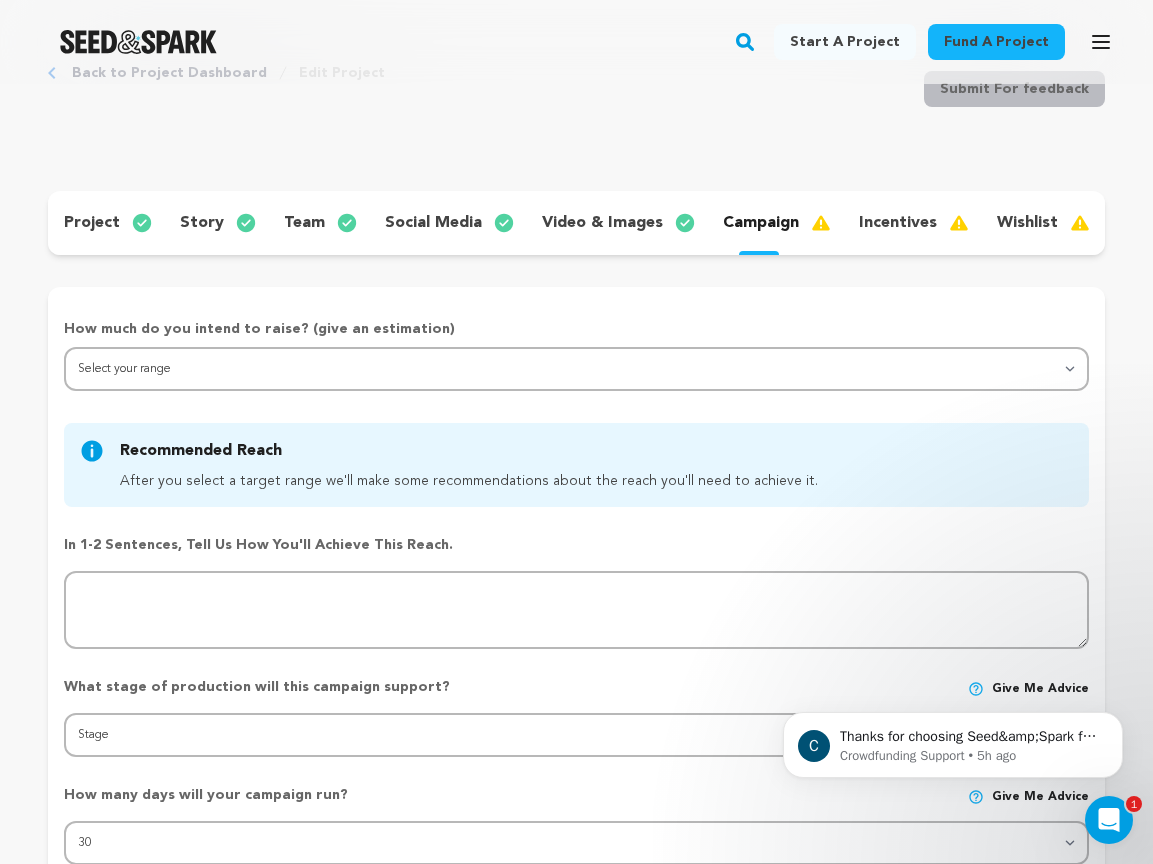 scroll, scrollTop: 77, scrollLeft: 0, axis: vertical 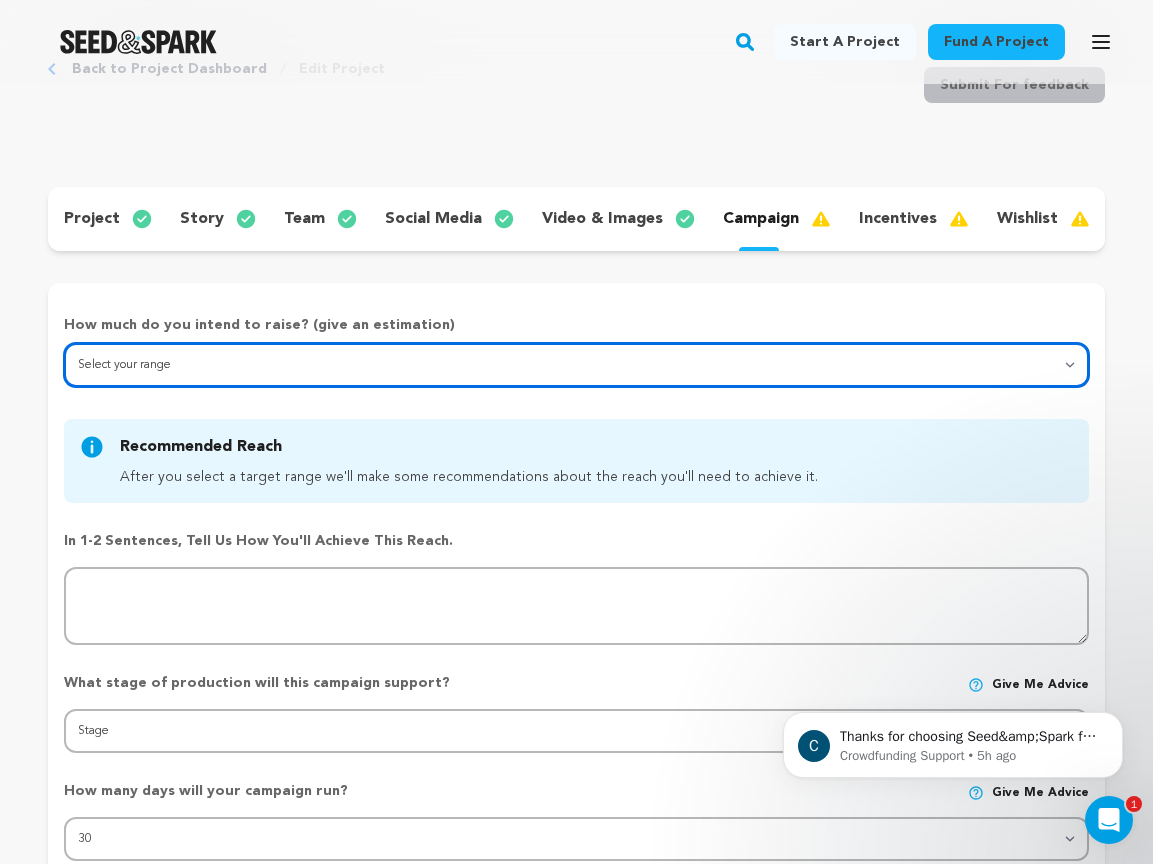 click on "Select your range
Less than $10k 10k - $14k 15k - $24k 25k - $49k 50k or more" at bounding box center (576, 365) 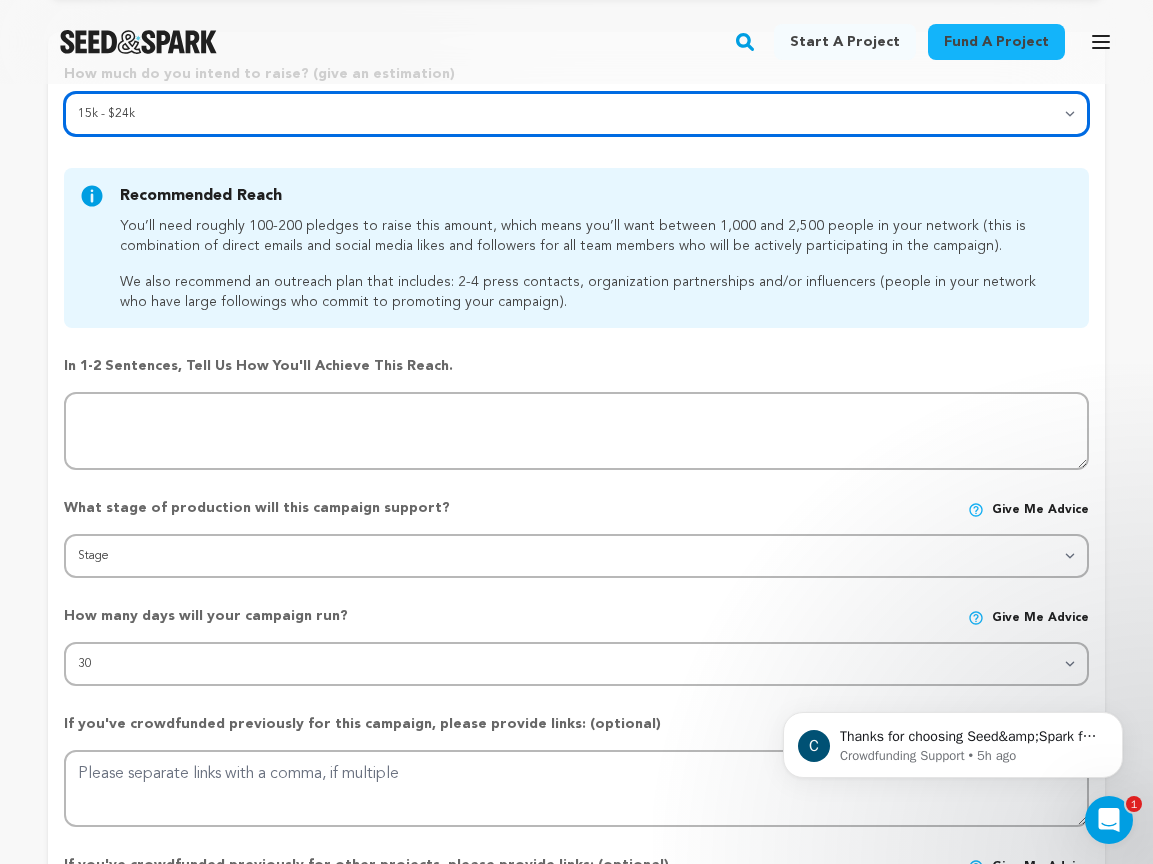 scroll, scrollTop: 330, scrollLeft: 0, axis: vertical 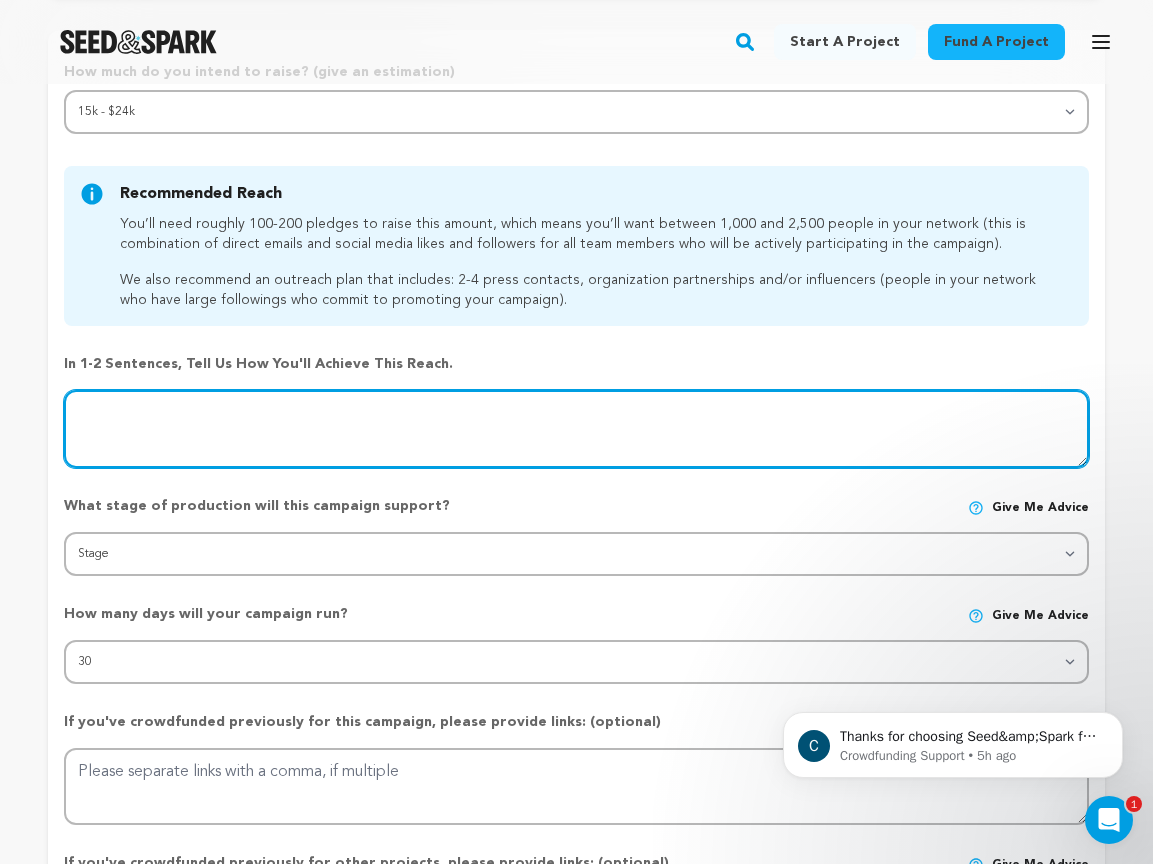 click at bounding box center [576, 429] 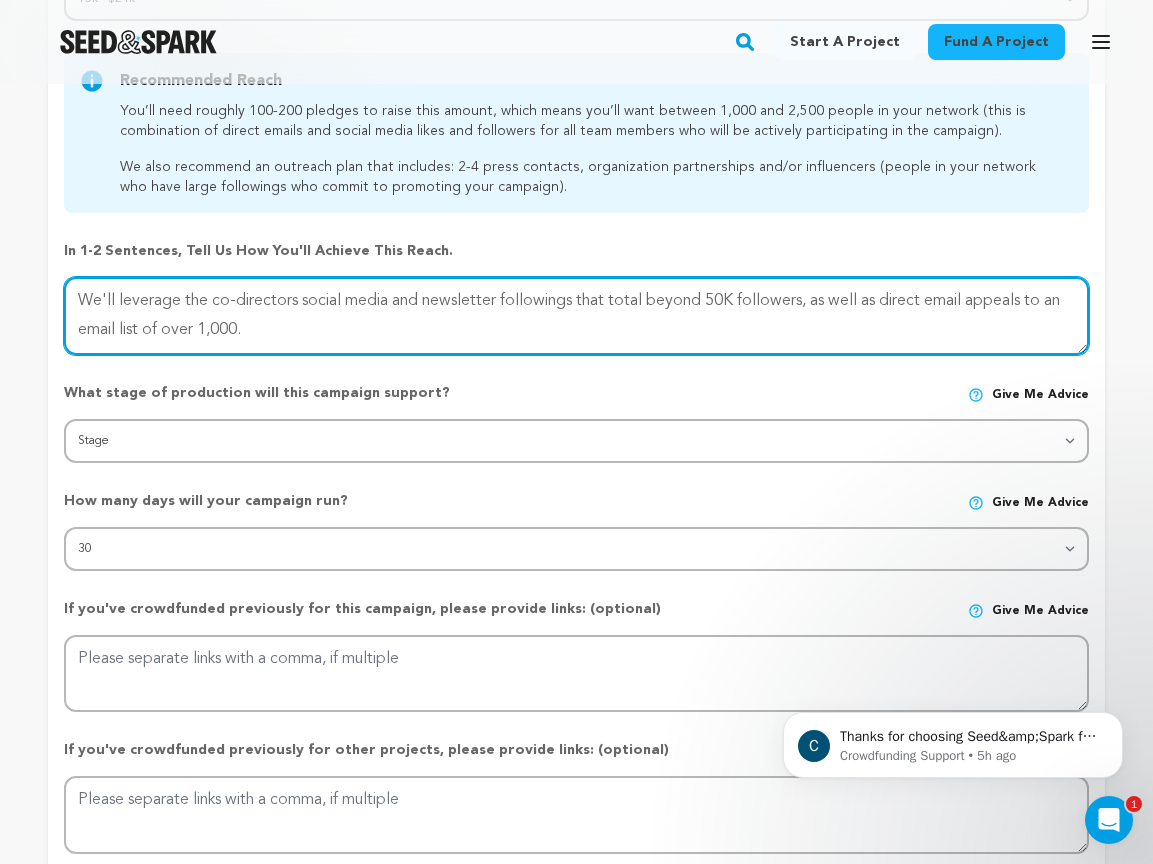 scroll, scrollTop: 446, scrollLeft: 0, axis: vertical 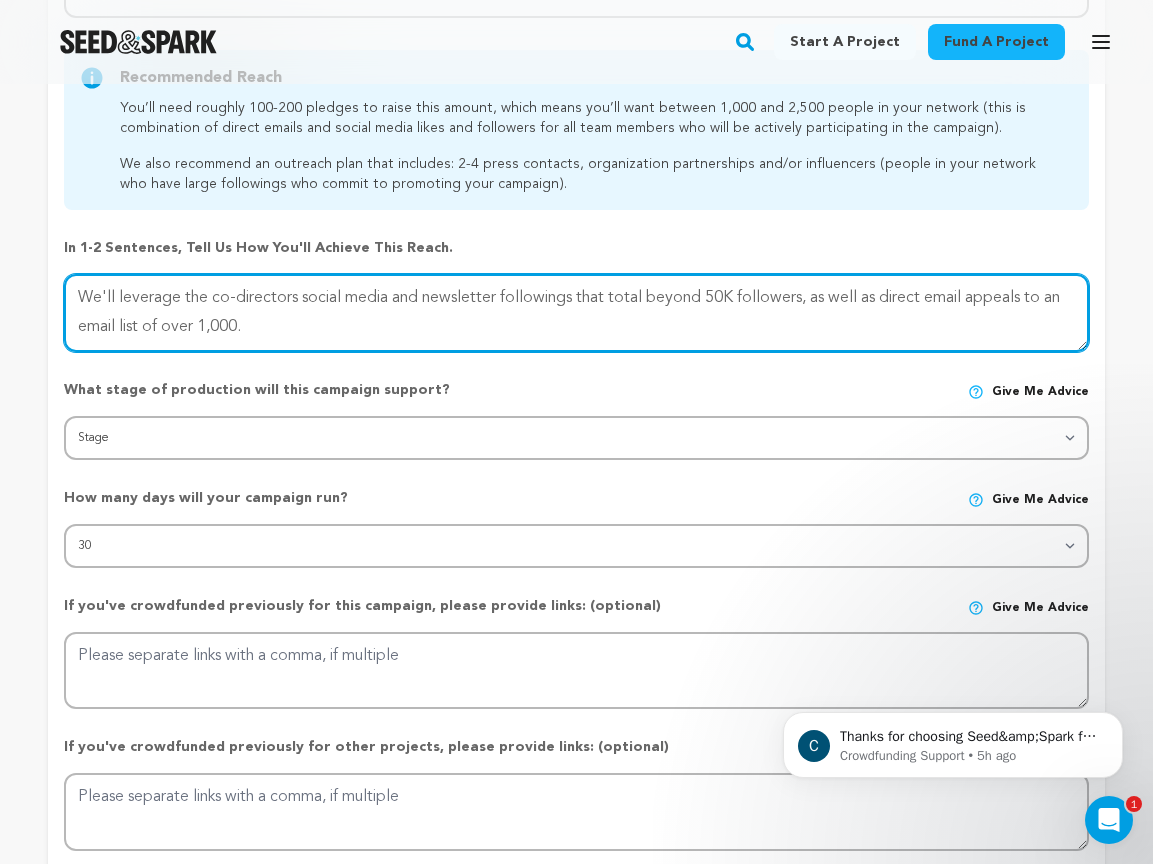 type on "We'll leverage the co-directors social media and newsletter followings that total beyond 50K followers, as well as direct email appeals to an email list of over 1,000." 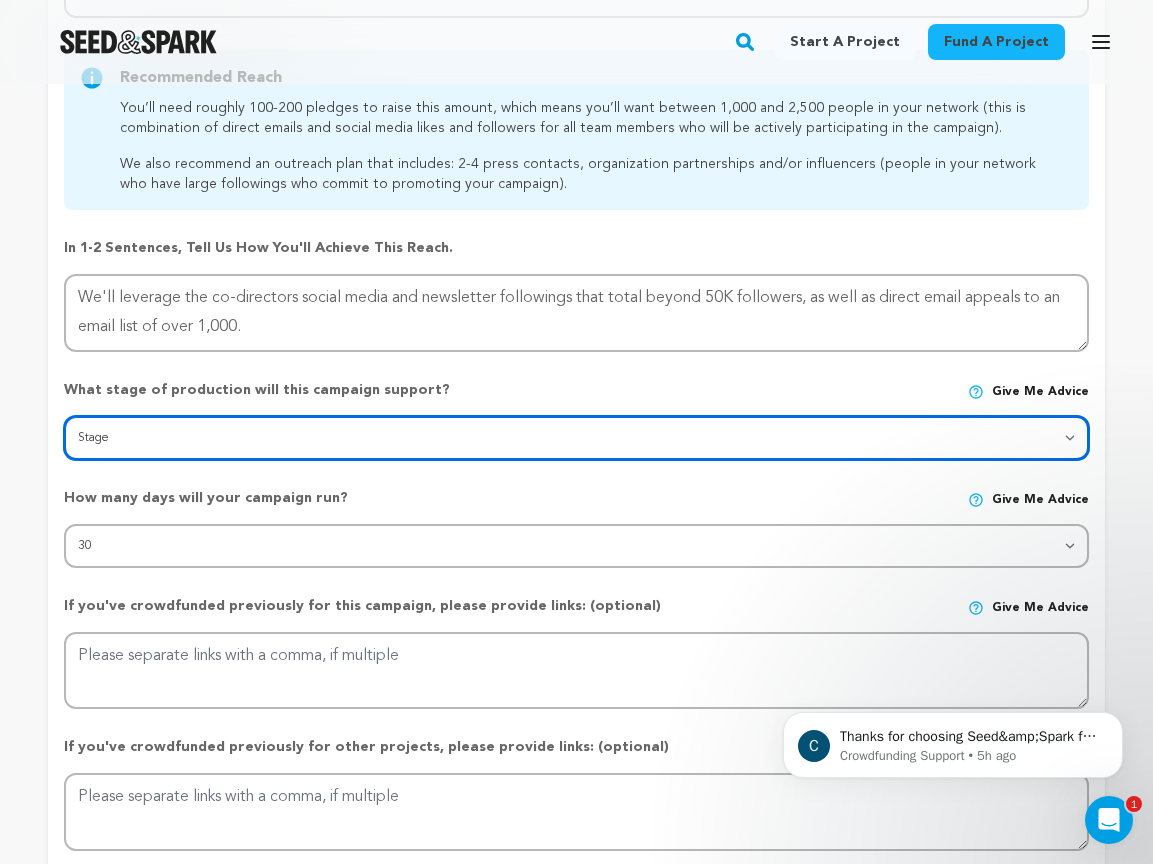 click on "Stage
DEVELOPMENT
PRODUCTION
POST-PRODUCTION
DISTRIBUTION
PRE-PRODUCTION
ENHANCEMENT
PRODUCTION PHASE 2
FESTIVALS
PR/MARKETING
TOUR
IMPACT CAMPAIGN" at bounding box center [576, 438] 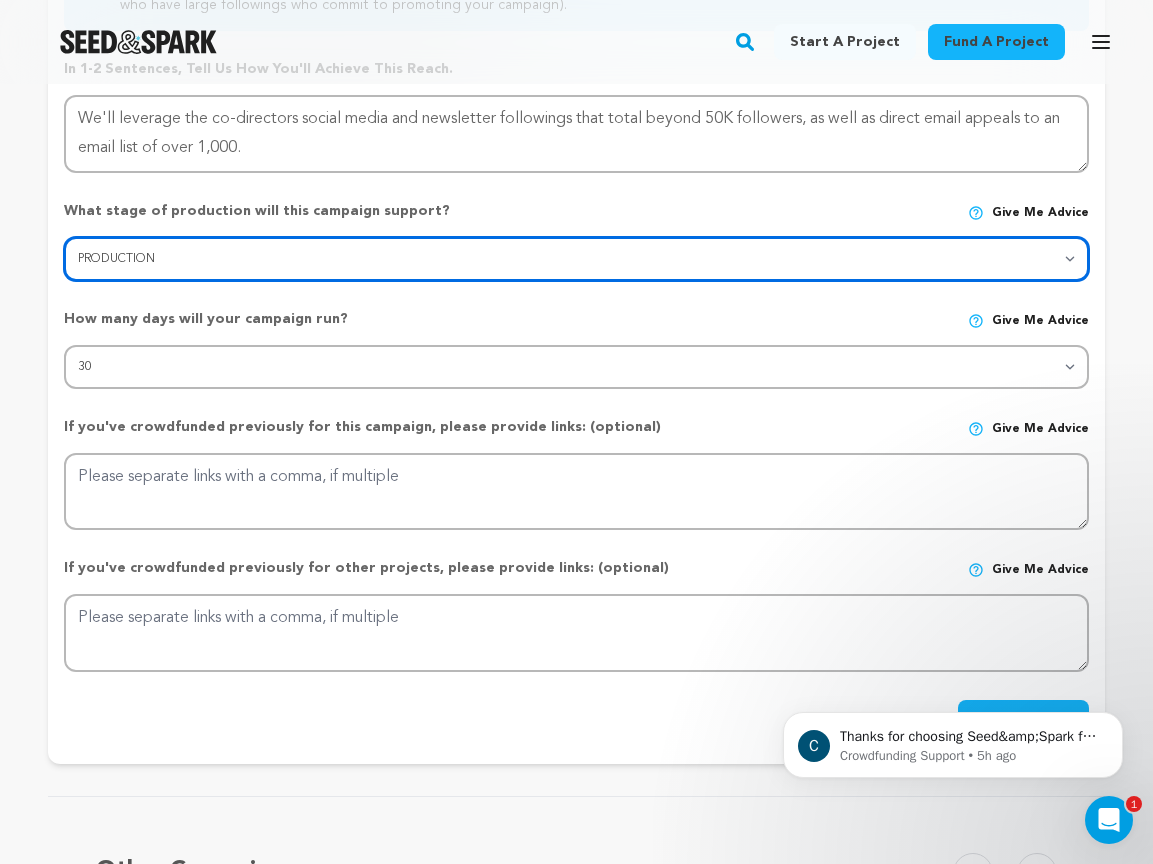 scroll, scrollTop: 627, scrollLeft: 0, axis: vertical 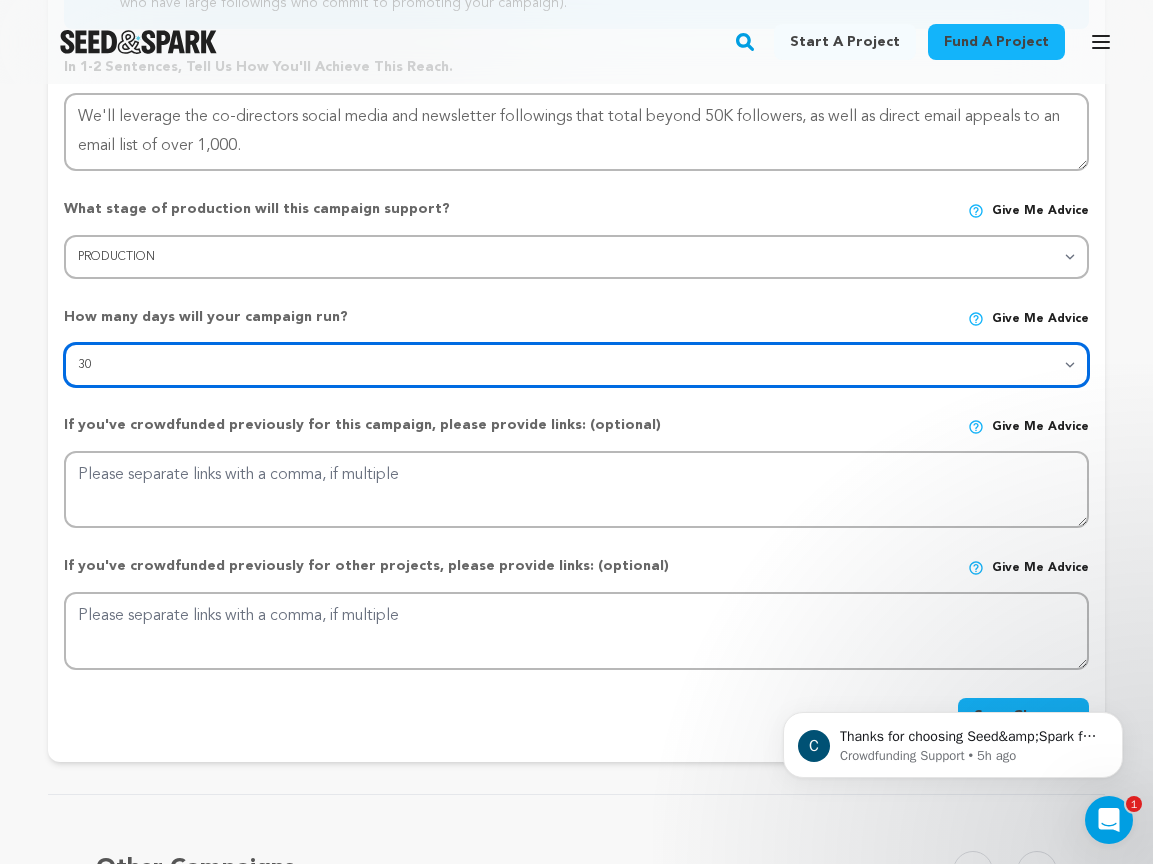 click on "30
45
60" at bounding box center (576, 365) 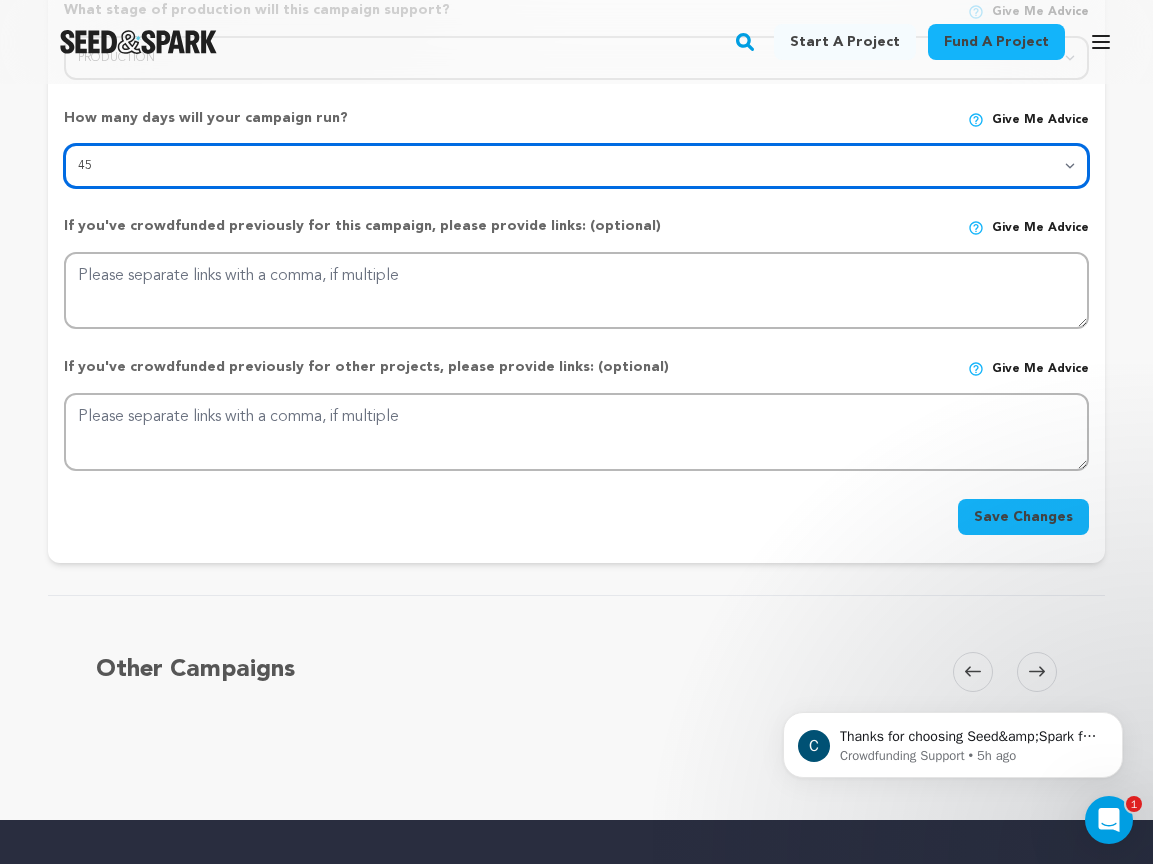 scroll, scrollTop: 830, scrollLeft: 0, axis: vertical 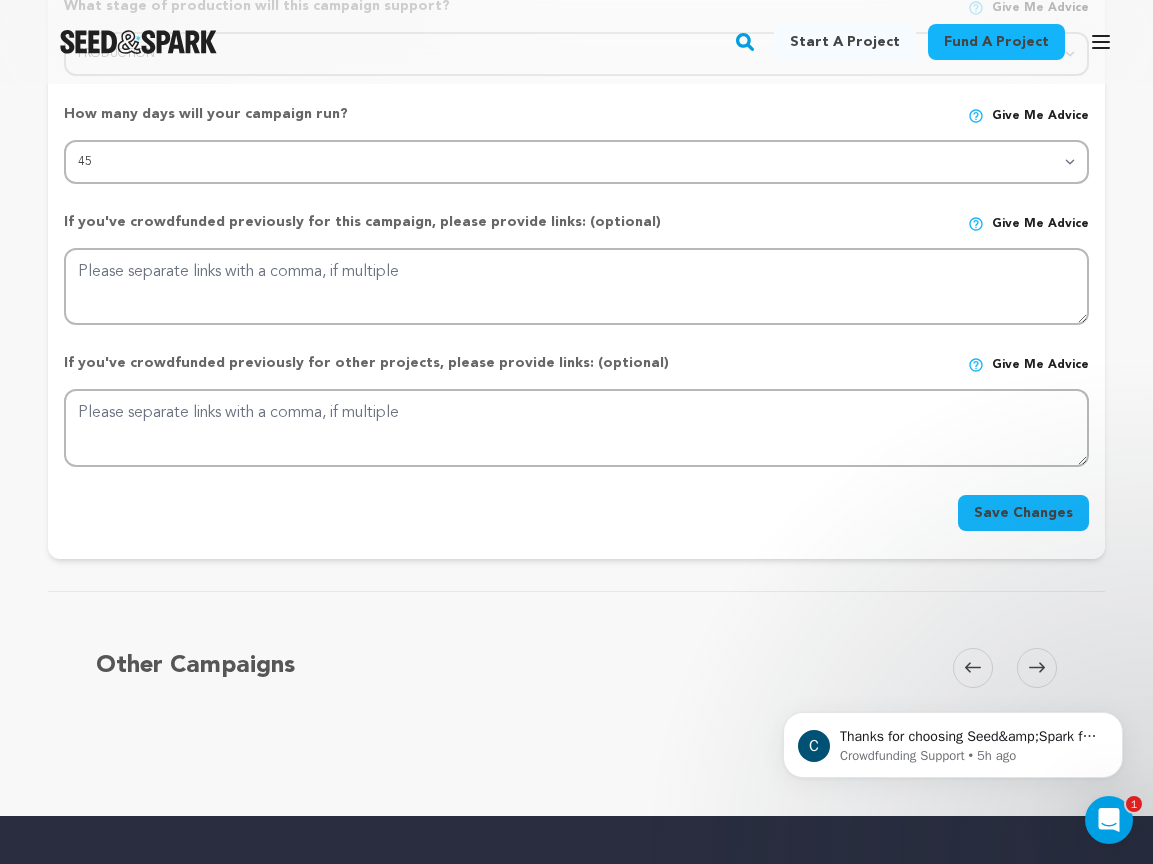 click on "Save Changes" at bounding box center [1023, 513] 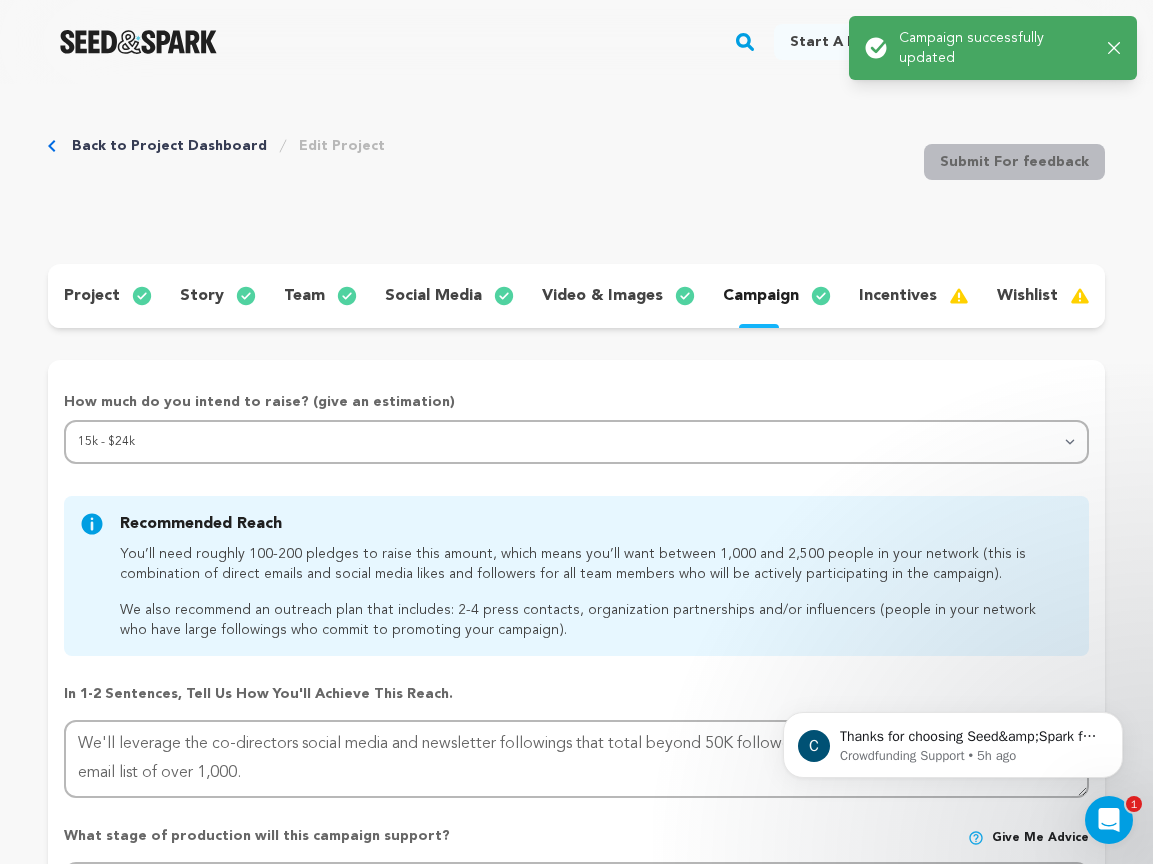 scroll, scrollTop: 0, scrollLeft: 0, axis: both 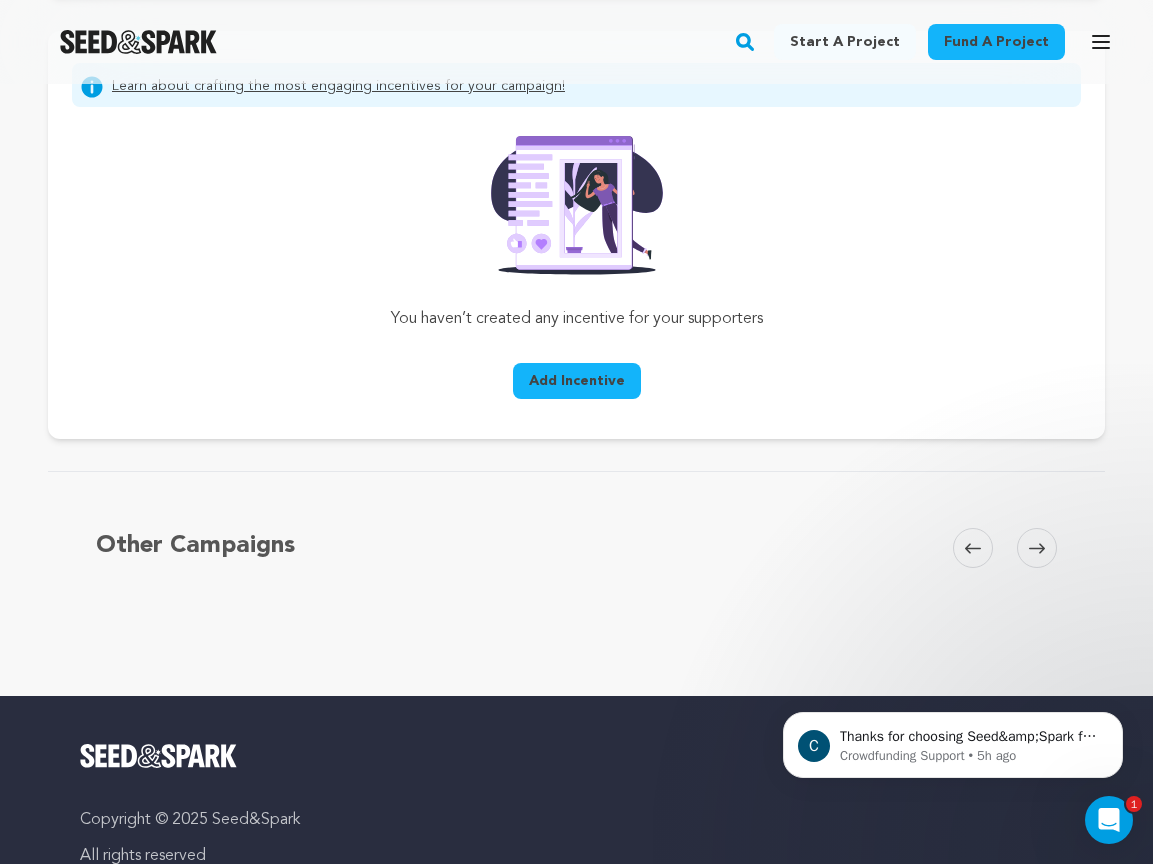 click on "Add Incentive" at bounding box center (577, 381) 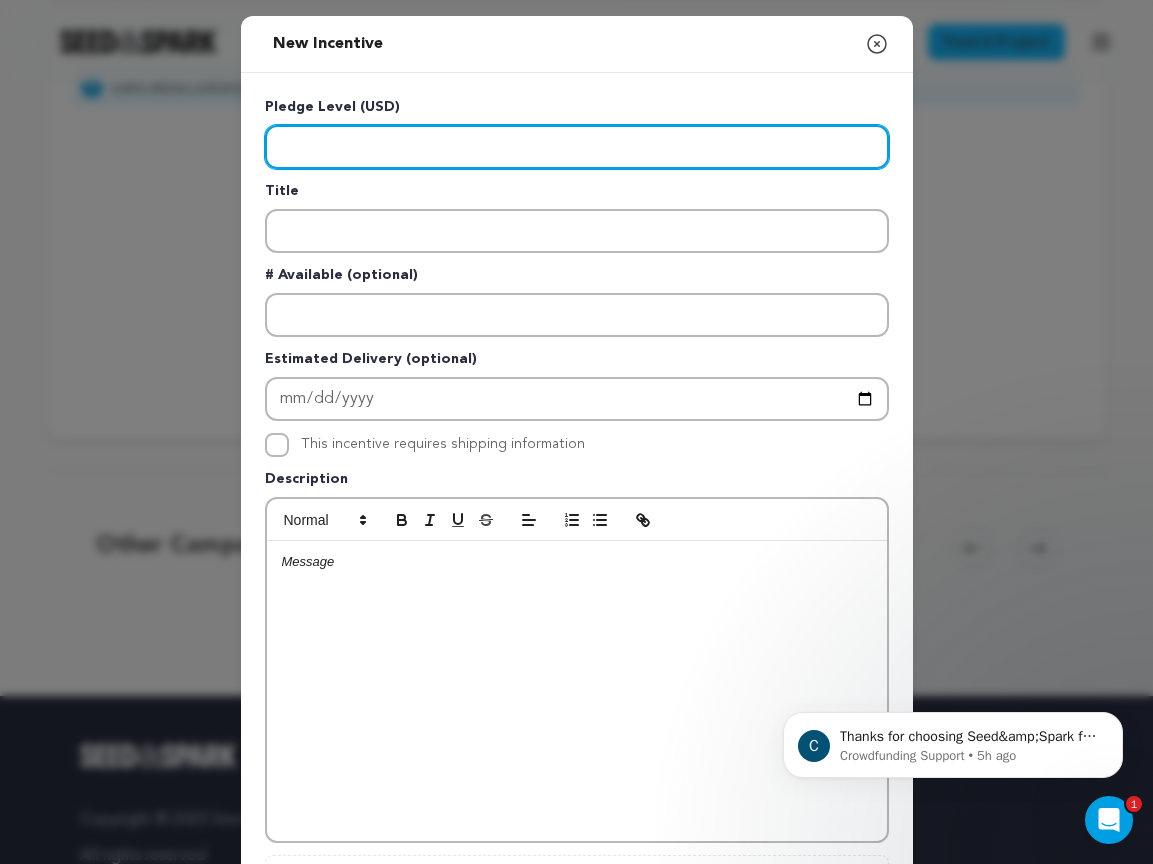 click at bounding box center (577, 147) 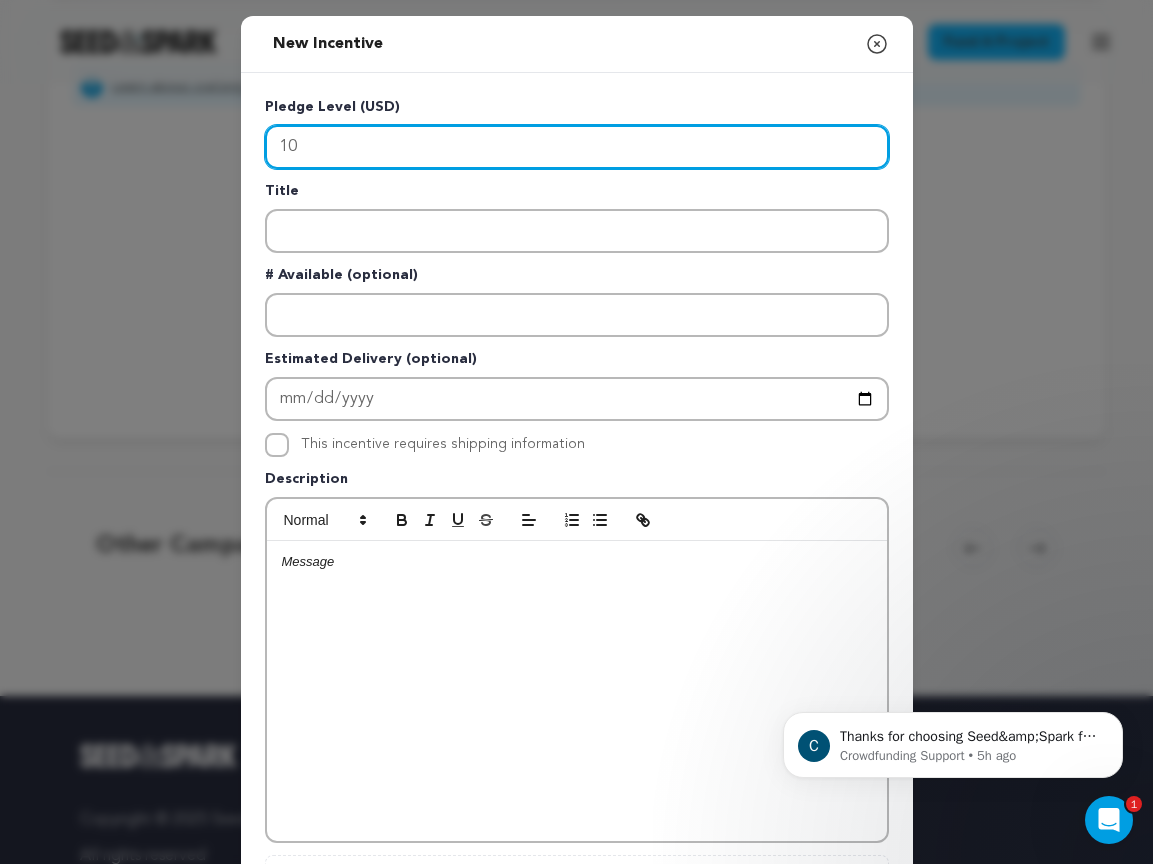 type on "1" 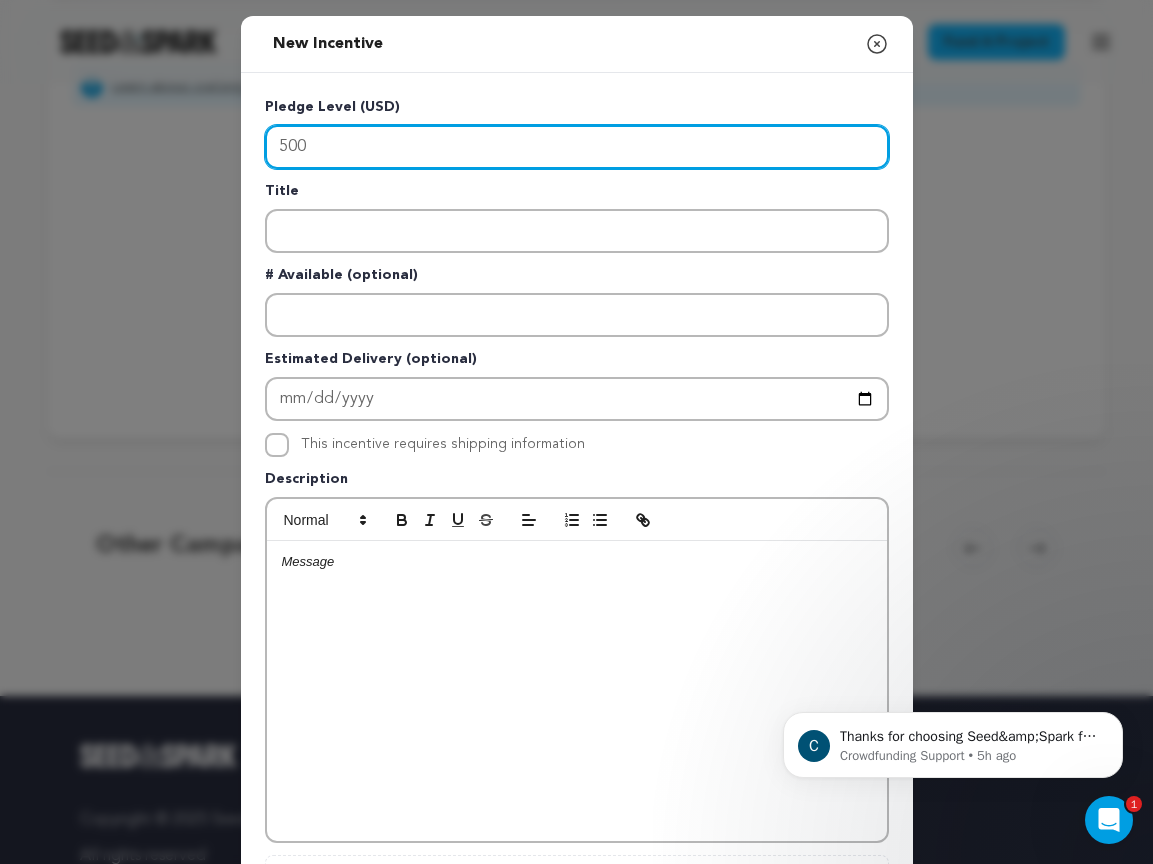 type on "500" 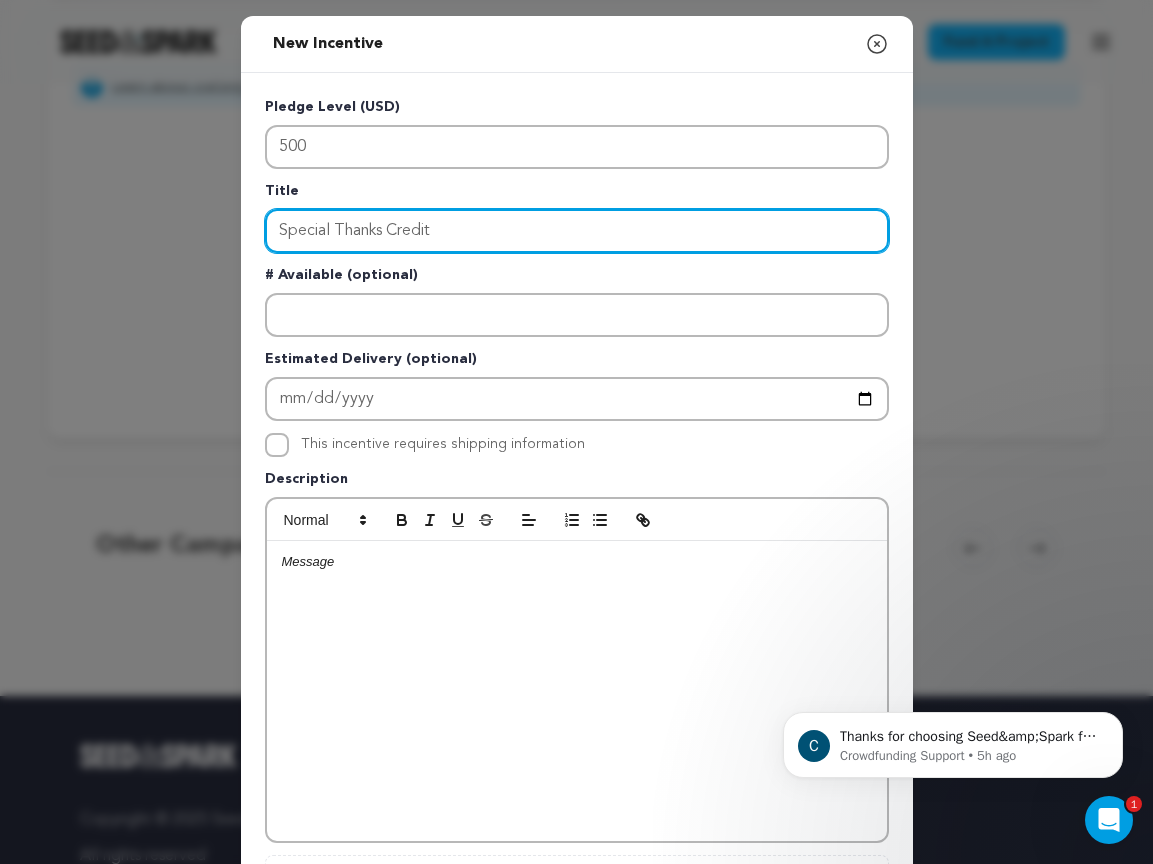type on "Special Thanks Credit" 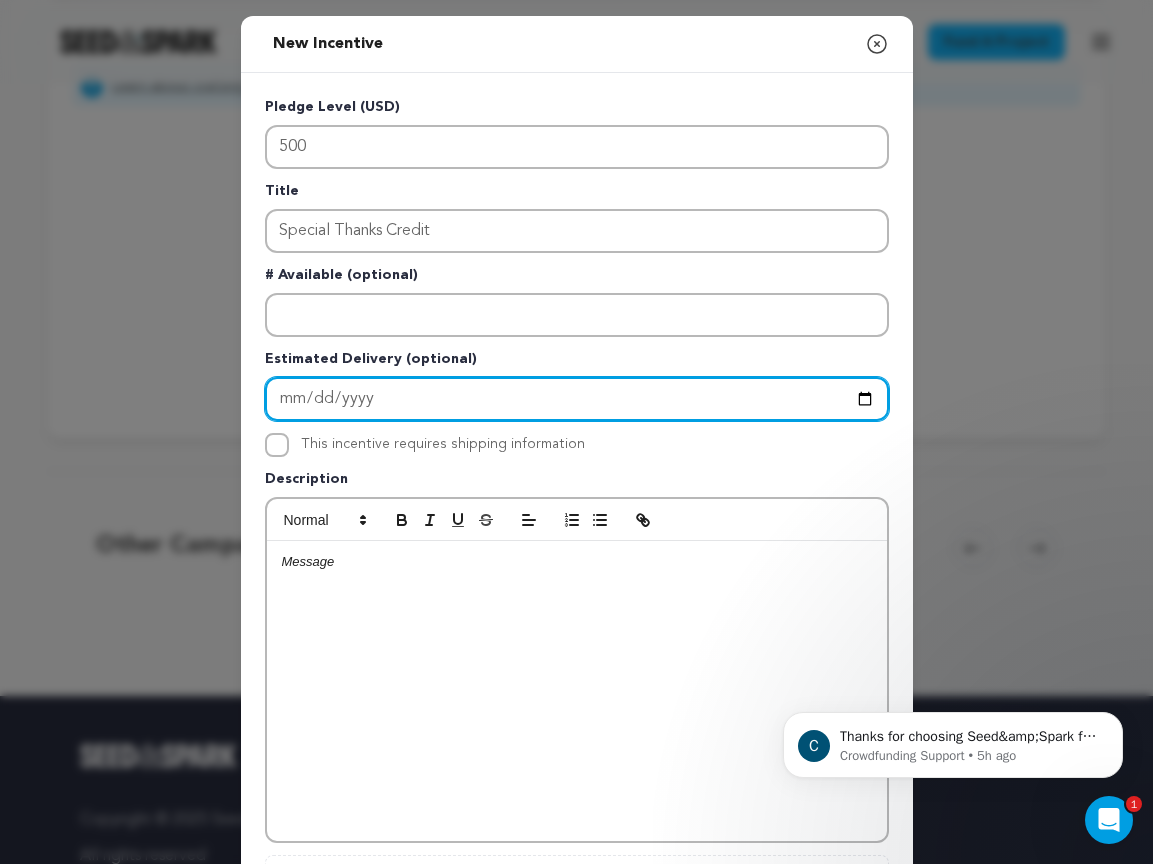 click at bounding box center [577, 399] 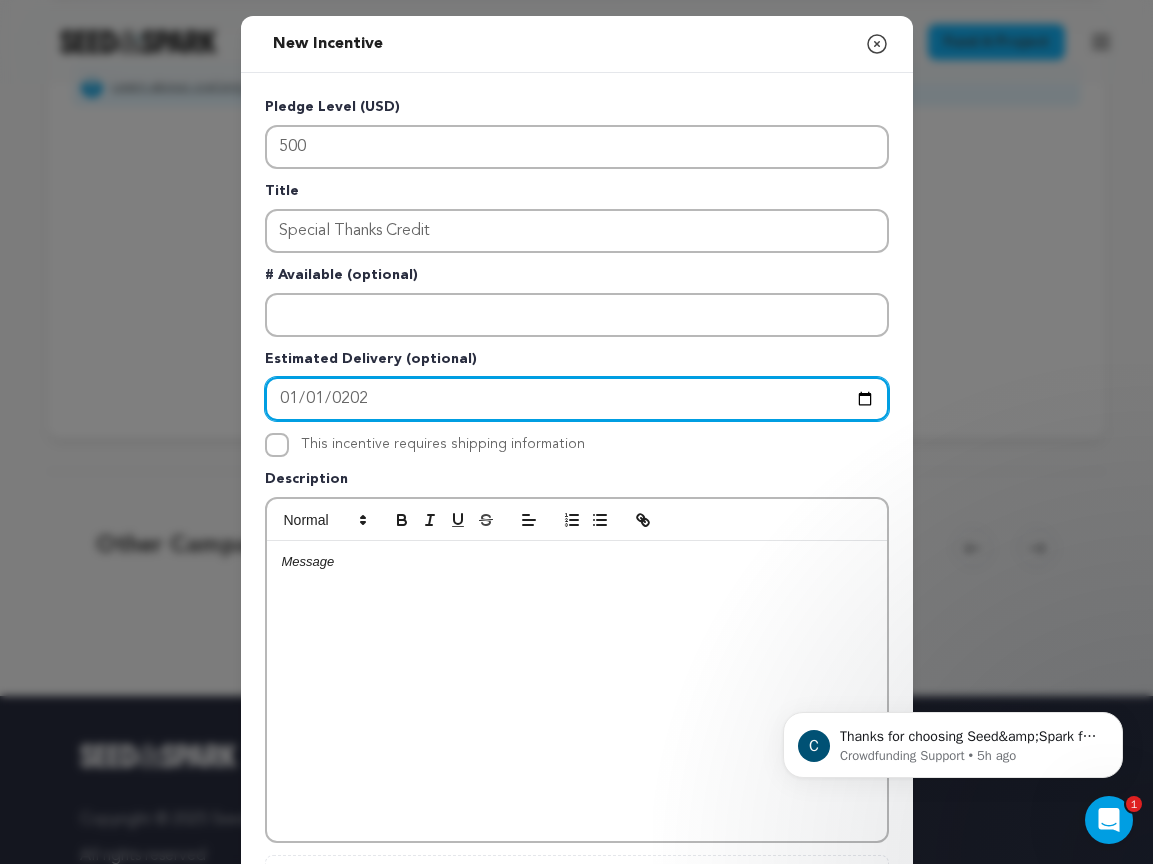 type on "2027-01-01" 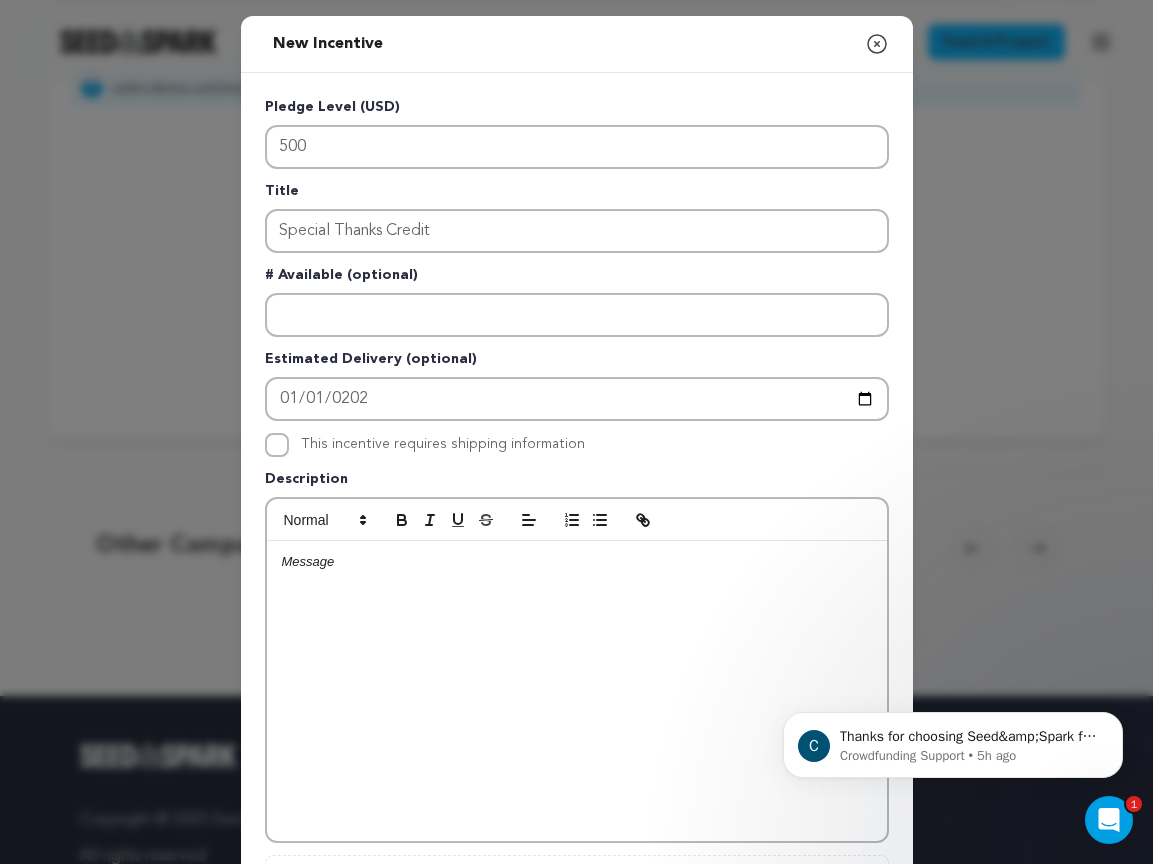 click at bounding box center [577, 691] 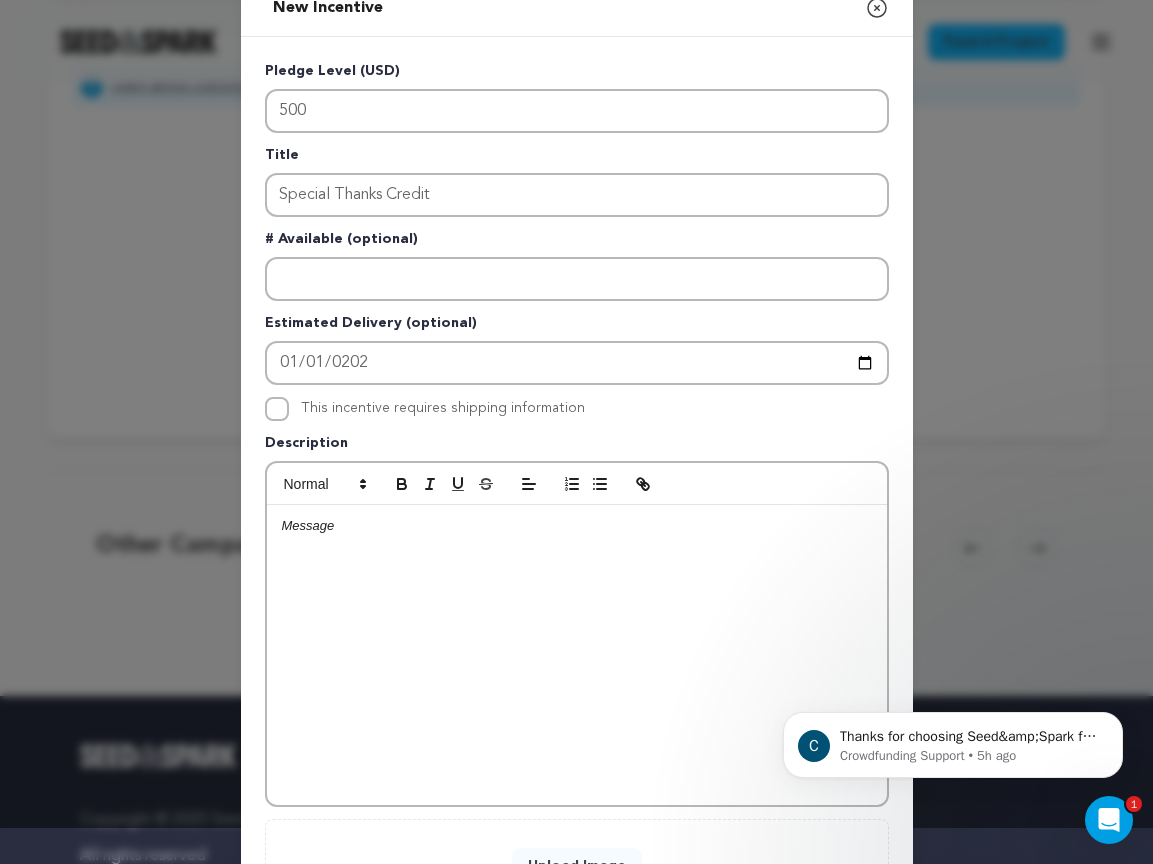 scroll, scrollTop: 39, scrollLeft: 0, axis: vertical 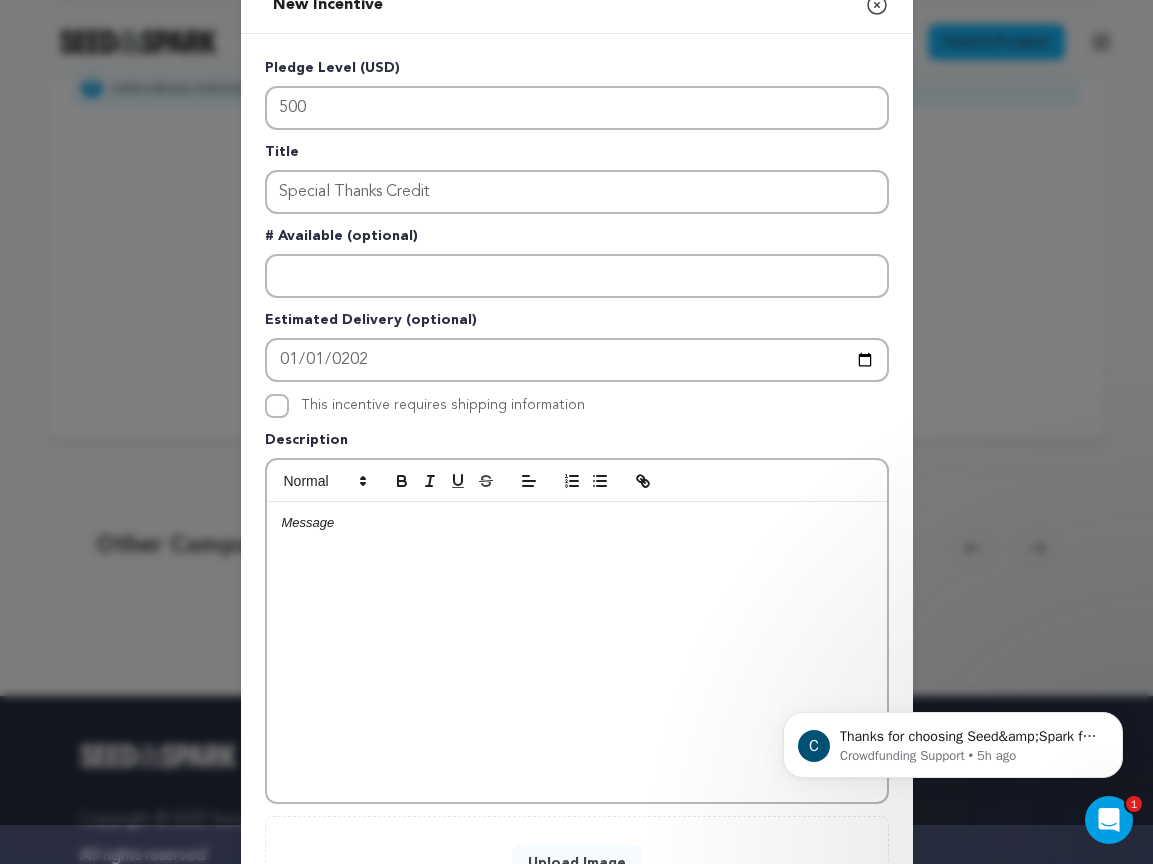 type 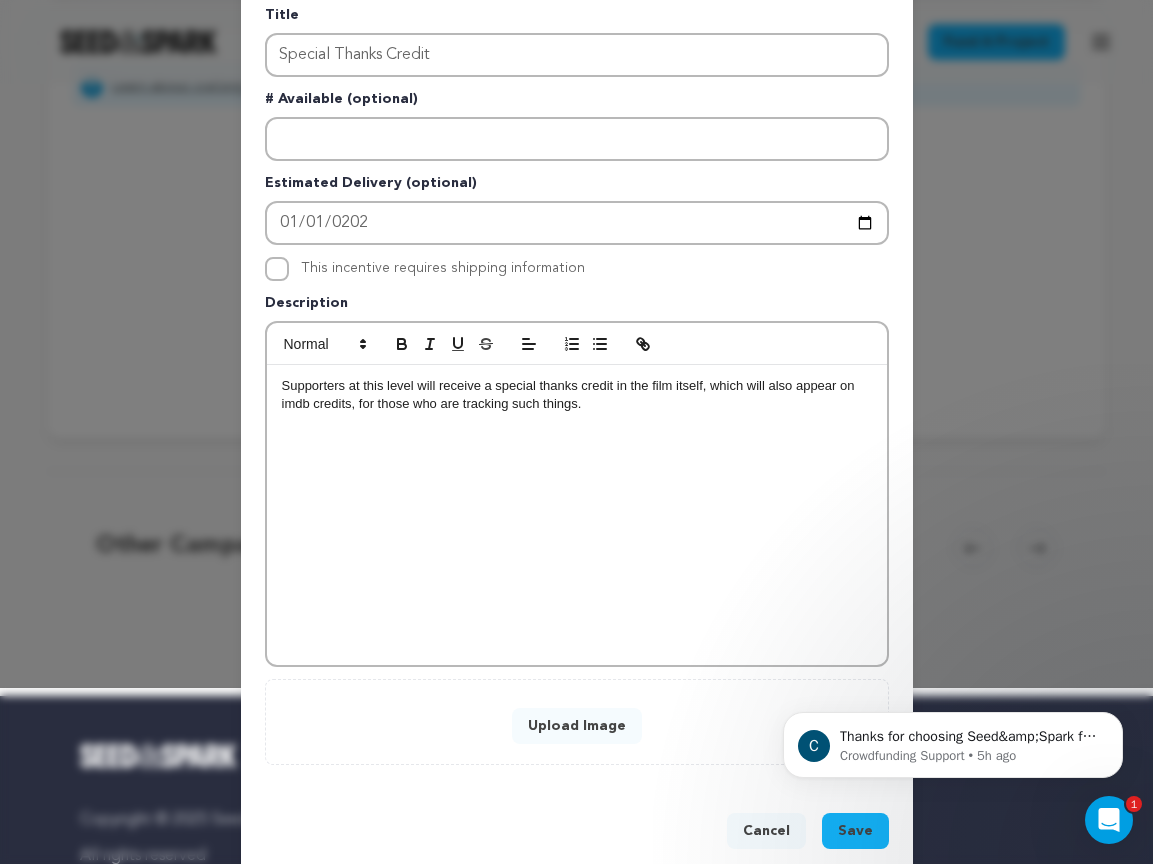 scroll, scrollTop: 209, scrollLeft: 0, axis: vertical 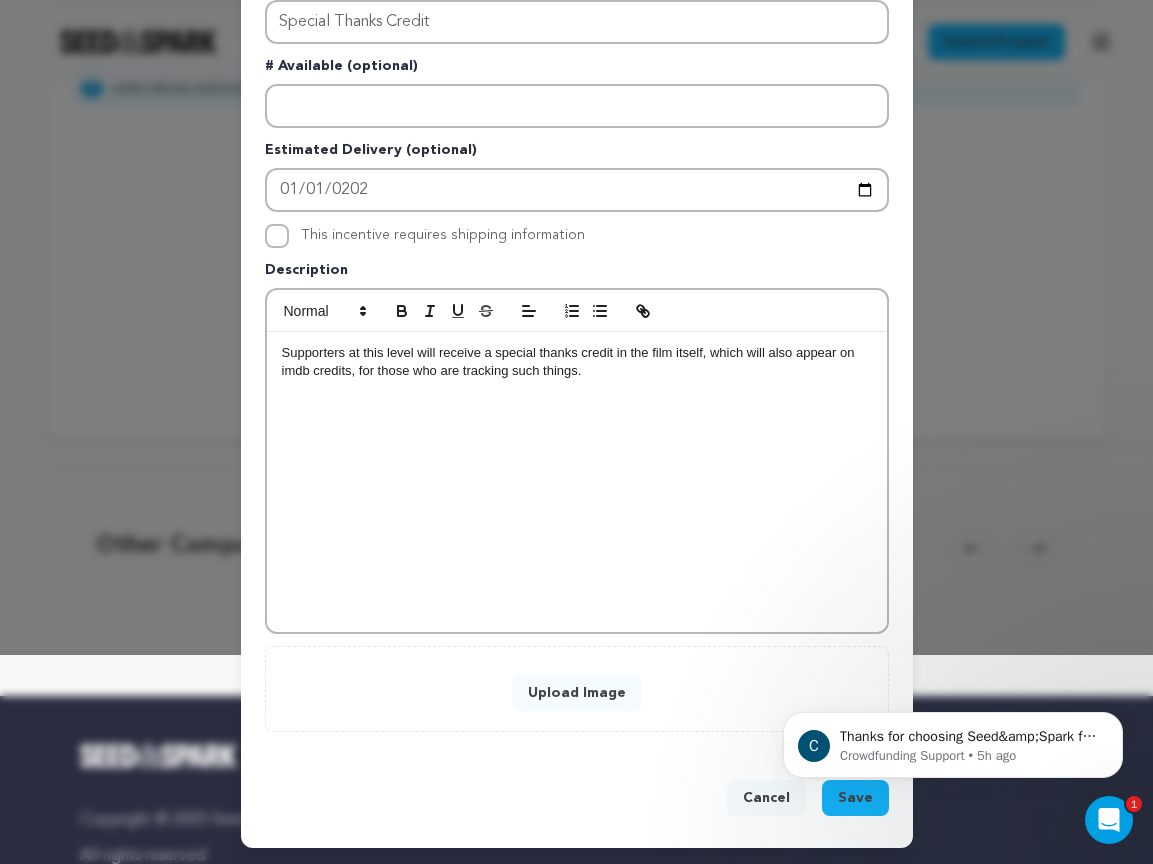 click on "C Thanks for choosing Seed&amp;Spark for your project! If you have any questions as you go, just let us know.  A gentle reminder Seed&amp;Spark is a small (and mighty!) team of lovely humans. As of May 2, 2022, Seed&amp;Spark transitioned to a 4 Day Work Week, working Monday through Thursday, with Fridays off. Crowdfunding Support • 5h ago" at bounding box center (953, 740) 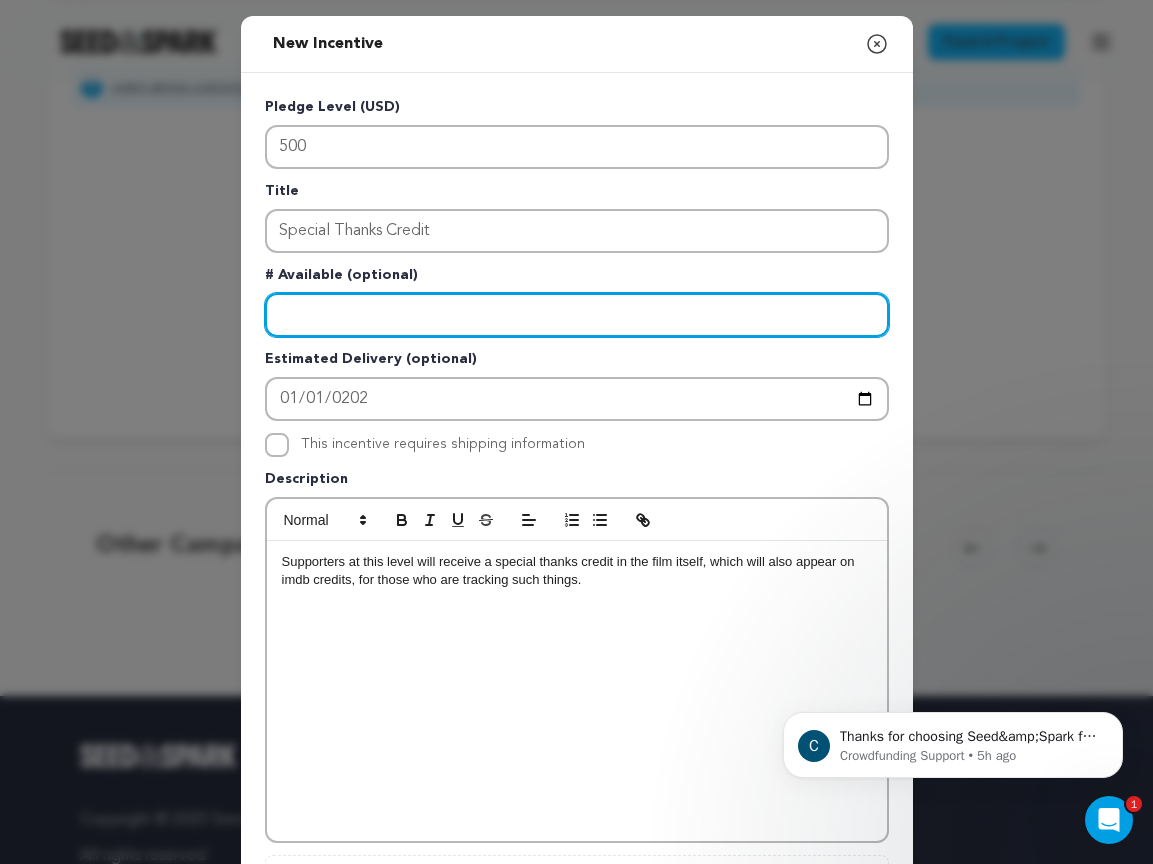 click at bounding box center (577, 315) 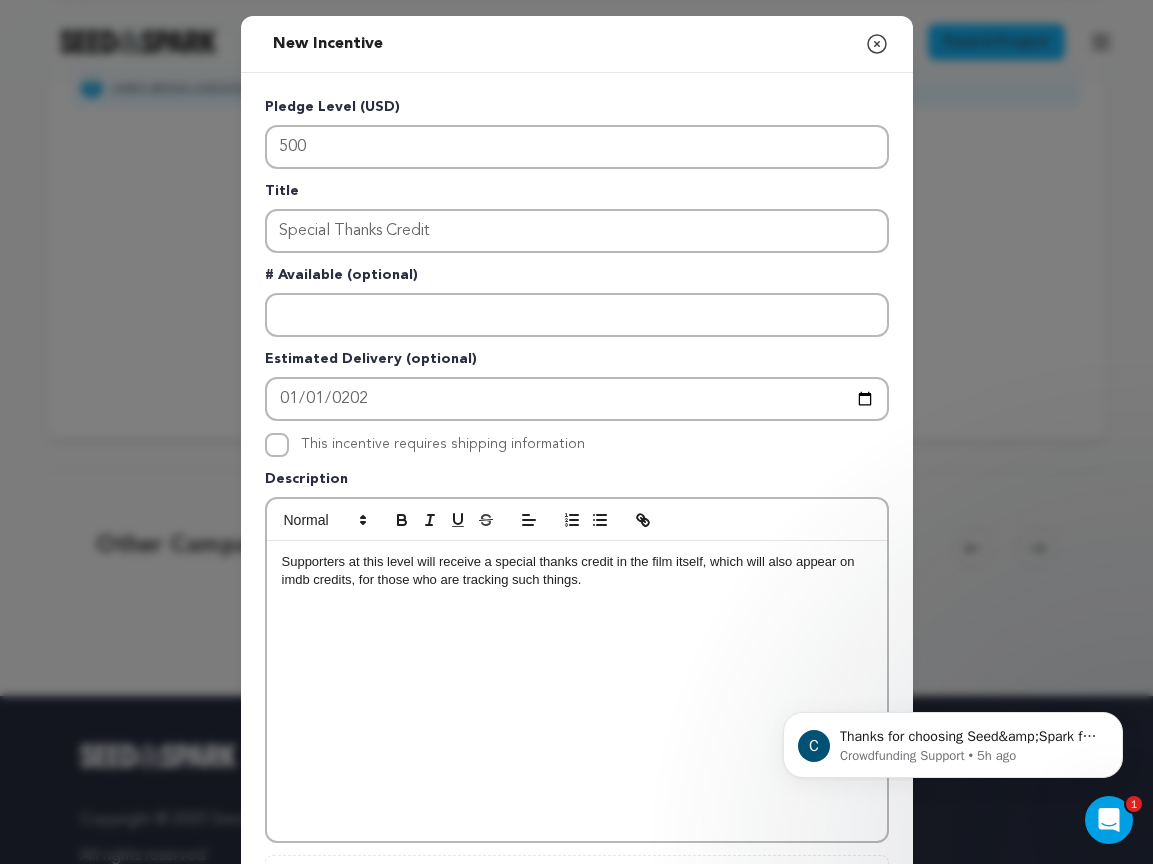 click on "Supporters at this level will receive a special thanks credit in the film itself, which will also appear on imdb credits, for those who are tracking such things." at bounding box center [577, 691] 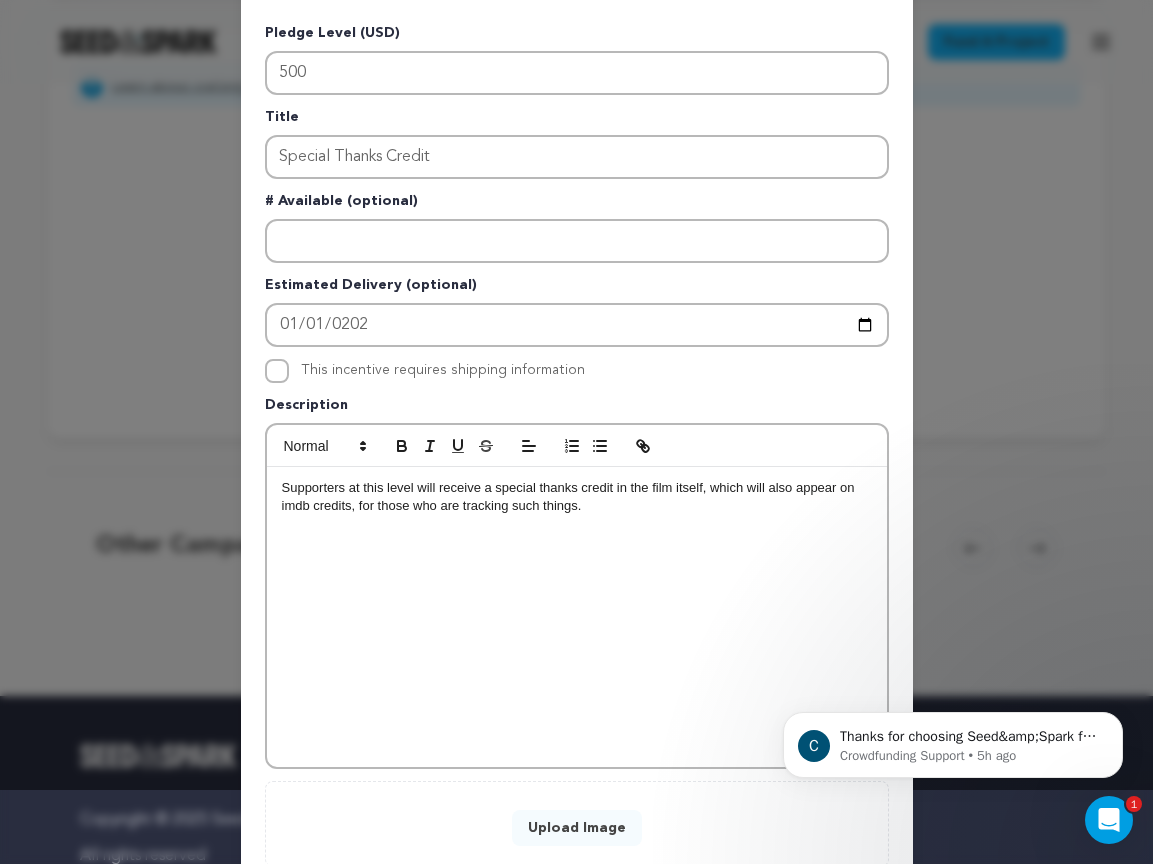 scroll, scrollTop: 209, scrollLeft: 0, axis: vertical 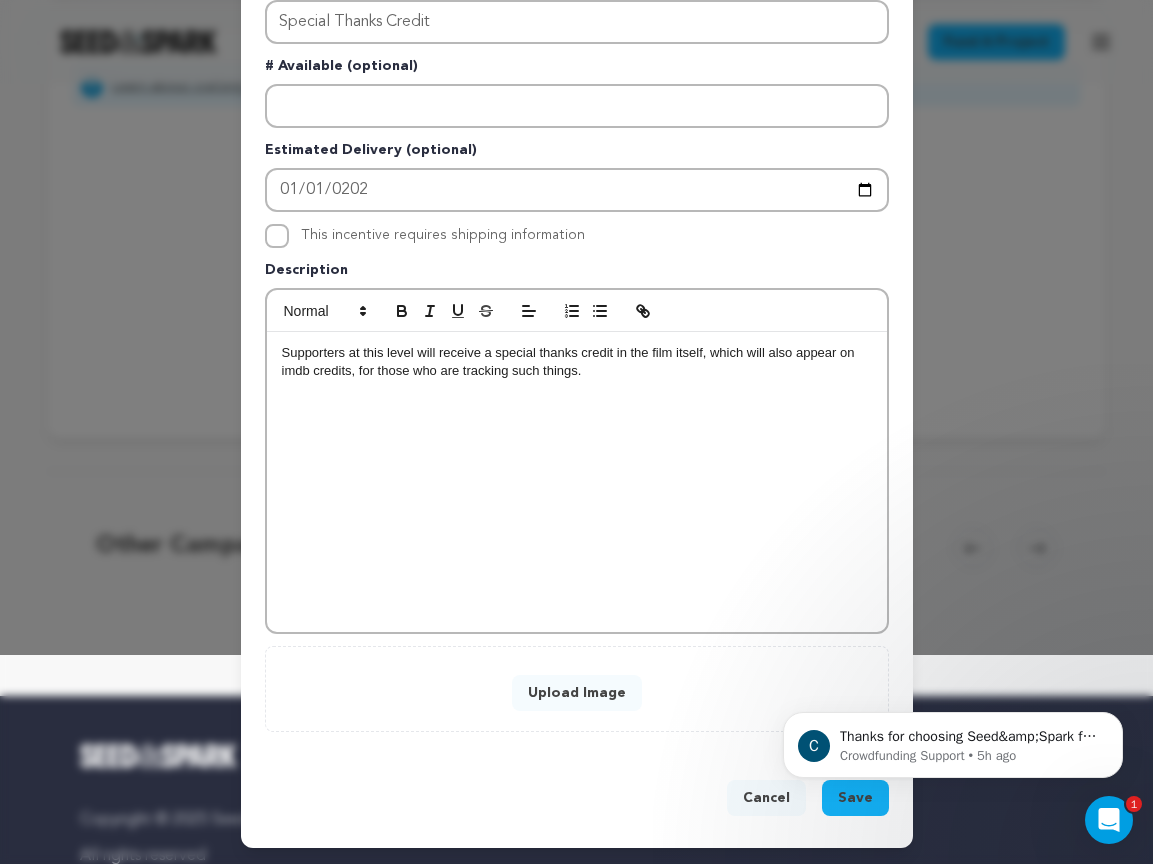 click on "C Thanks for choosing Seed&amp;Spark for your project! If you have any questions as you go, just let us know.  A gentle reminder Seed&amp;Spark is a small (and mighty!) team of lovely humans. As of May 2, 2022, Seed&amp;Spark transitioned to a 4 Day Work Week, working Monday through Thursday, with Fridays off. Crowdfunding Support • 5h ago" 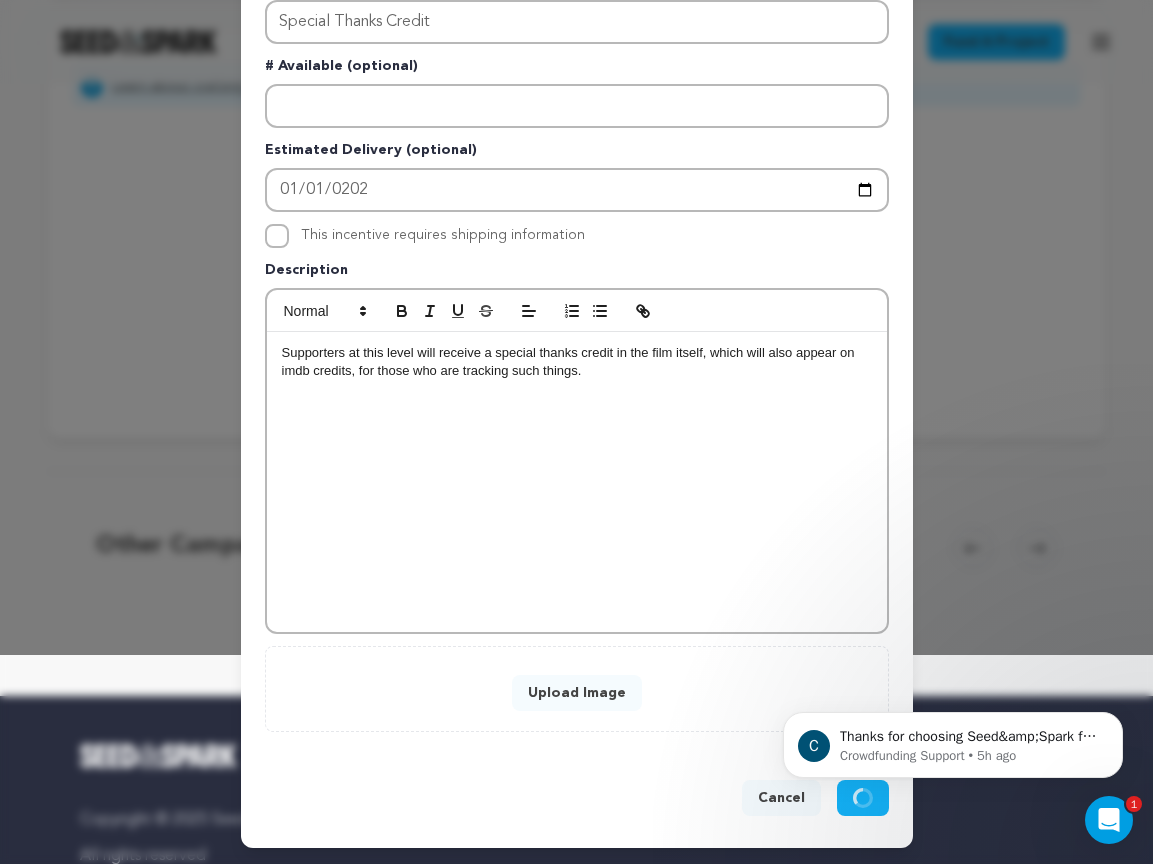 scroll, scrollTop: 167, scrollLeft: 0, axis: vertical 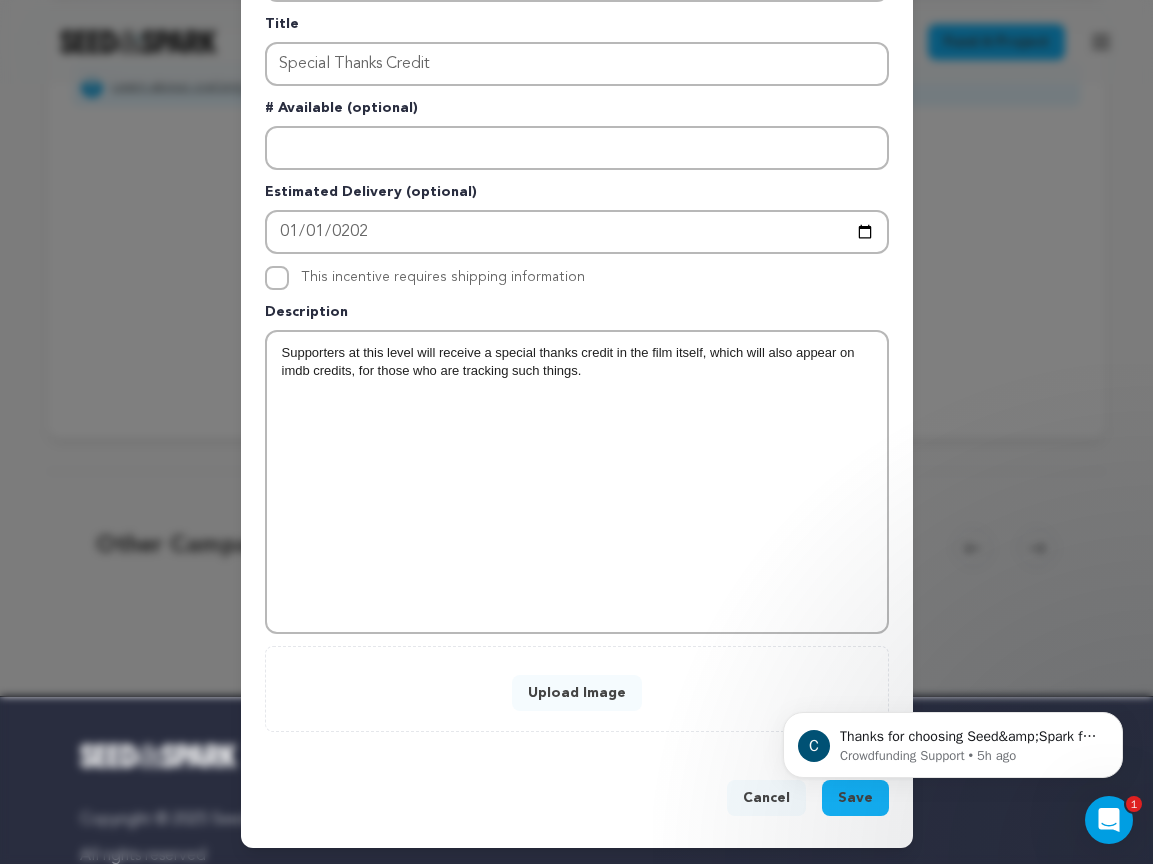 click on "Upload Image" at bounding box center [577, 693] 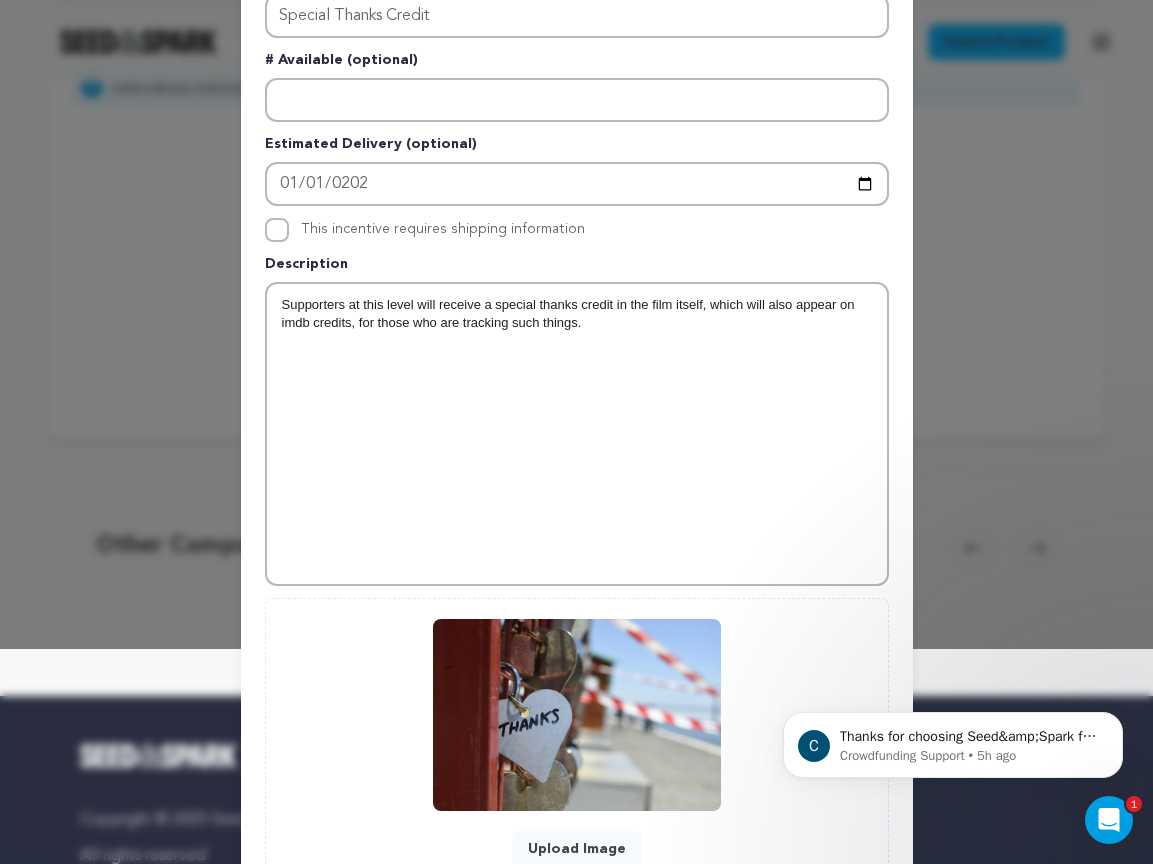 scroll, scrollTop: 371, scrollLeft: 0, axis: vertical 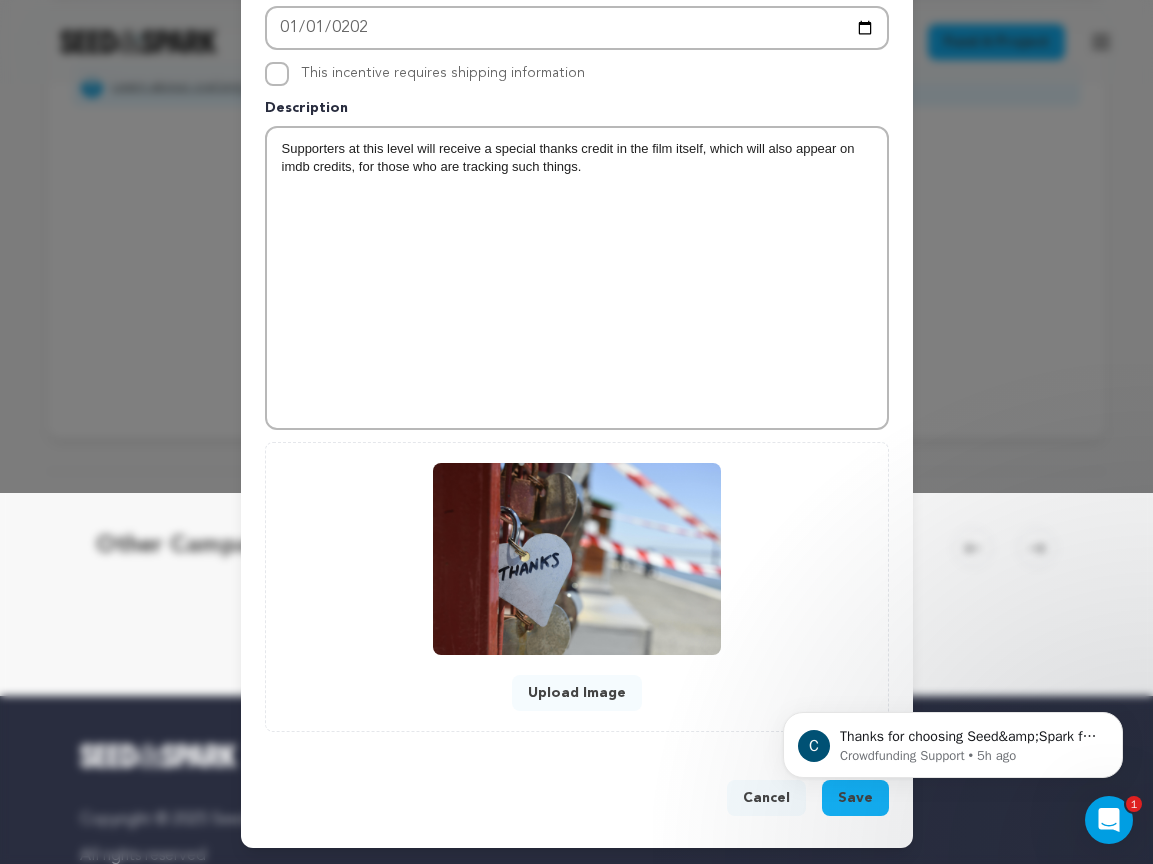 click on "C Thanks for choosing Seed&amp;Spark for your project! If you have any questions as you go, just let us know.  A gentle reminder Seed&amp;Spark is a small (and mighty!) team of lovely humans. As of May 2, 2022, Seed&amp;Spark transitioned to a 4 Day Work Week, working Monday through Thursday, with Fridays off. Crowdfunding Support • 5h ago" 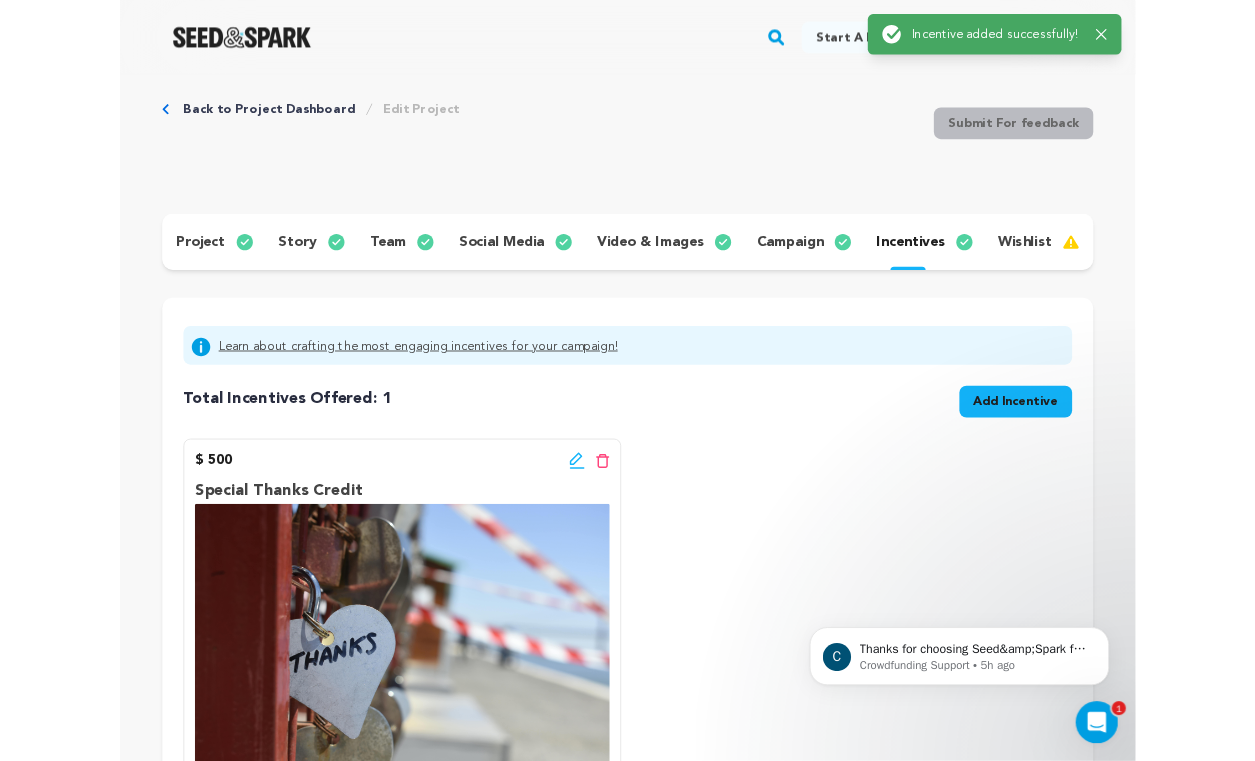 scroll, scrollTop: 0, scrollLeft: 0, axis: both 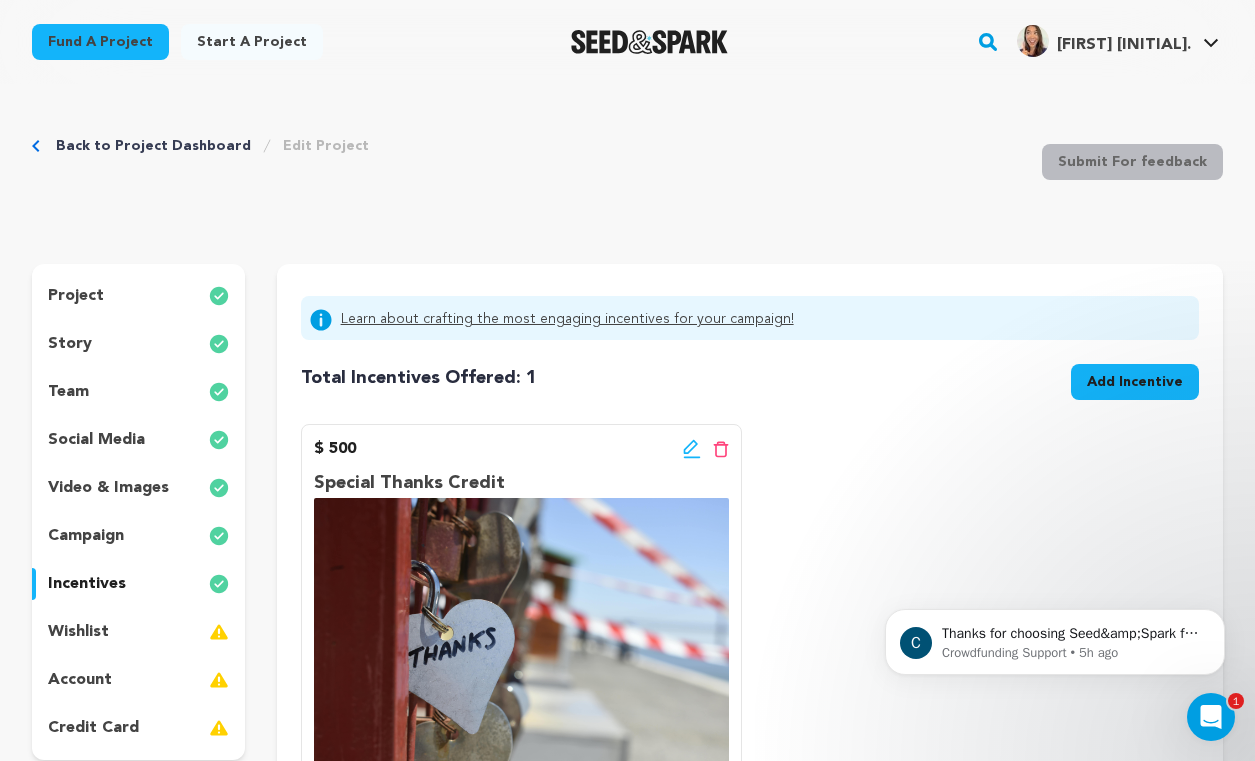 click on "Add Incentive" at bounding box center (1135, 382) 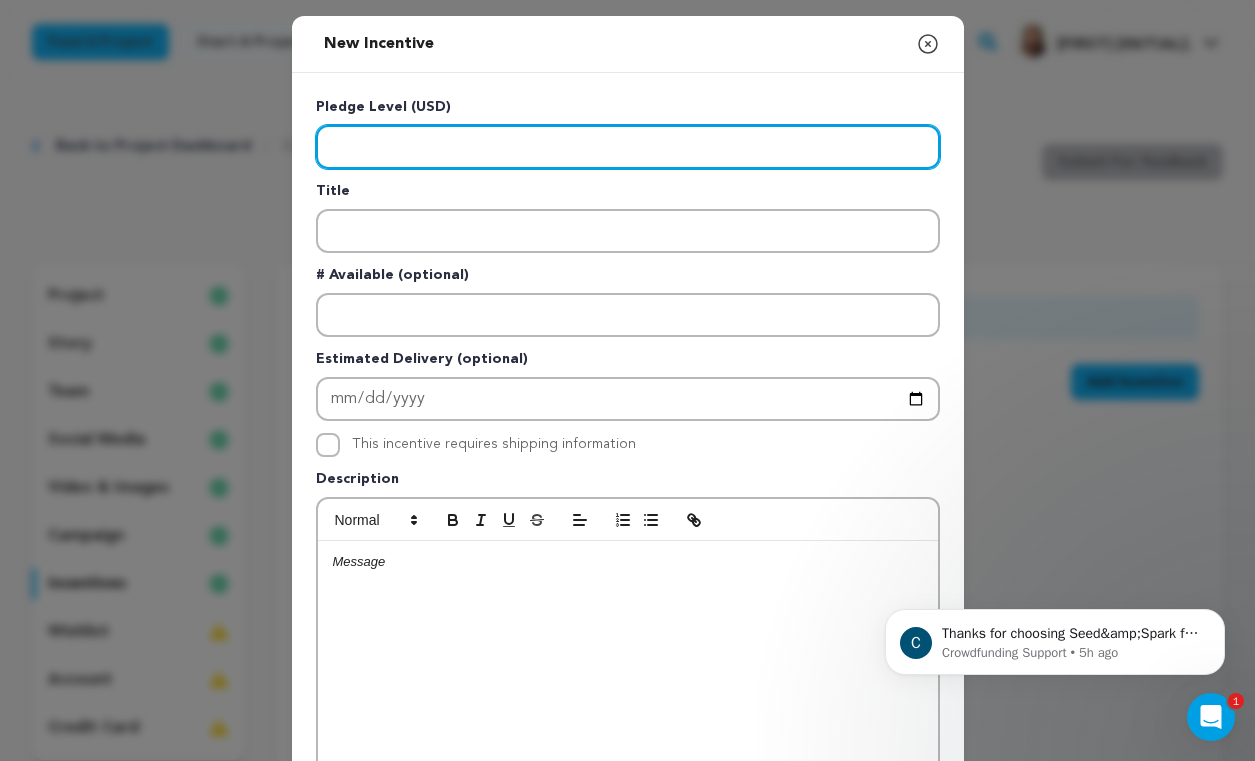click at bounding box center (628, 147) 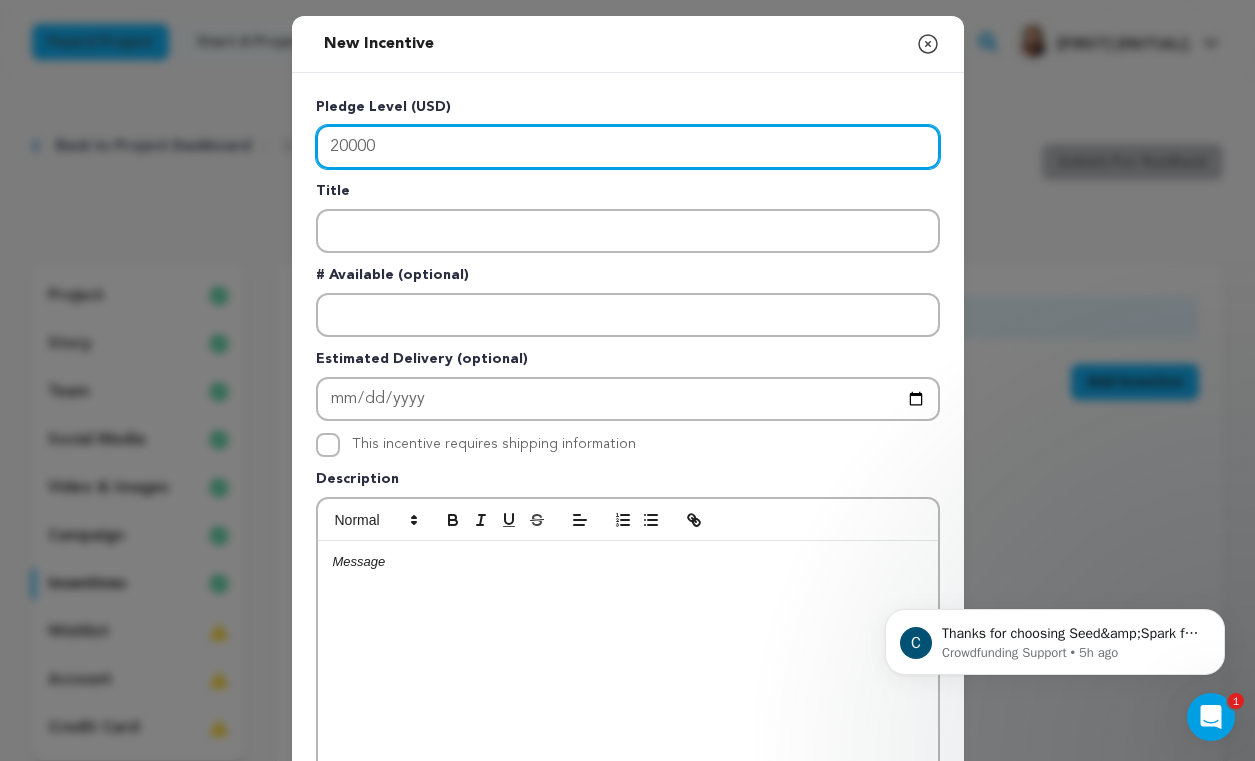 type on "20000" 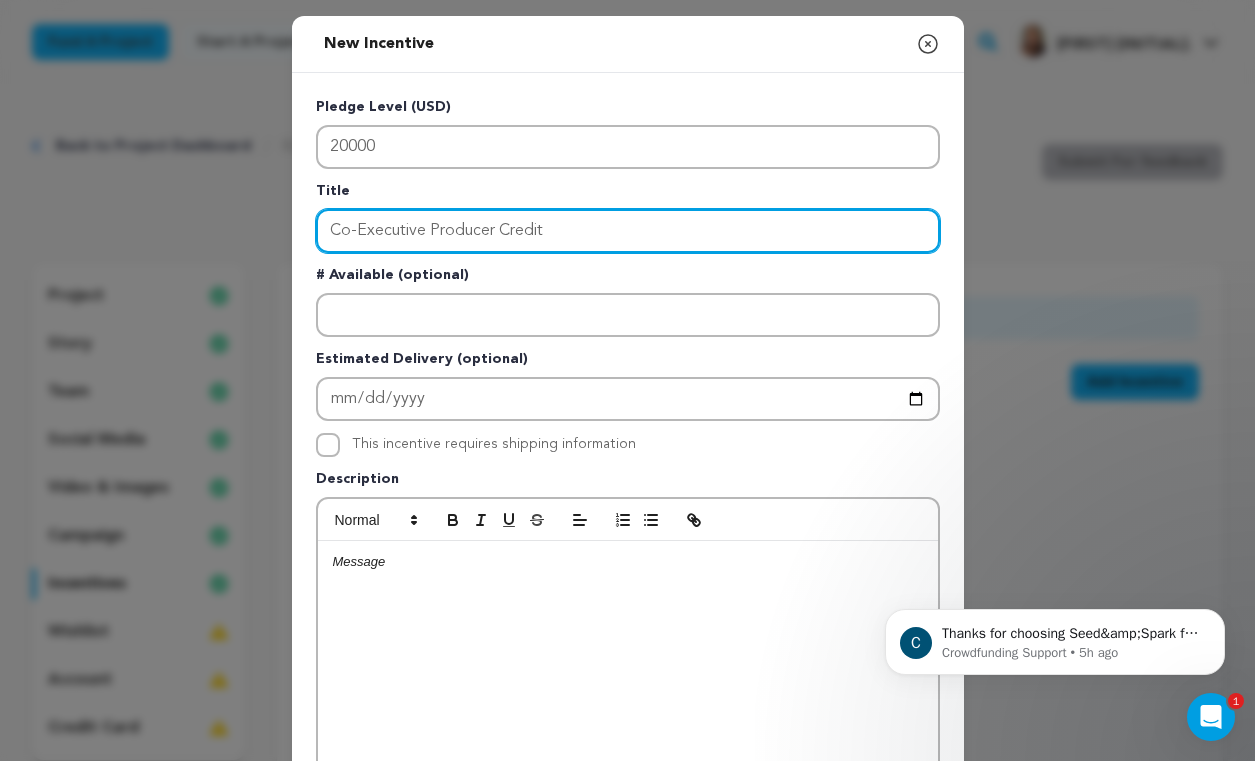 type on "Co-Executive Producer Credit" 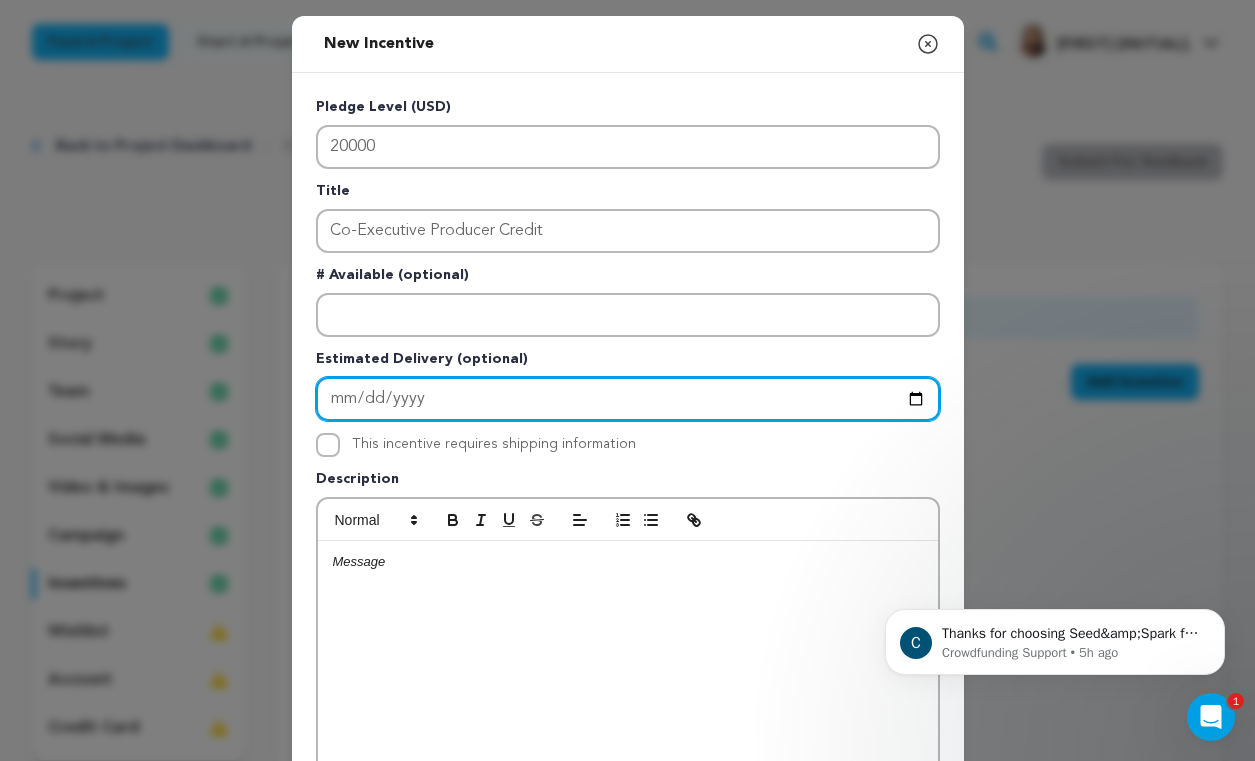 click at bounding box center [628, 399] 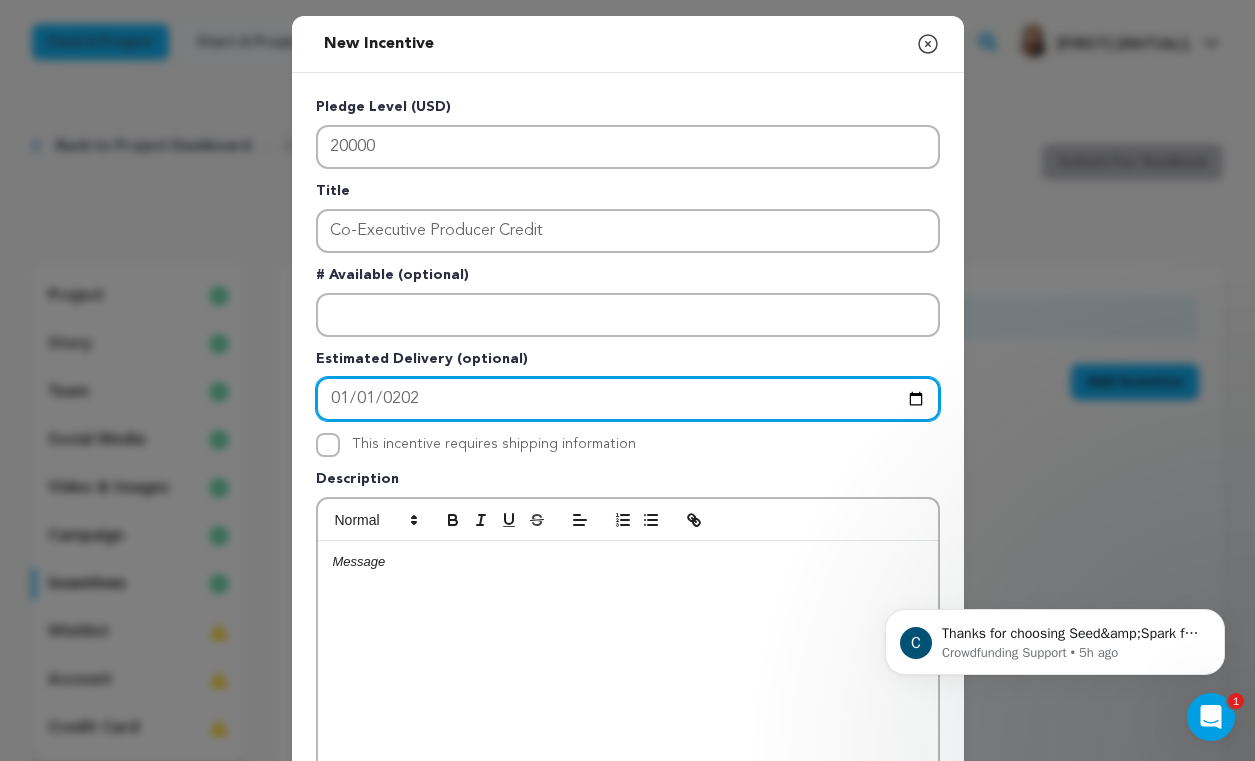 type on "2026-01-01" 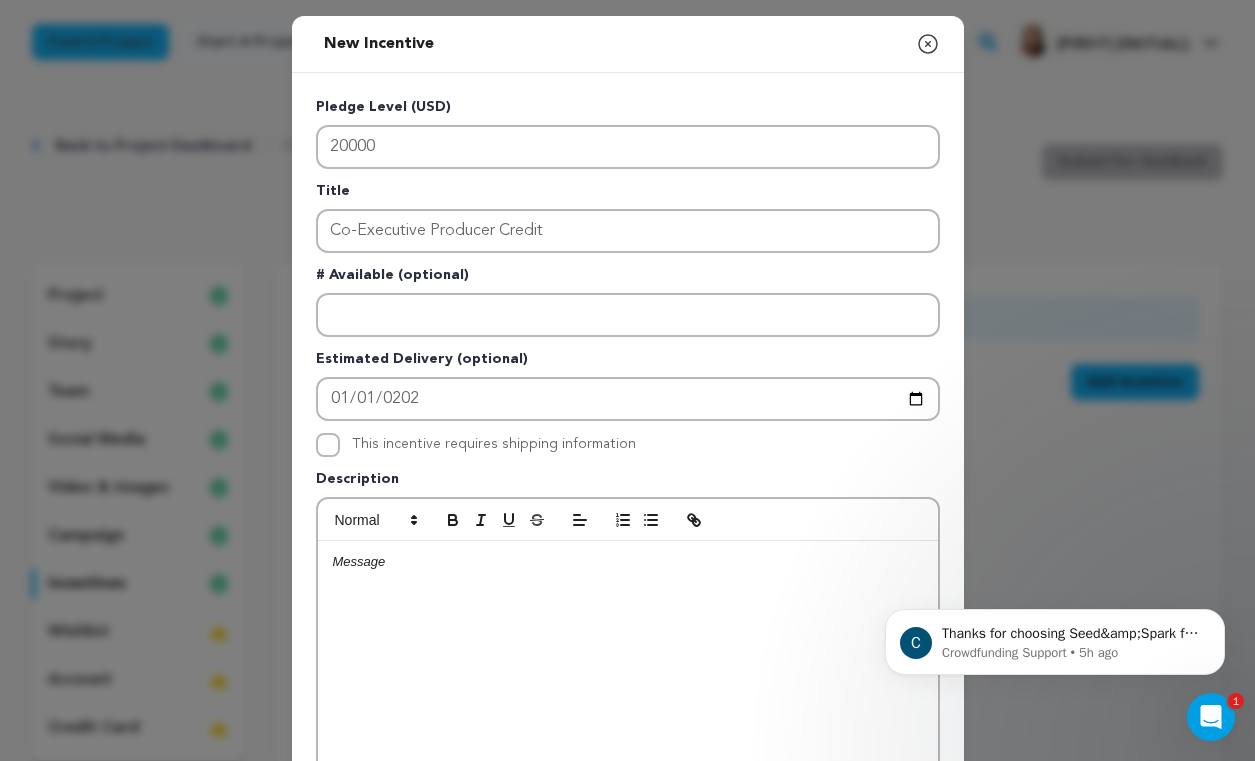 click at bounding box center (628, 691) 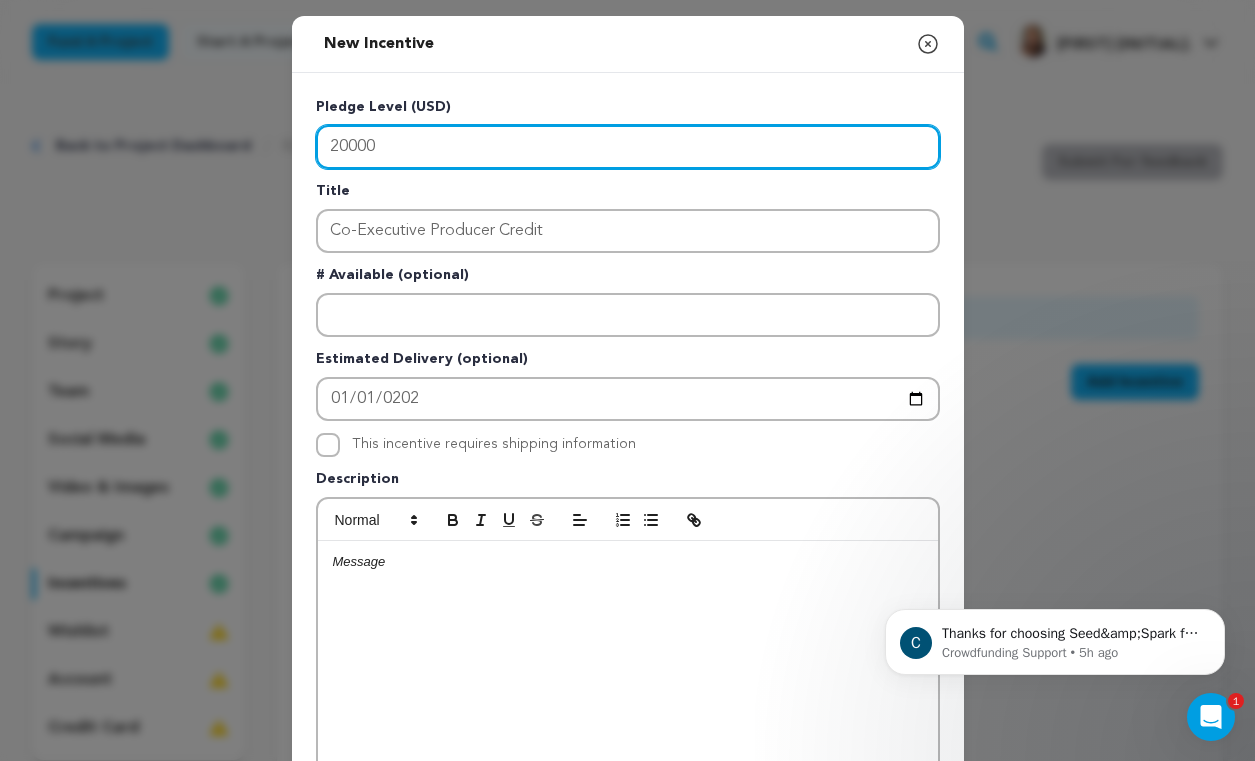 click on "20000" at bounding box center (628, 147) 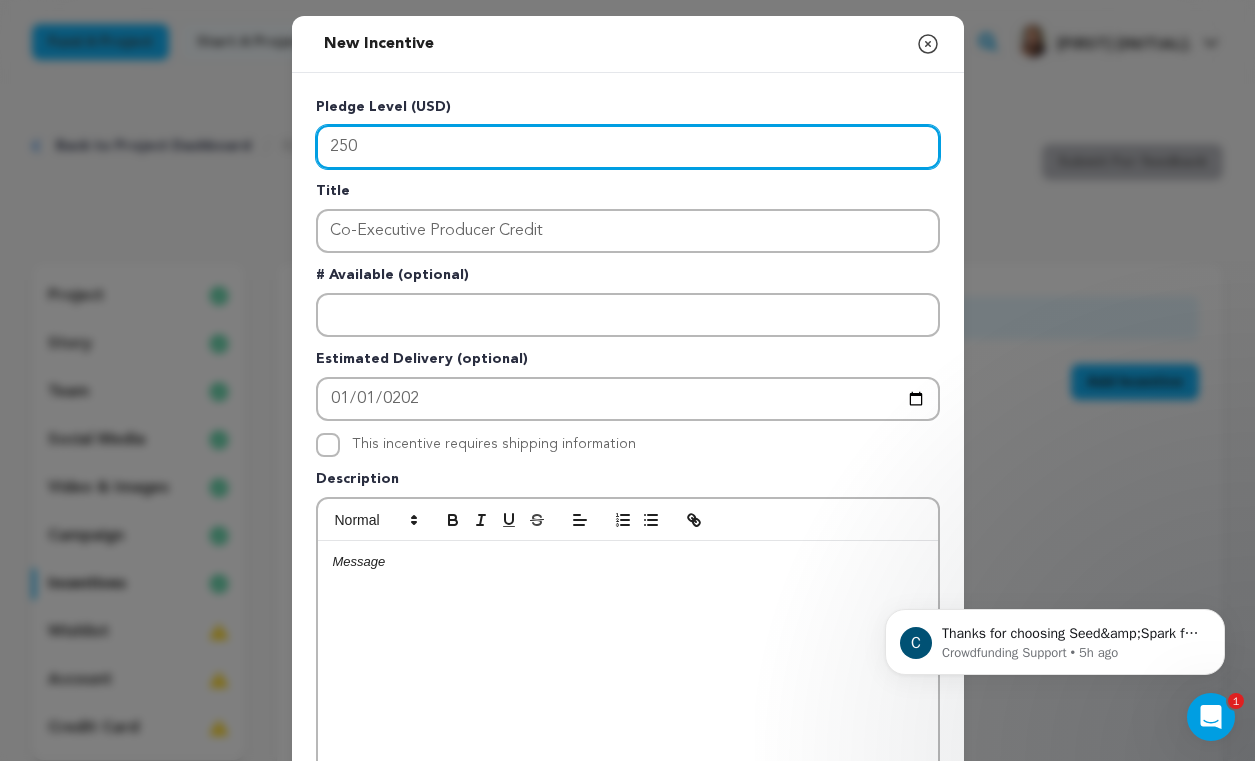type on "250" 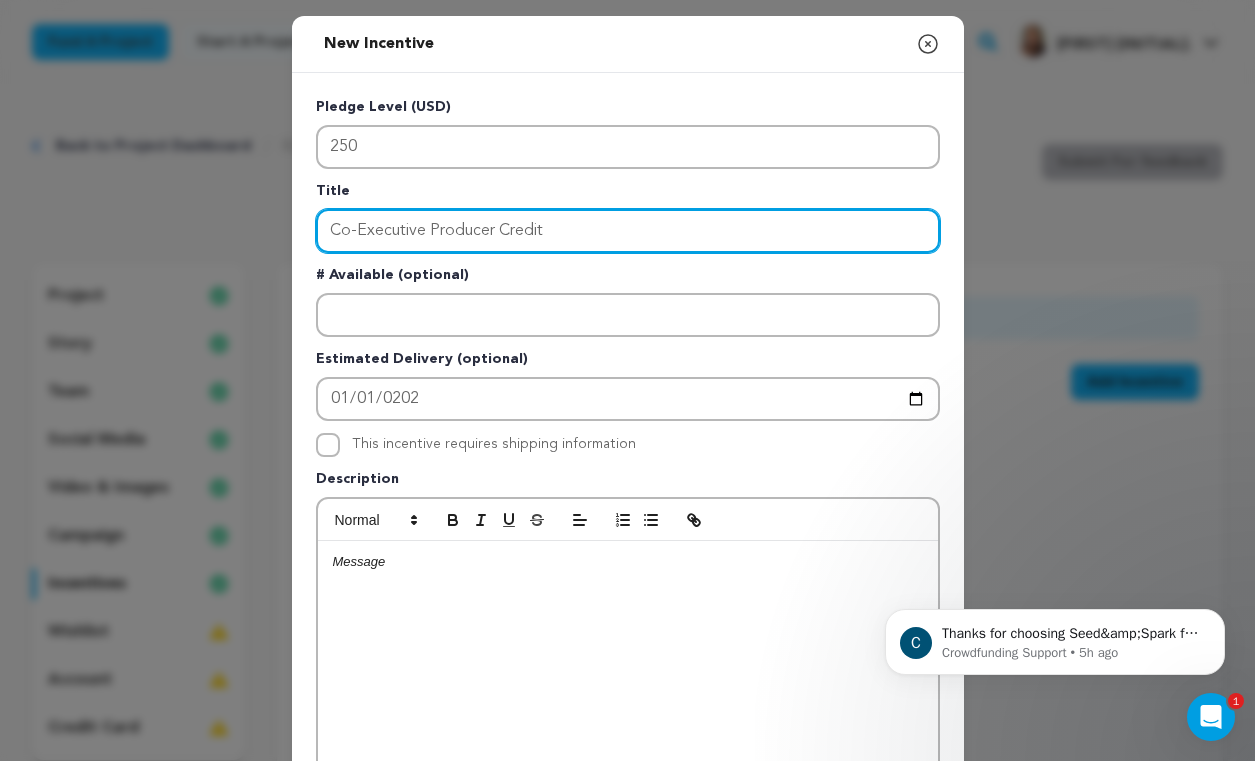 drag, startPoint x: 578, startPoint y: 235, endPoint x: 314, endPoint y: 210, distance: 265.18106 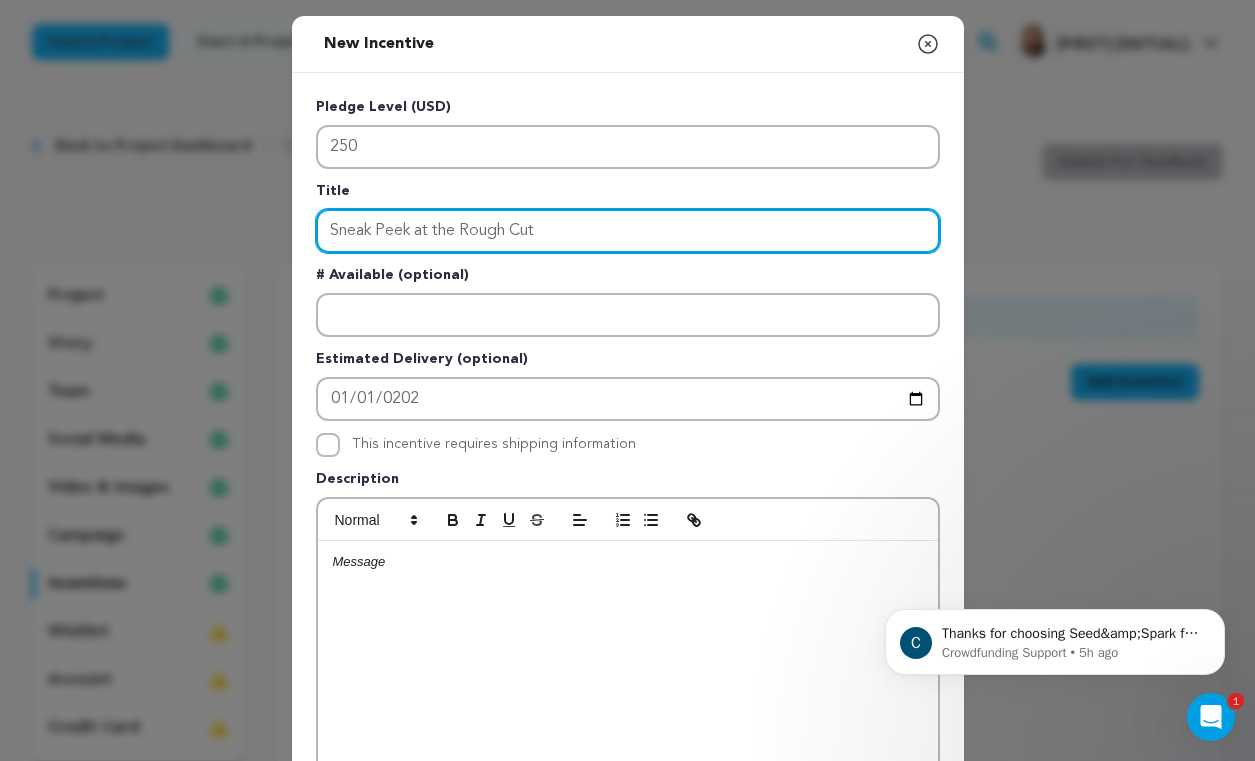 type on "Sneak Peek at the Rough Cut" 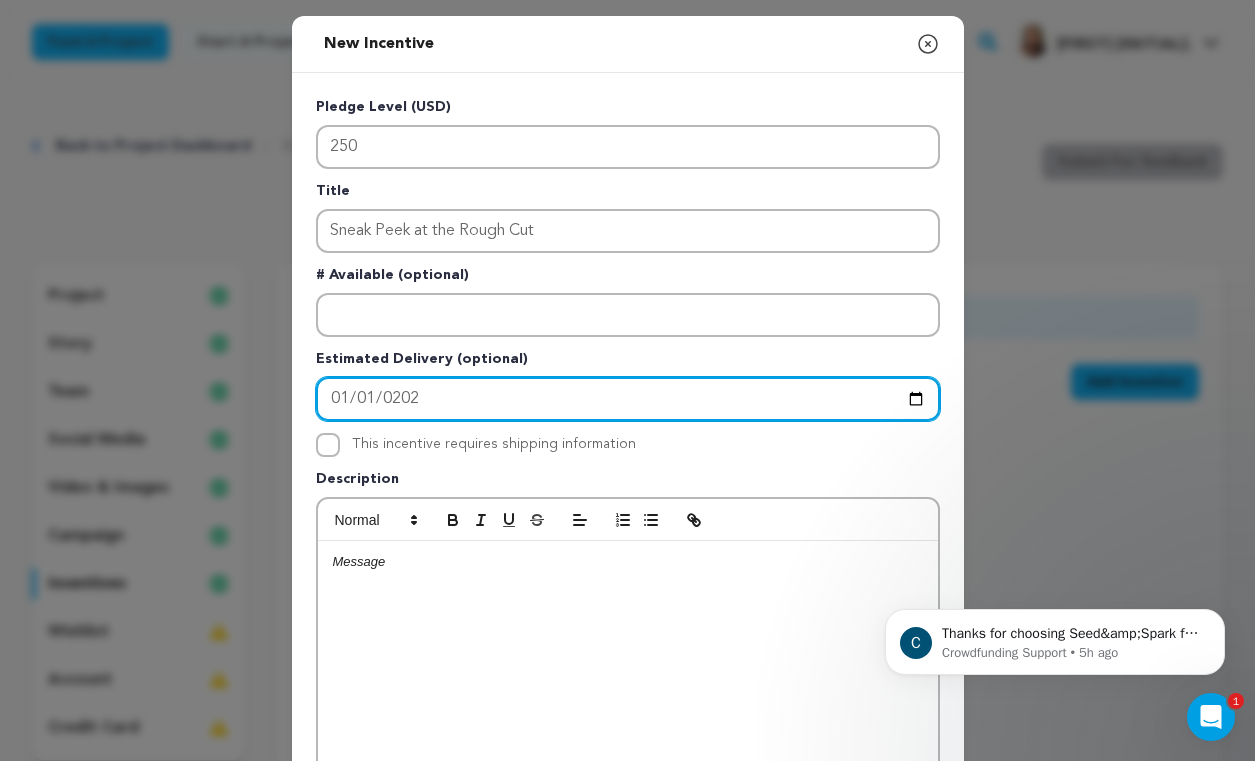 click on "2027-01-01" at bounding box center (628, 399) 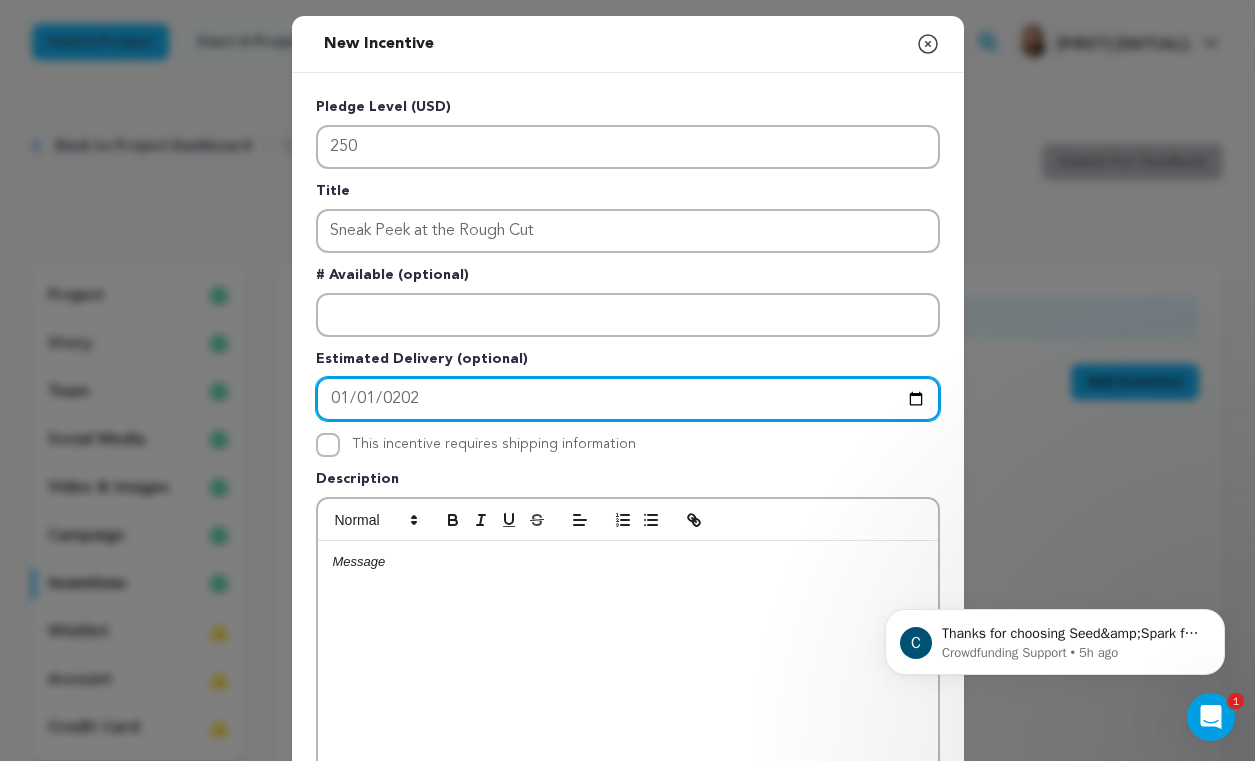 type on "2026-09-30" 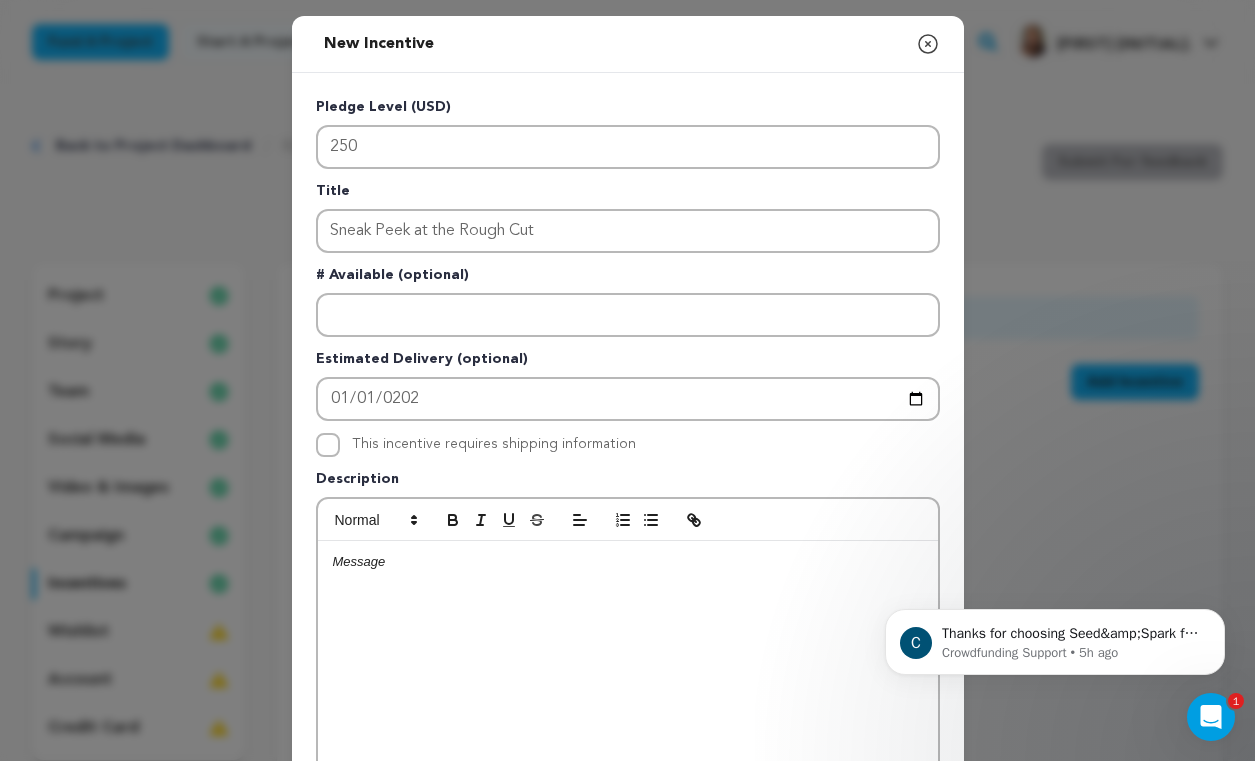 click at bounding box center (628, 691) 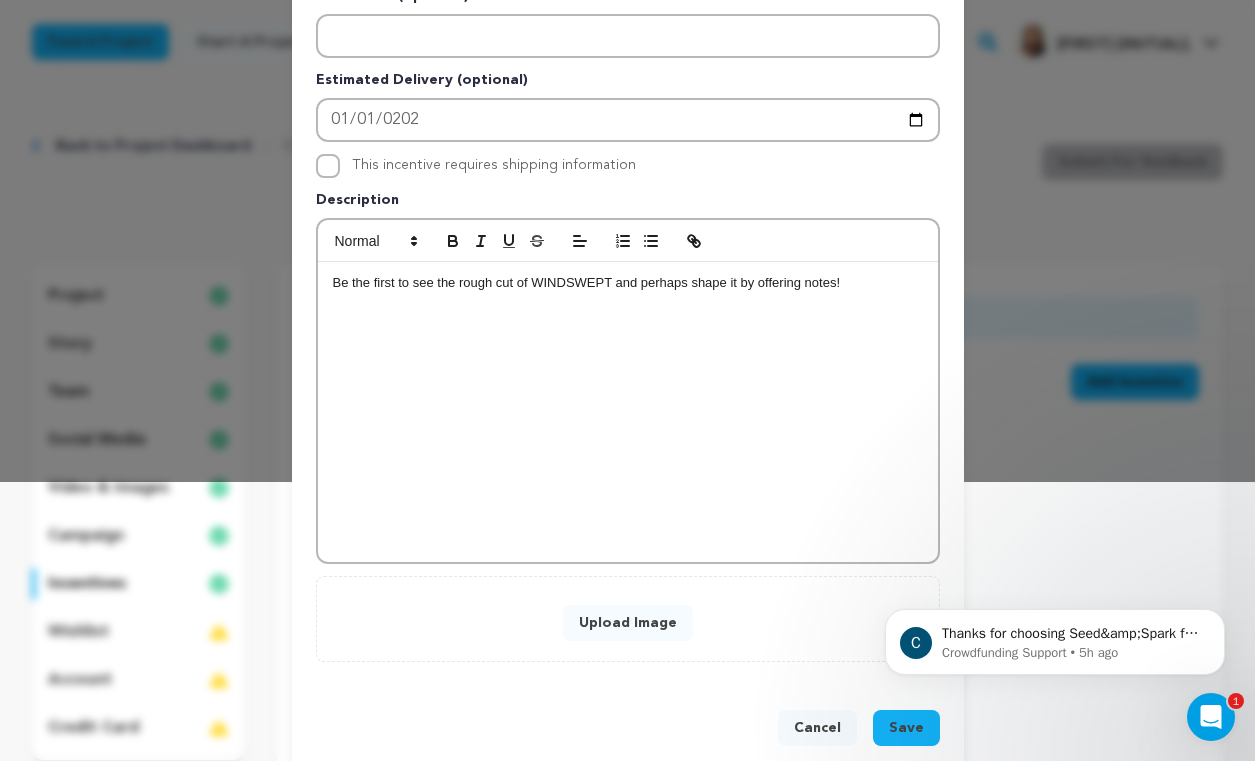scroll, scrollTop: 312, scrollLeft: 0, axis: vertical 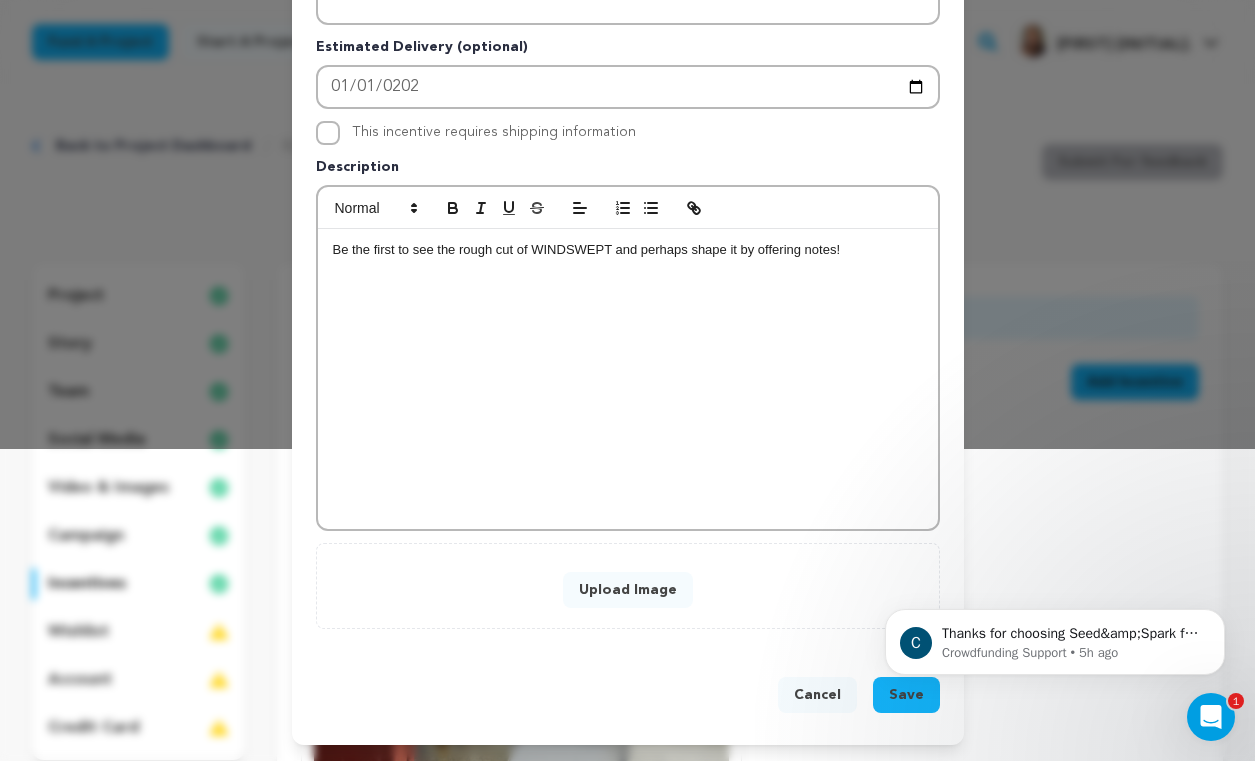 click on "Upload Image" at bounding box center (628, 590) 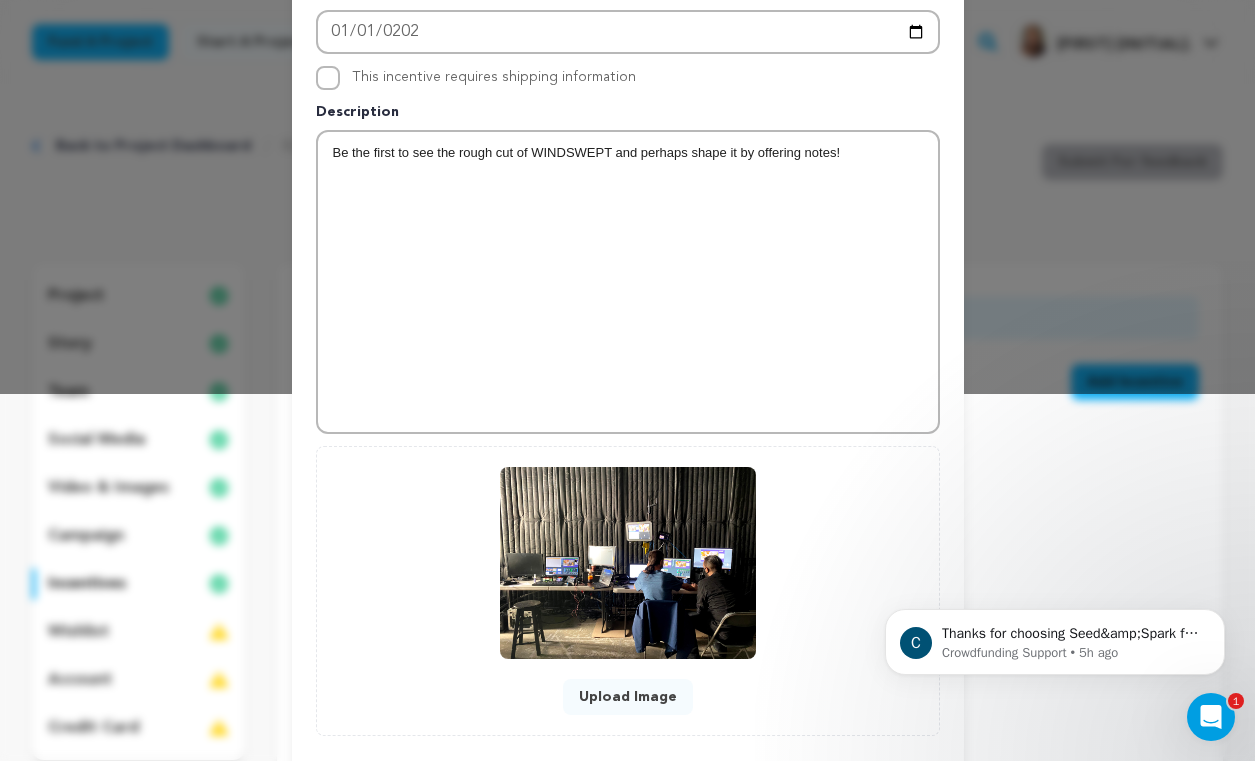 scroll, scrollTop: 474, scrollLeft: 0, axis: vertical 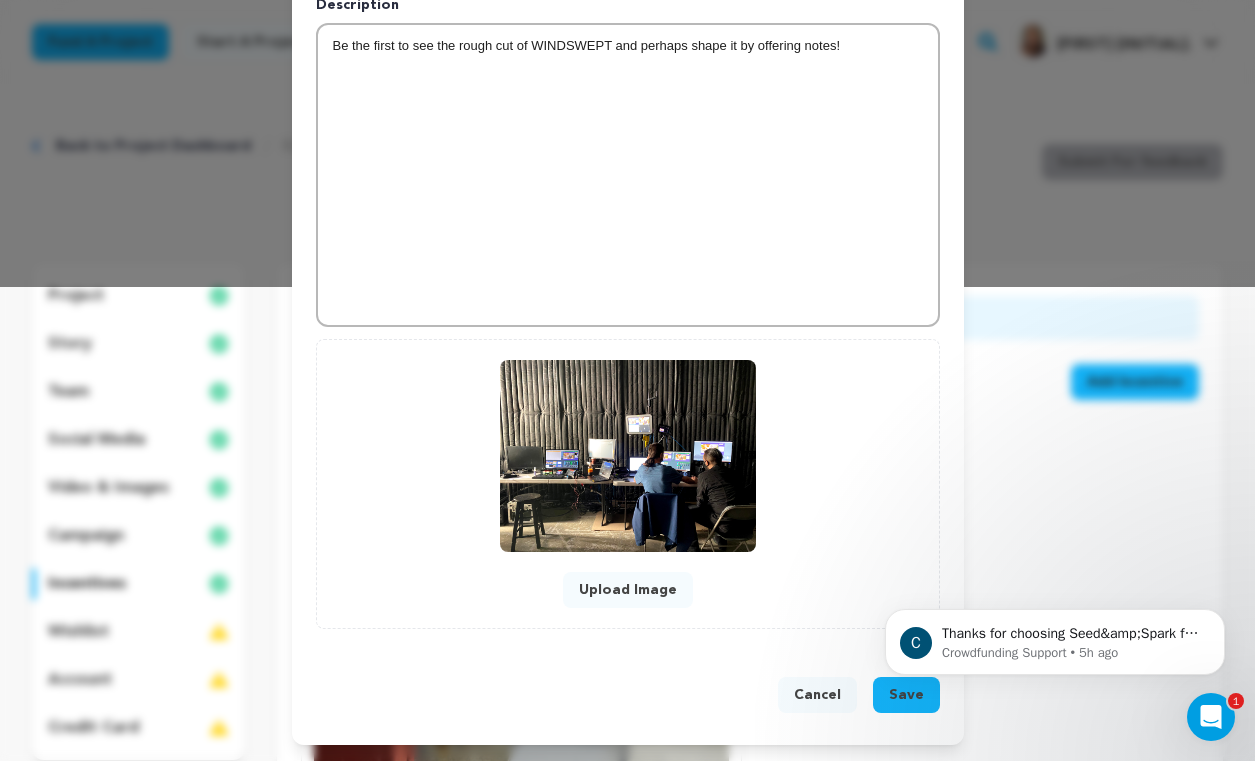 click on "Save" at bounding box center [906, 695] 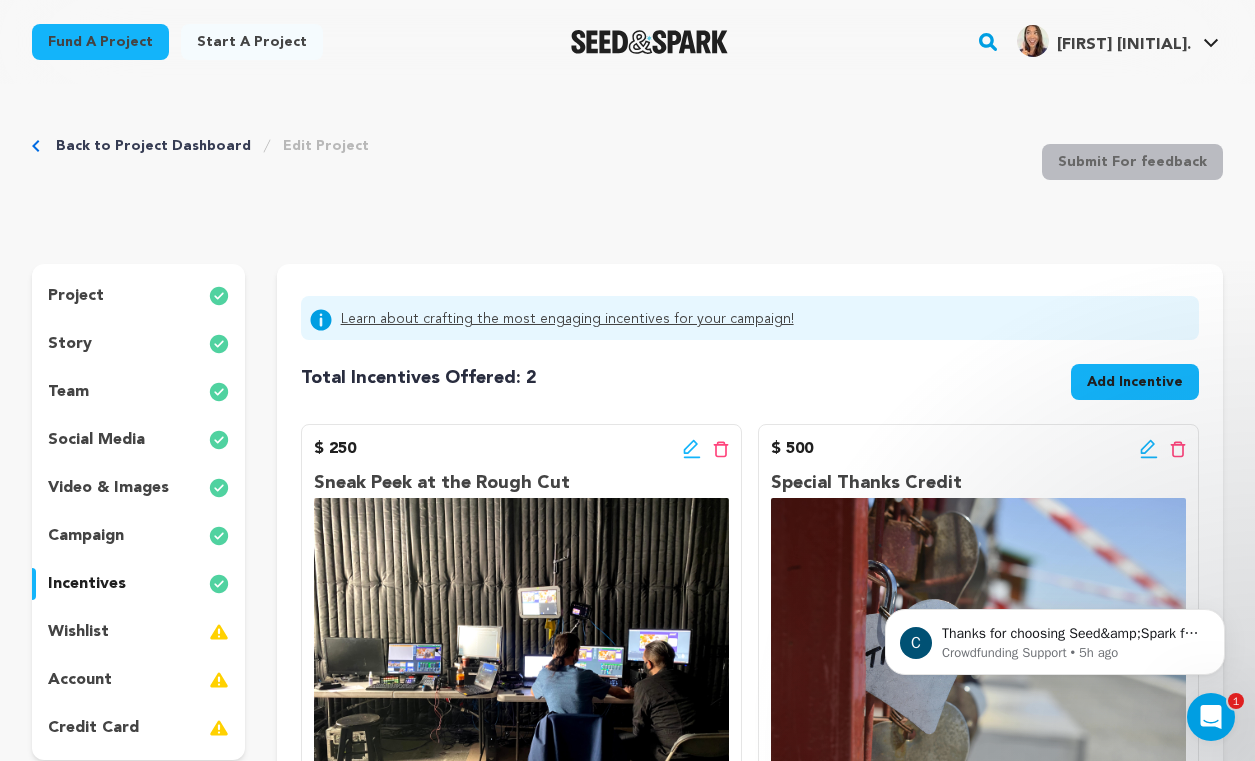 click on "Add Incentive" at bounding box center [1135, 382] 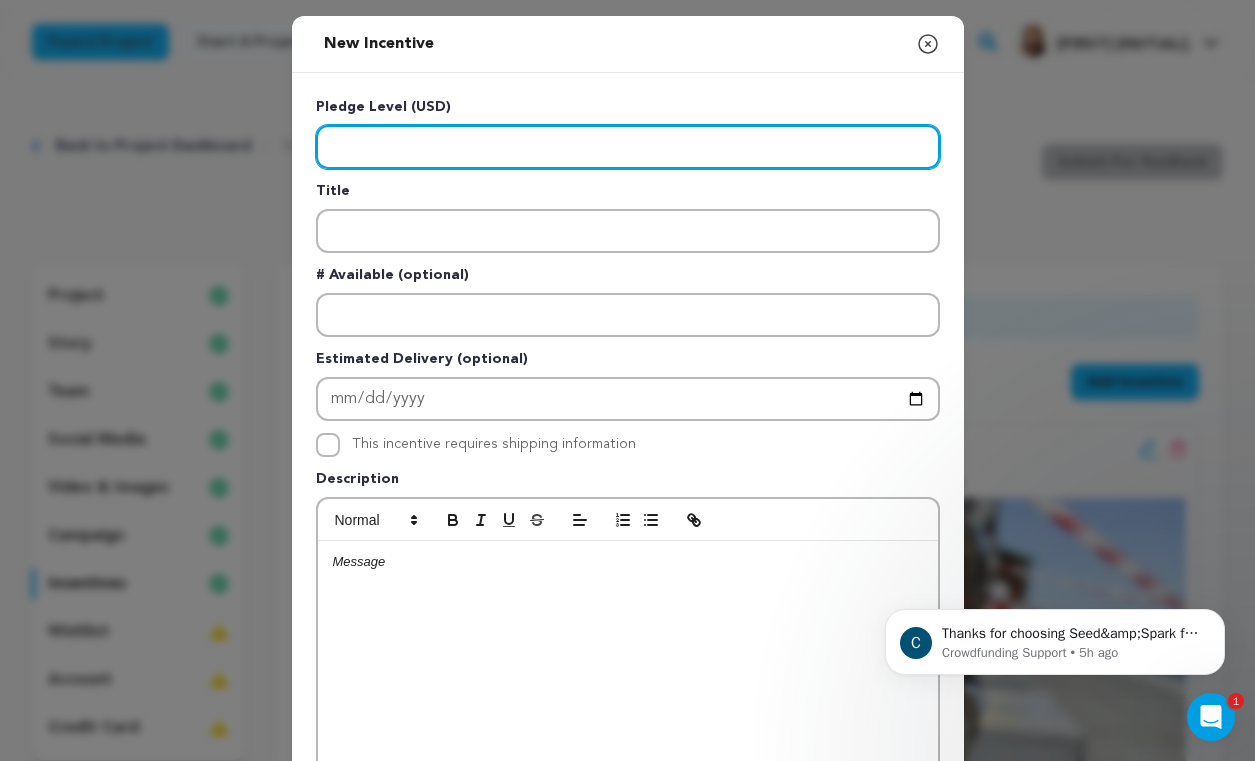click at bounding box center [628, 147] 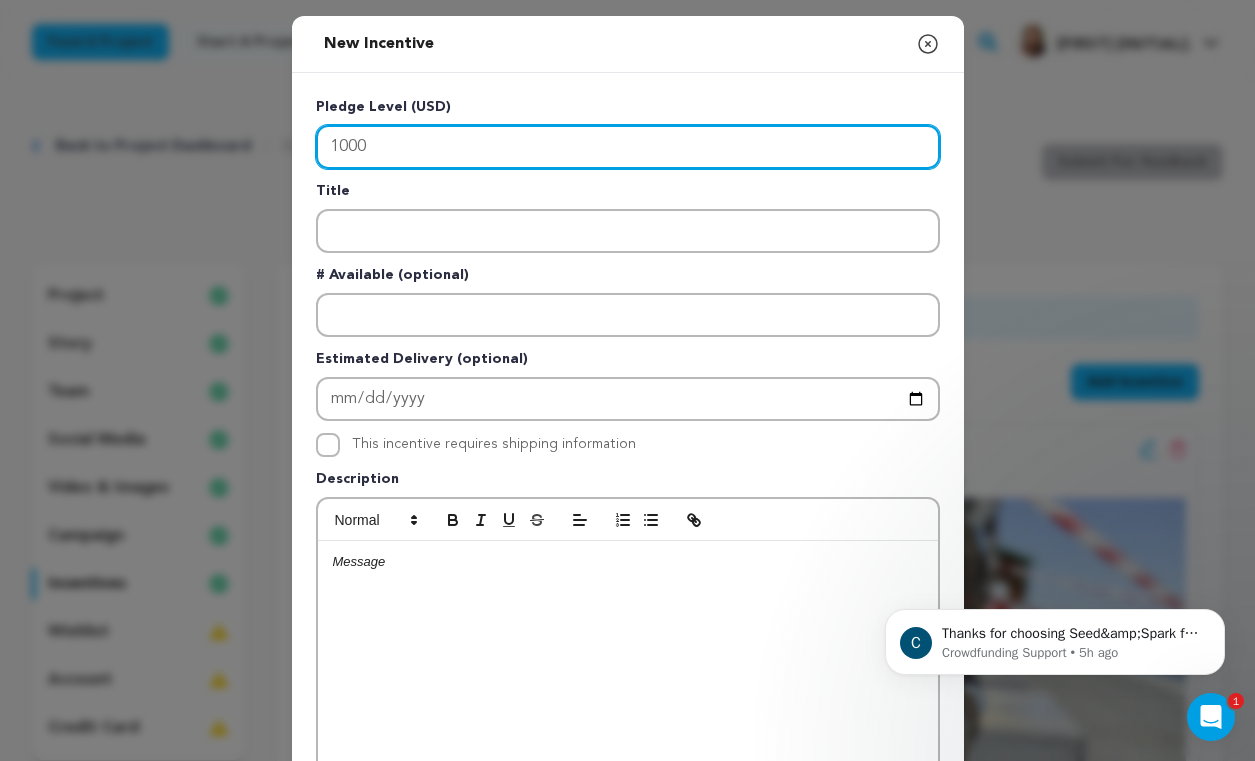 type on "1000" 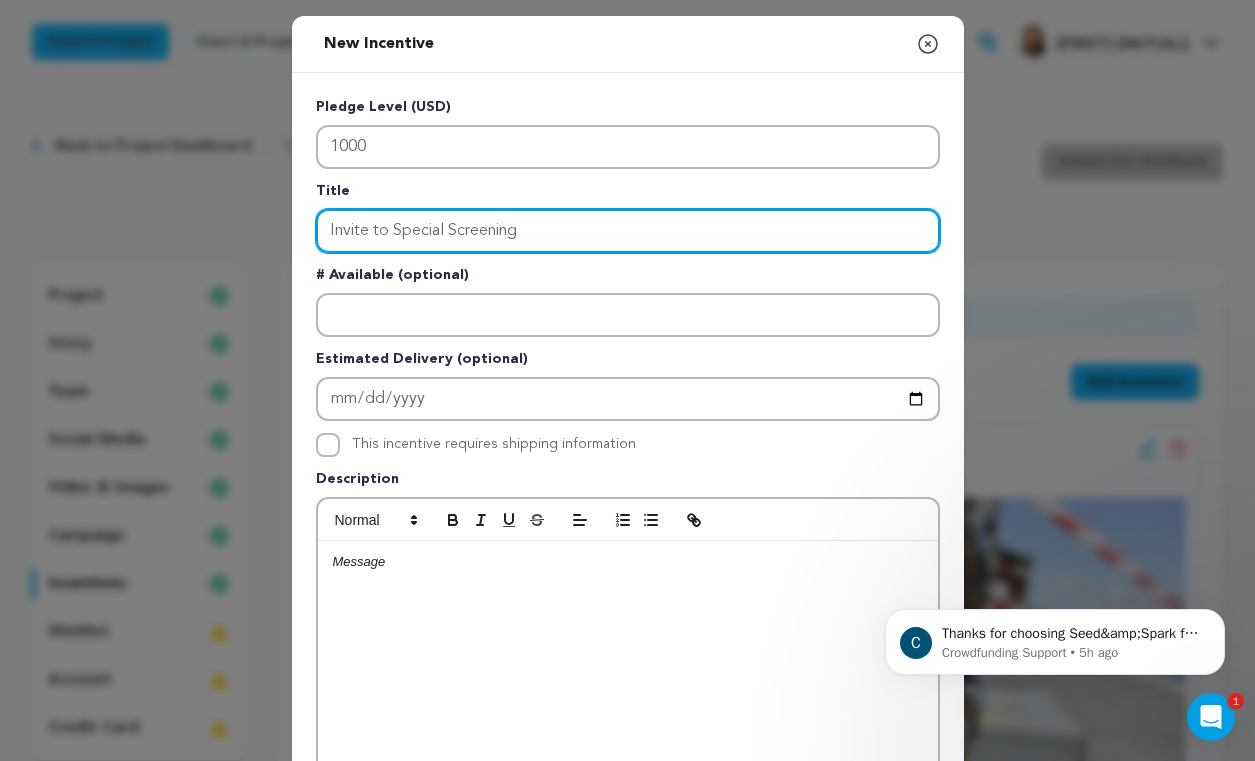 type on "Invite to Special Screening" 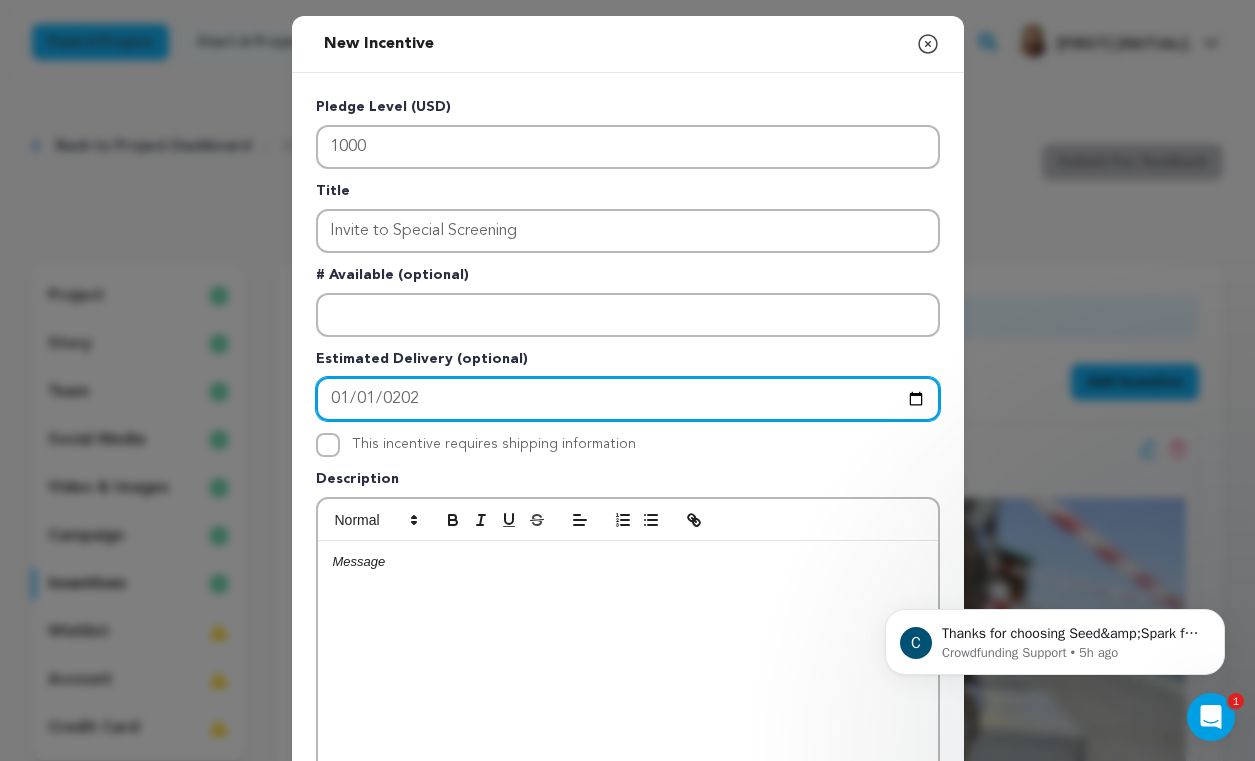 type on "2027-01-01" 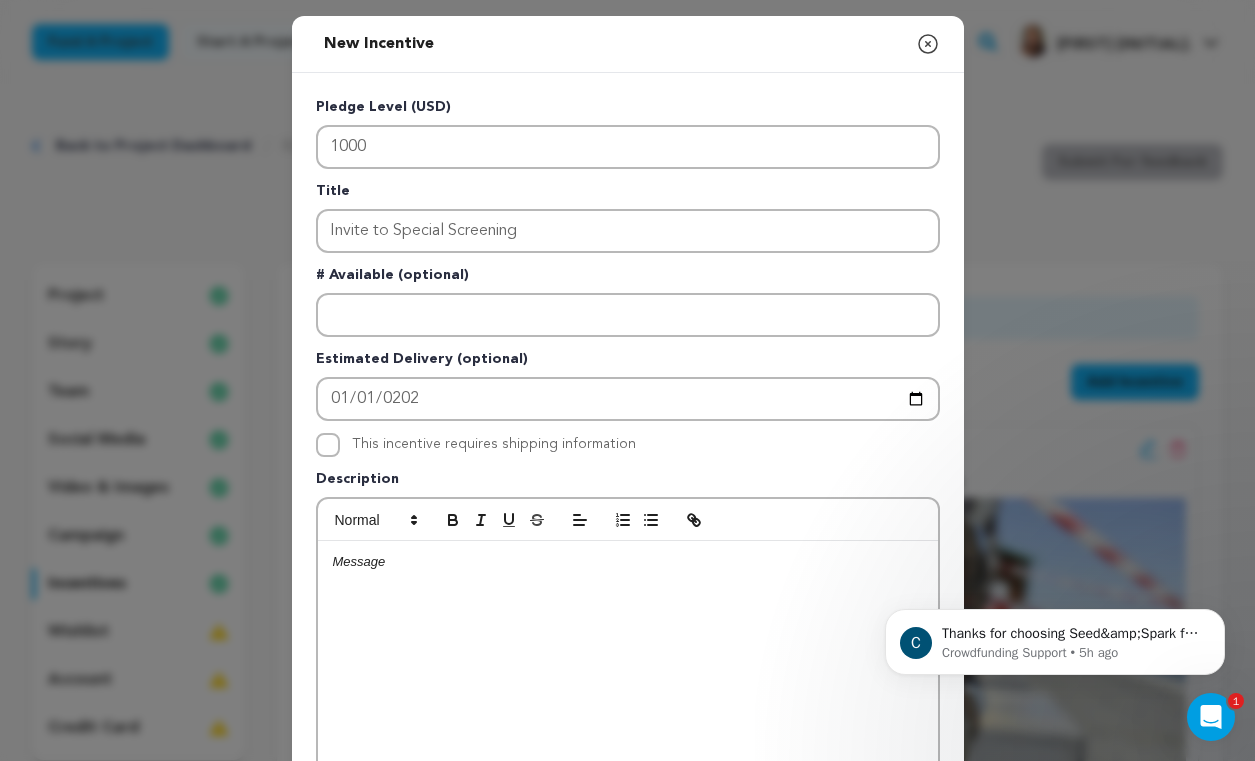 click at bounding box center (628, 691) 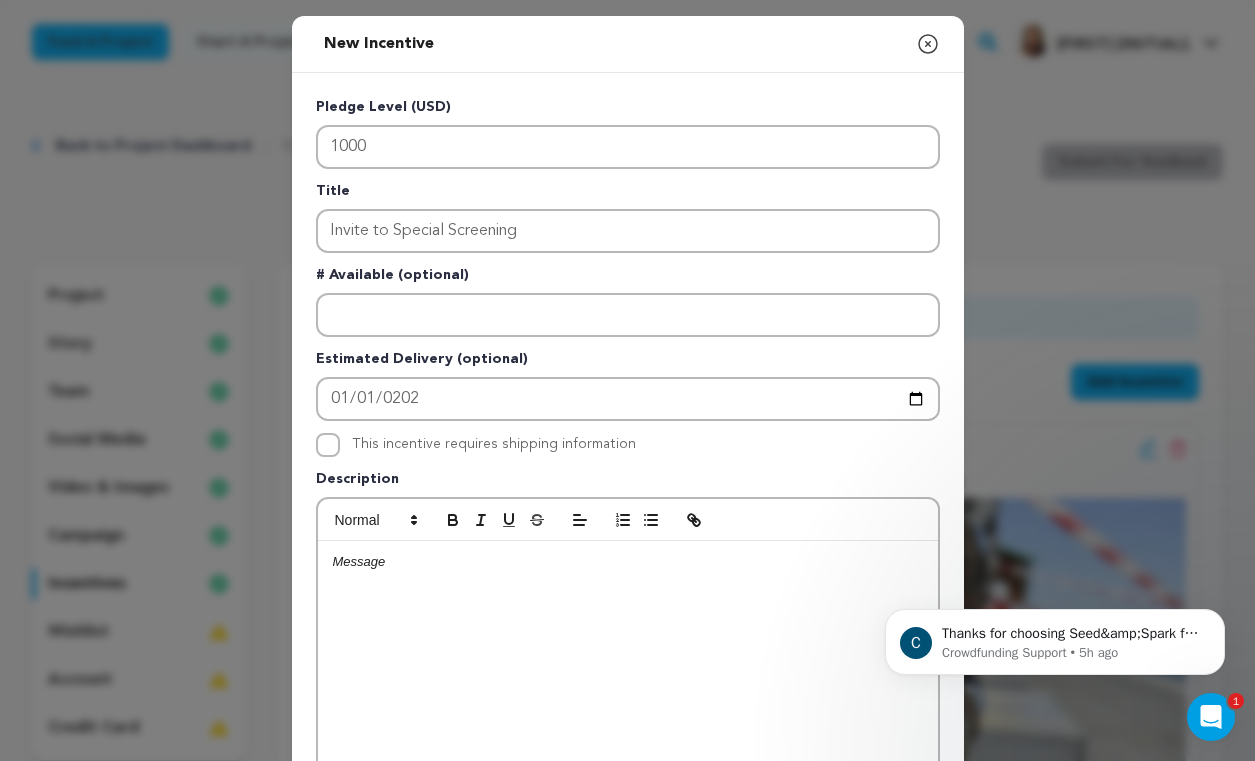 type 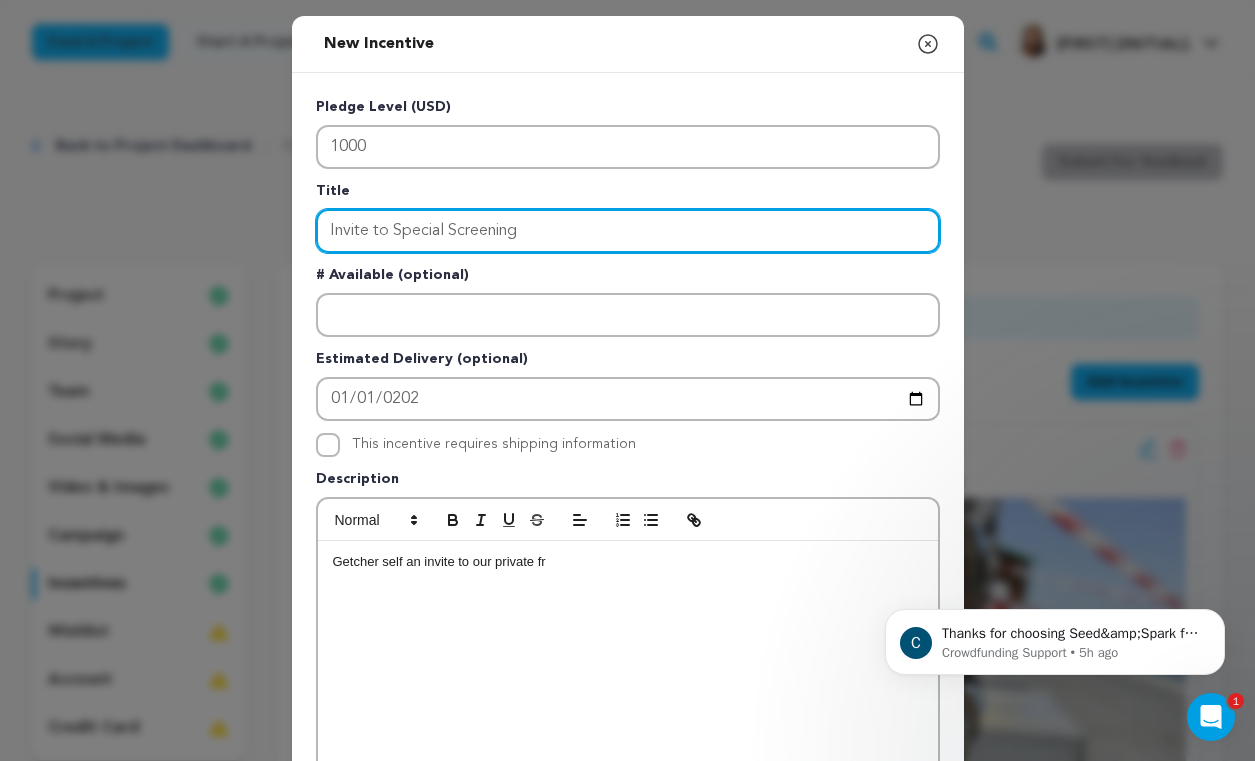 drag, startPoint x: 392, startPoint y: 229, endPoint x: 599, endPoint y: 233, distance: 207.03865 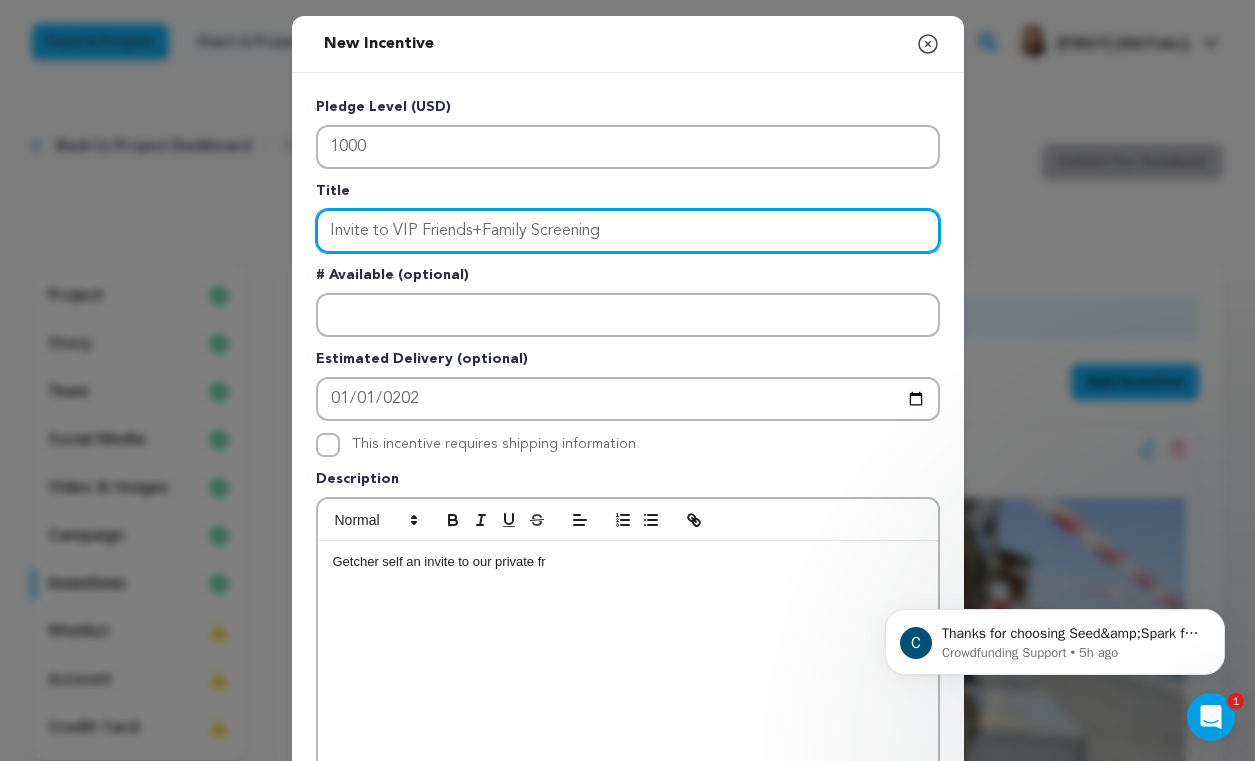 type on "Invite to VIP Friends+Family Screening" 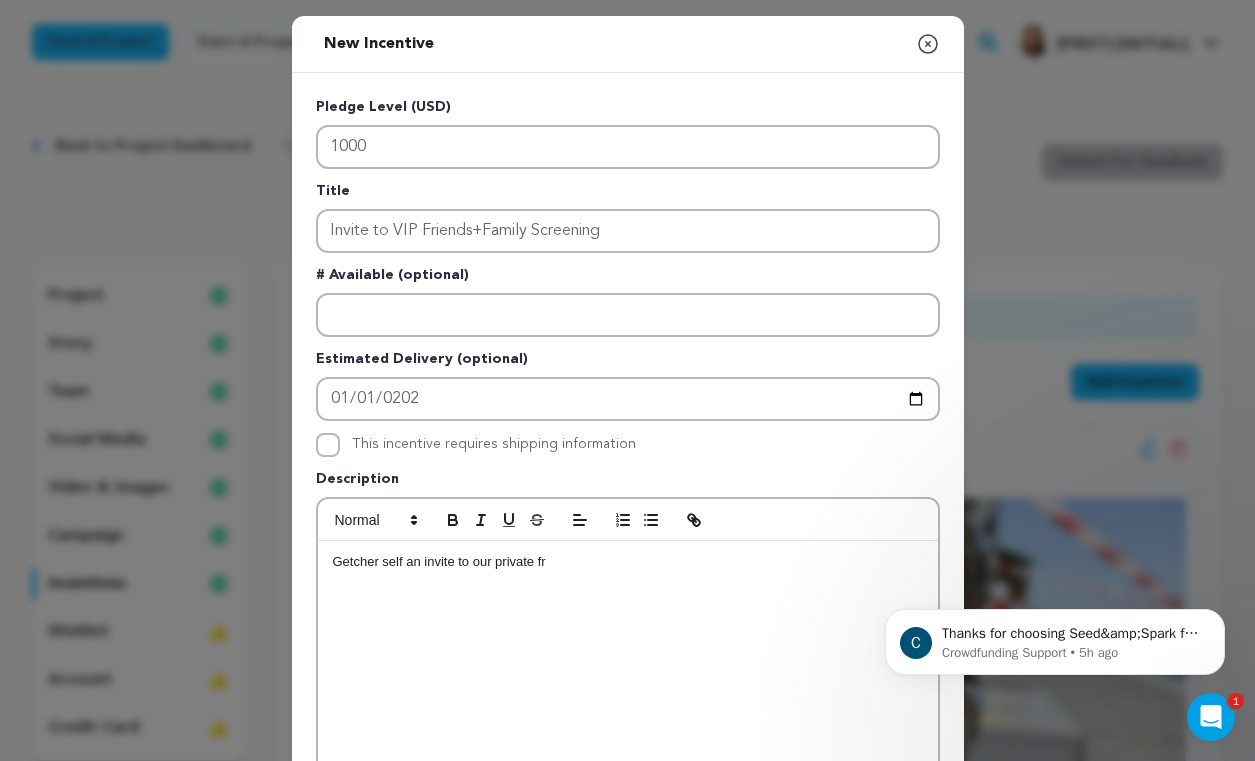click on "Getcher self an invite to our private fr" at bounding box center (628, 562) 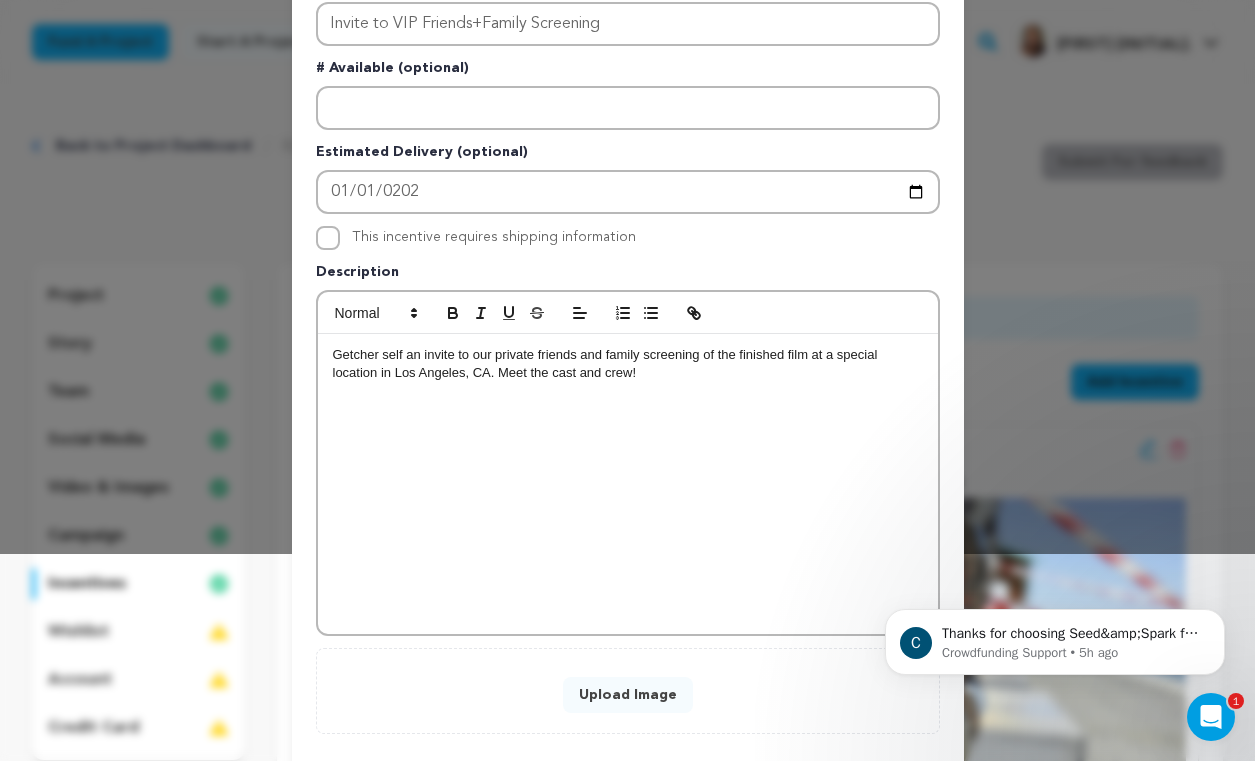 scroll, scrollTop: 312, scrollLeft: 0, axis: vertical 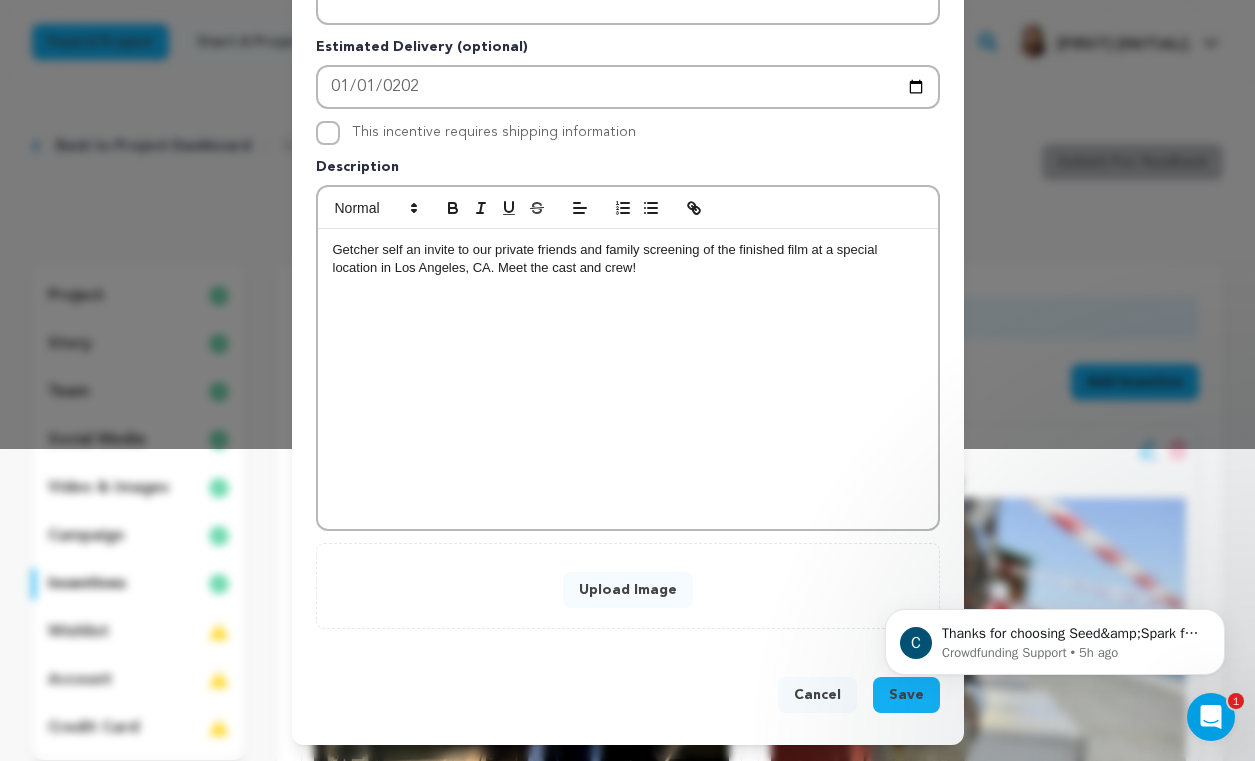 click on "Upload Image" at bounding box center (628, 586) 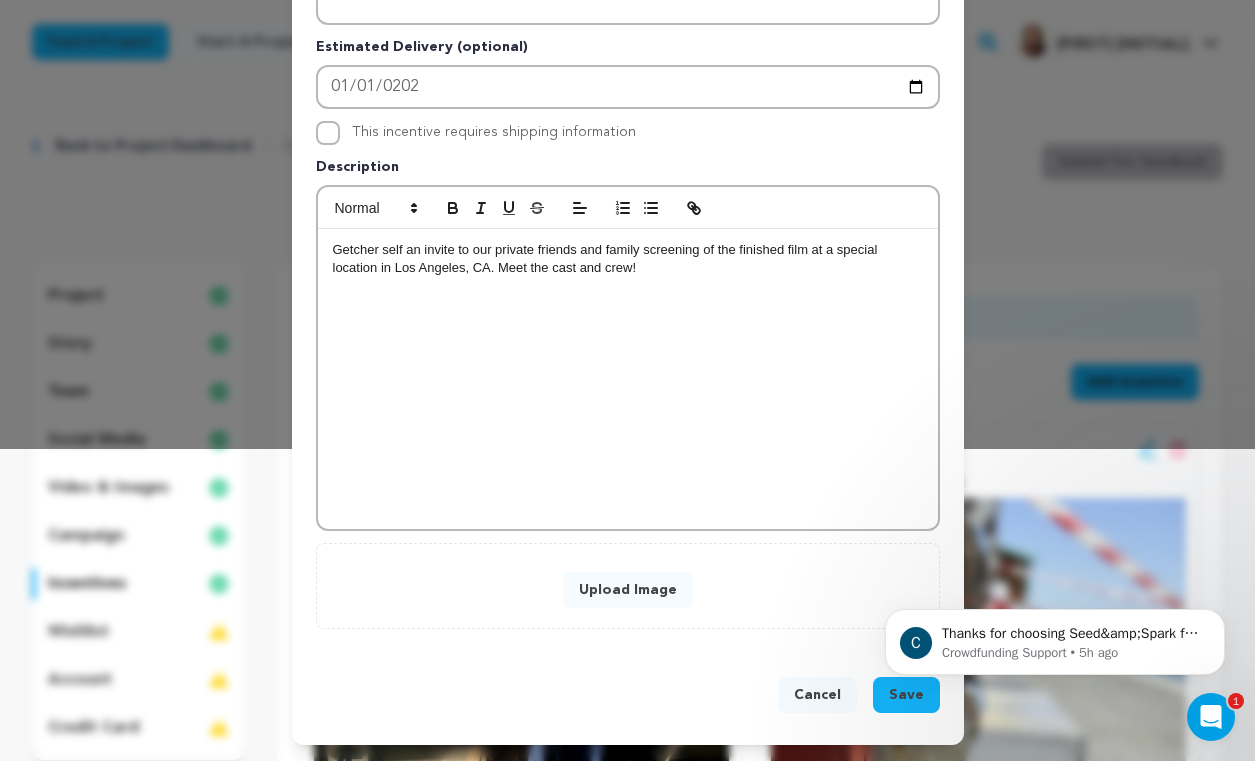 click on "Upload Image" at bounding box center (628, 590) 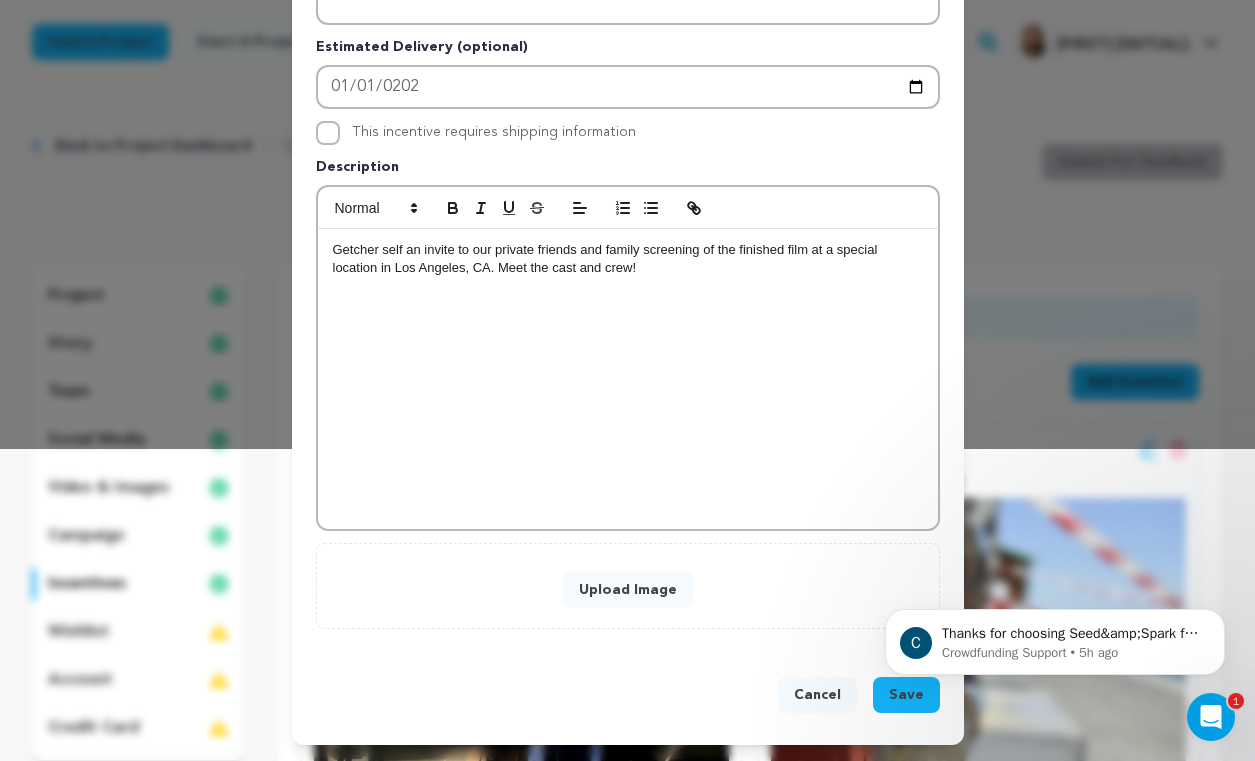 click on "Upload Image" at bounding box center (628, 590) 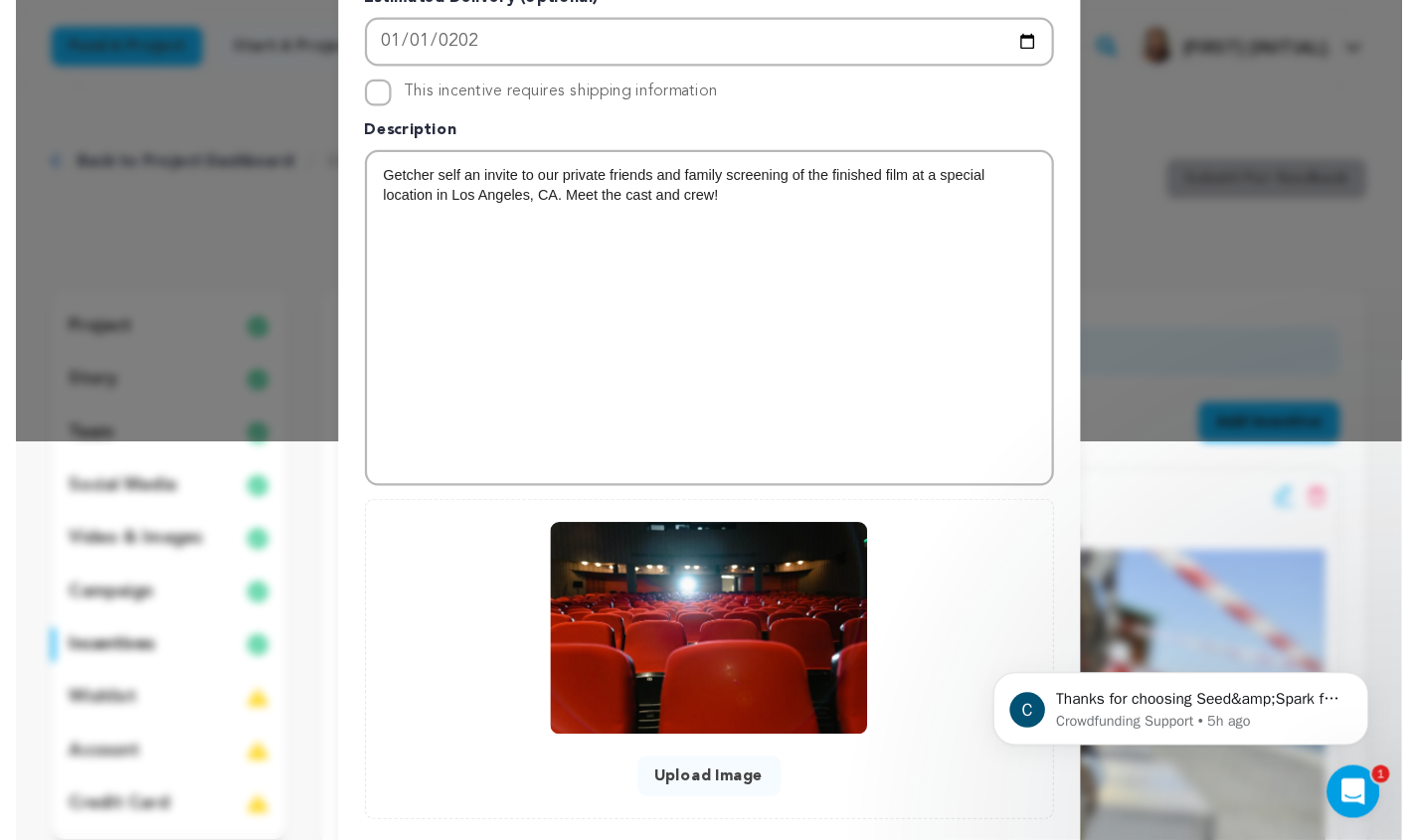 scroll, scrollTop: 471, scrollLeft: 0, axis: vertical 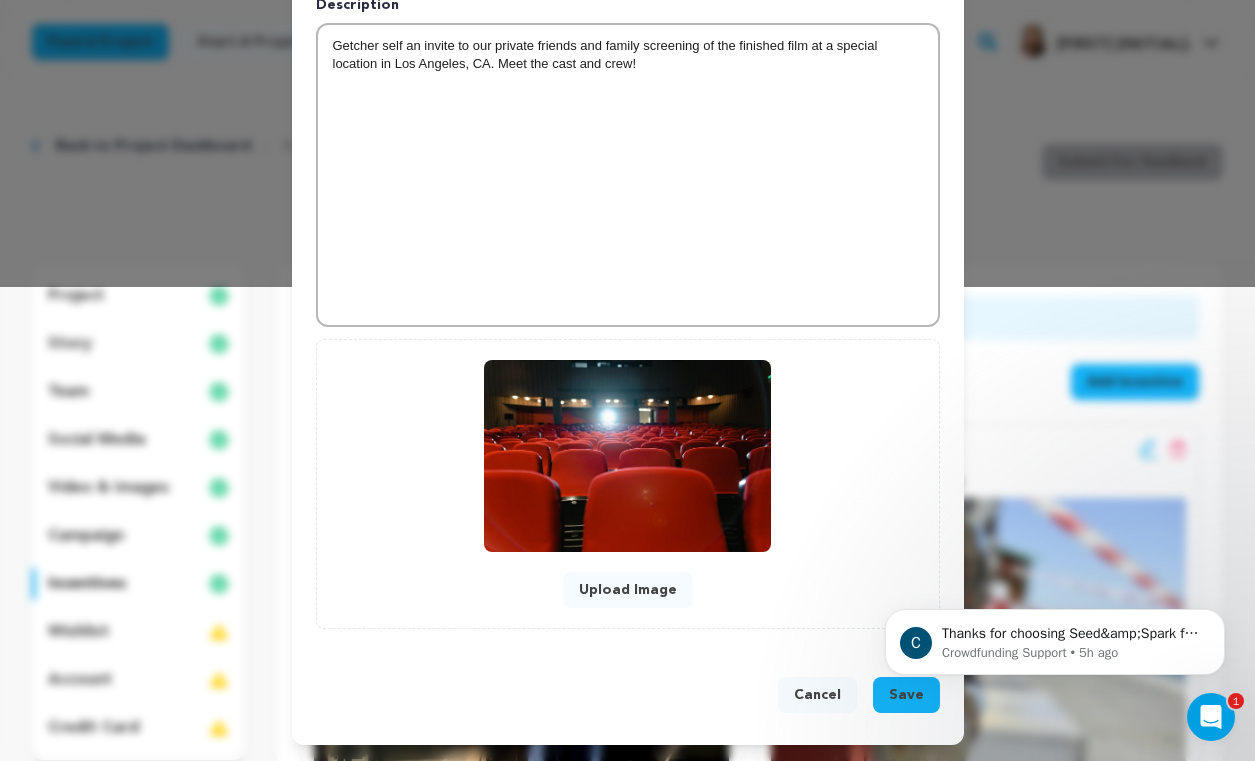 click on "C Thanks for choosing Seed&amp;Spark for your project! If you have any questions as you go, just let us know.  A gentle reminder Seed&amp;Spark is a small (and mighty!) team of lovely humans. As of May 2, 2022, Seed&amp;Spark transitioned to a 4 Day Work Week, working Monday through Thursday, with Fridays off. Crowdfunding Support • 5h ago" 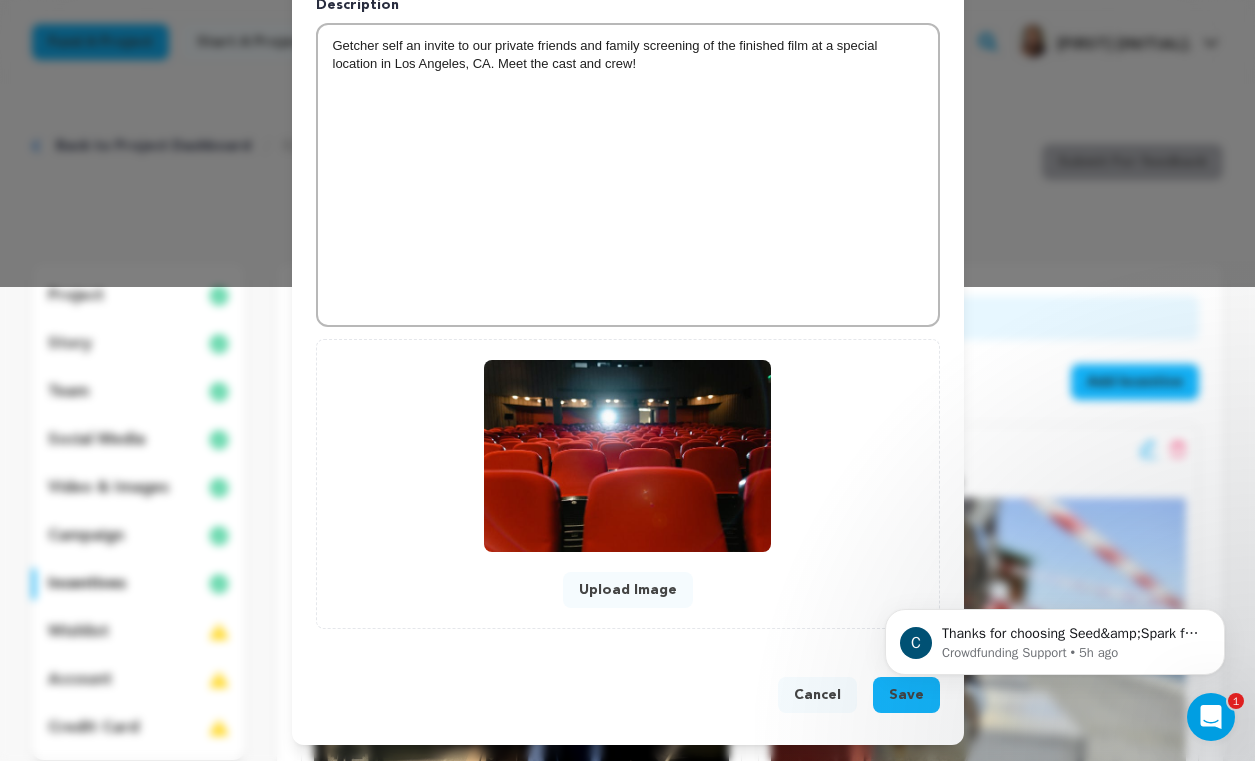 click on "Save" at bounding box center (906, 695) 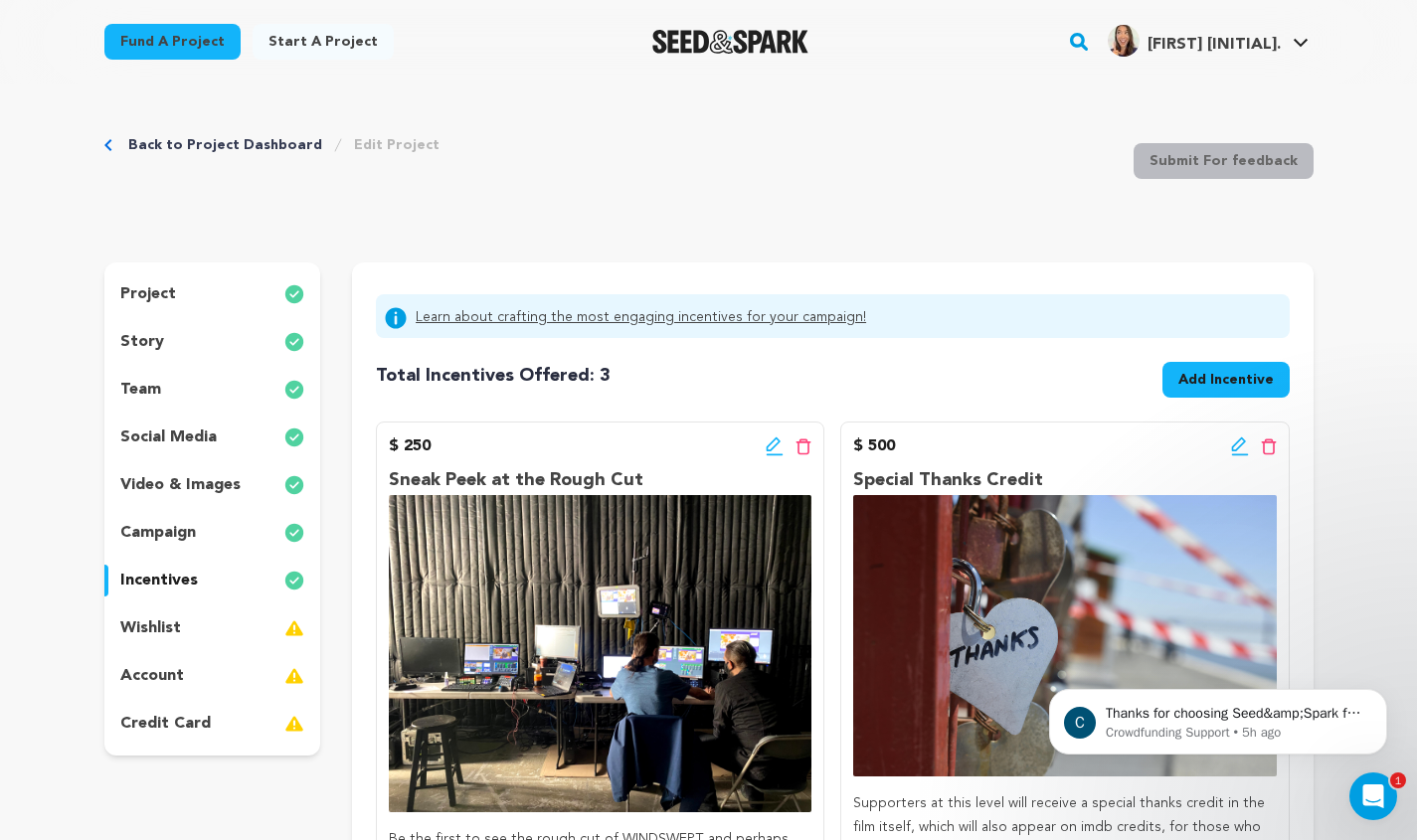 click on "incentives" at bounding box center (213, 581) 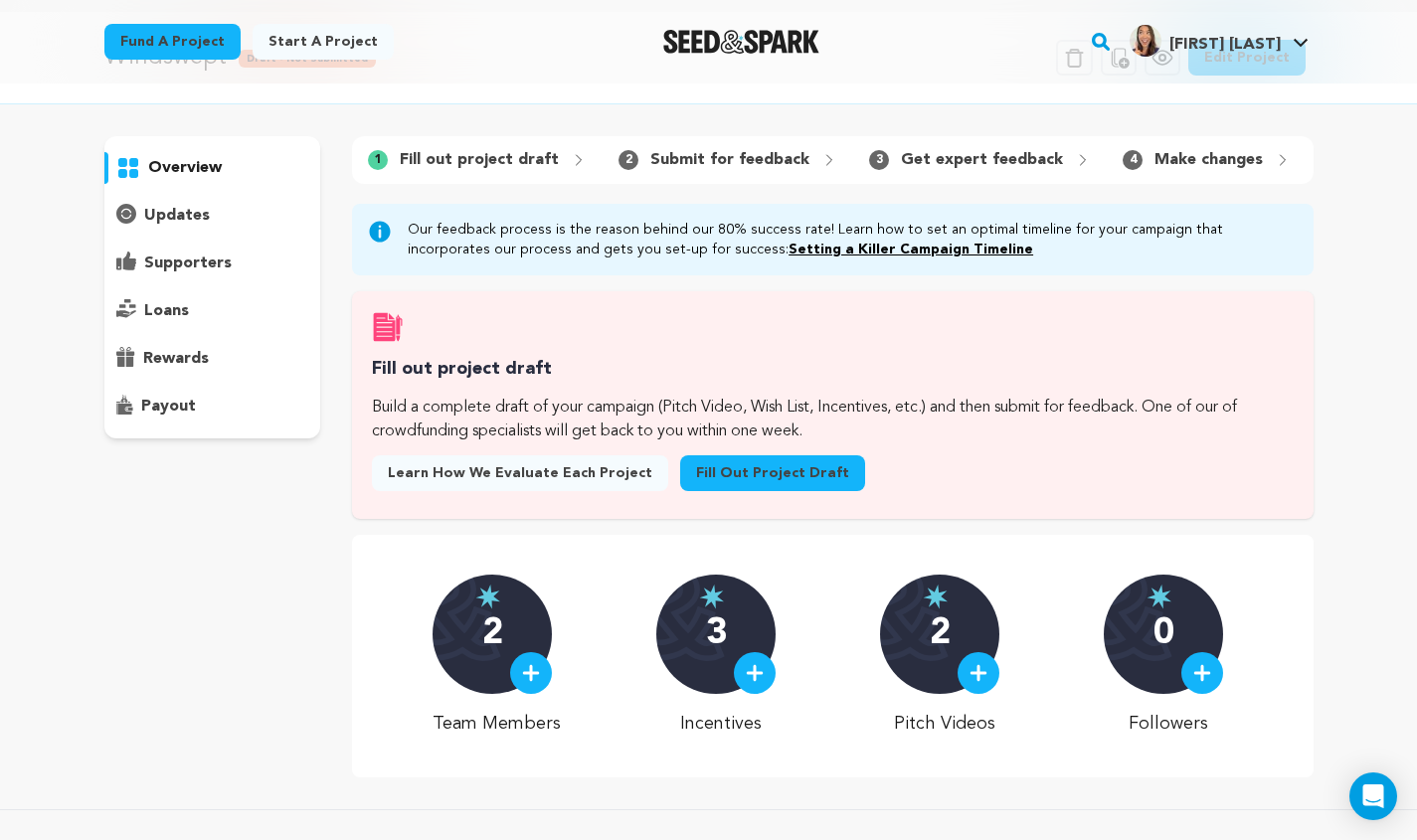 scroll, scrollTop: 23, scrollLeft: 0, axis: vertical 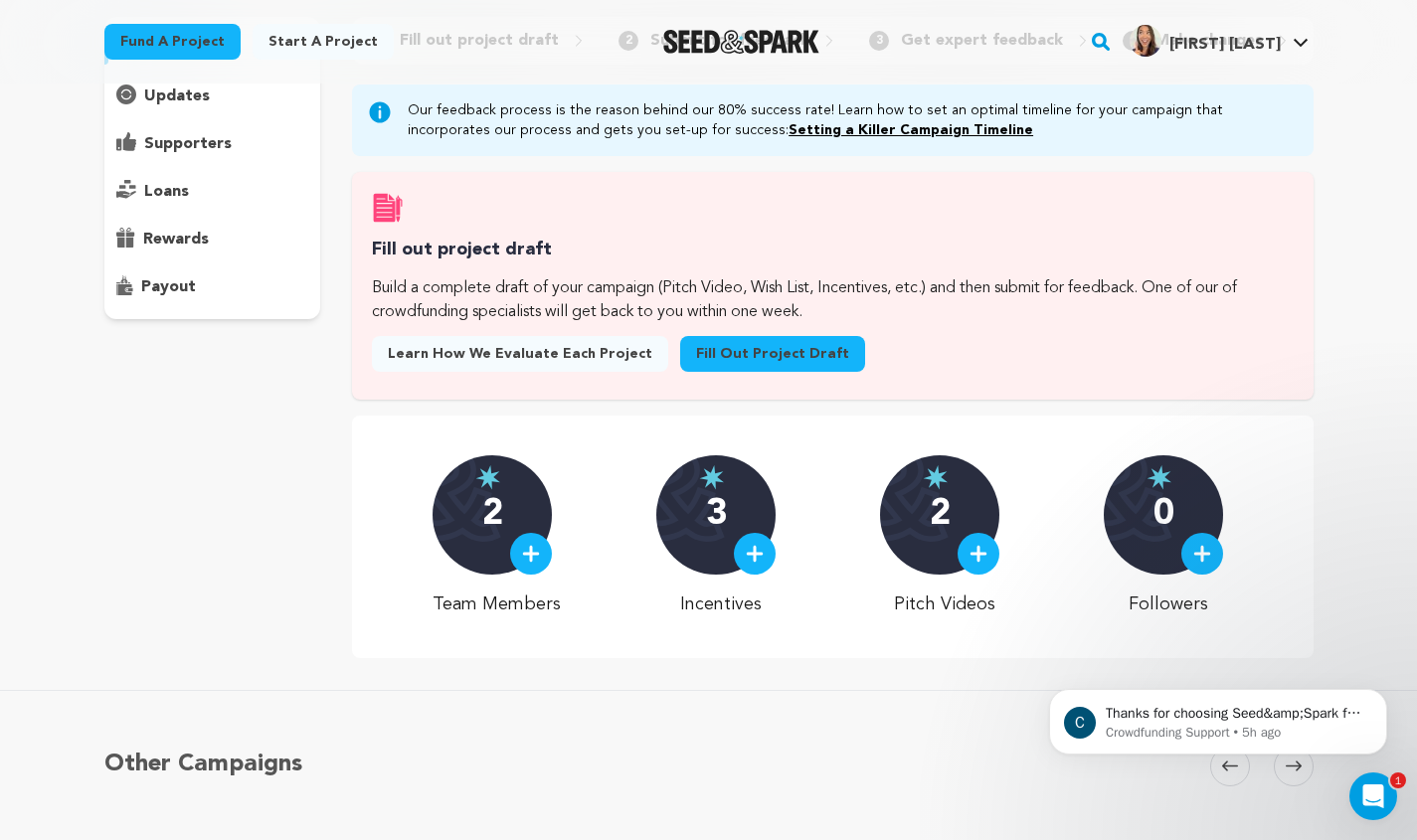 click on "Fill out project draft" at bounding box center [773, 354] 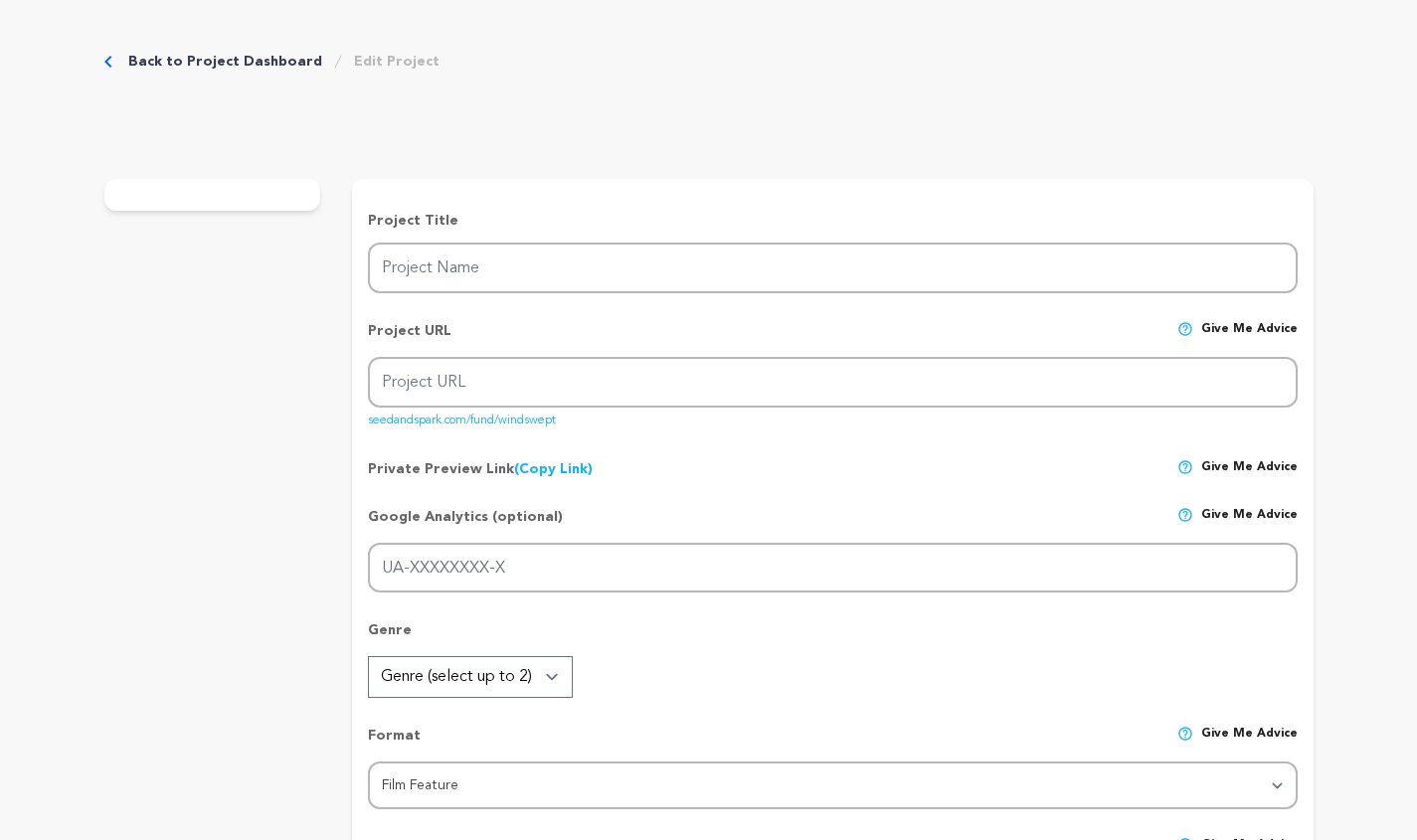 type on "Windswept" 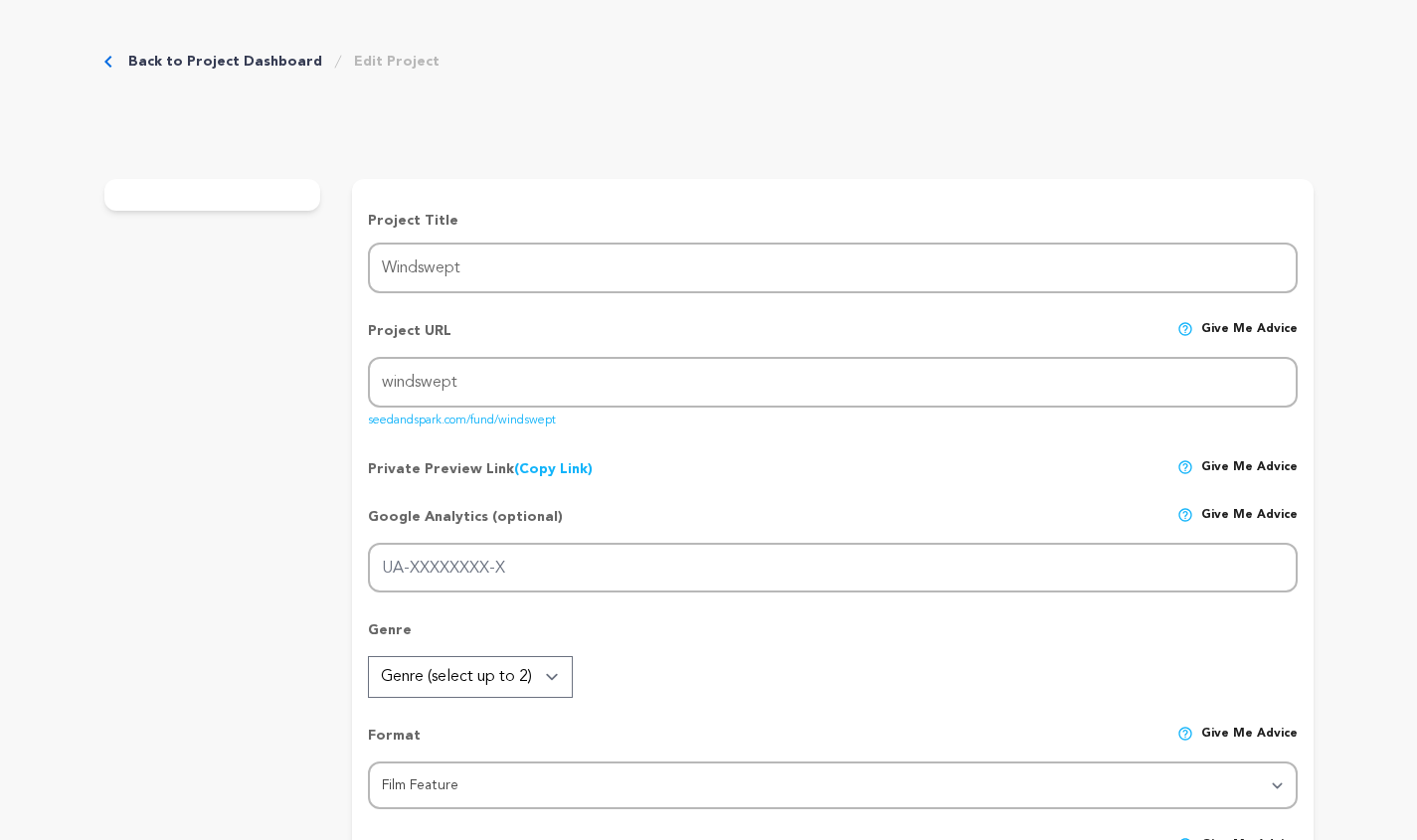 scroll, scrollTop: 0, scrollLeft: 0, axis: both 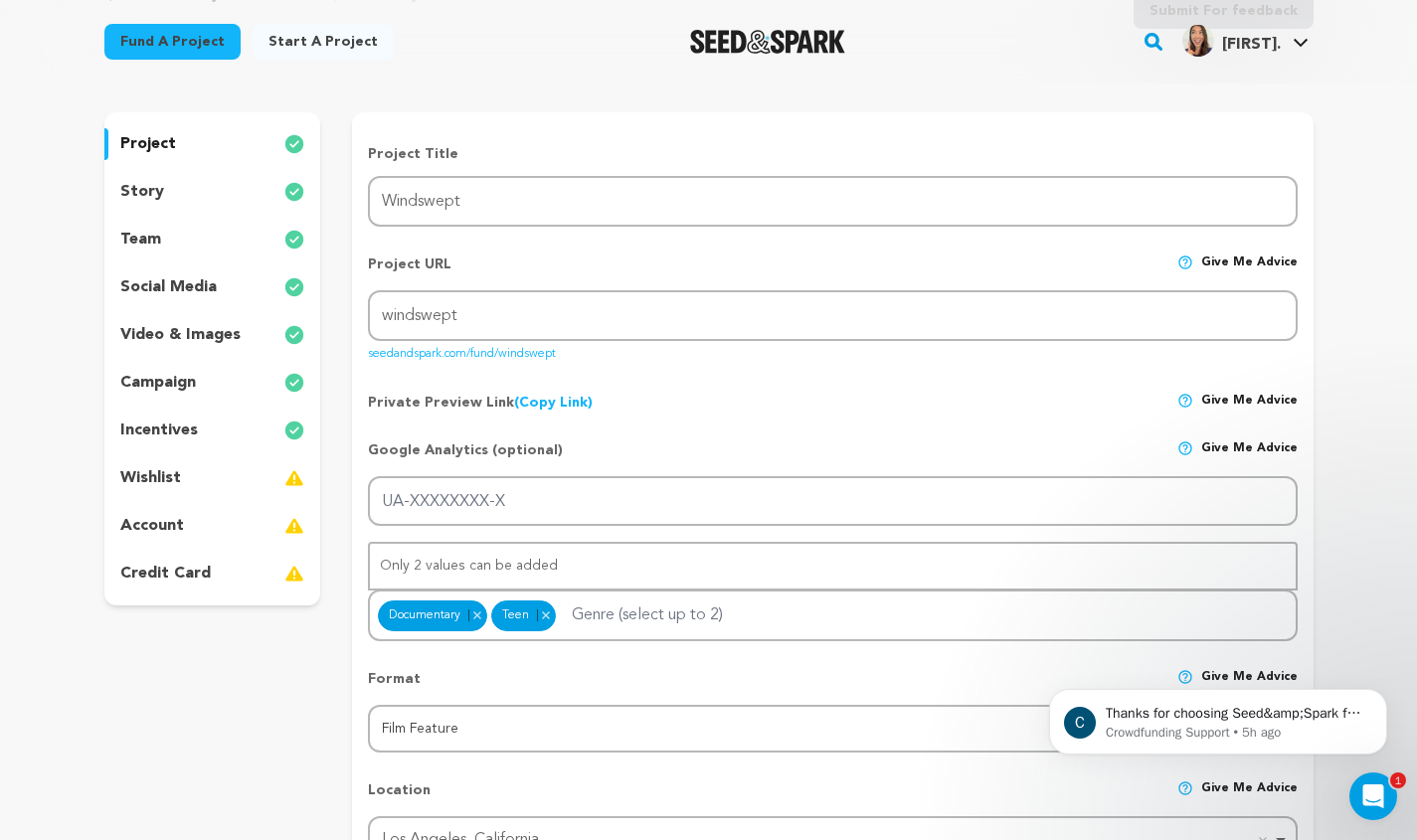click on "incentives" at bounding box center [213, 430] 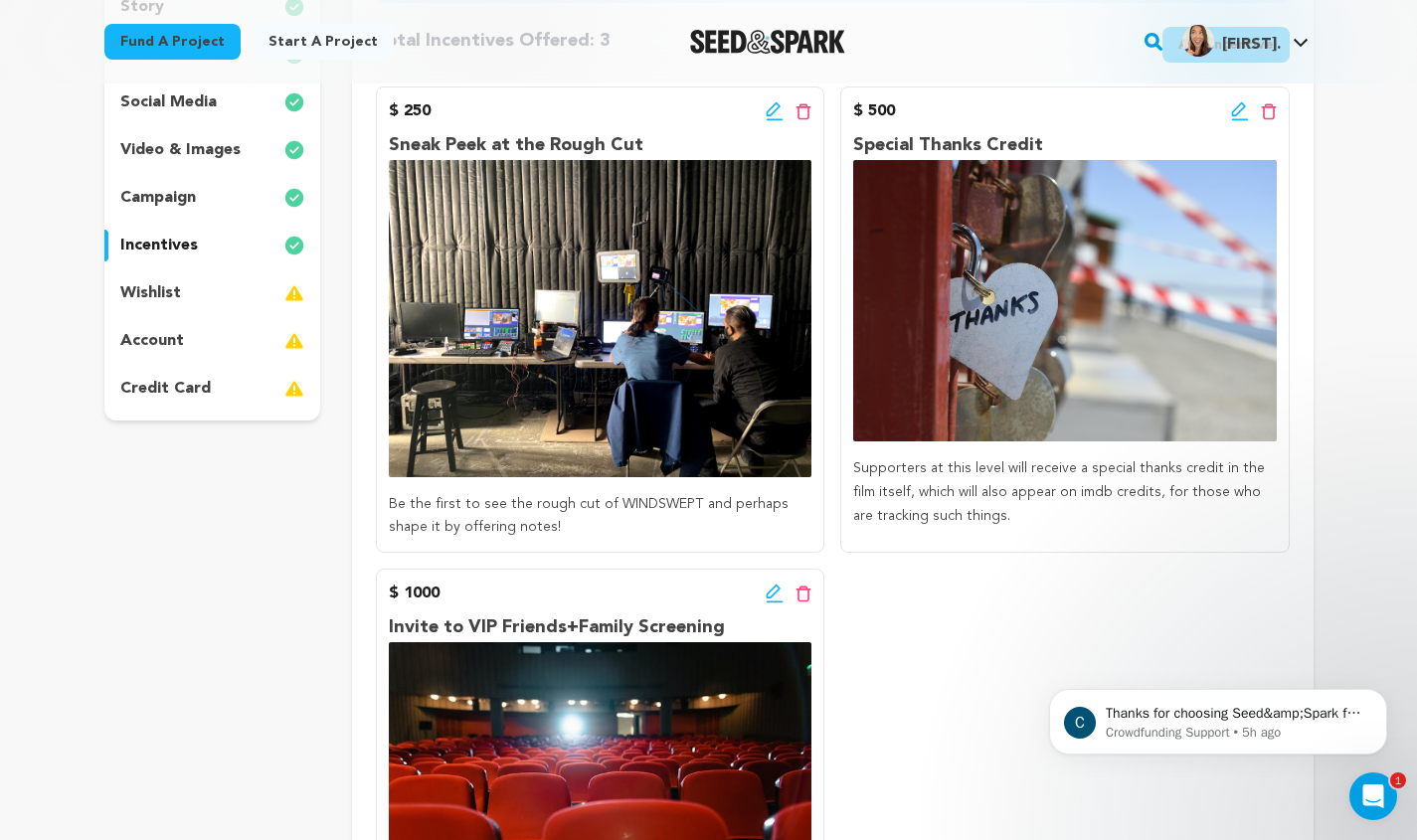 scroll, scrollTop: 330, scrollLeft: 0, axis: vertical 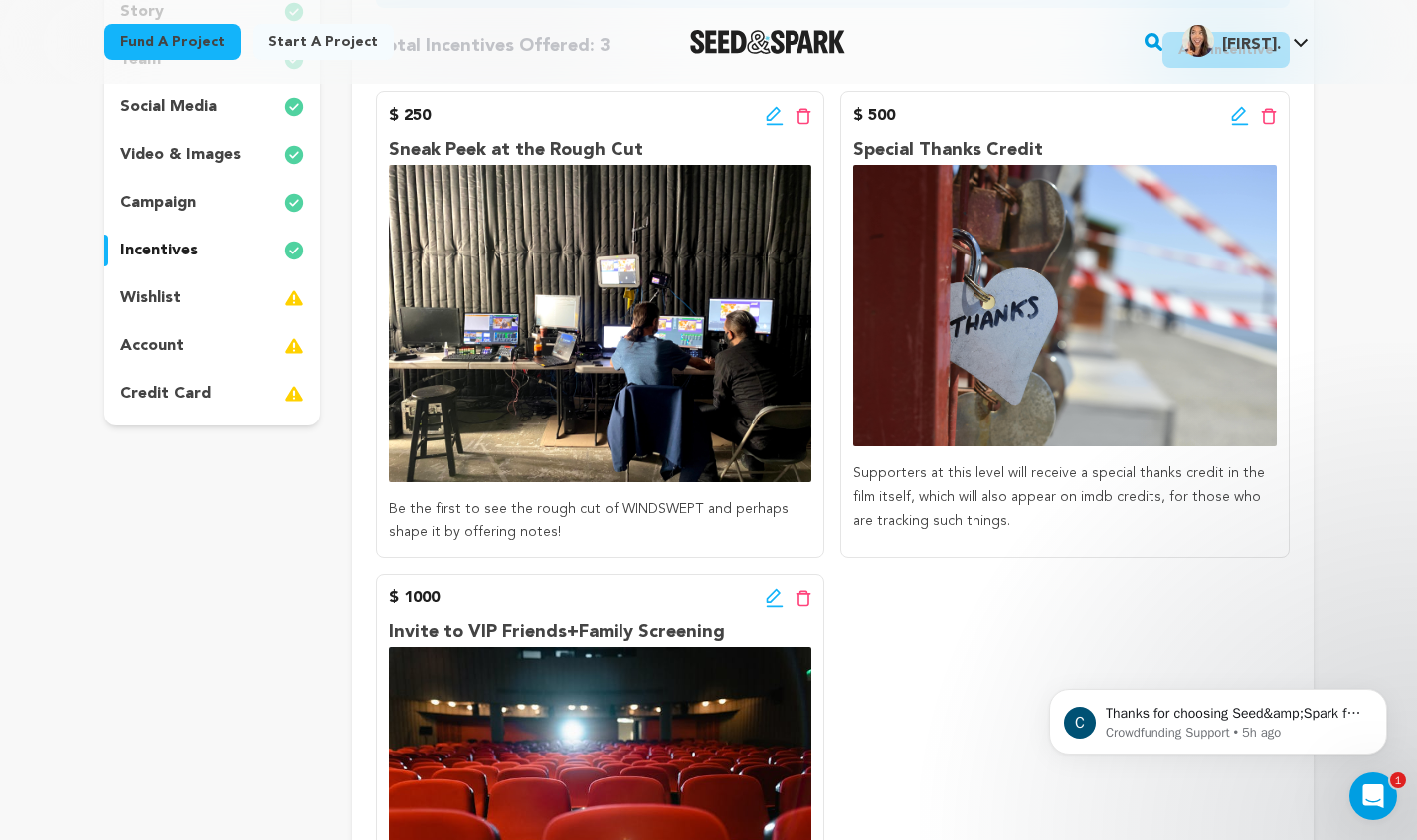 click on "wishlist" at bounding box center [150, 298] 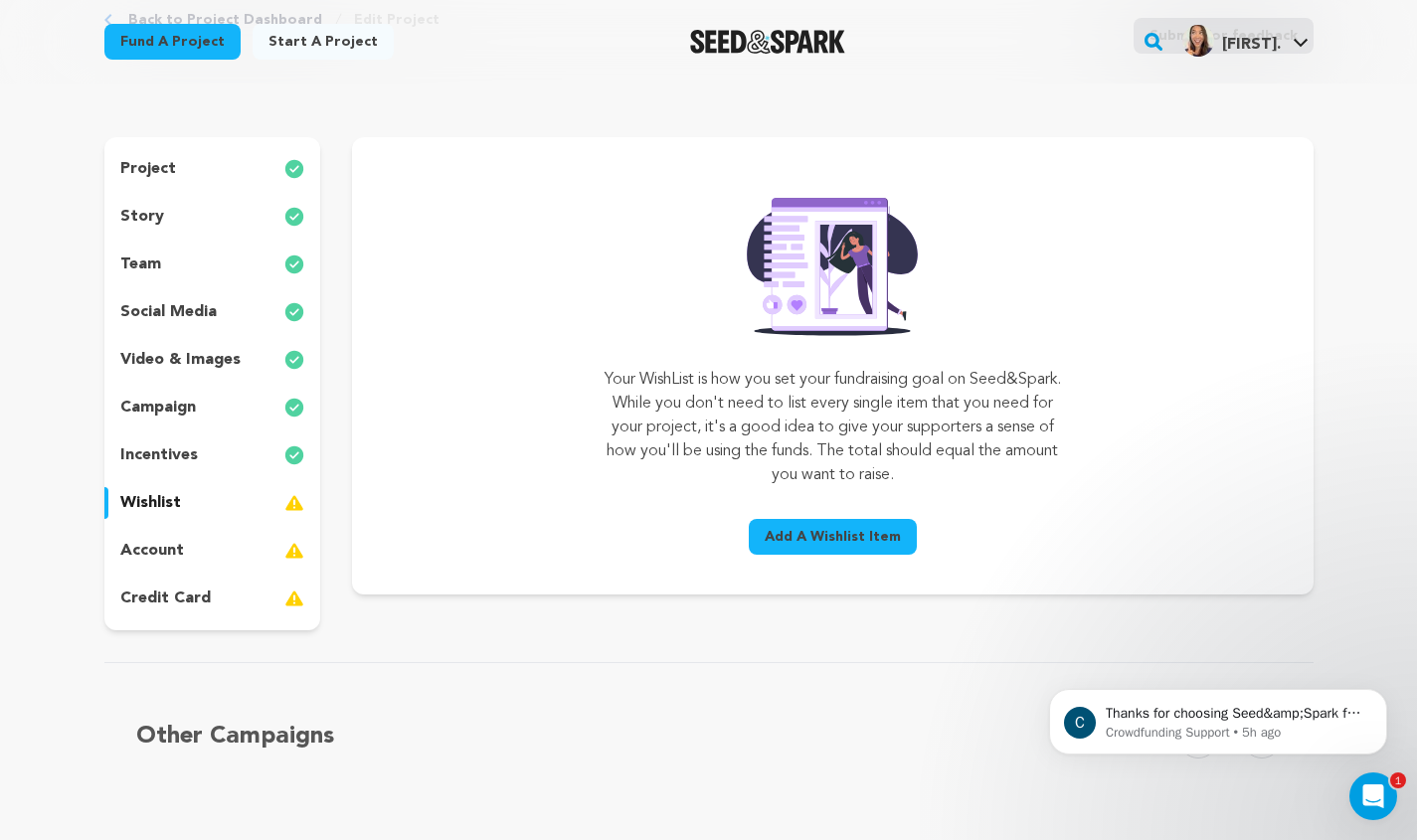 scroll, scrollTop: 112, scrollLeft: 0, axis: vertical 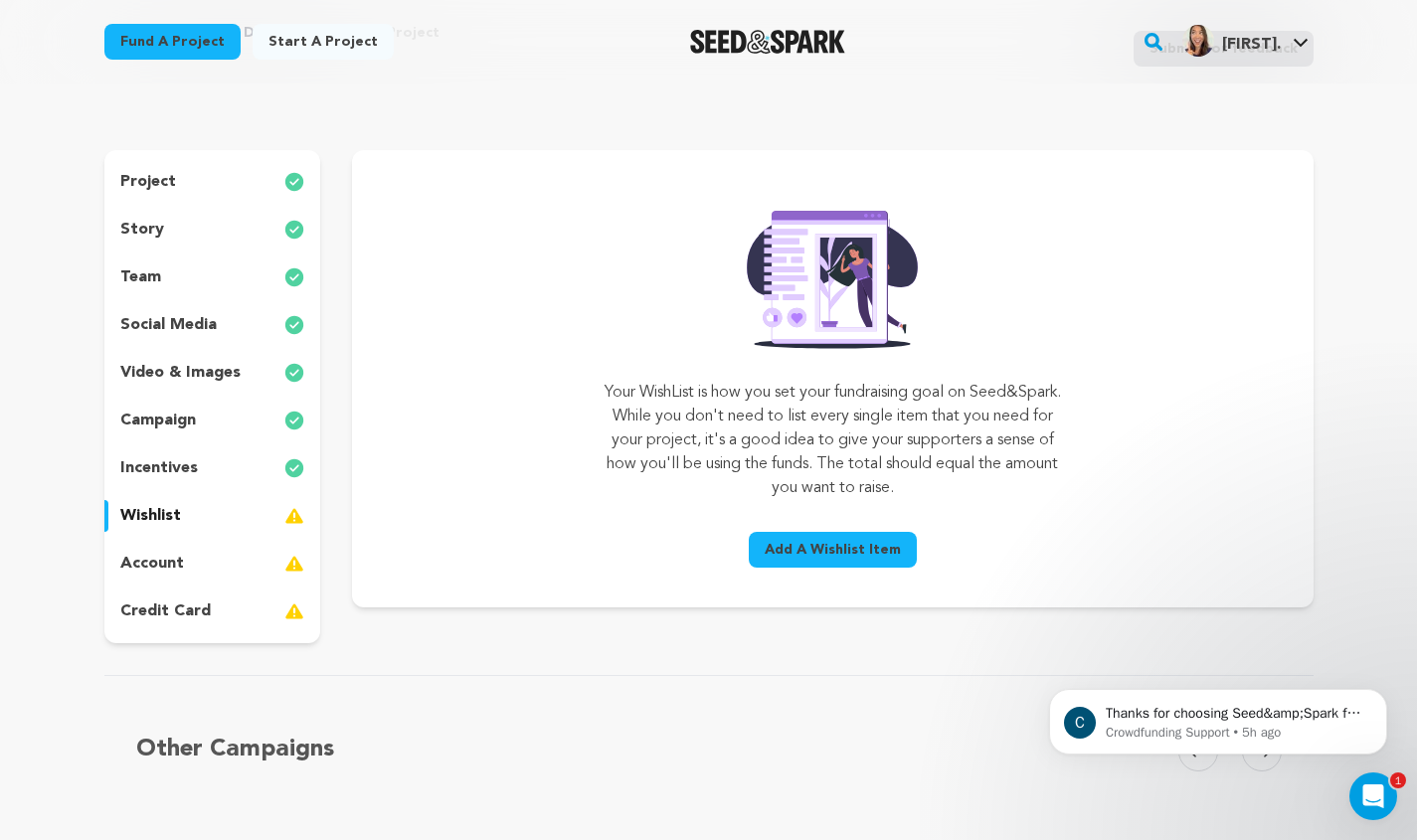 click on "Add A Wishlist Item" at bounding box center (832, 550) 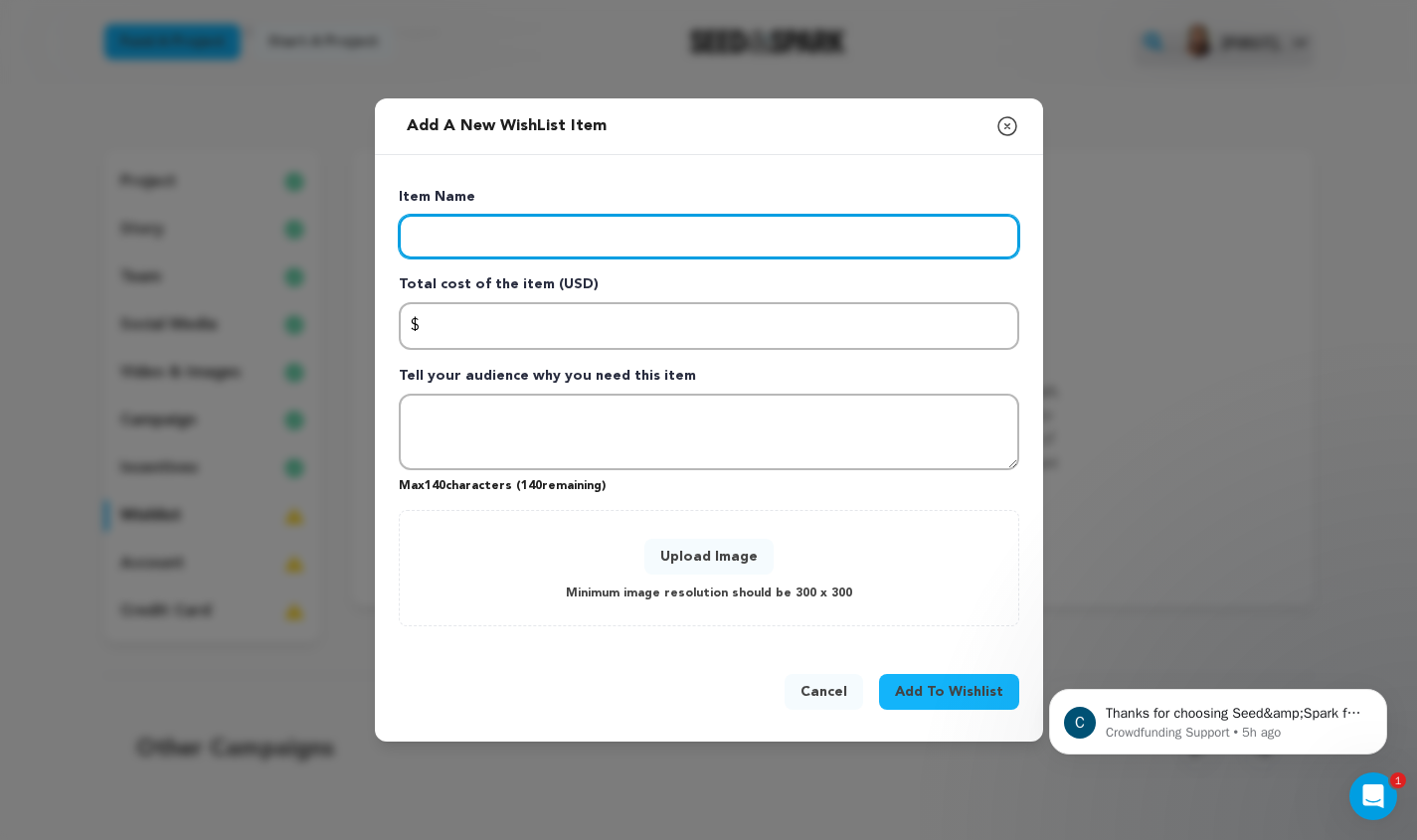 click at bounding box center (709, 237) 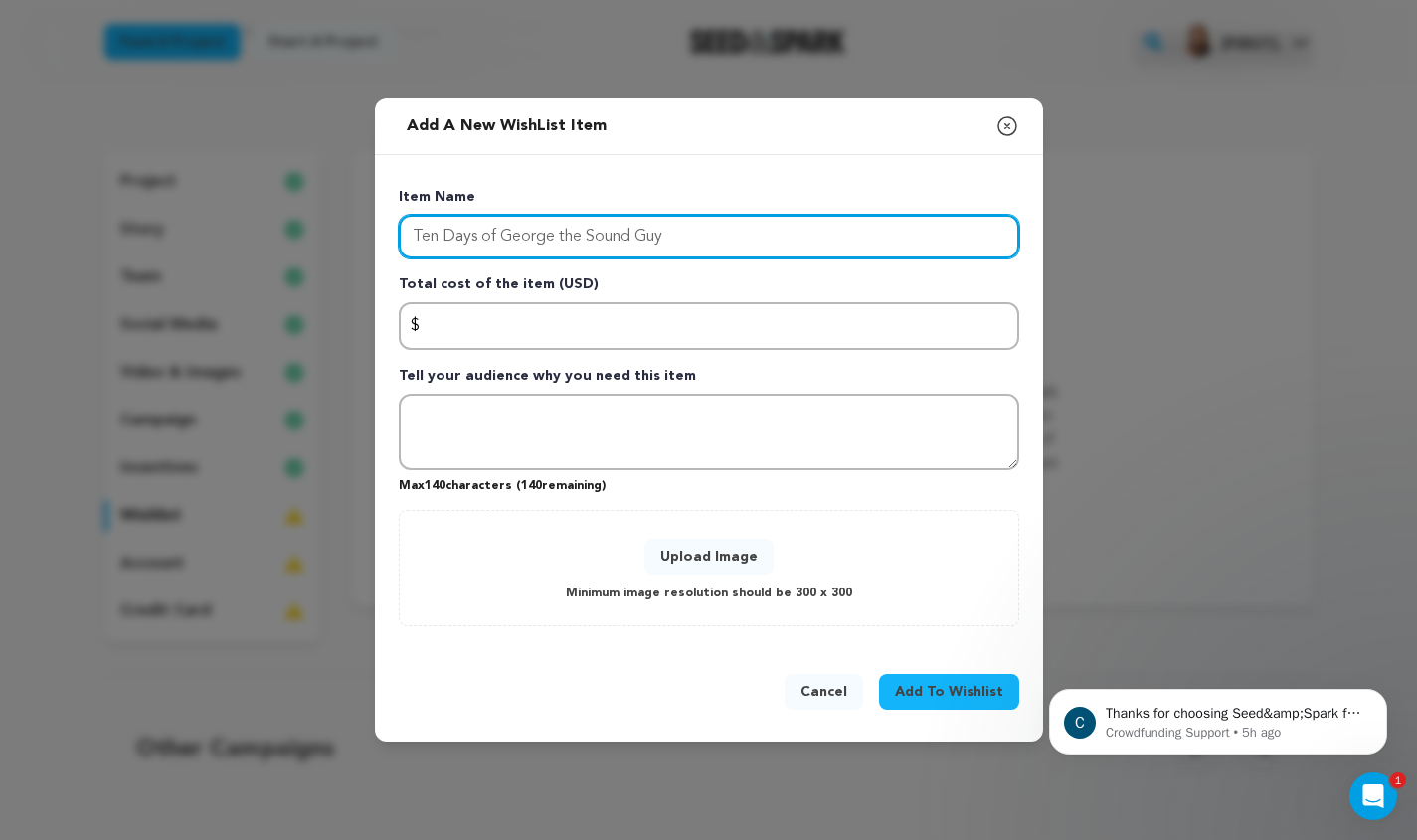 type on "Ten Days of George the Sound Guy" 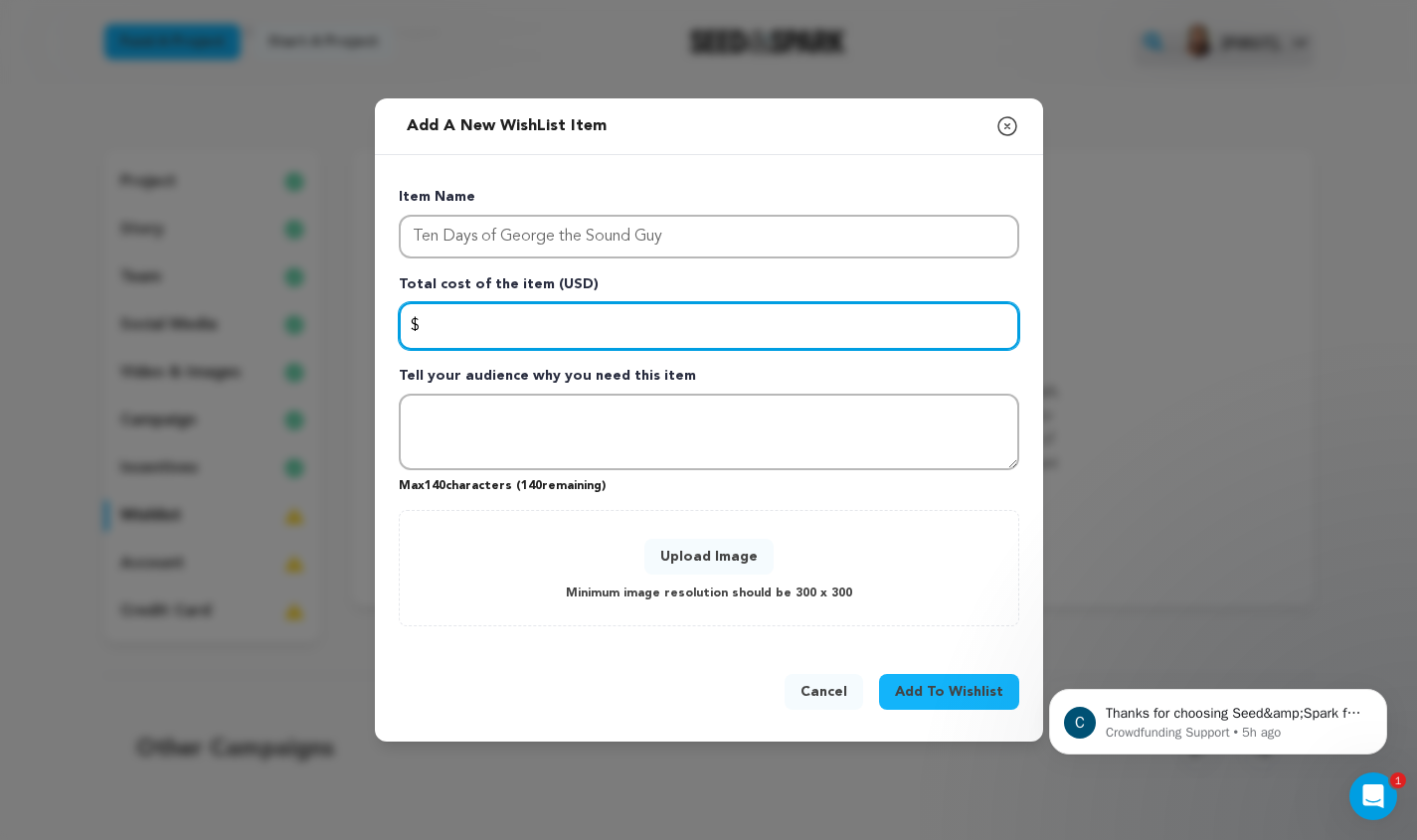 click at bounding box center [709, 326] 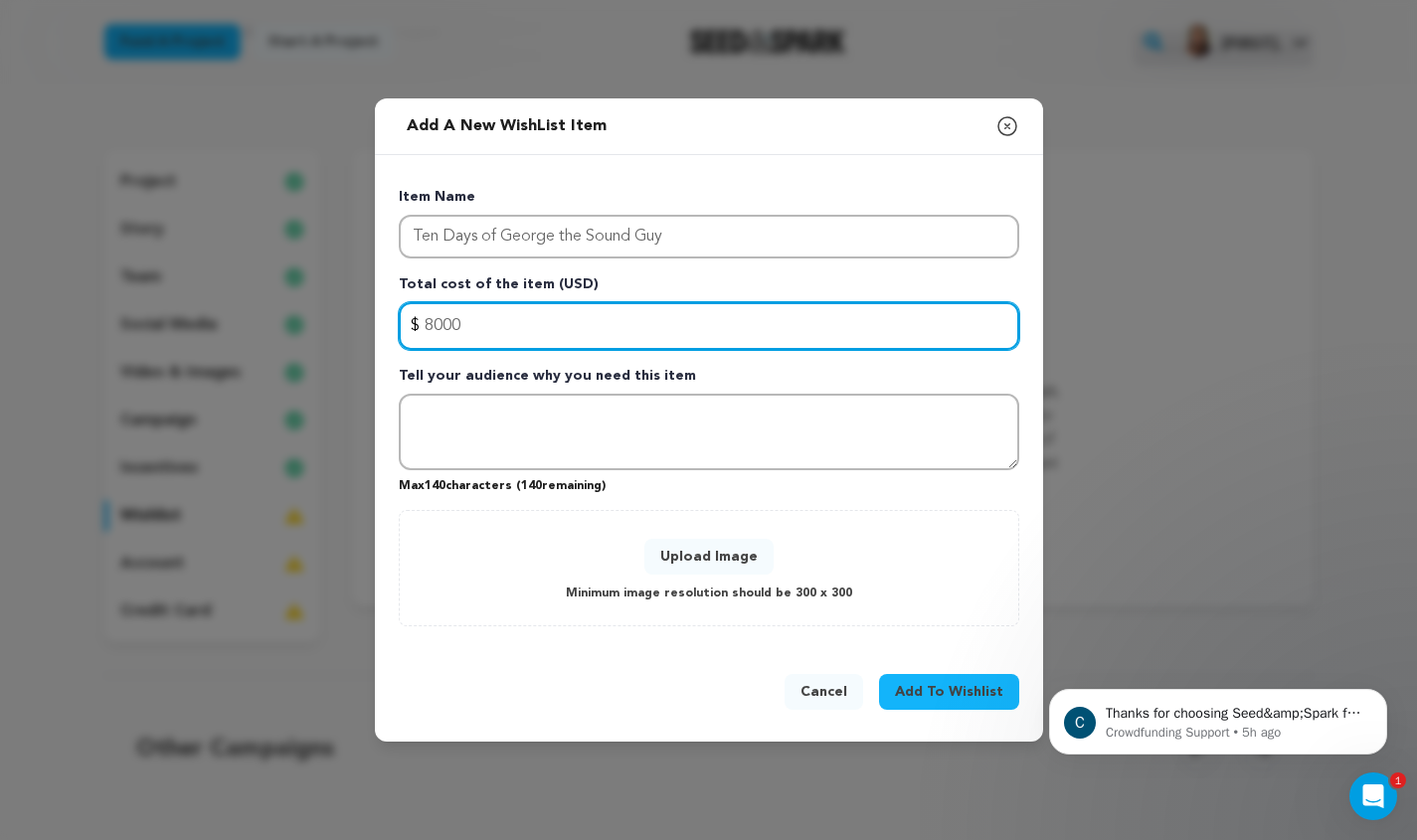 type on "8000" 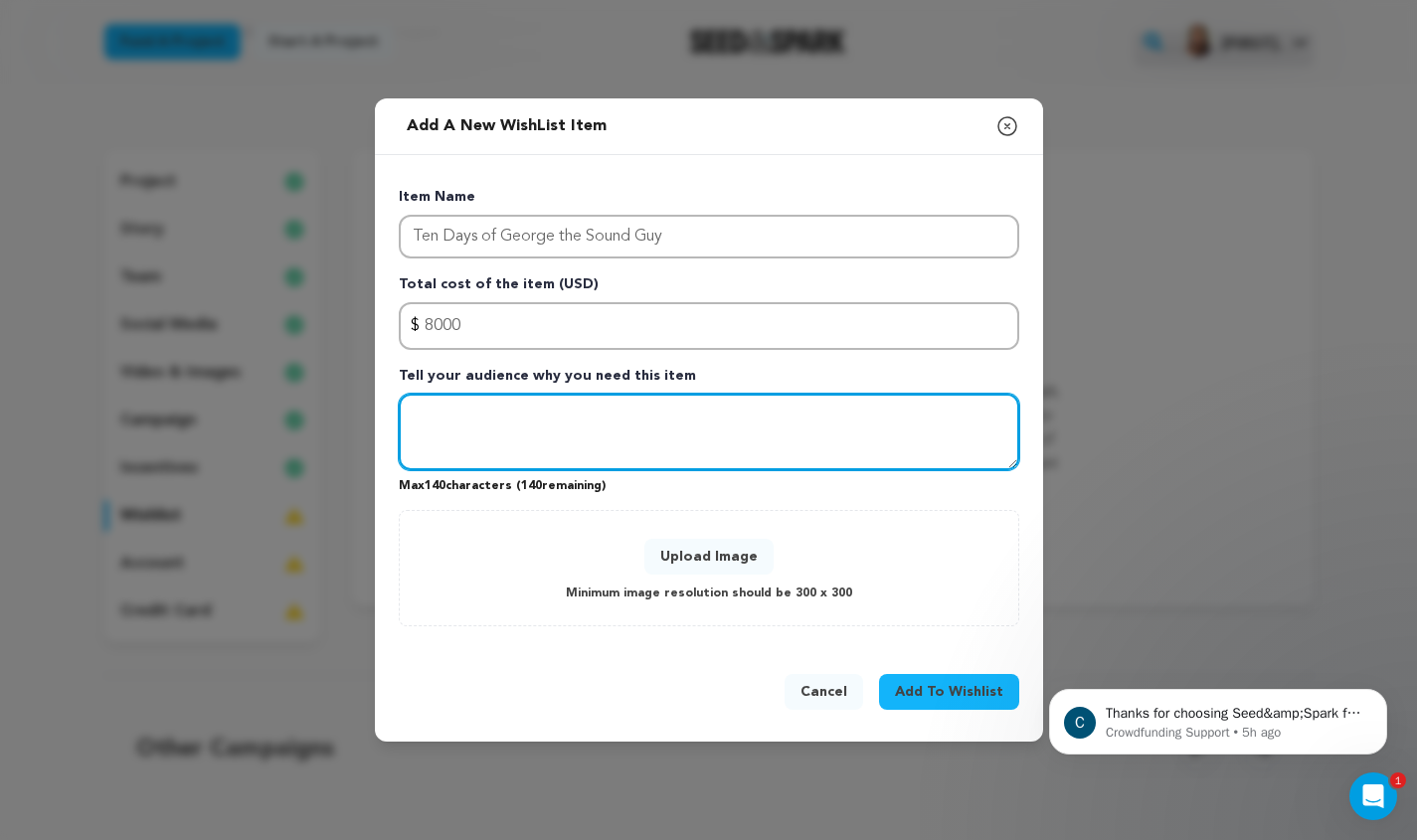 click at bounding box center [709, 432] 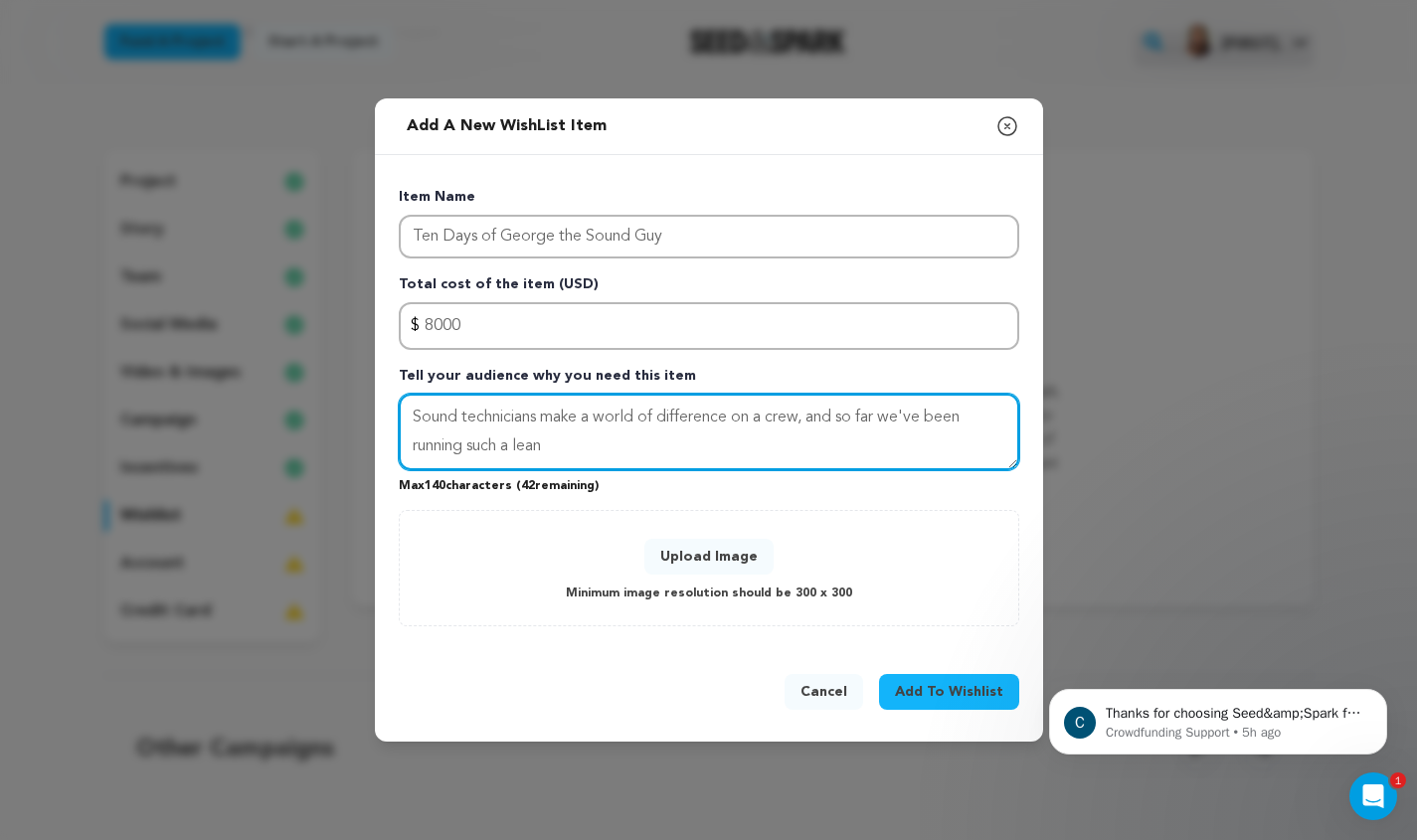 click on "Sound technicians make a world of difference on a crew, and so far we've been running such a lean" at bounding box center [709, 432] 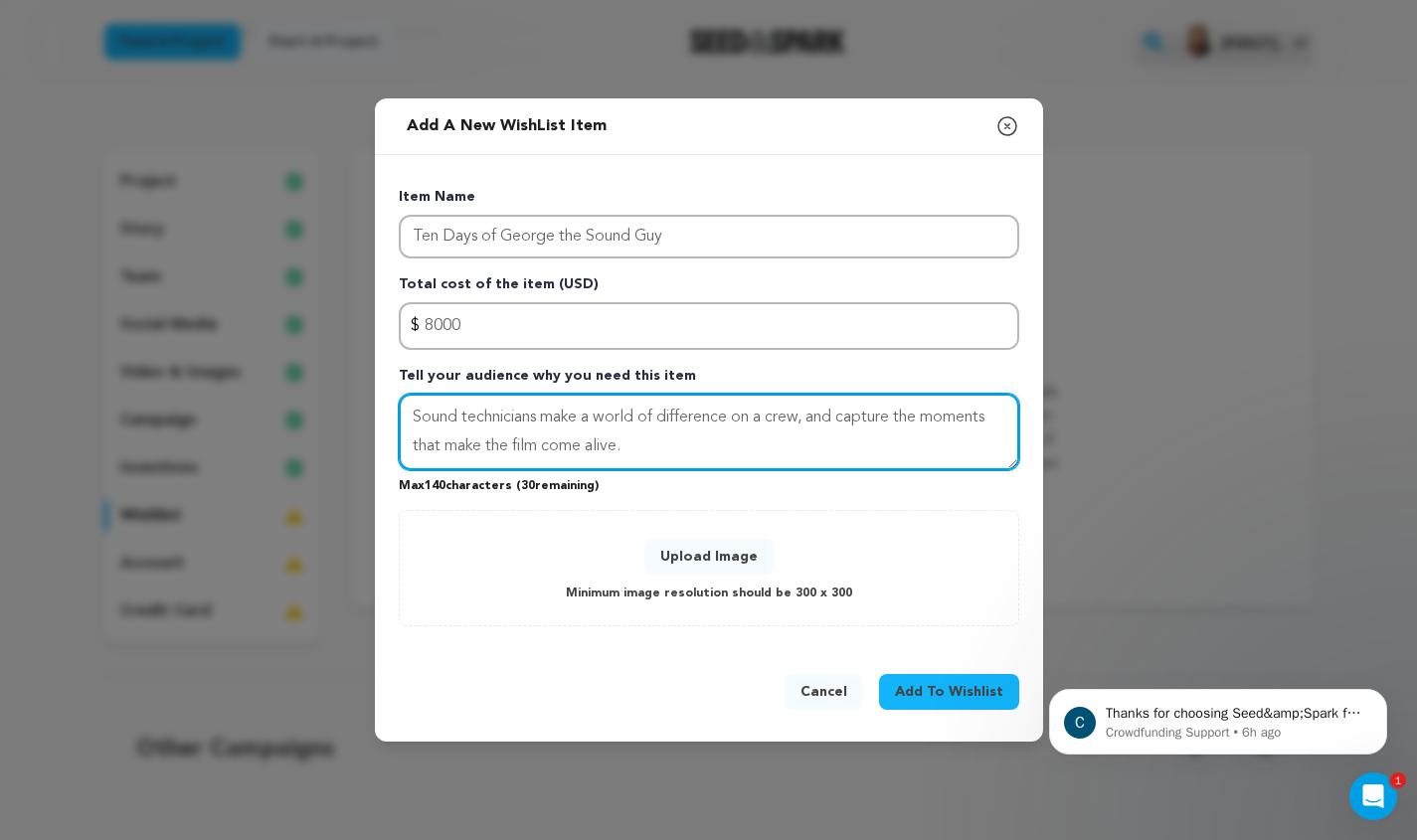 click on "Sound technicians make a world of difference on a crew, and capture the moments that make the film come alive." at bounding box center [709, 432] 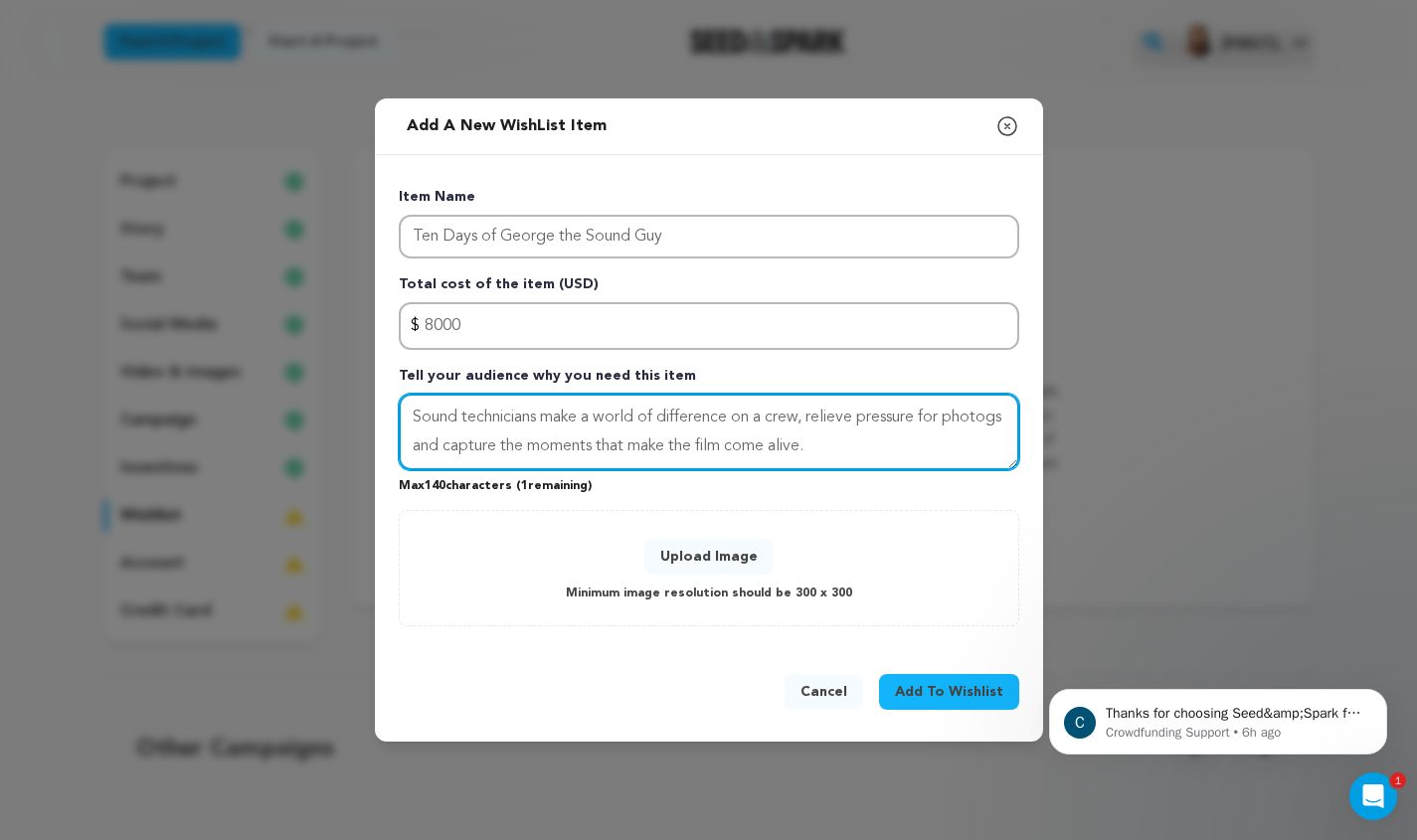 click on "Sound technicians make a world of difference on a crew, relieve pressure for photogs and capture the moments that make the film come alive." at bounding box center (709, 432) 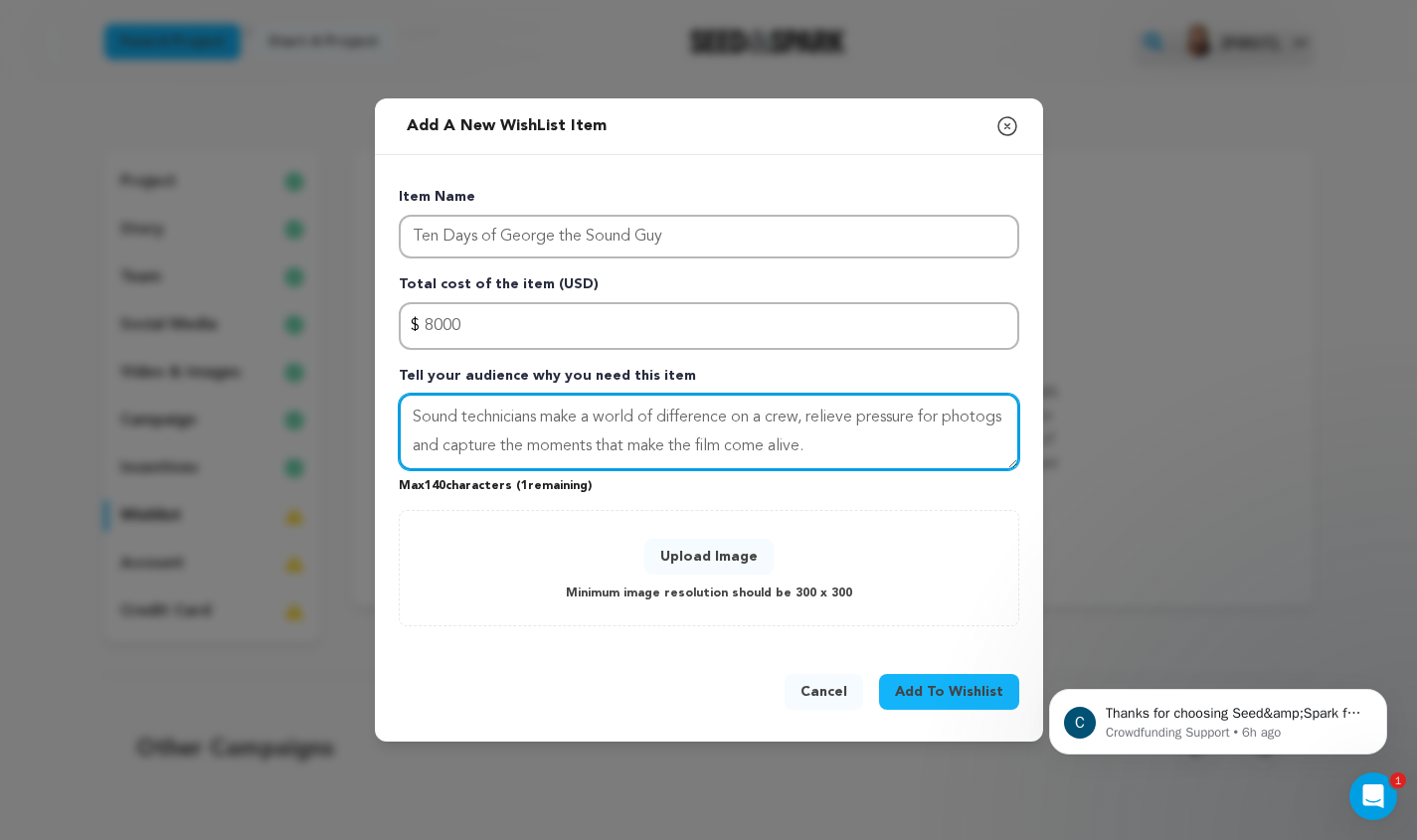 type on "Sound technicians make a world of difference on a crew, relieve pressure for photogs and capture the moments that make the film come alive." 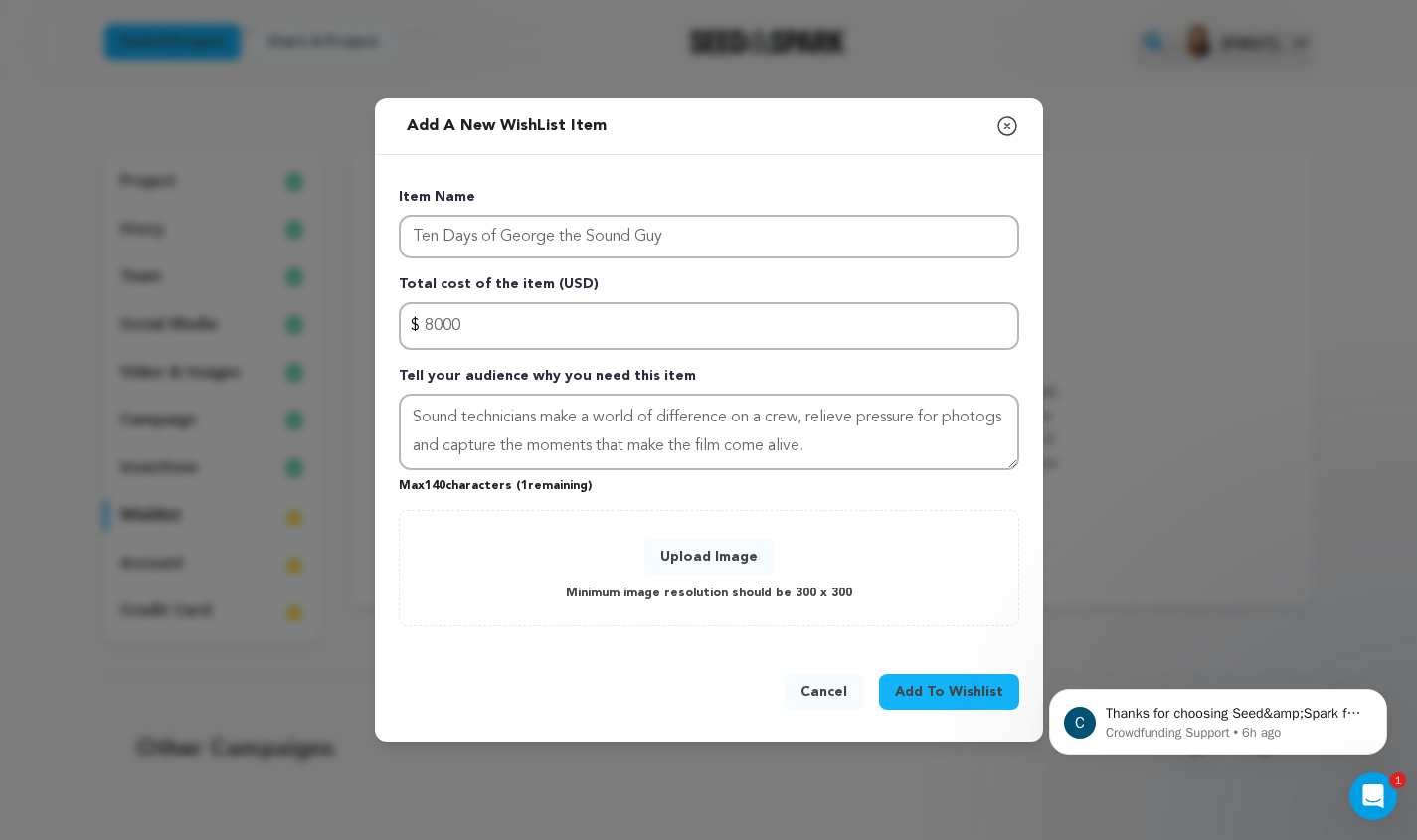 click on "Upload Image" at bounding box center [709, 557] 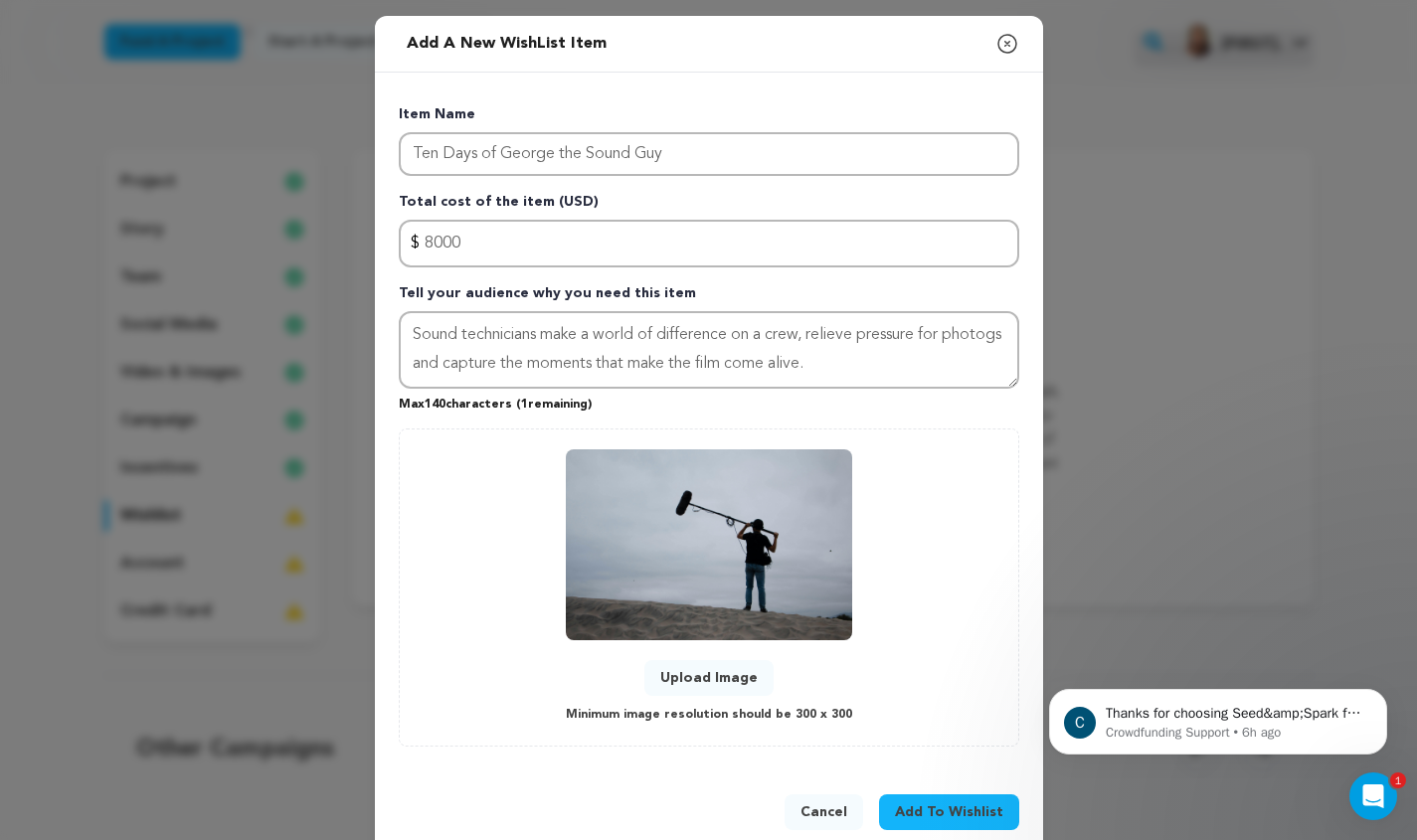scroll, scrollTop: 38, scrollLeft: 0, axis: vertical 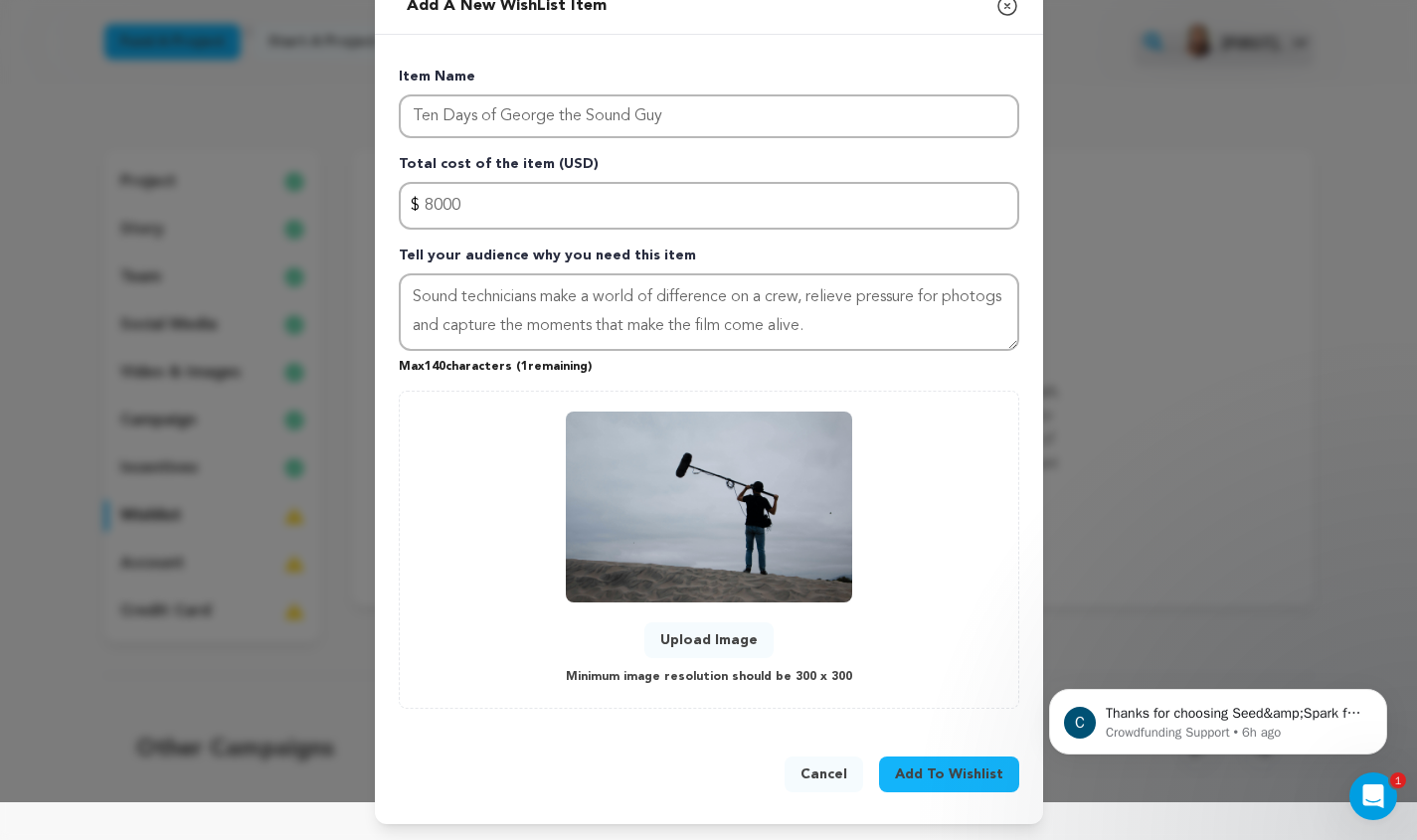 click on "Add To Wishlist" at bounding box center [949, 774] 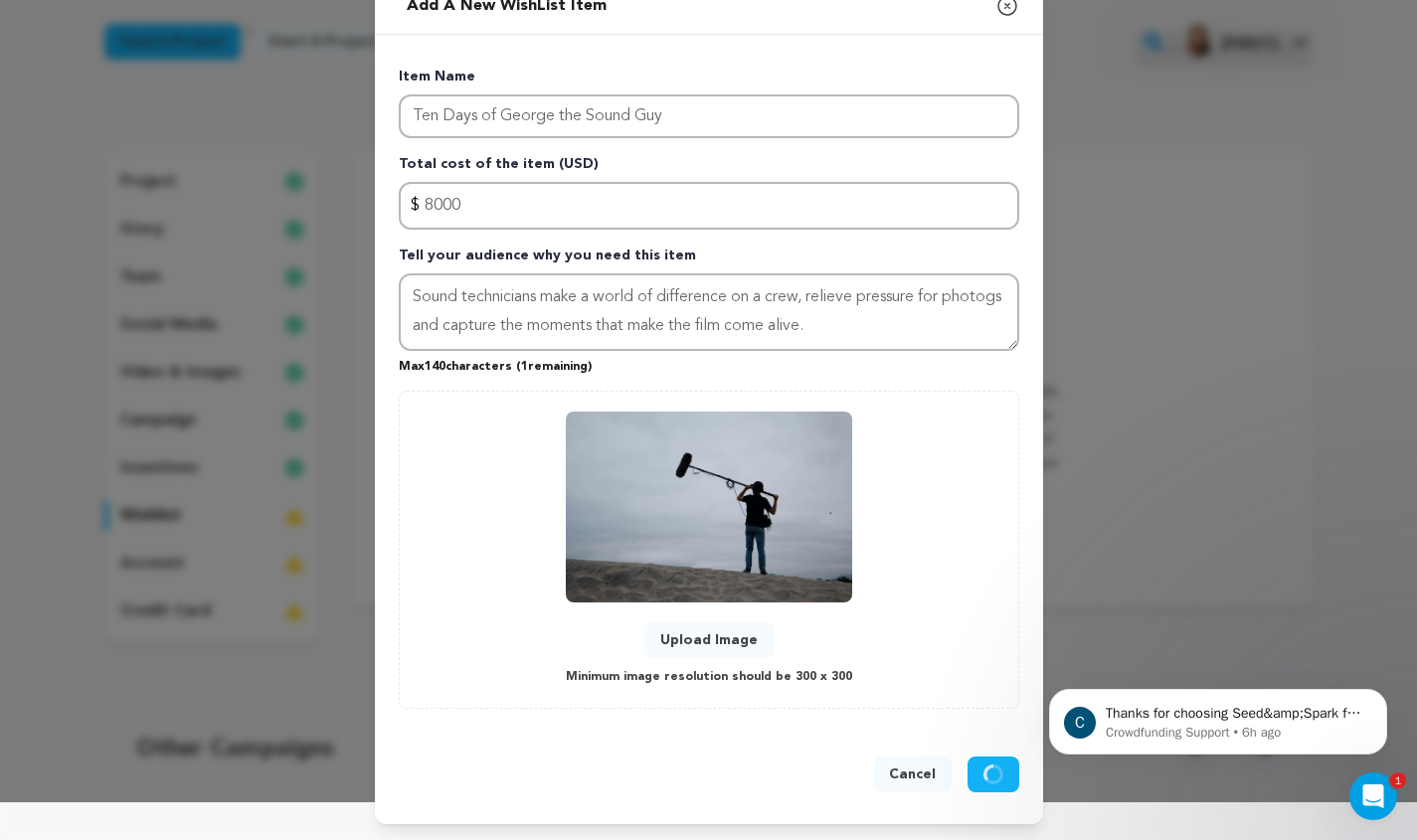 type 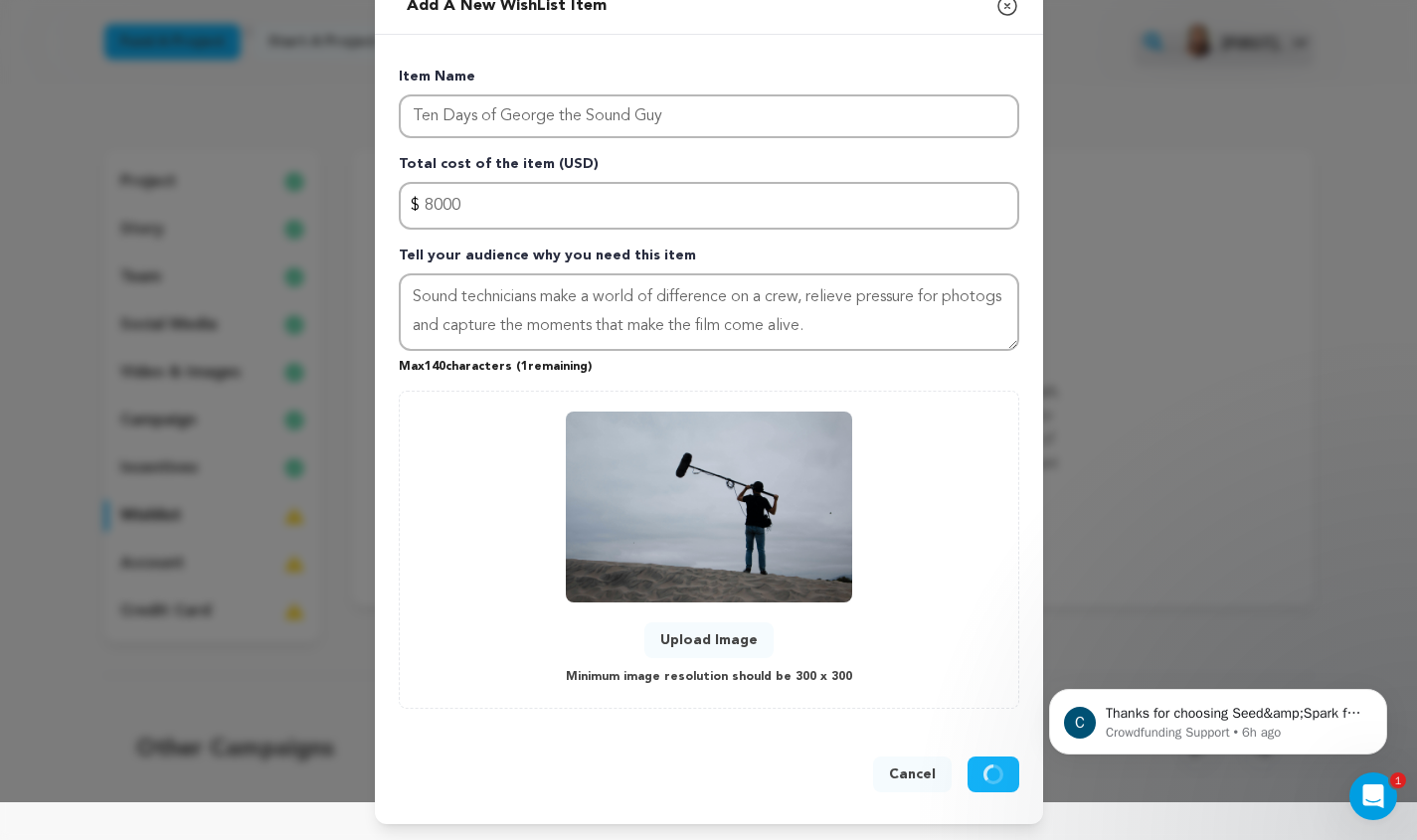 type 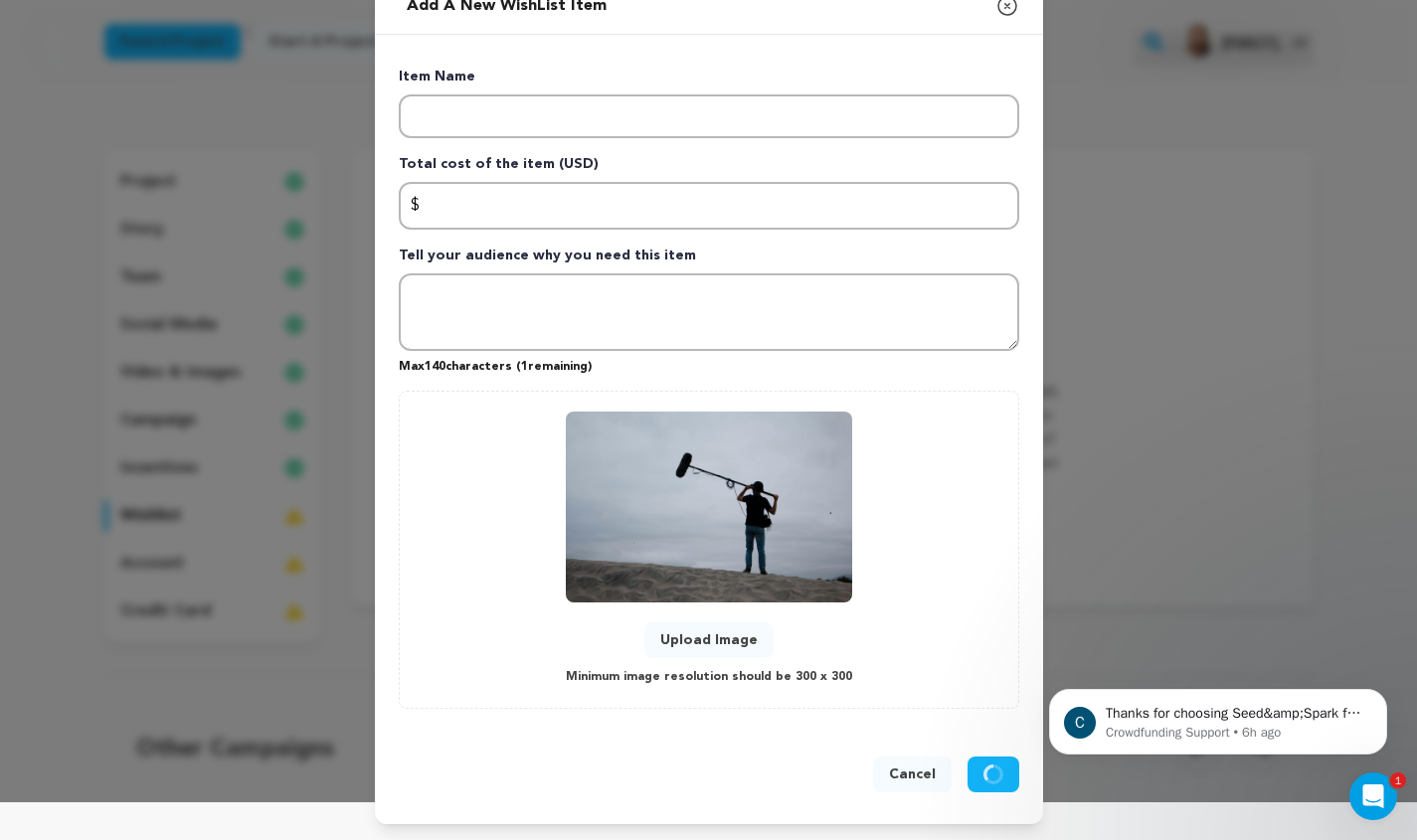 scroll, scrollTop: 0, scrollLeft: 0, axis: both 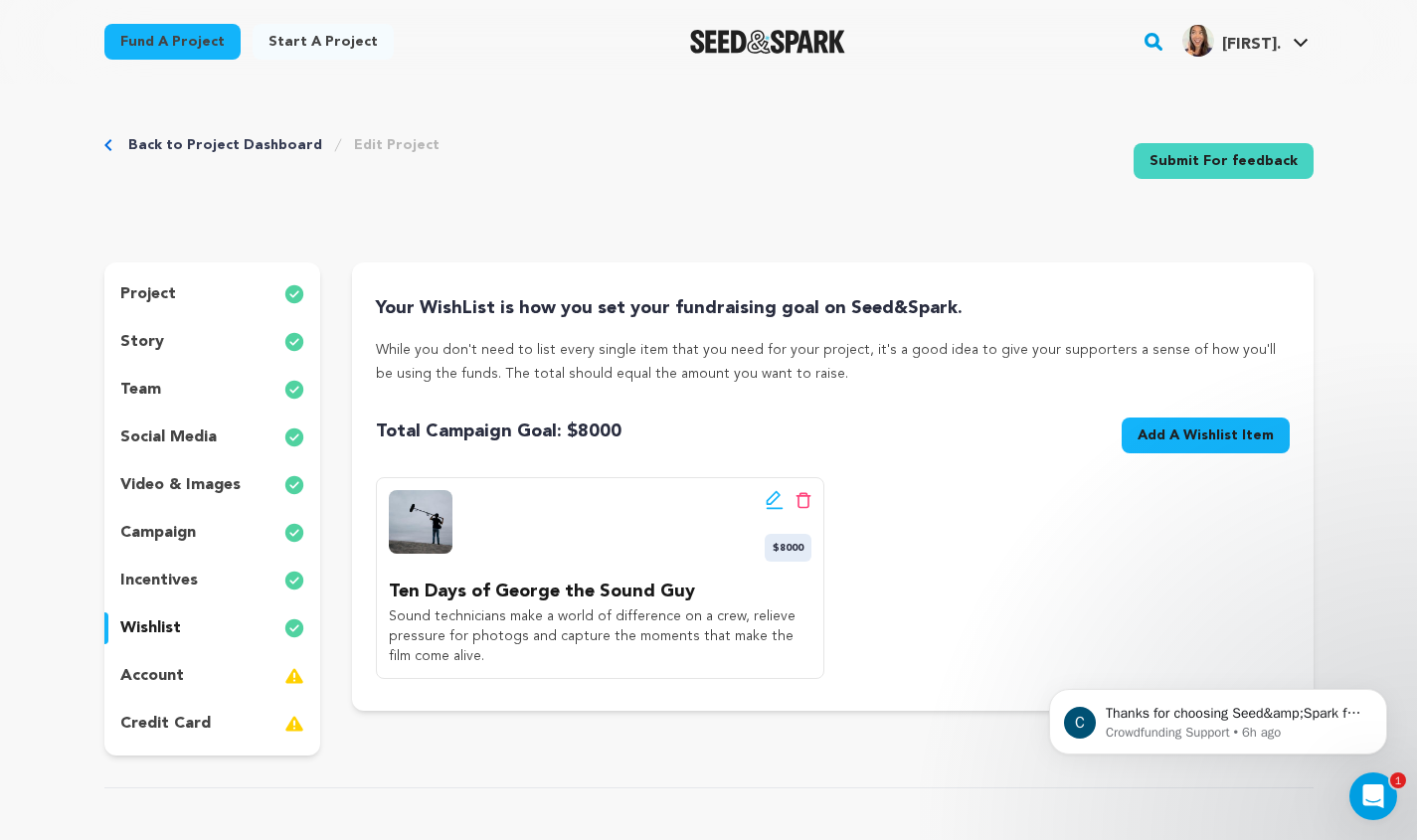 click on "Add A Wishlist Item" at bounding box center (1205, 435) 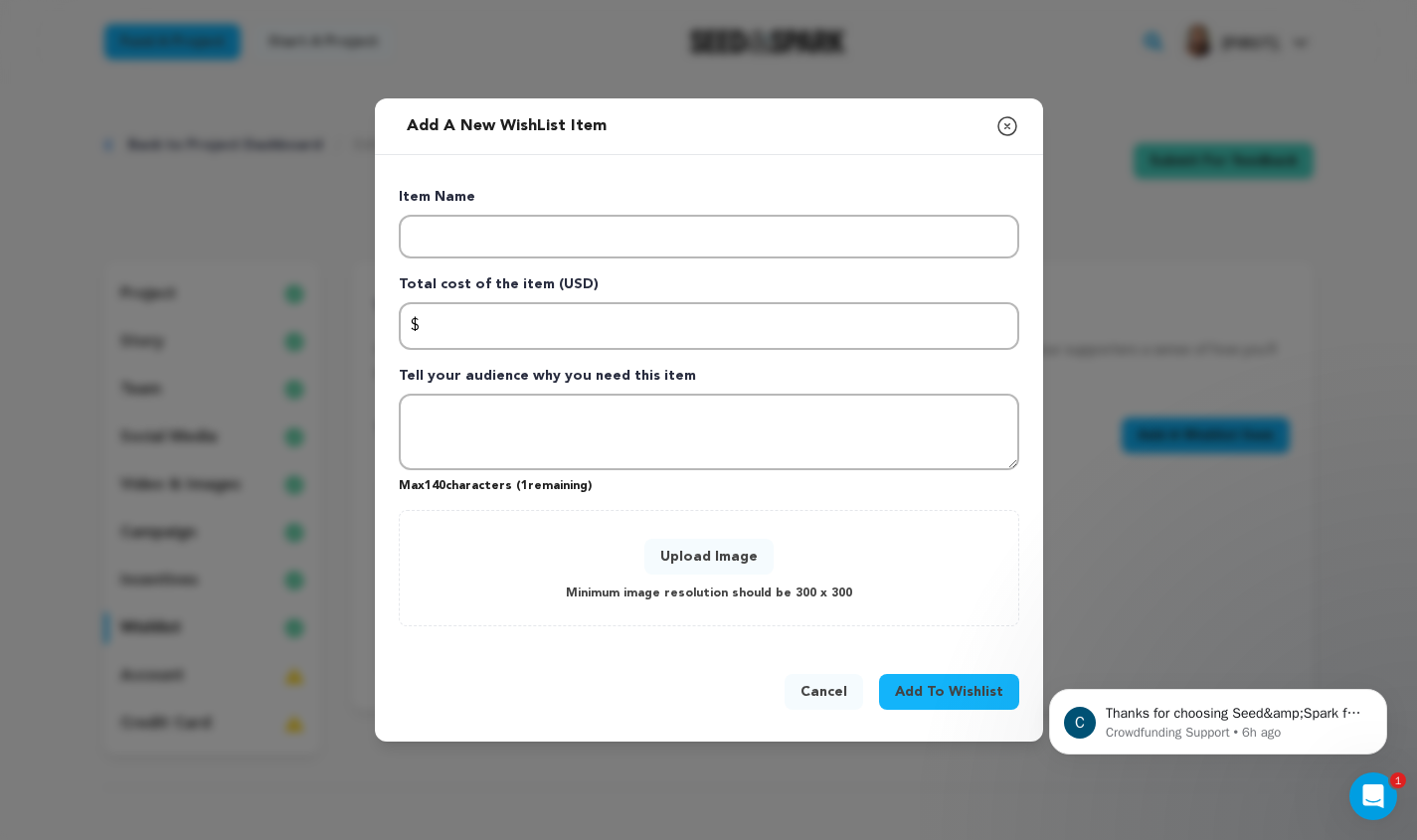 type 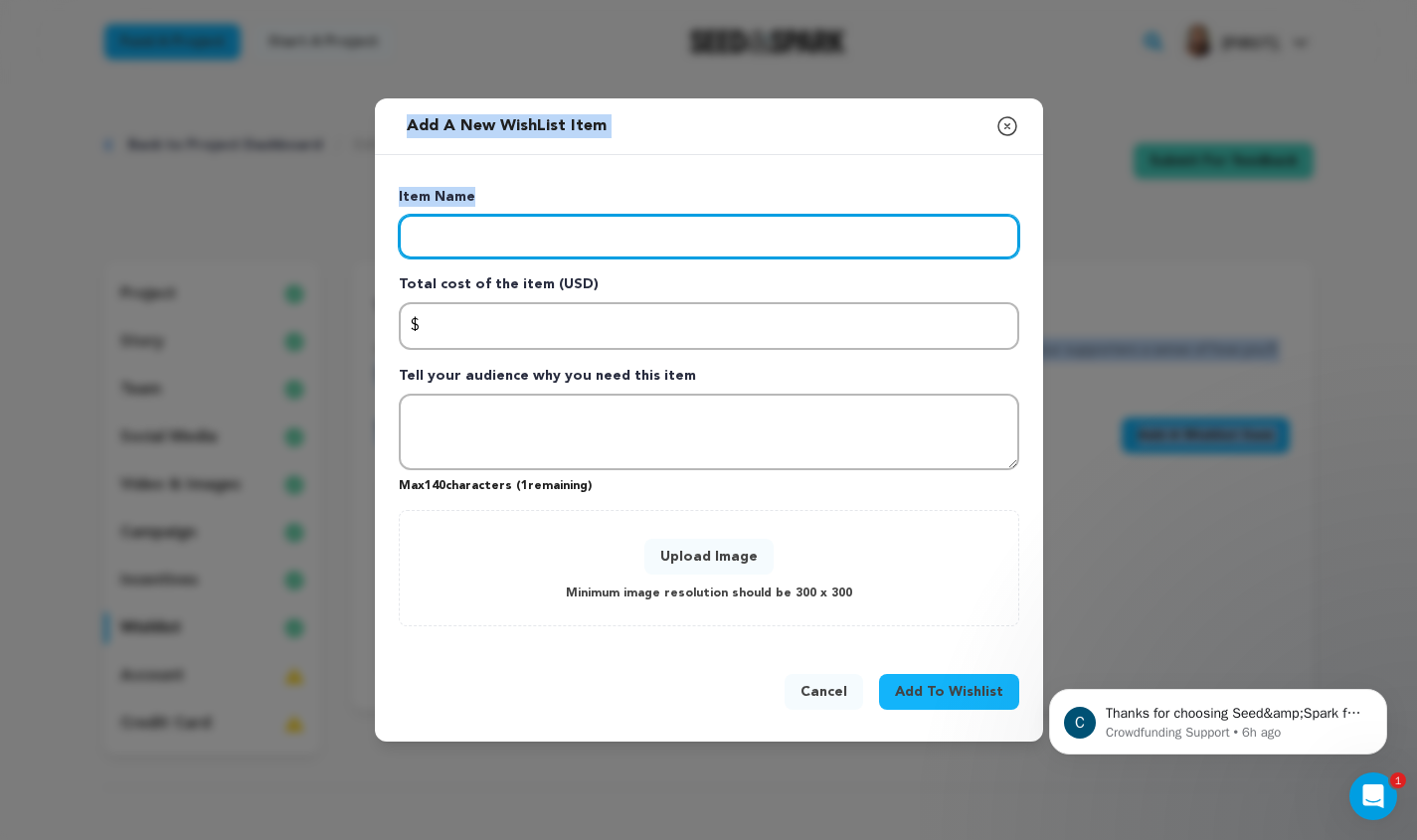 click at bounding box center [709, 237] 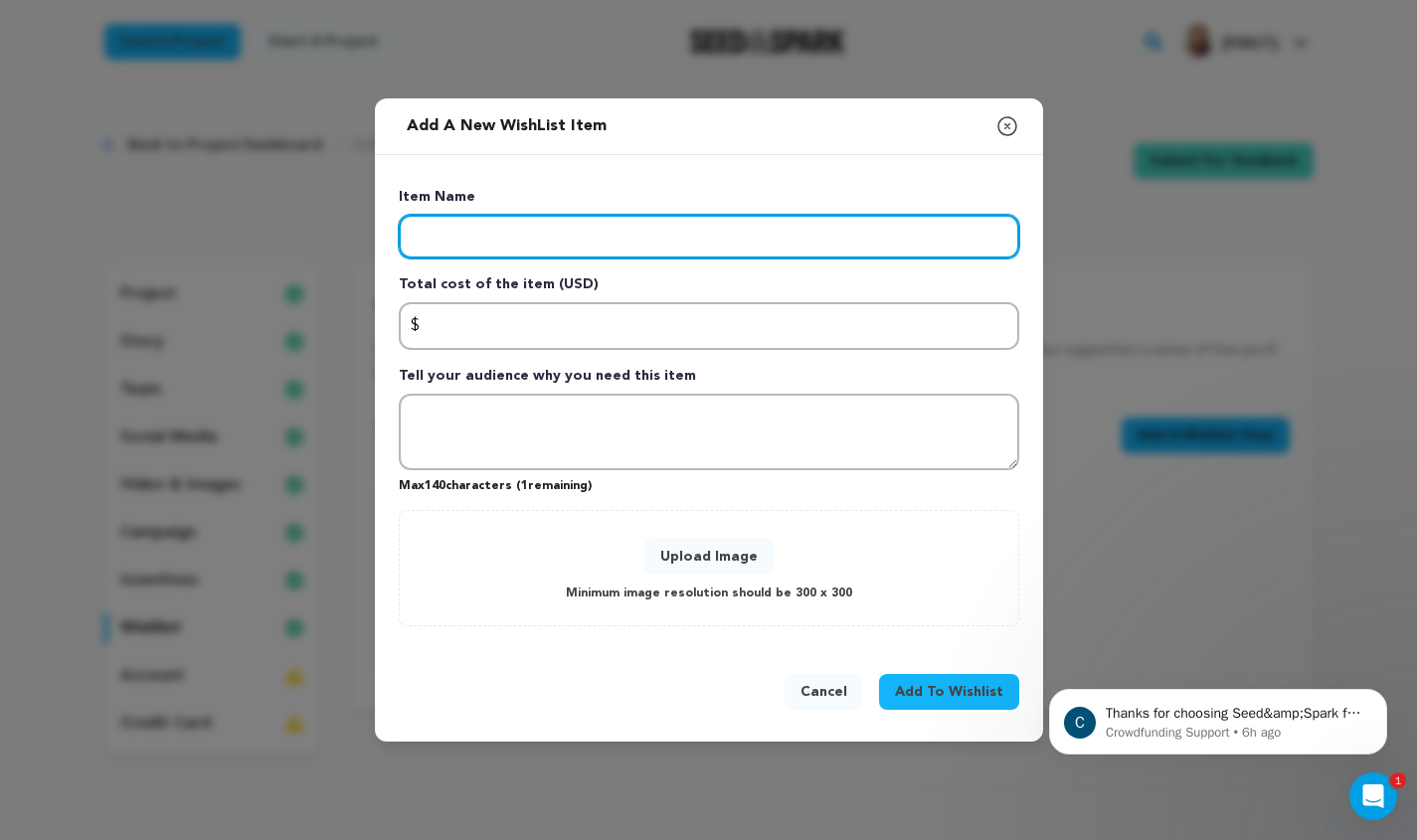click at bounding box center (709, 237) 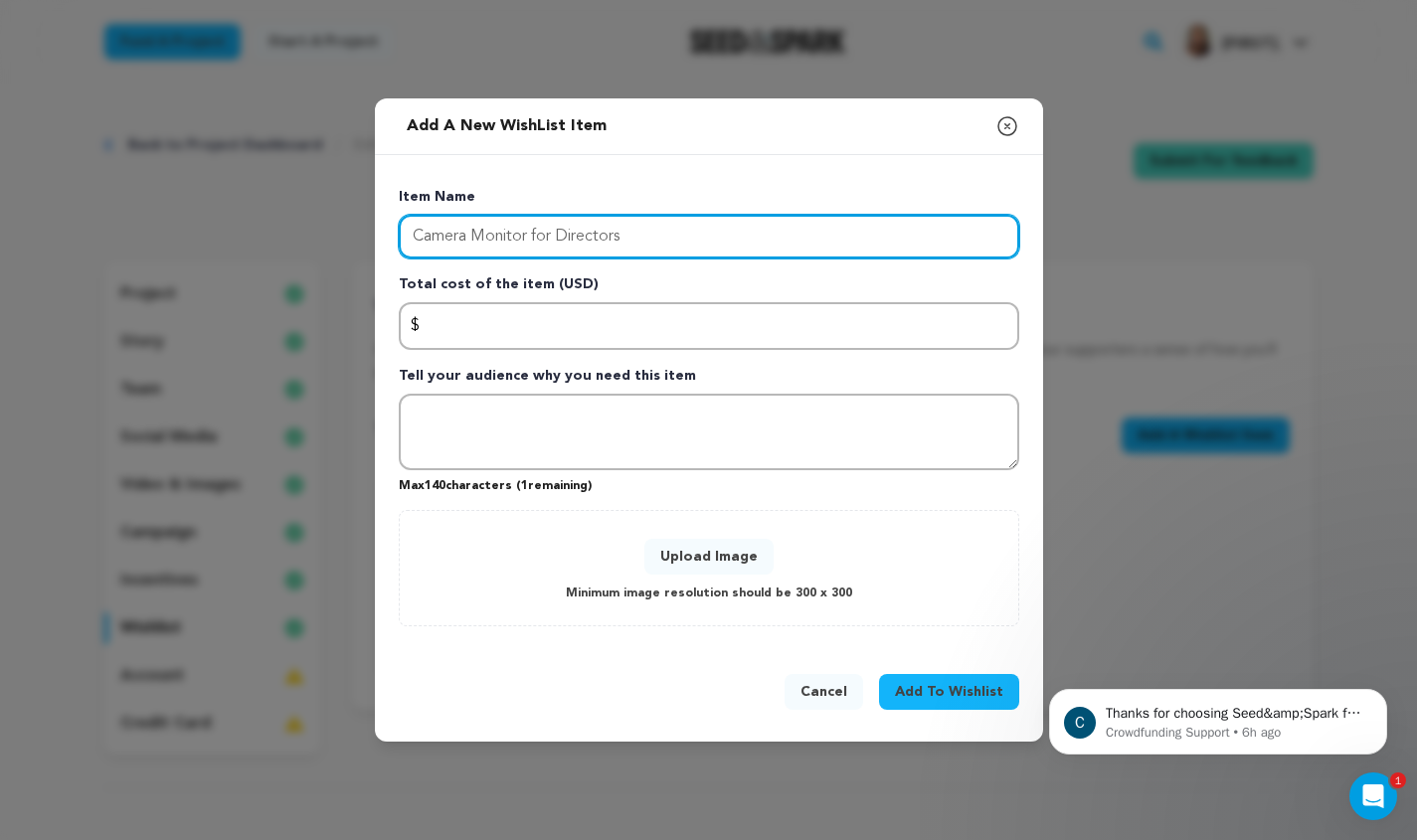 type on "Camera Monitor for Directors" 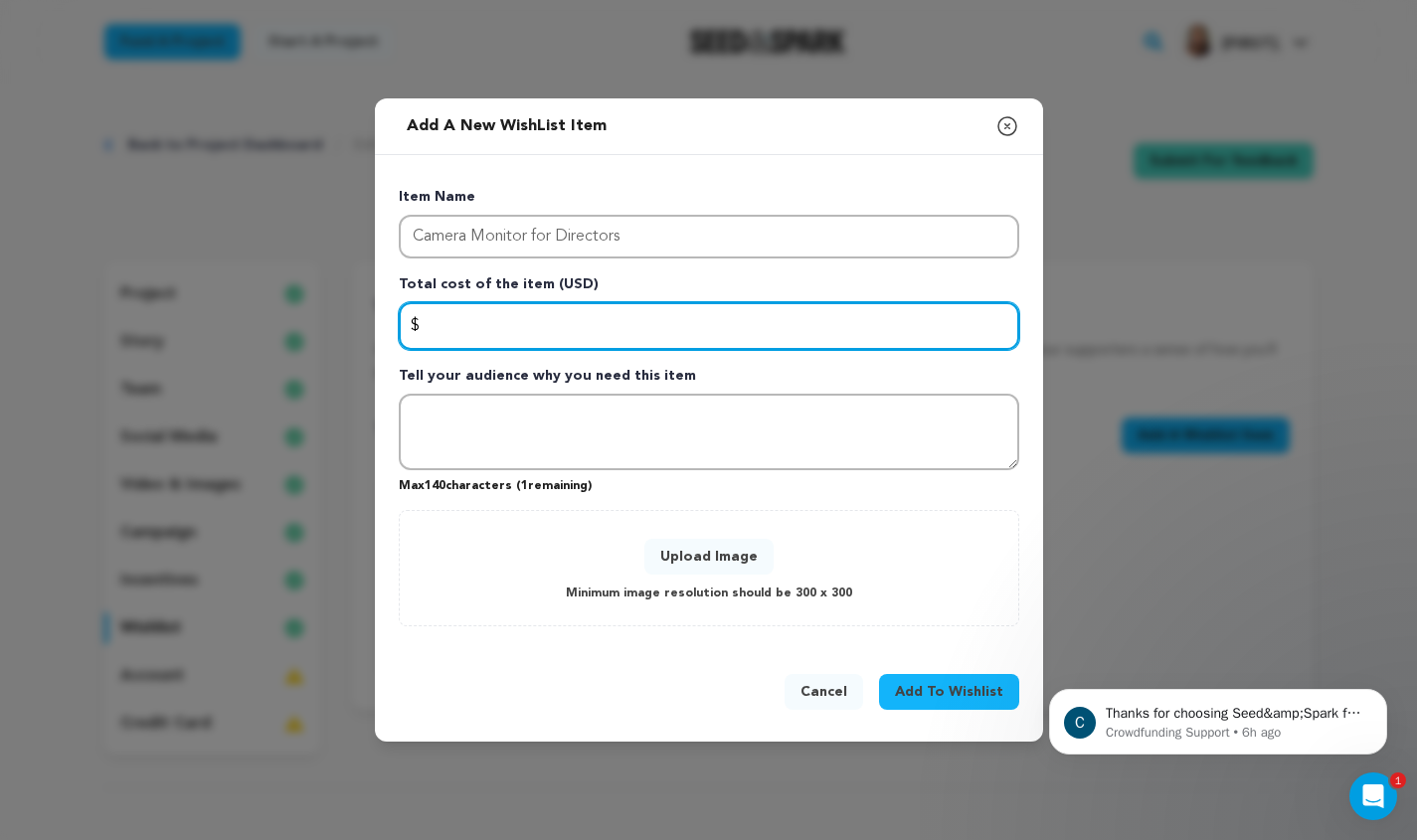 click at bounding box center (709, 326) 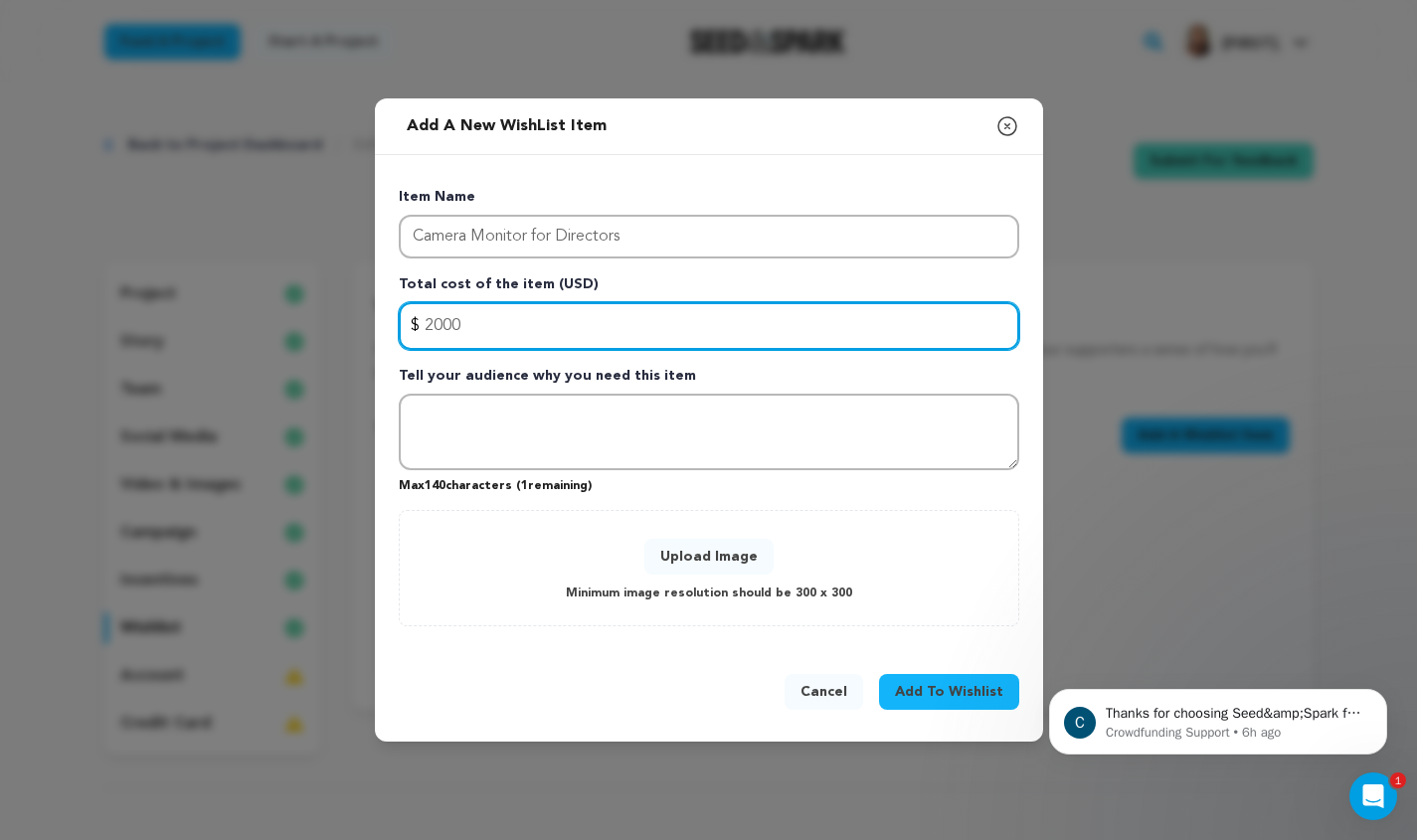 type on "2000" 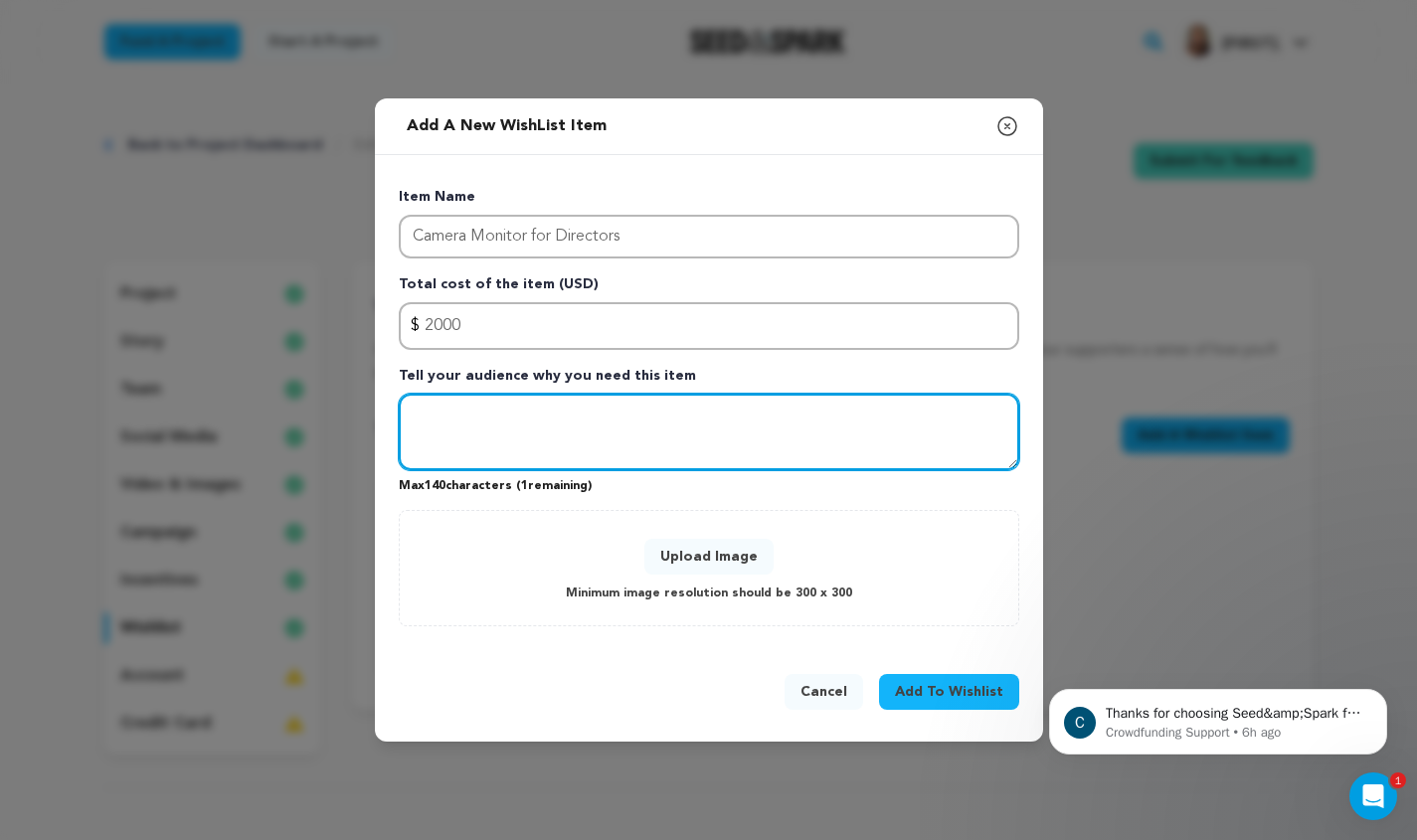 click at bounding box center (709, 432) 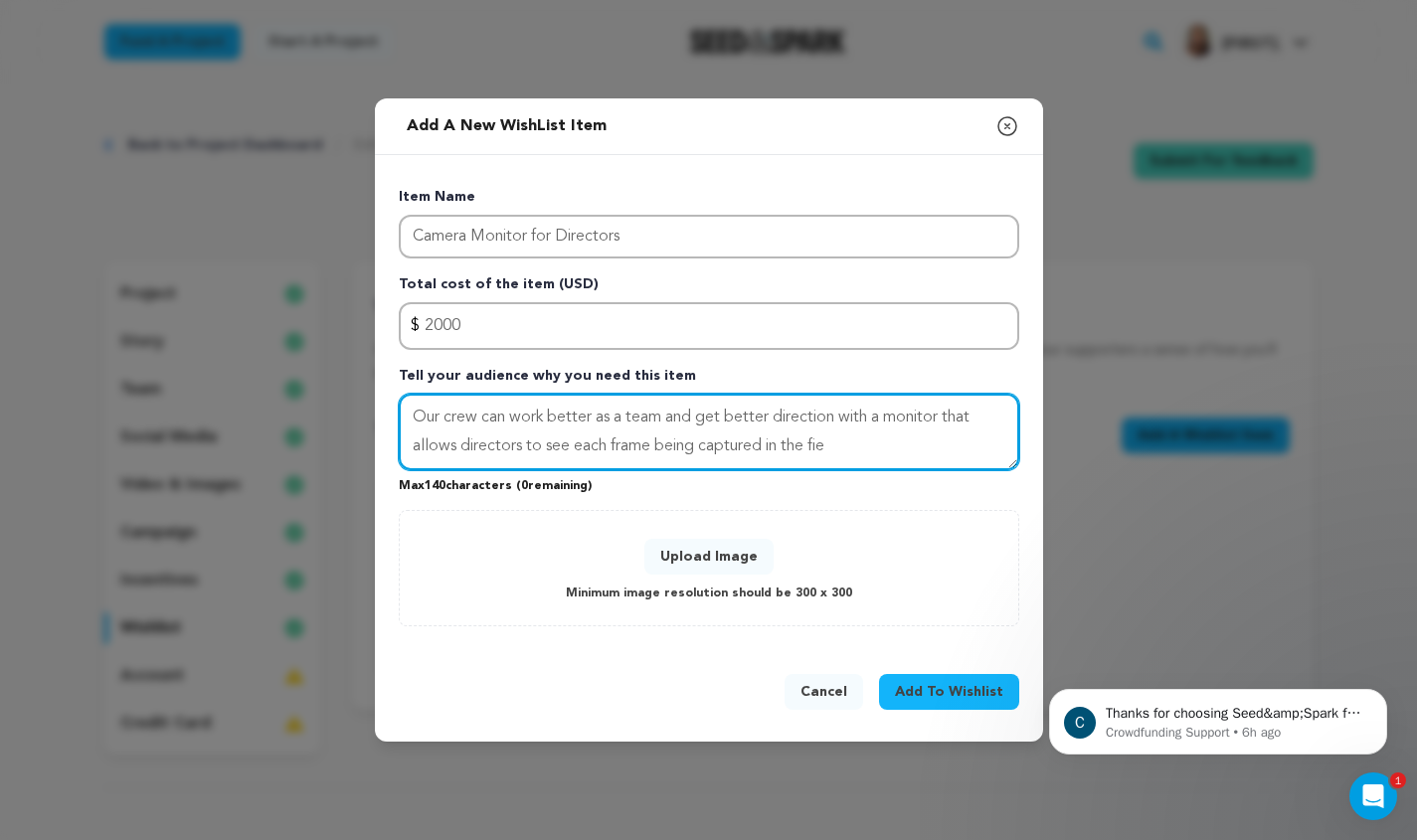 drag, startPoint x: 476, startPoint y: 417, endPoint x: 382, endPoint y: 415, distance: 94.02127 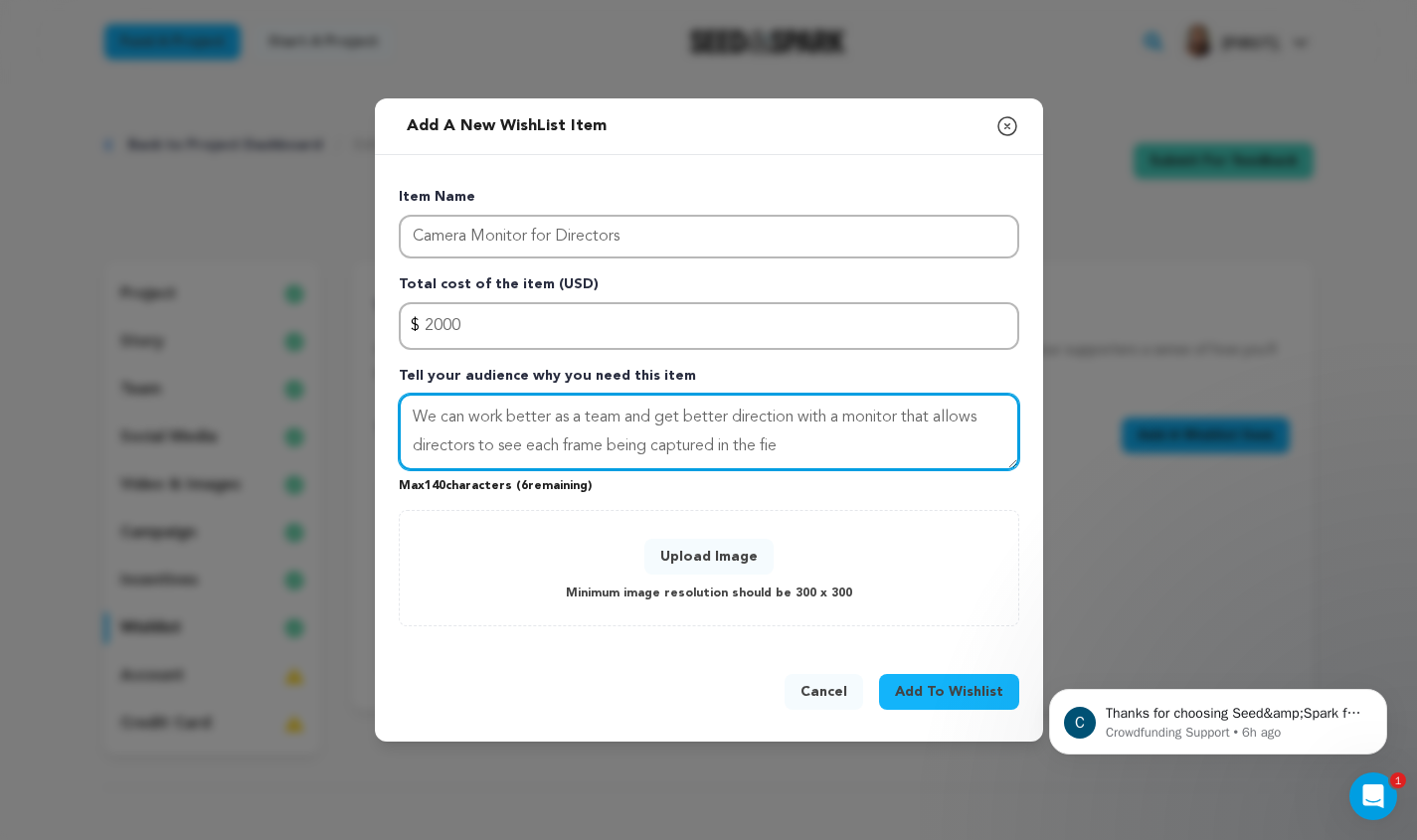 click on "We can work better as a team and get better direction with a monitor that allows directors to see each frame being captured in the fie" at bounding box center (709, 432) 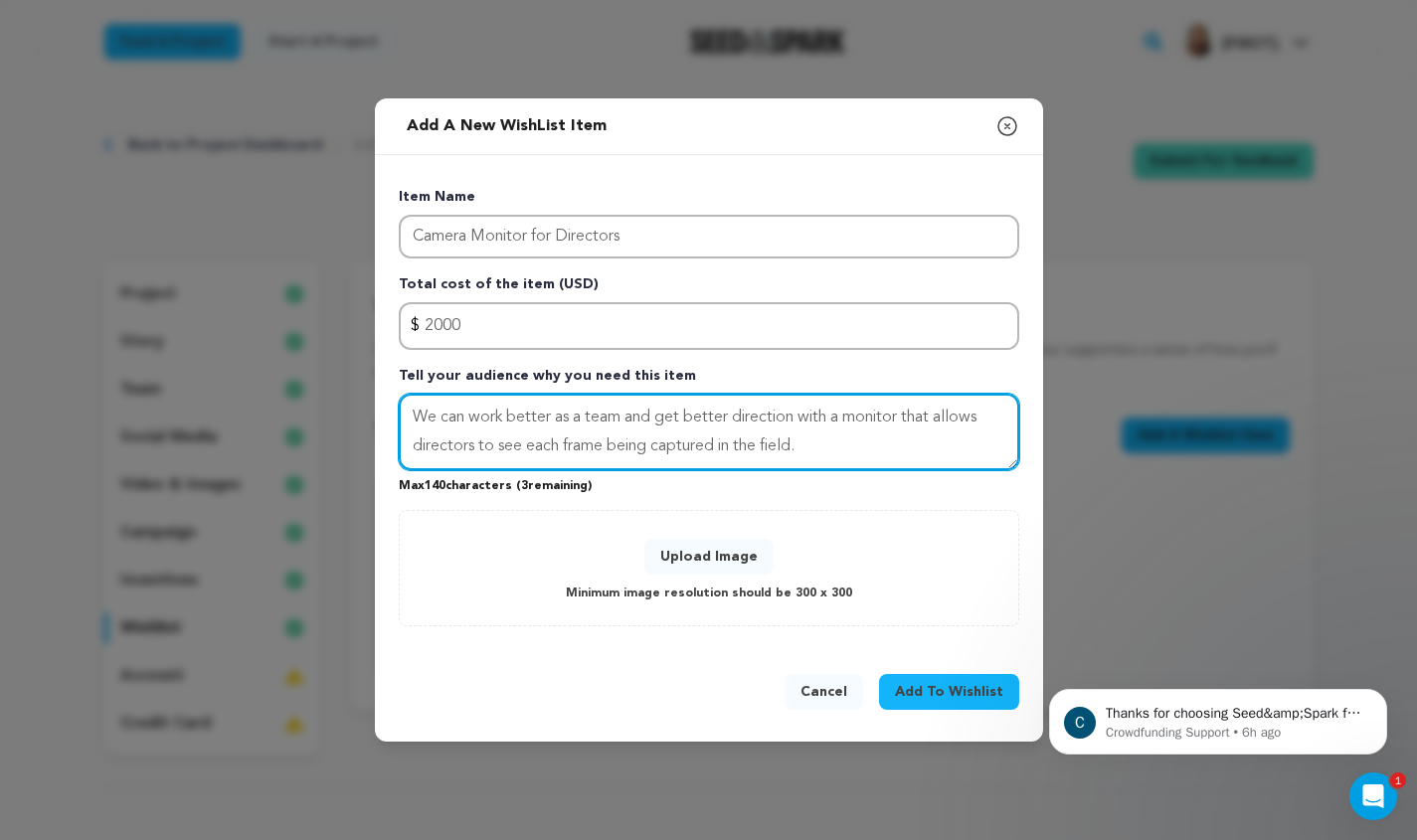 type on "We can work better as a team and get better direction with a monitor that allows directors to see each frame being captured in the field." 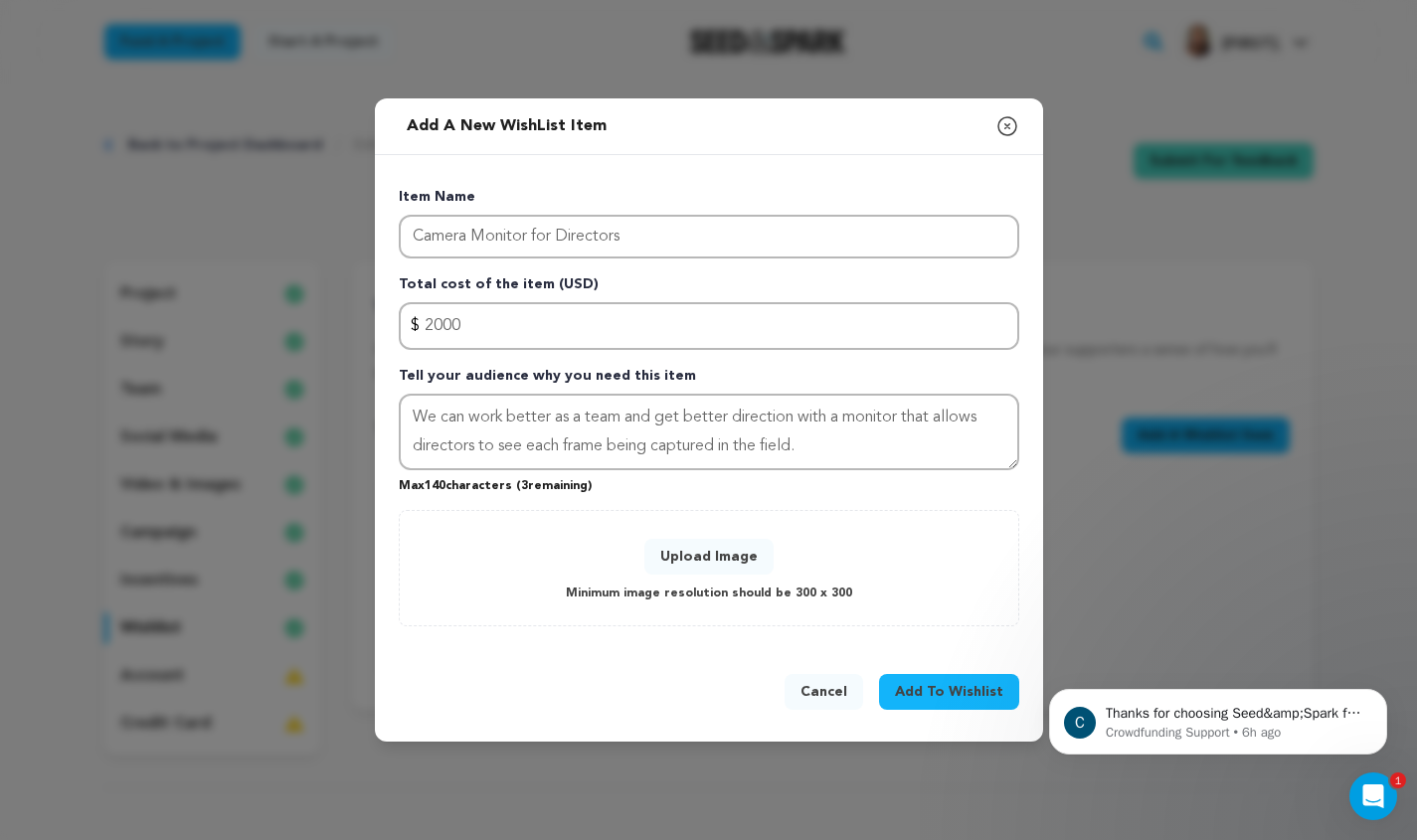 click on "Upload Image" at bounding box center (709, 557) 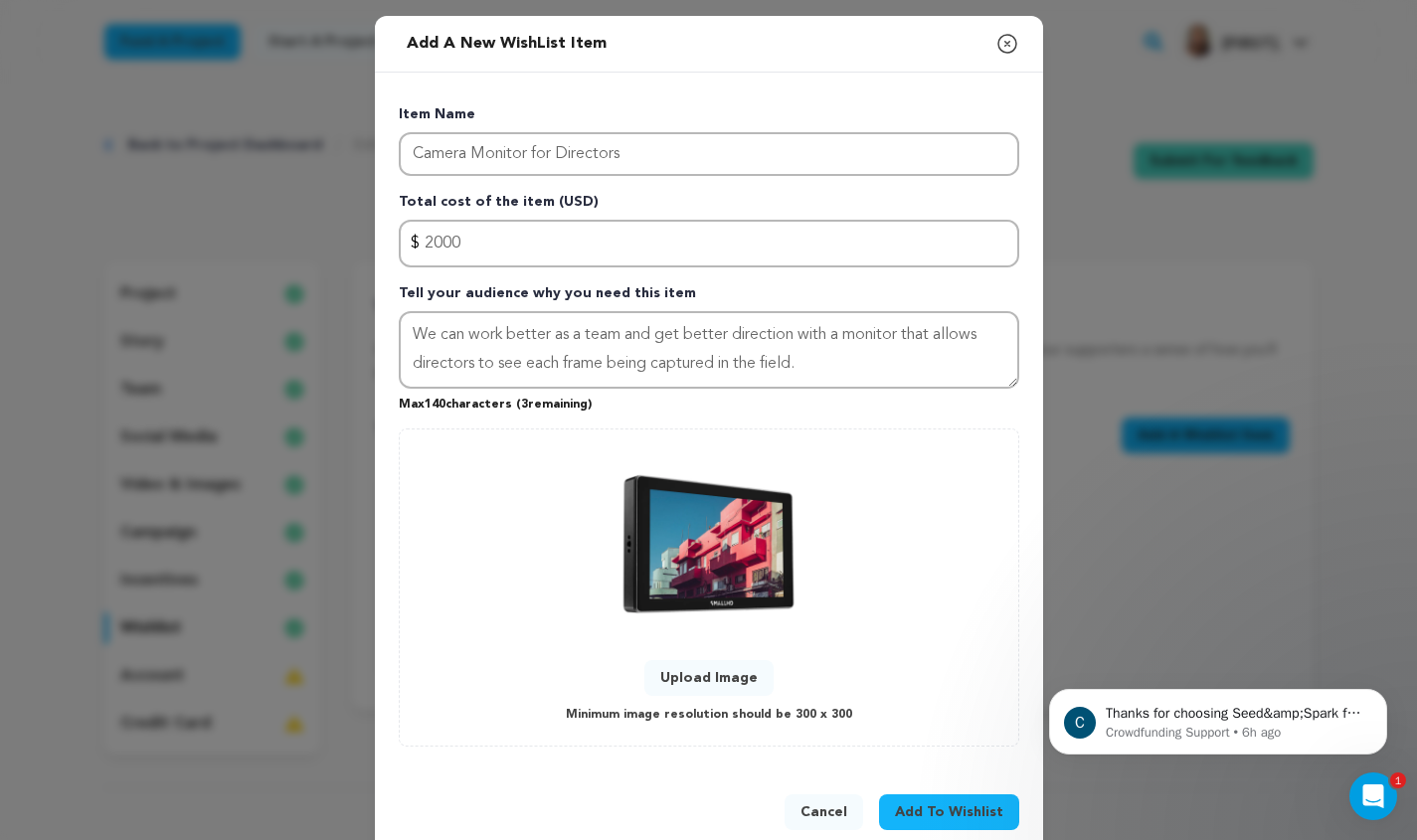 scroll, scrollTop: 19, scrollLeft: 0, axis: vertical 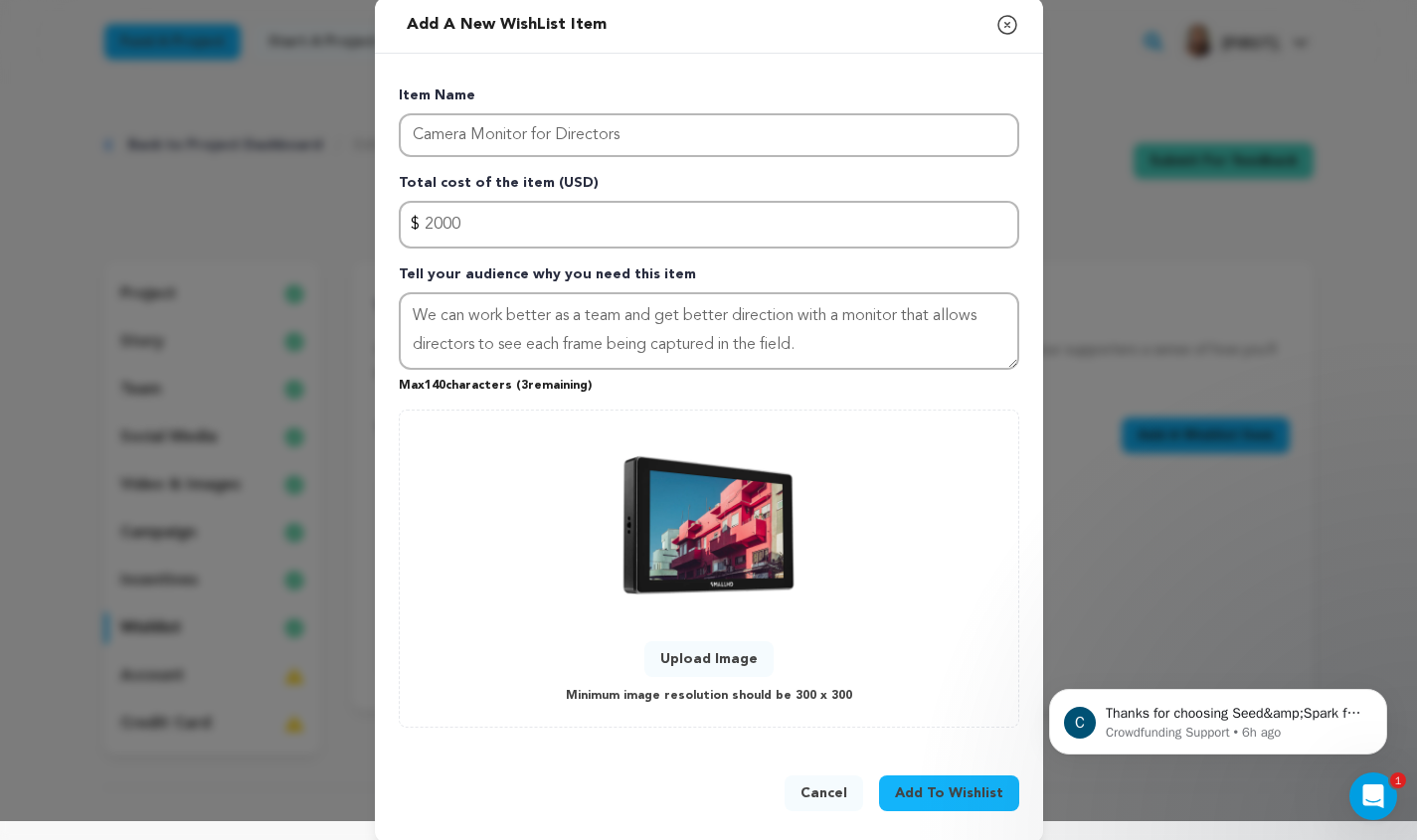 click on "Add To Wishlist" at bounding box center (949, 793) 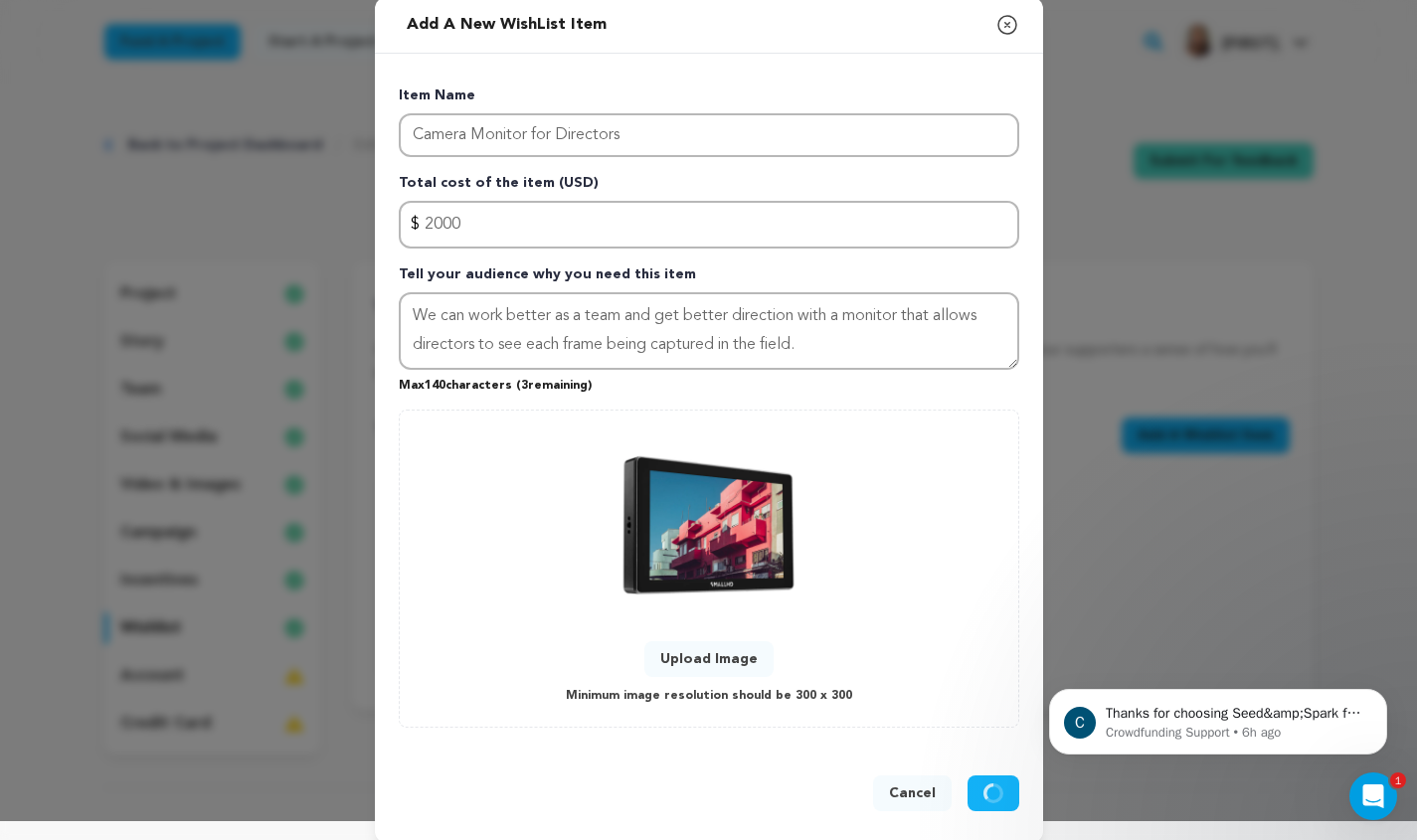 type 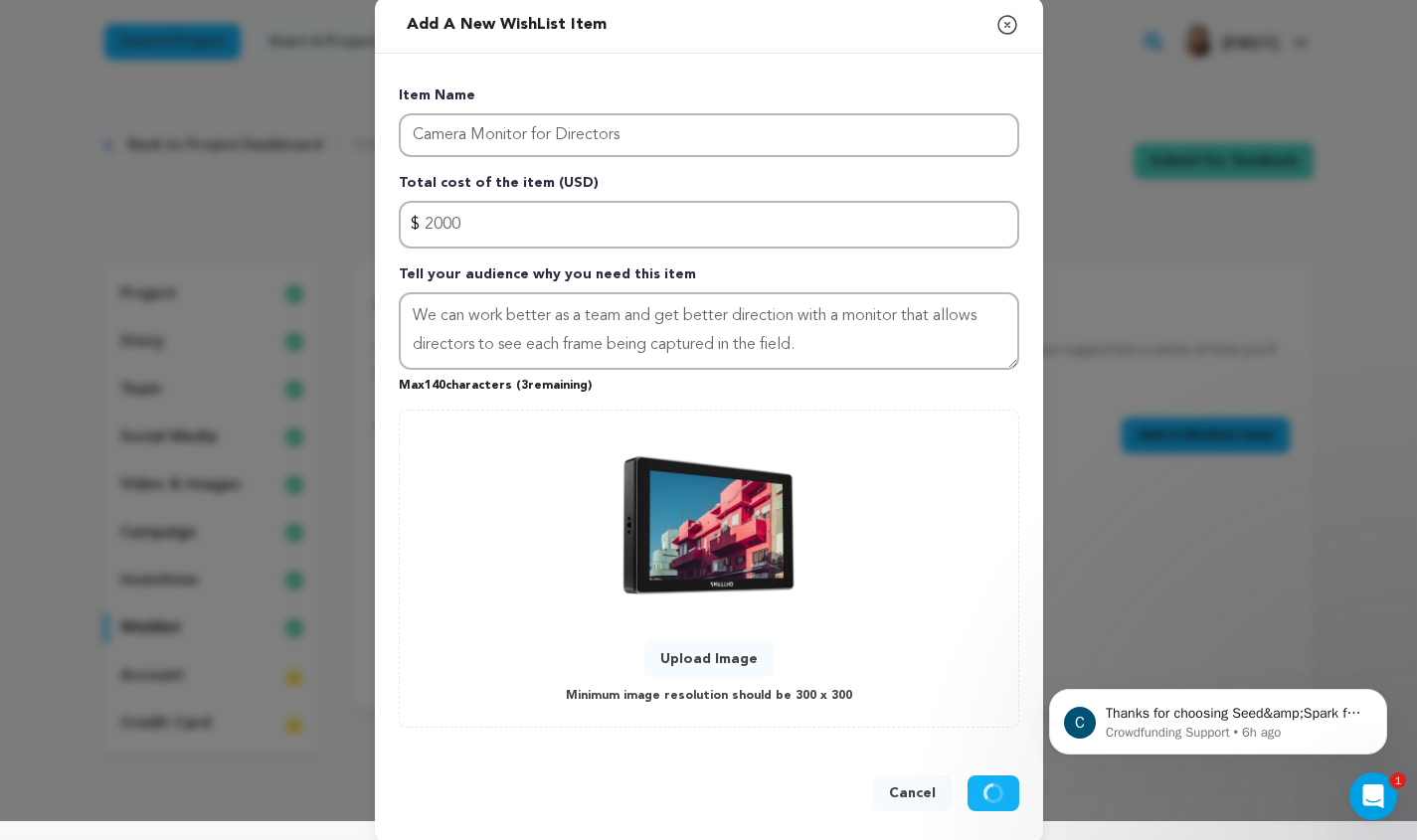 type 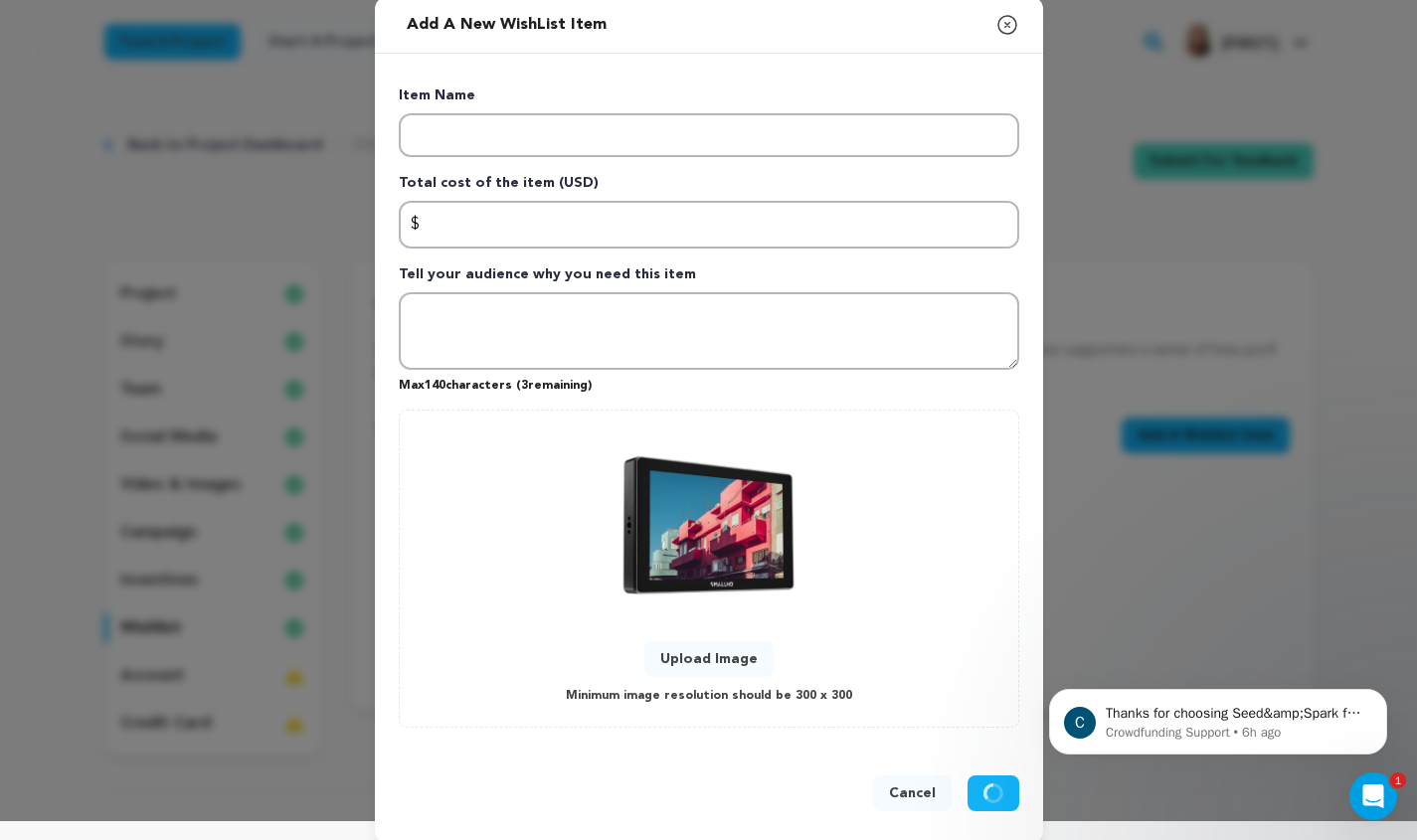 scroll, scrollTop: 0, scrollLeft: 0, axis: both 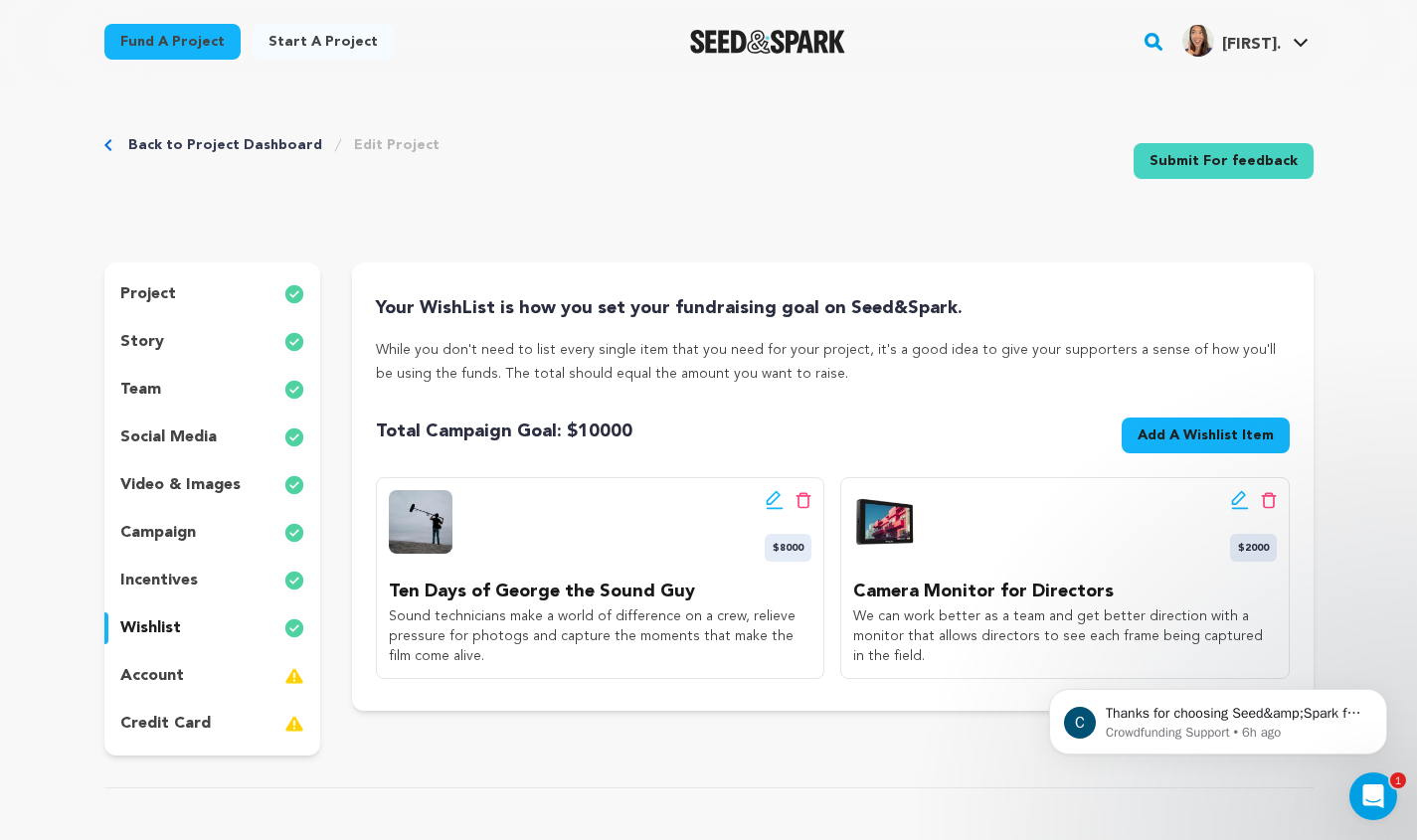 click on "Add A Wishlist Item" at bounding box center (1205, 435) 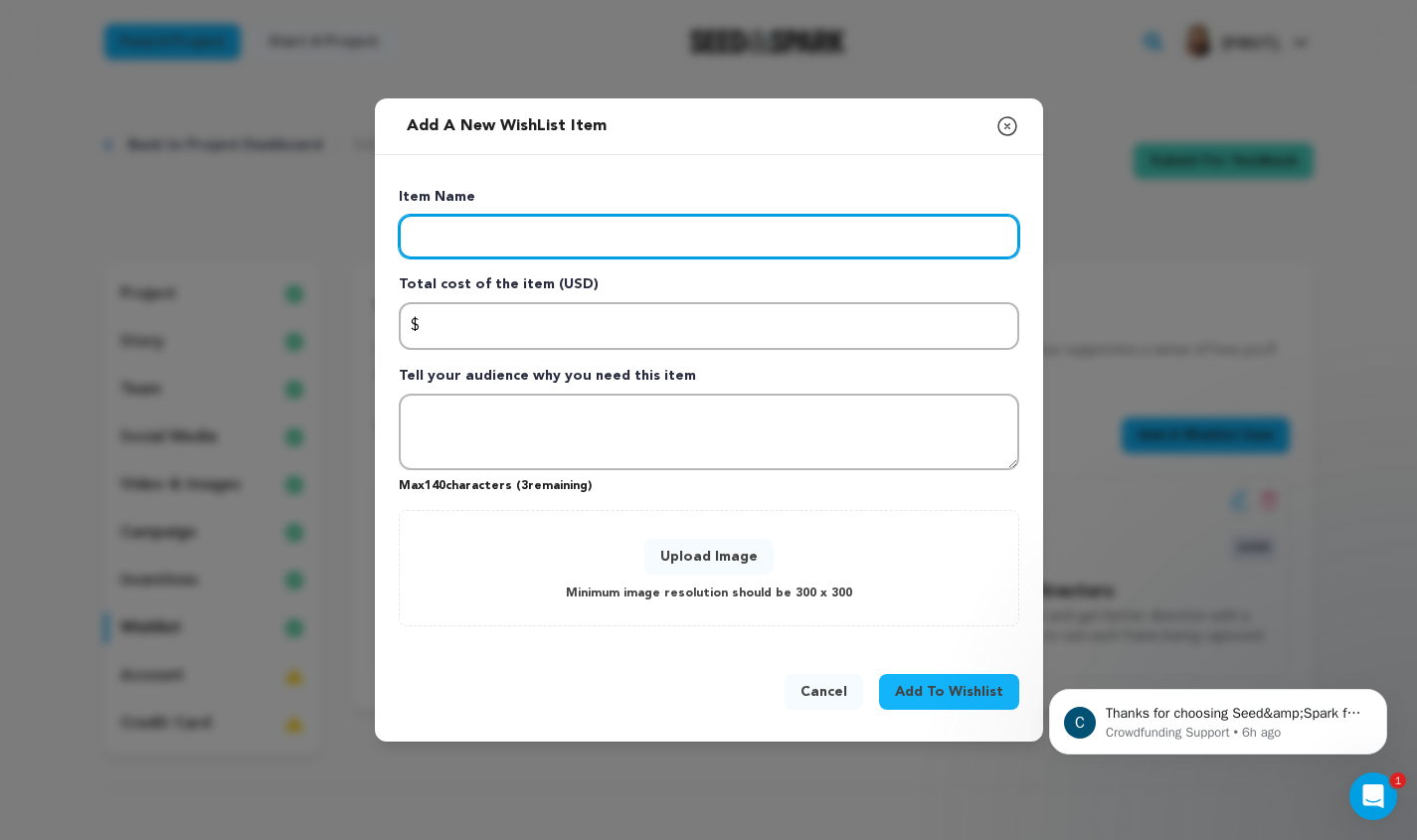 click at bounding box center (709, 237) 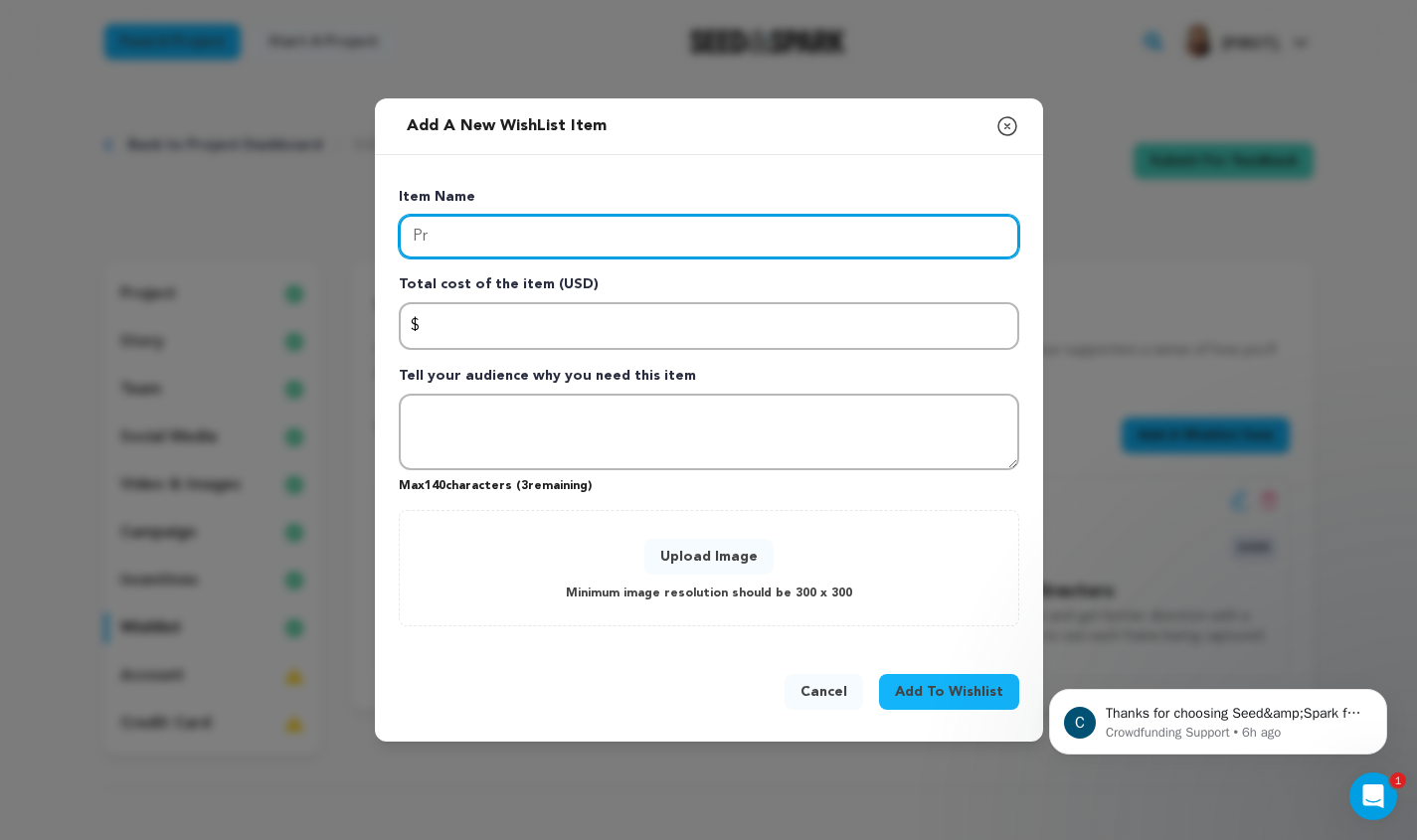type on "P" 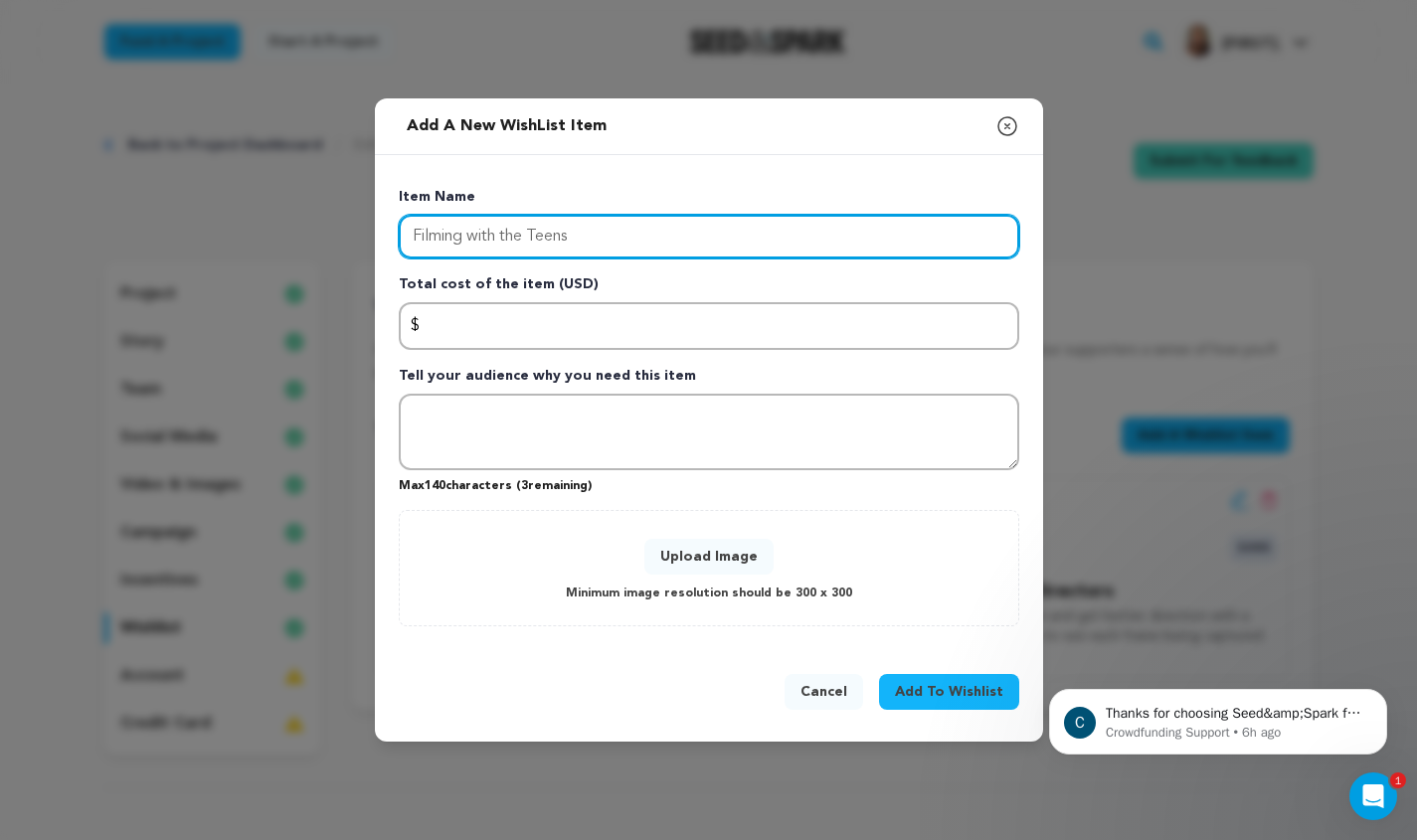 type on "Filming with the Teens" 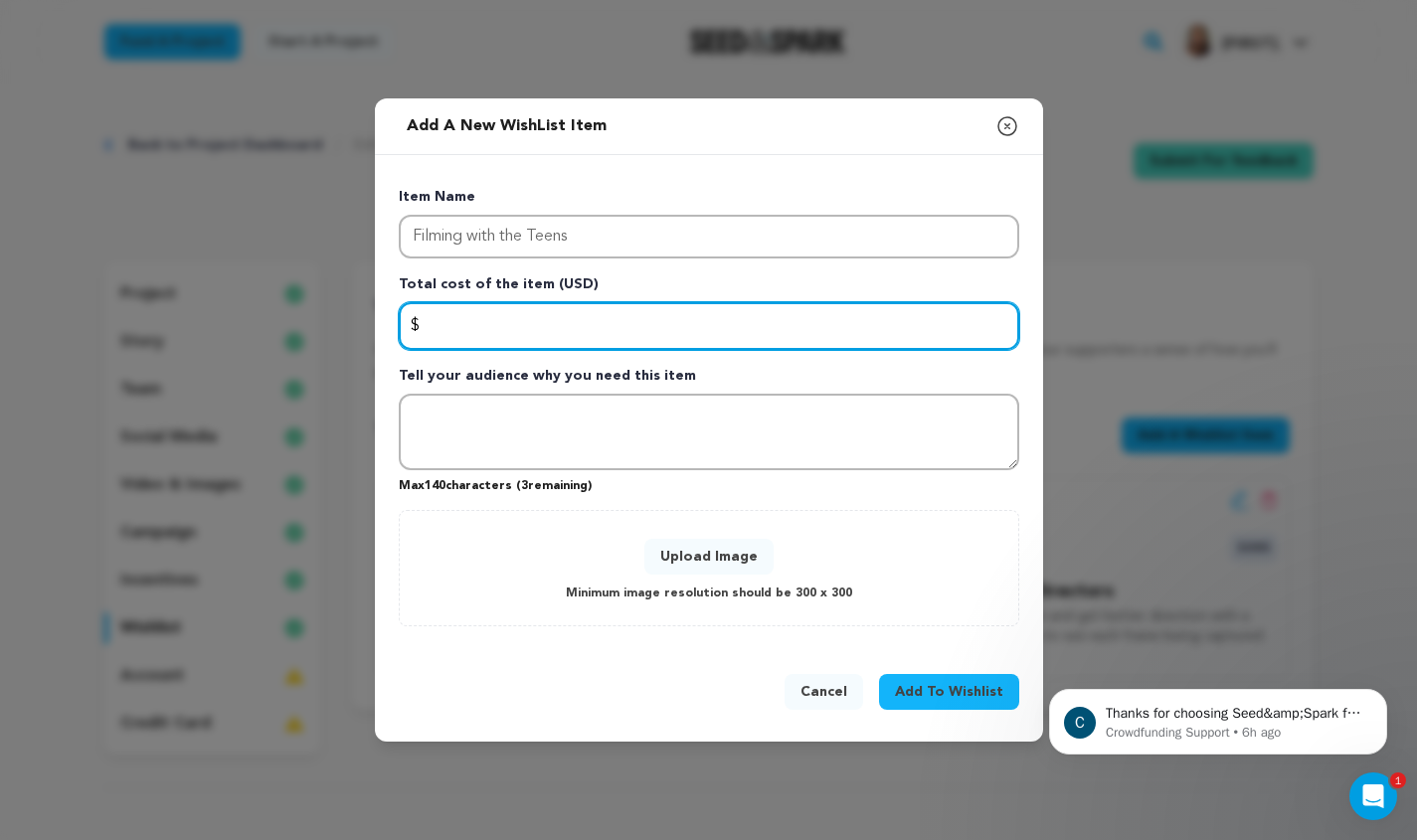 click at bounding box center (709, 326) 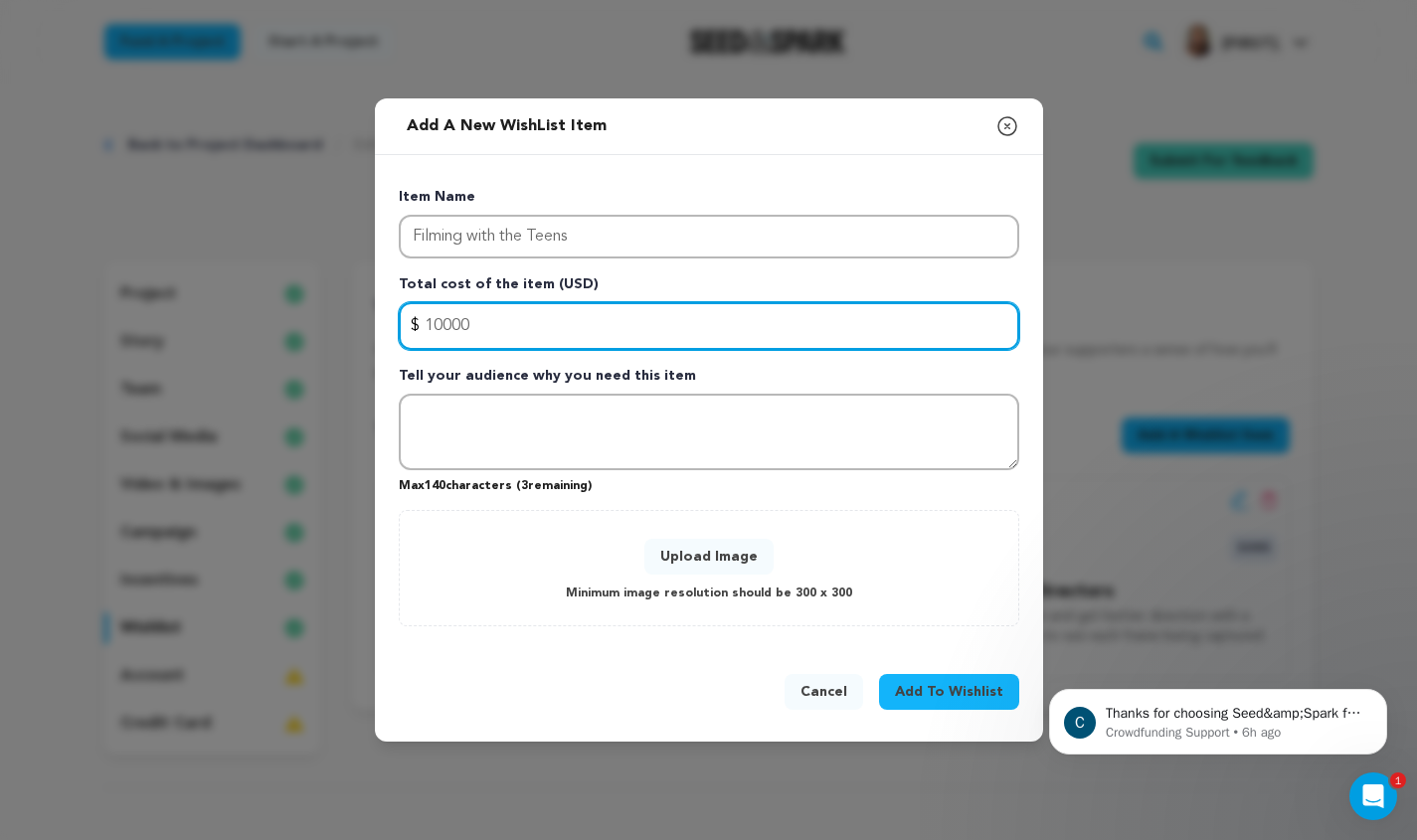 type on "10000" 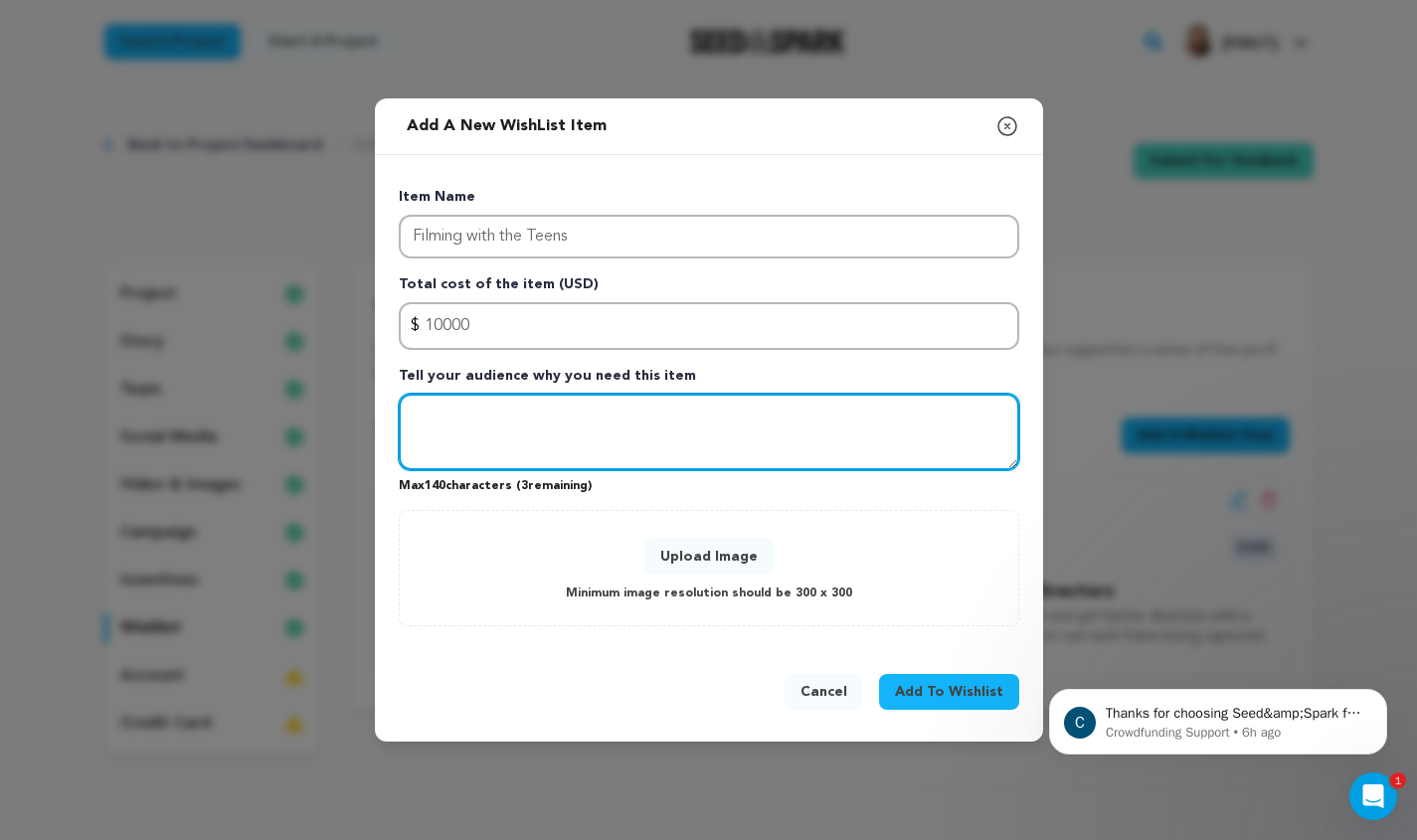 click at bounding box center (709, 432) 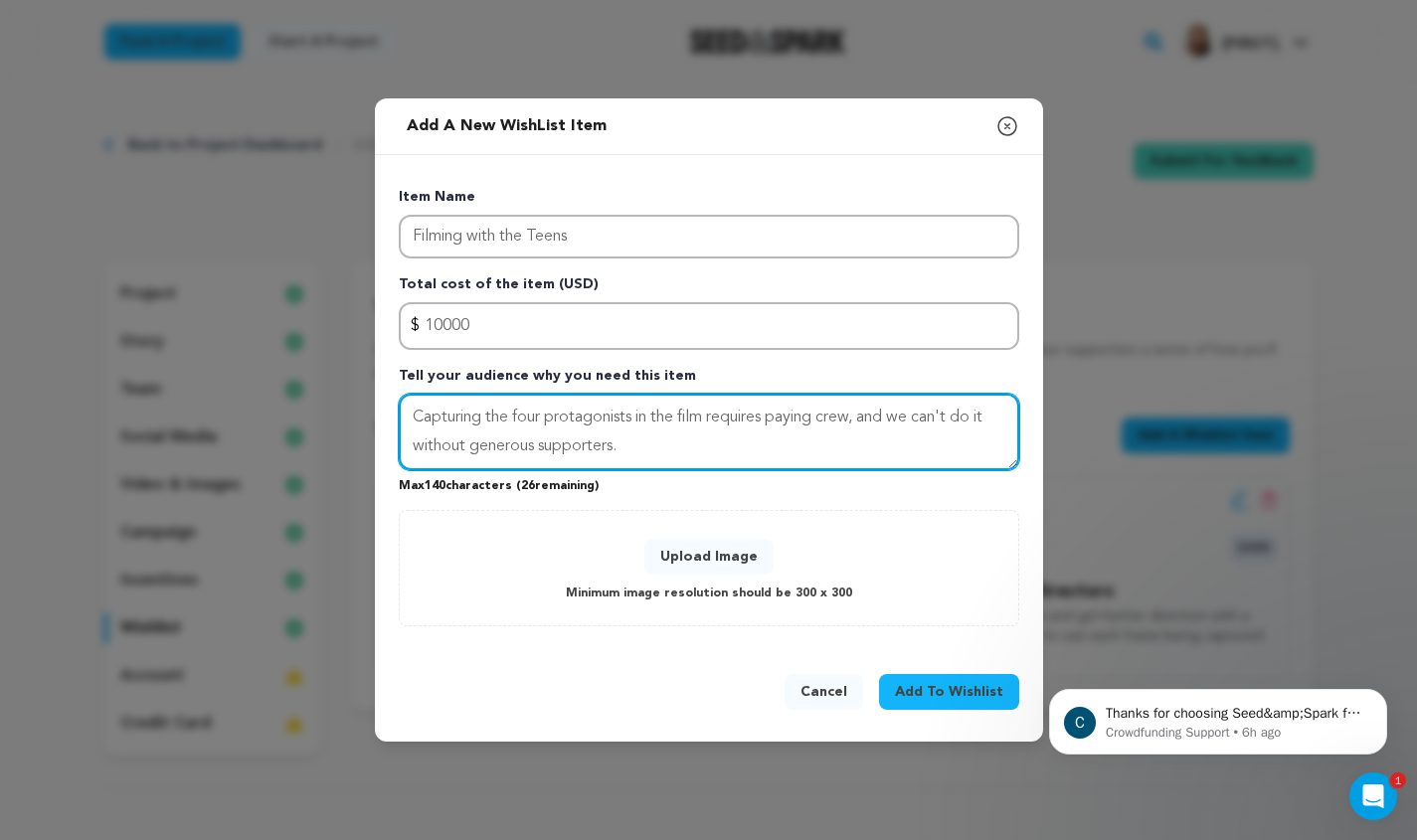 click on "Capturing the four protagonists in the film requires paying crew, and we can't do it without generous supporters." at bounding box center (709, 432) 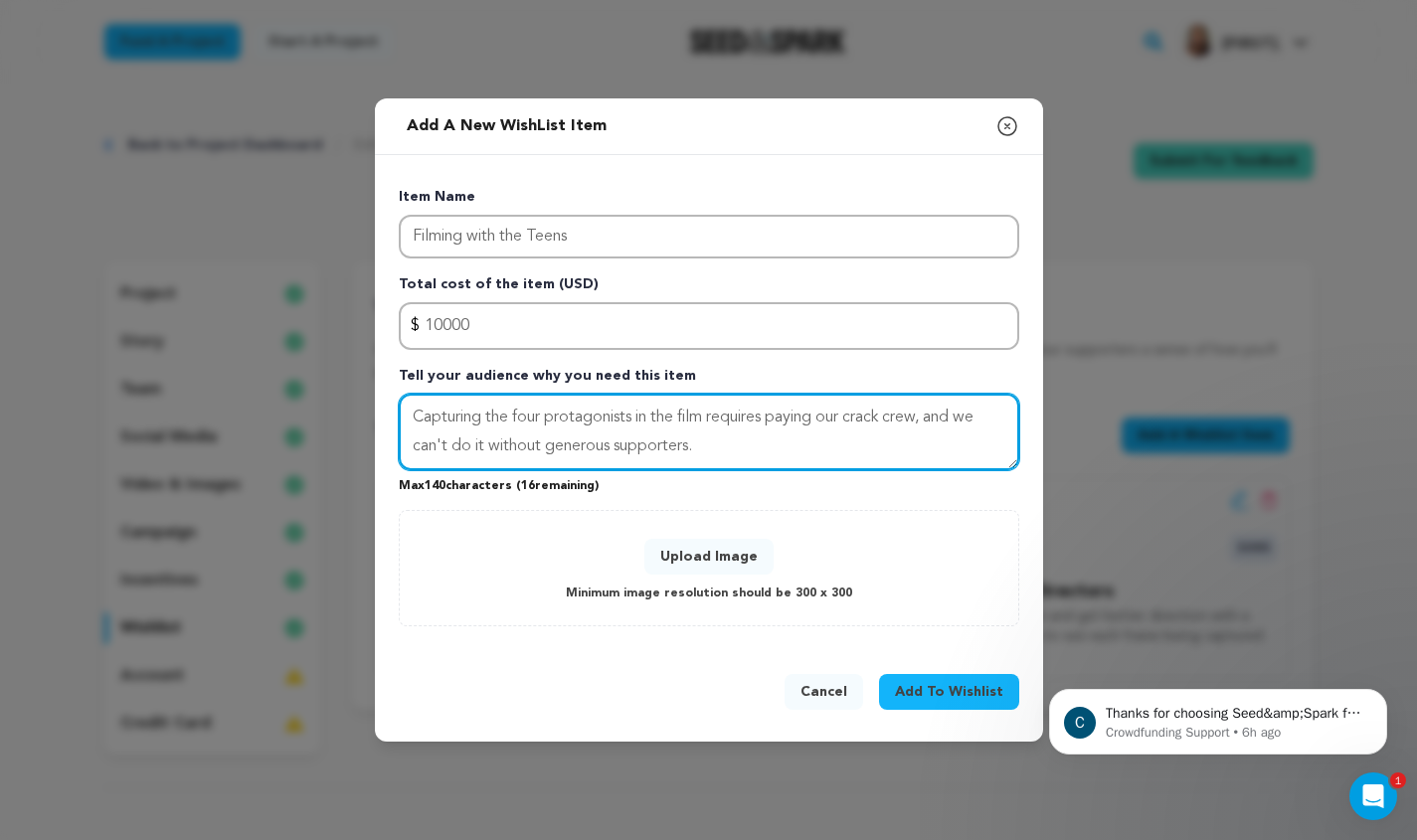 click on "Capturing the four protagonists in the film requires paying our crack crew, and we can't do it without generous supporters." at bounding box center (709, 432) 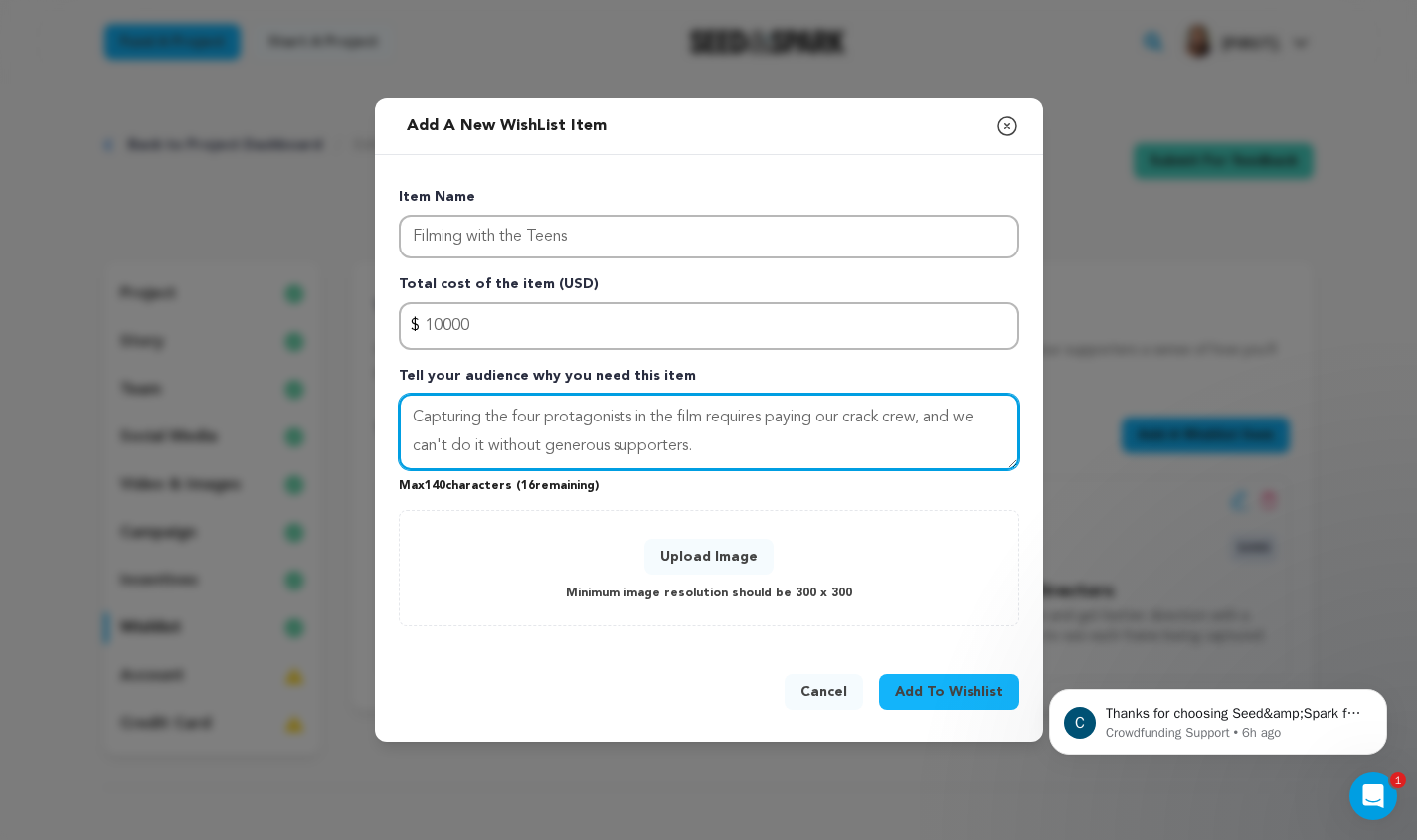 type on "Capturing the four protagonists in the film requires paying our crack crew, and we can't do it without generous supporters." 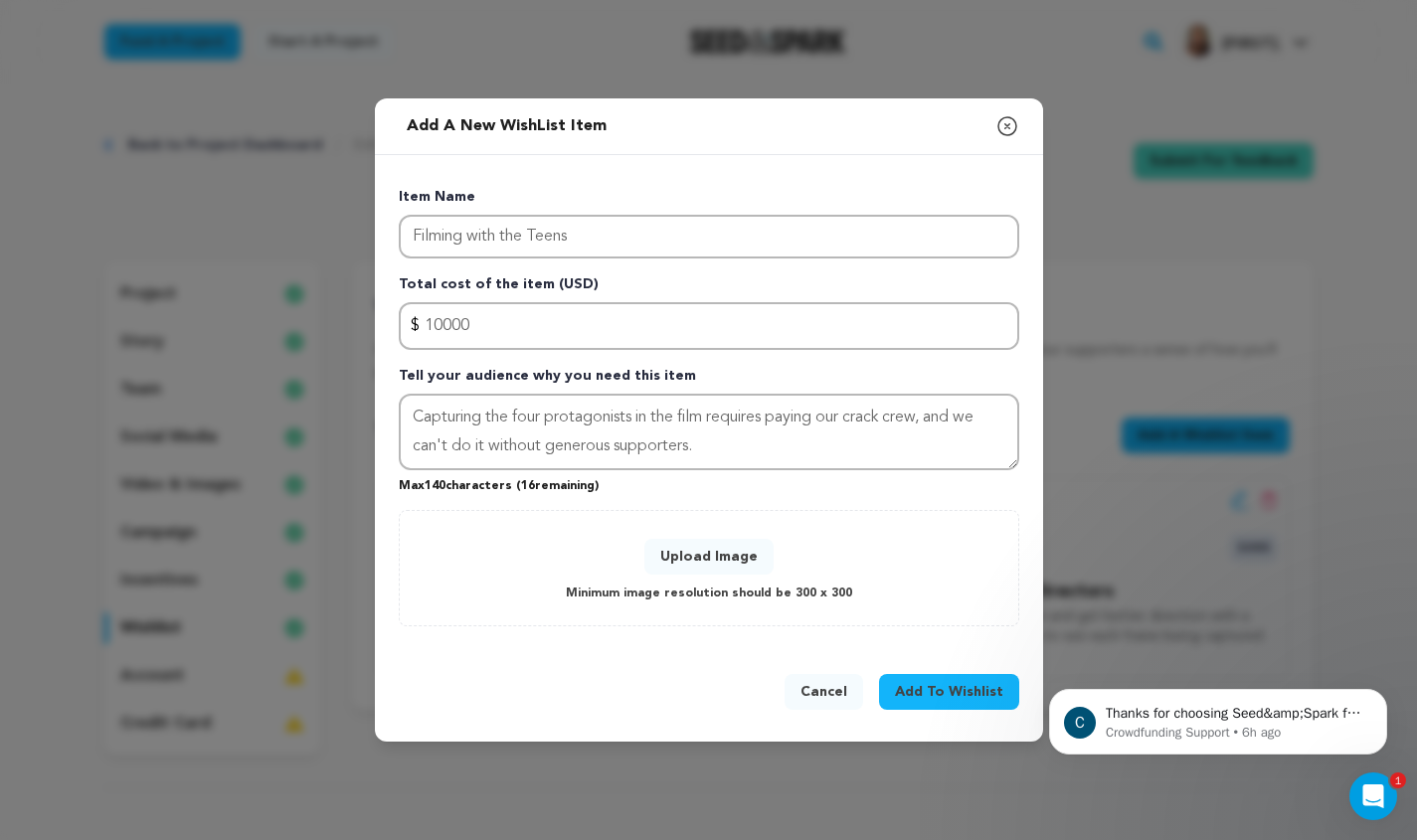 click on "Upload Image" at bounding box center (709, 557) 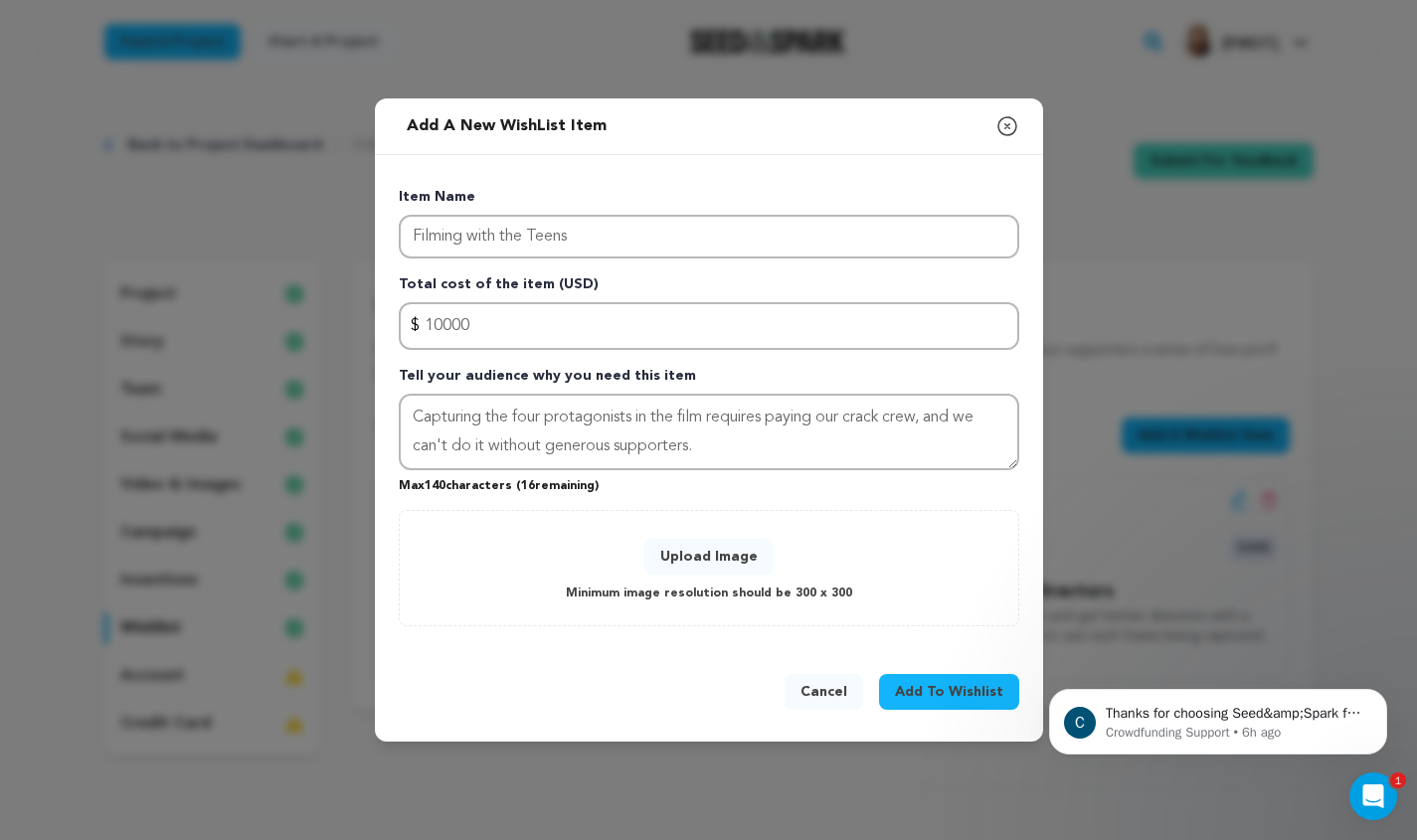 click on "Upload Image" at bounding box center [709, 557] 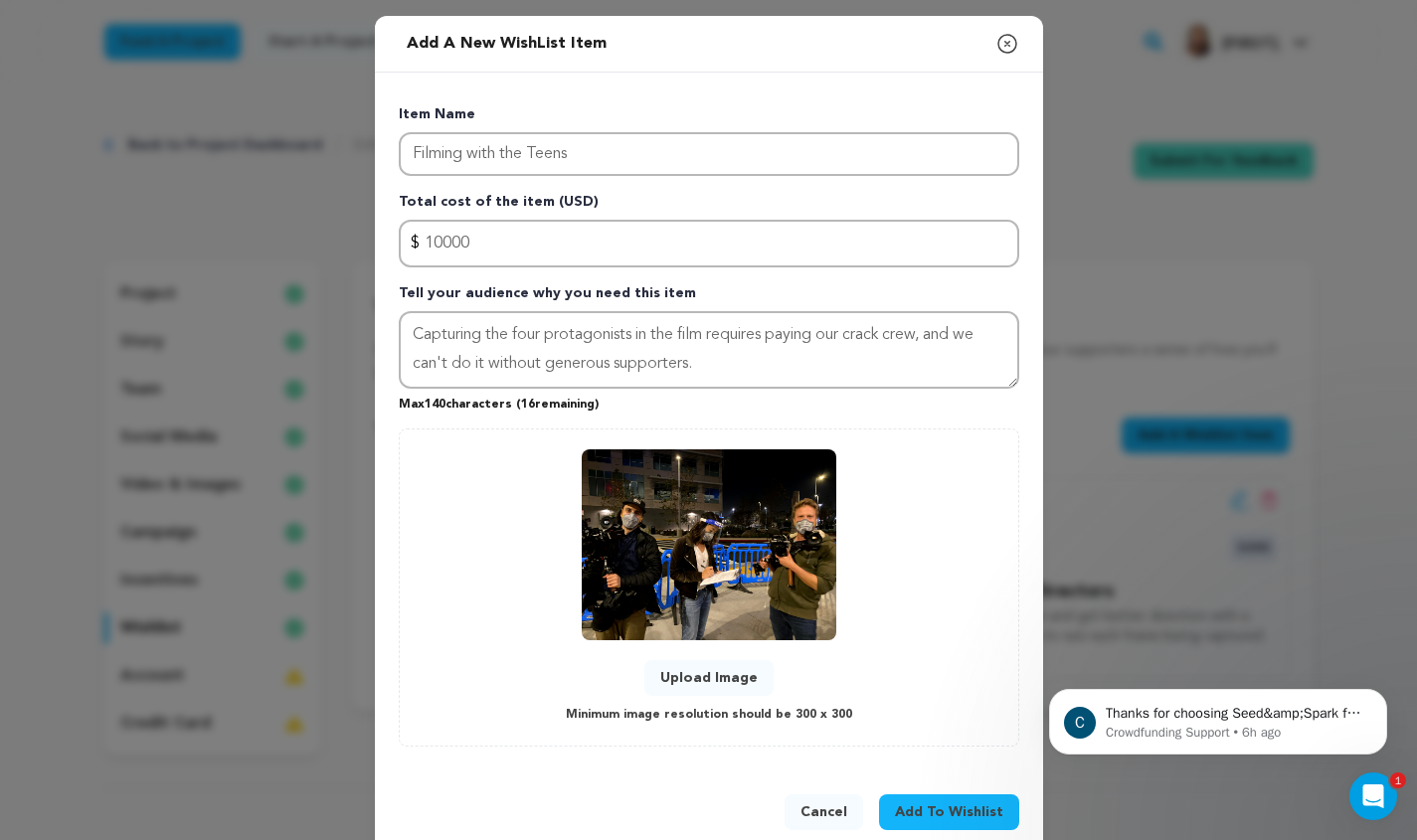 scroll, scrollTop: 38, scrollLeft: 0, axis: vertical 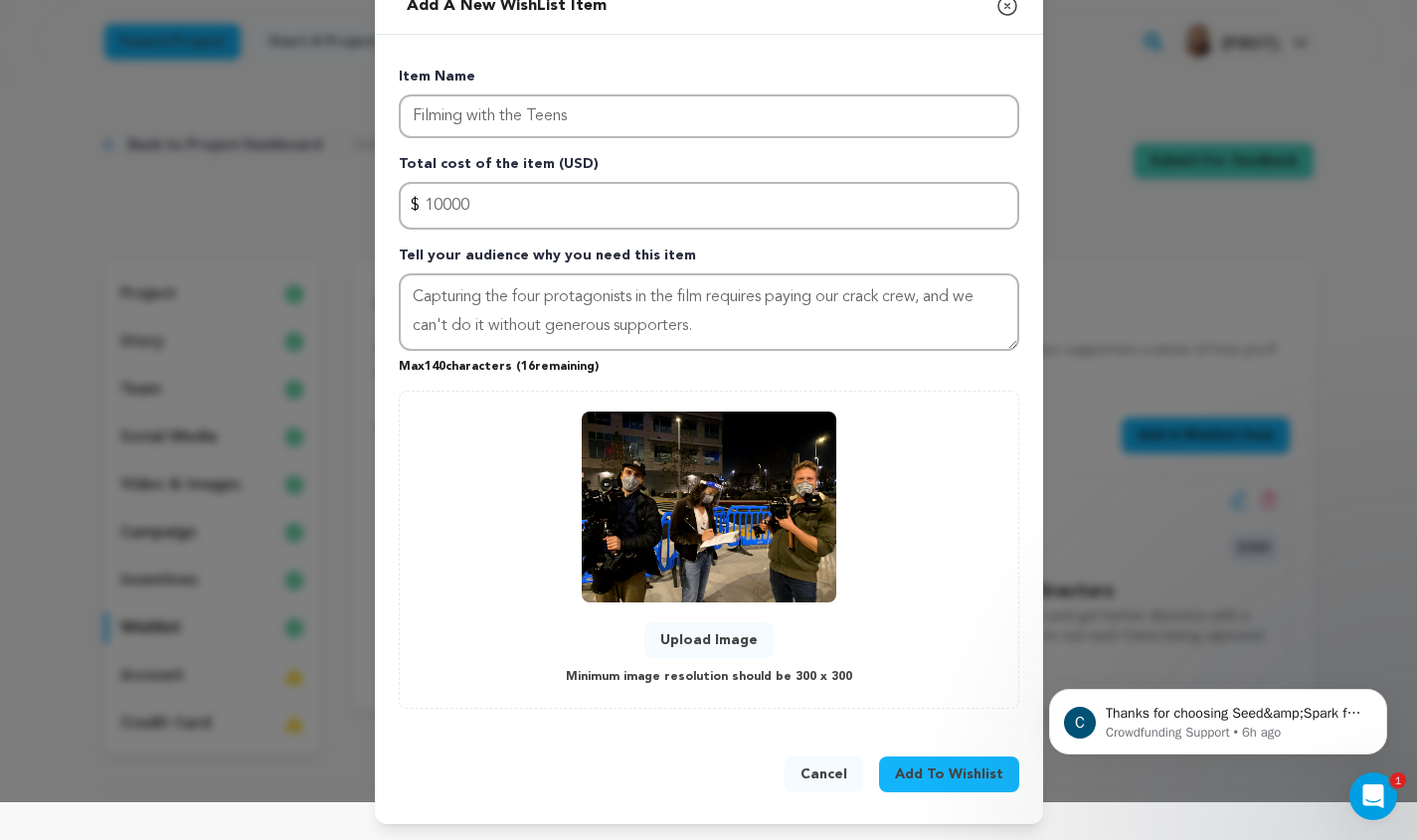 click on "Add To Wishlist" at bounding box center (949, 774) 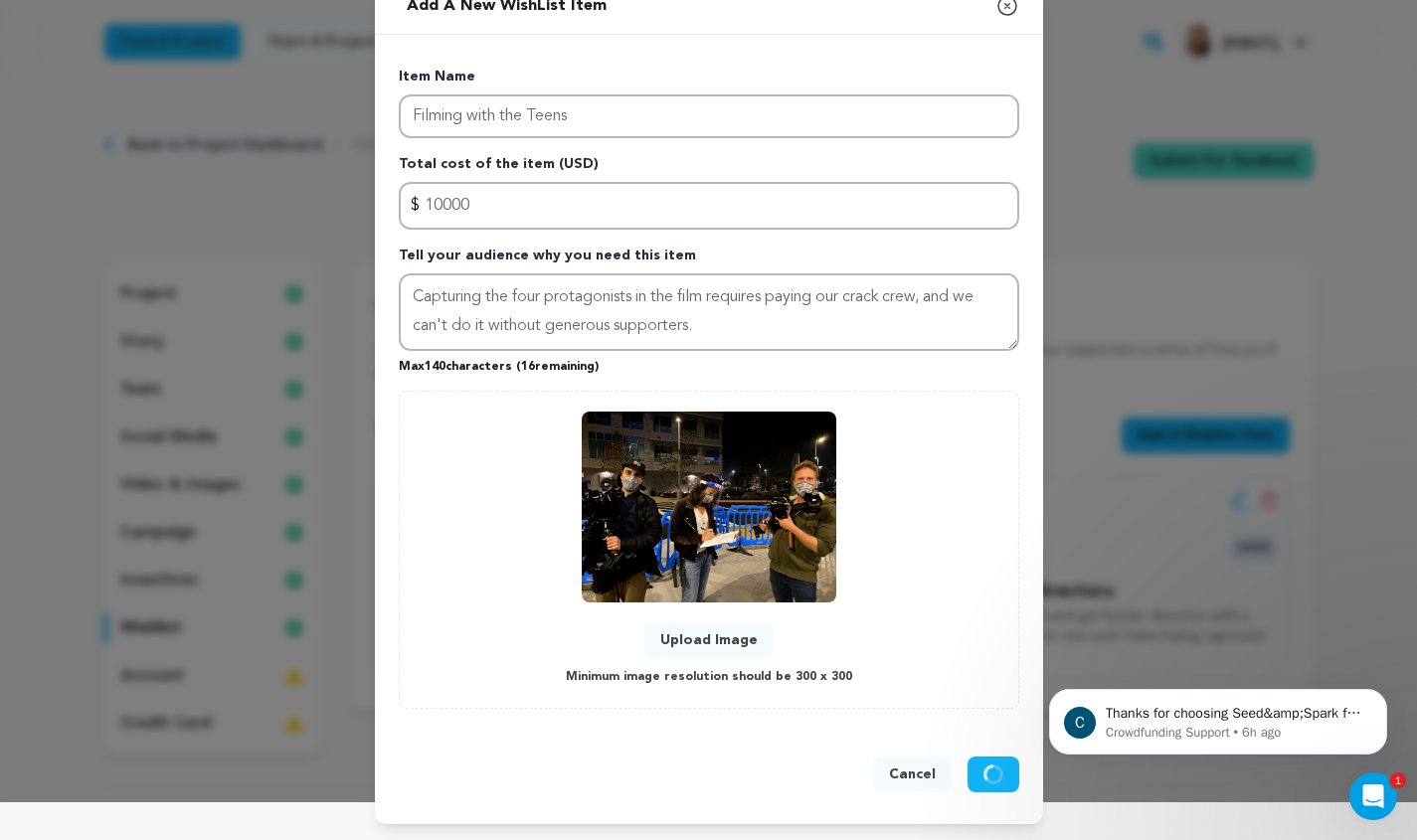 type 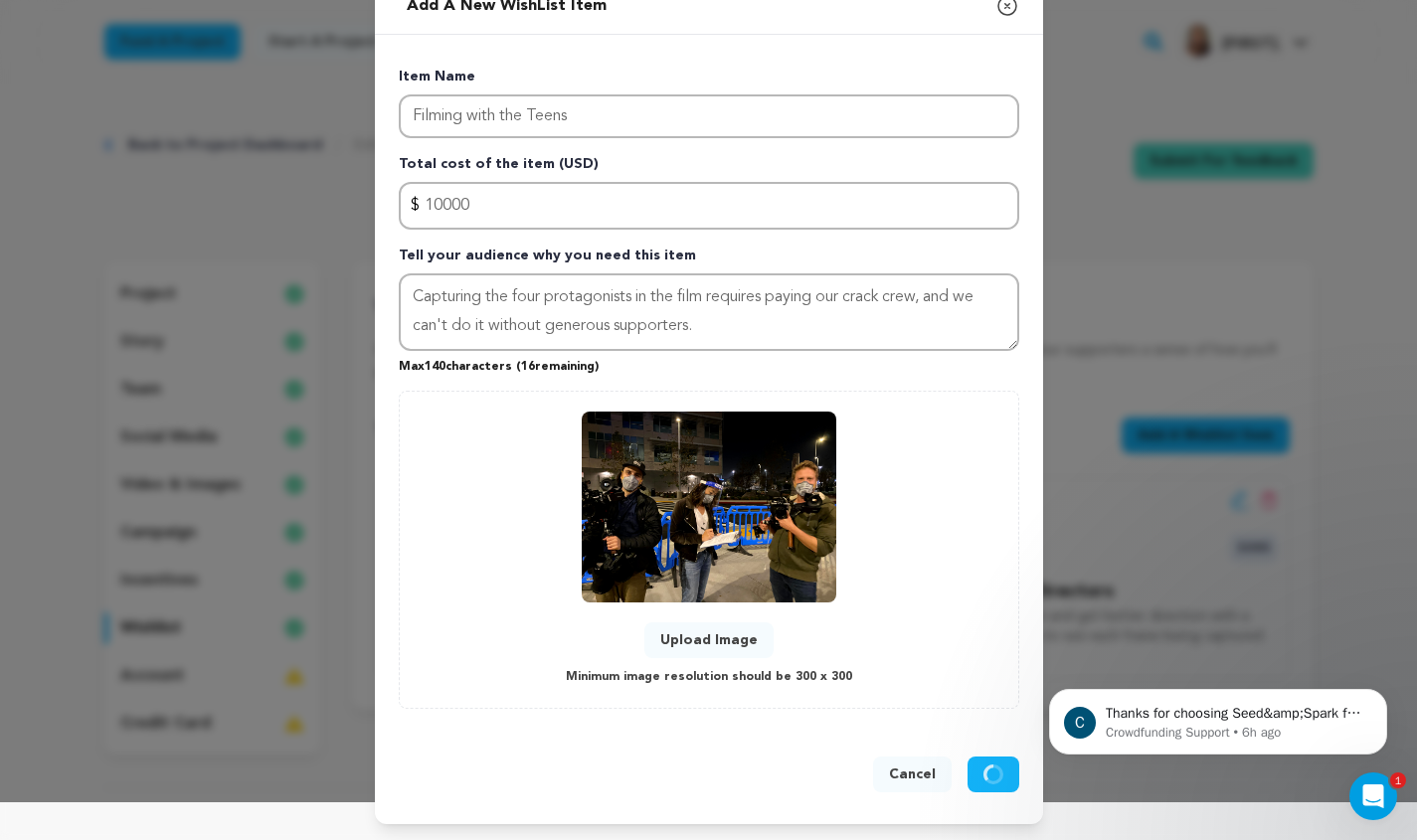 type 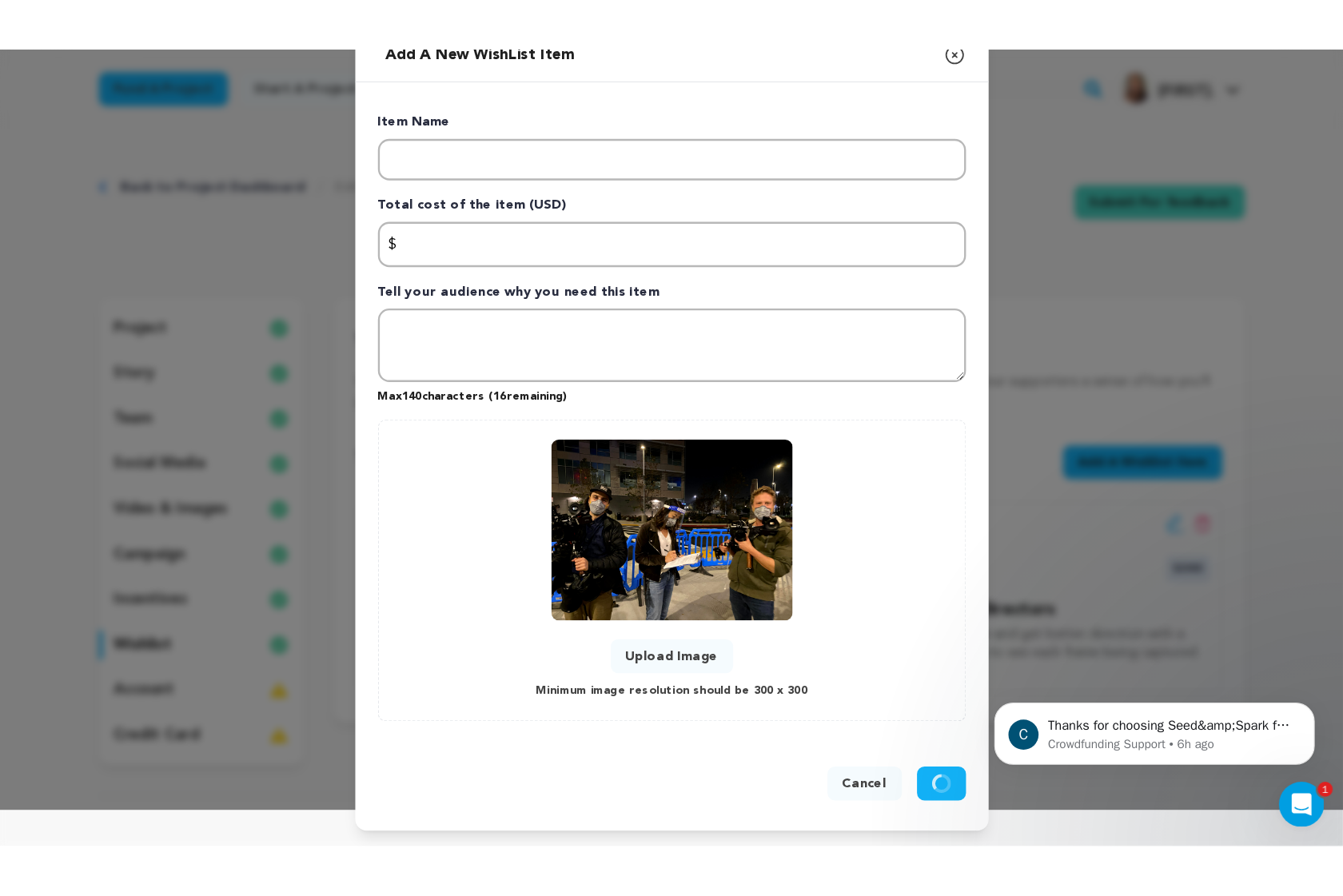 scroll, scrollTop: 0, scrollLeft: 0, axis: both 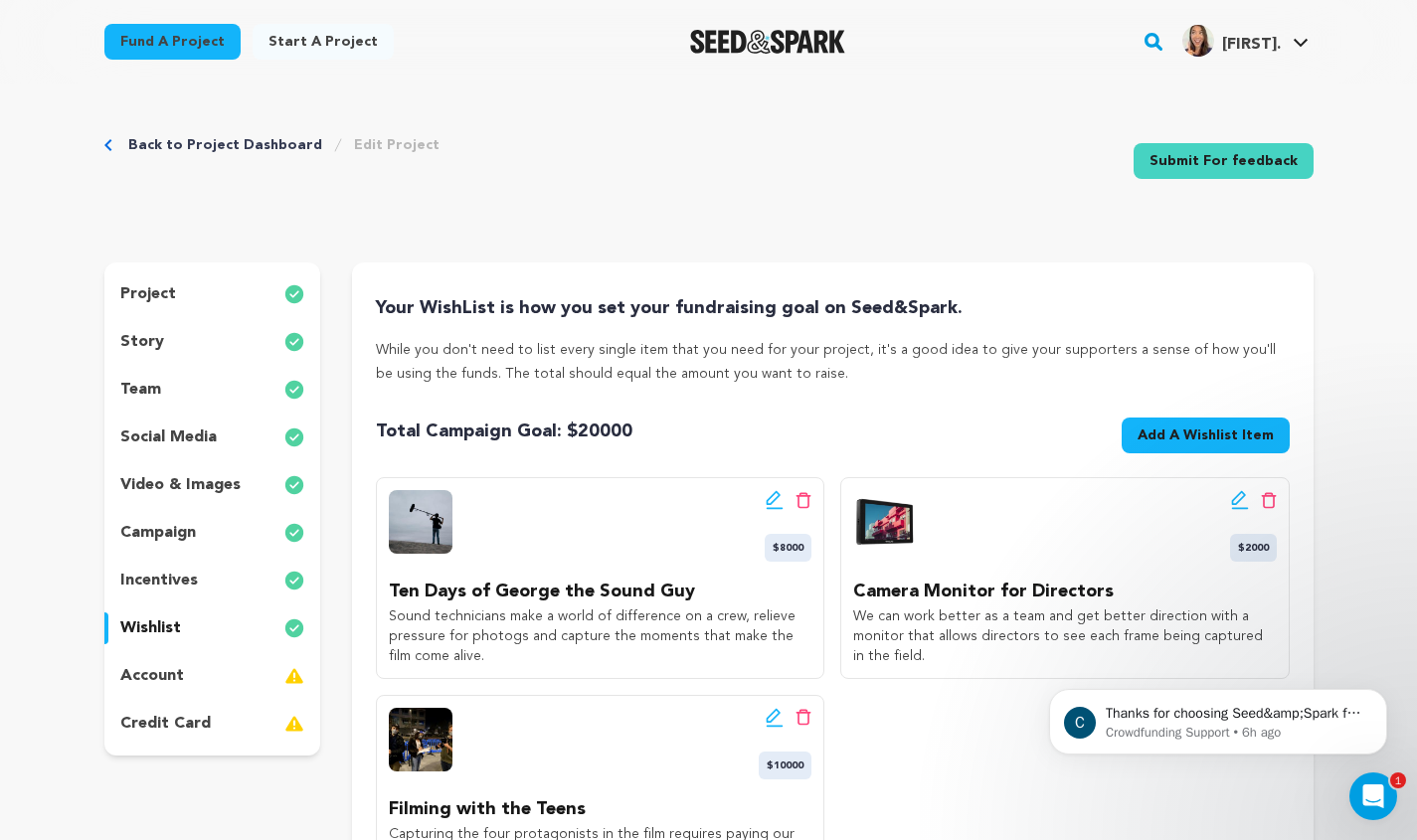 click 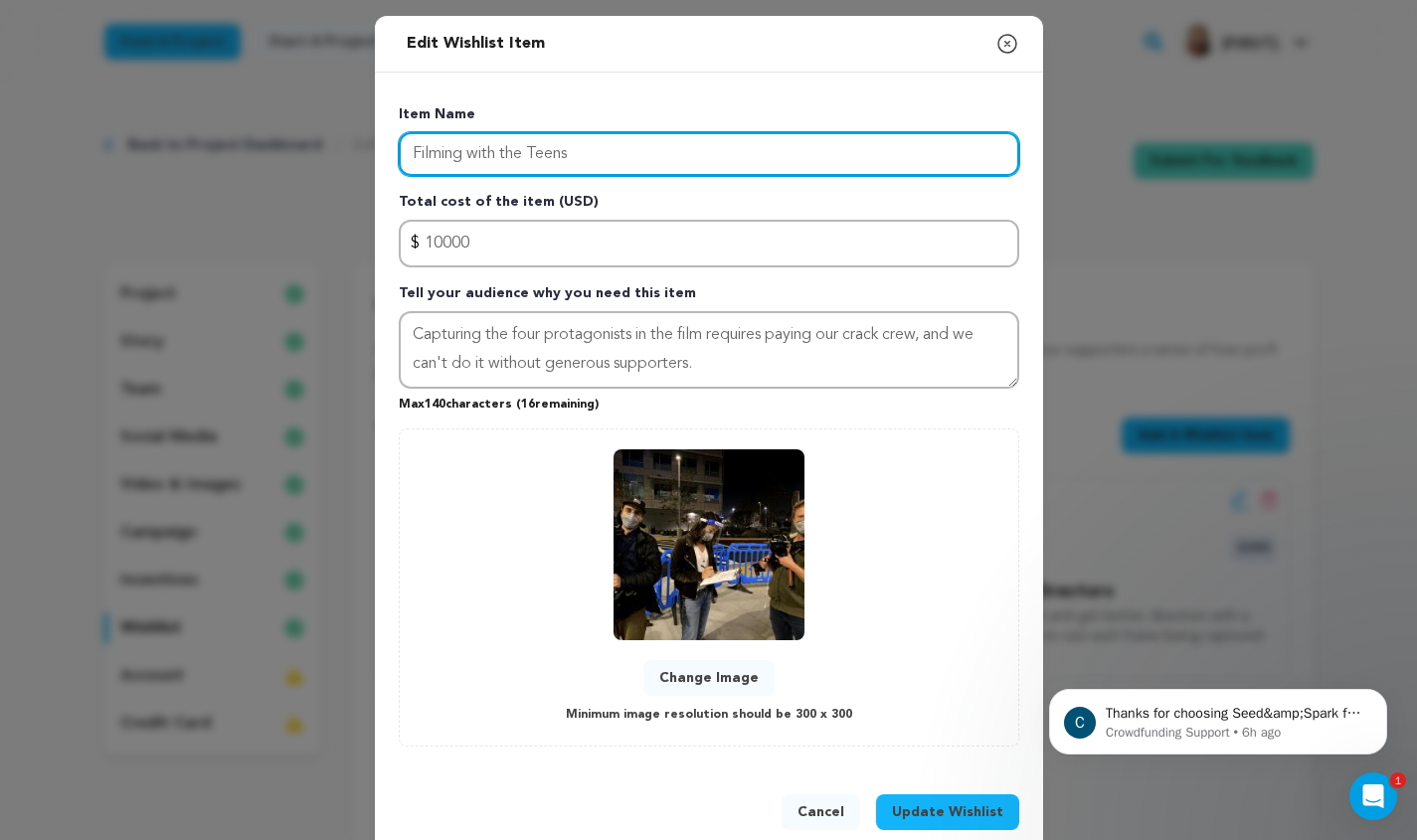 drag, startPoint x: 592, startPoint y: 155, endPoint x: 391, endPoint y: 132, distance: 202.31164 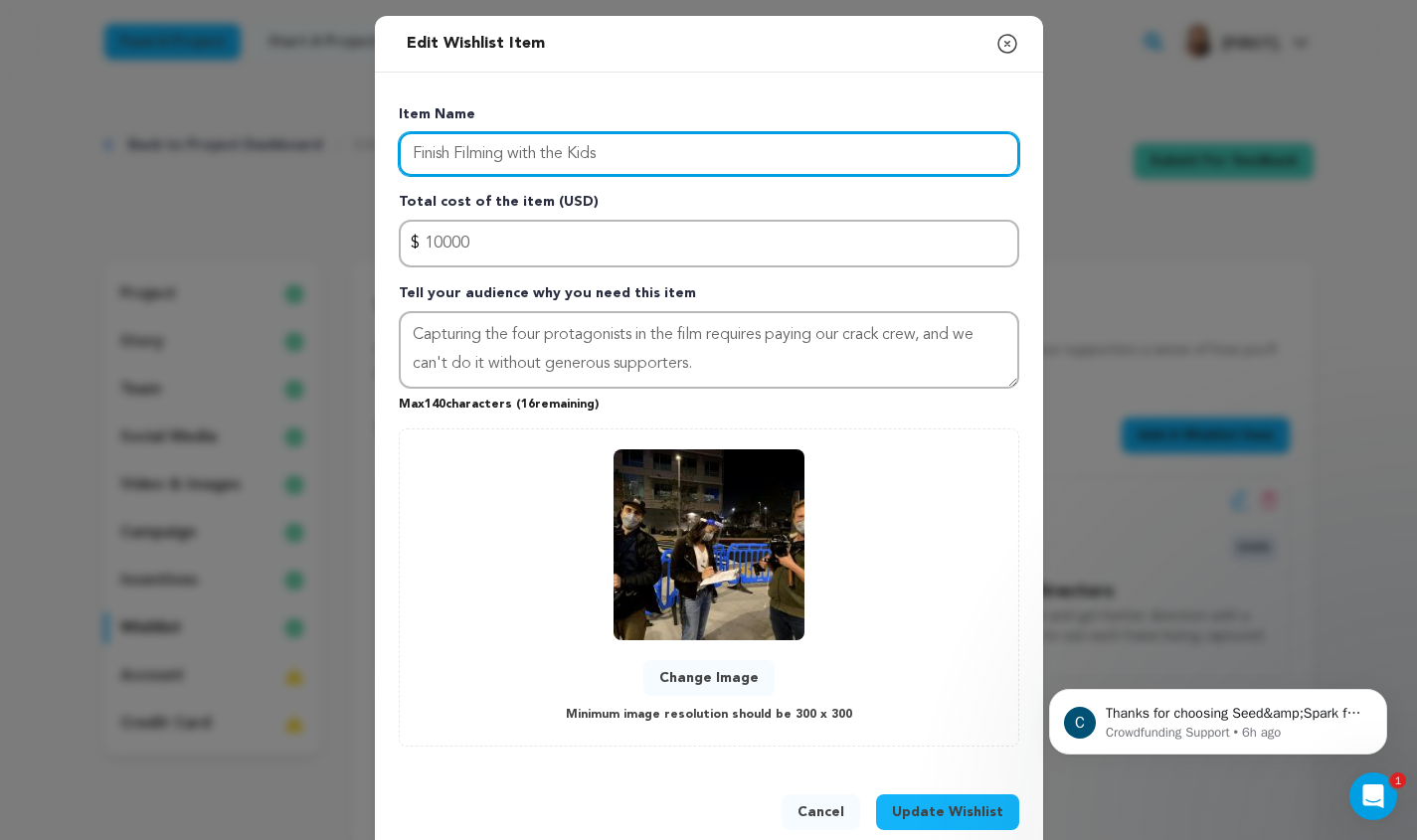 type on "Finish Filming with the Kids" 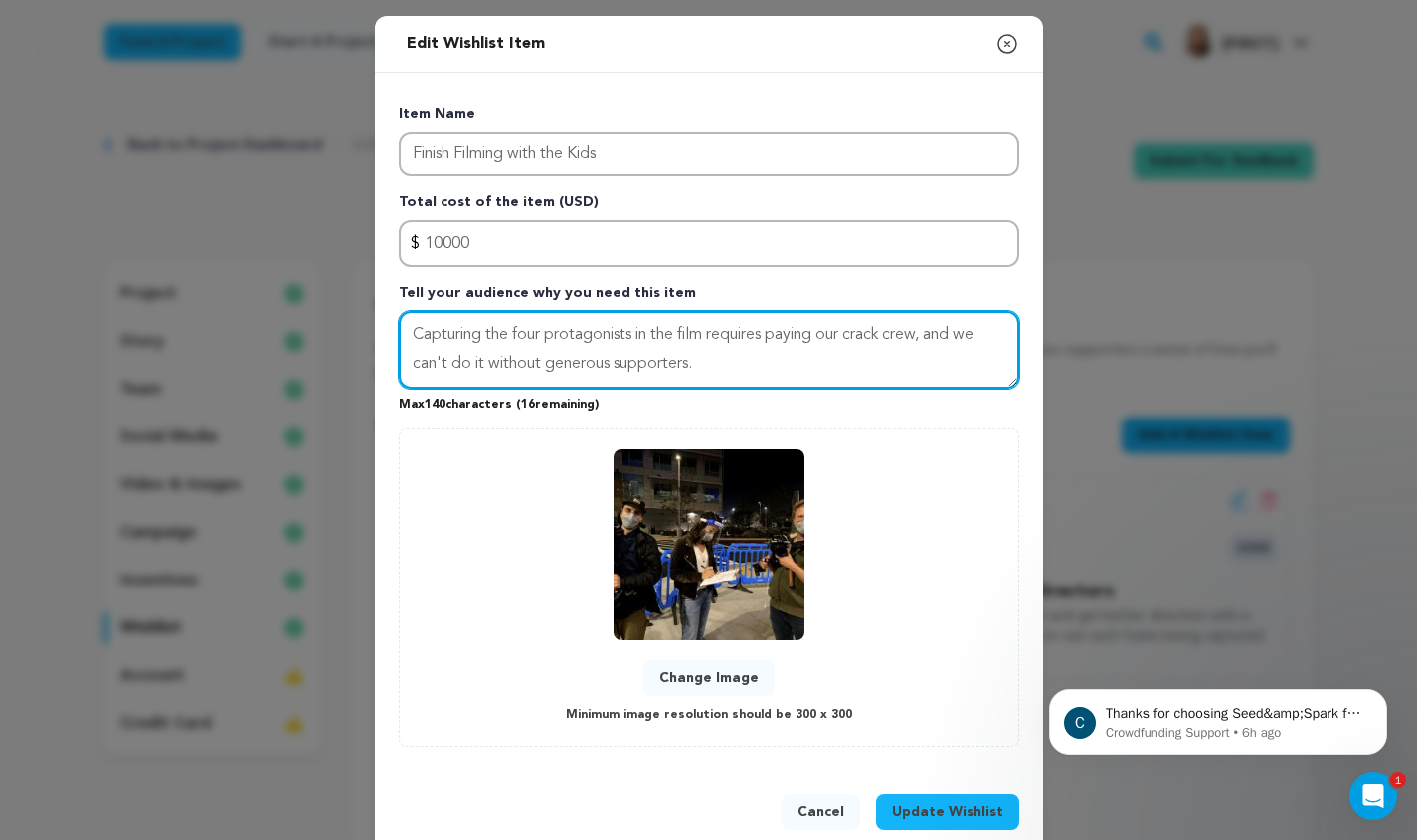 click on "Capturing the four protagonists in the film requires paying our crack crew, and we can't do it without generous supporters." at bounding box center (709, 350) 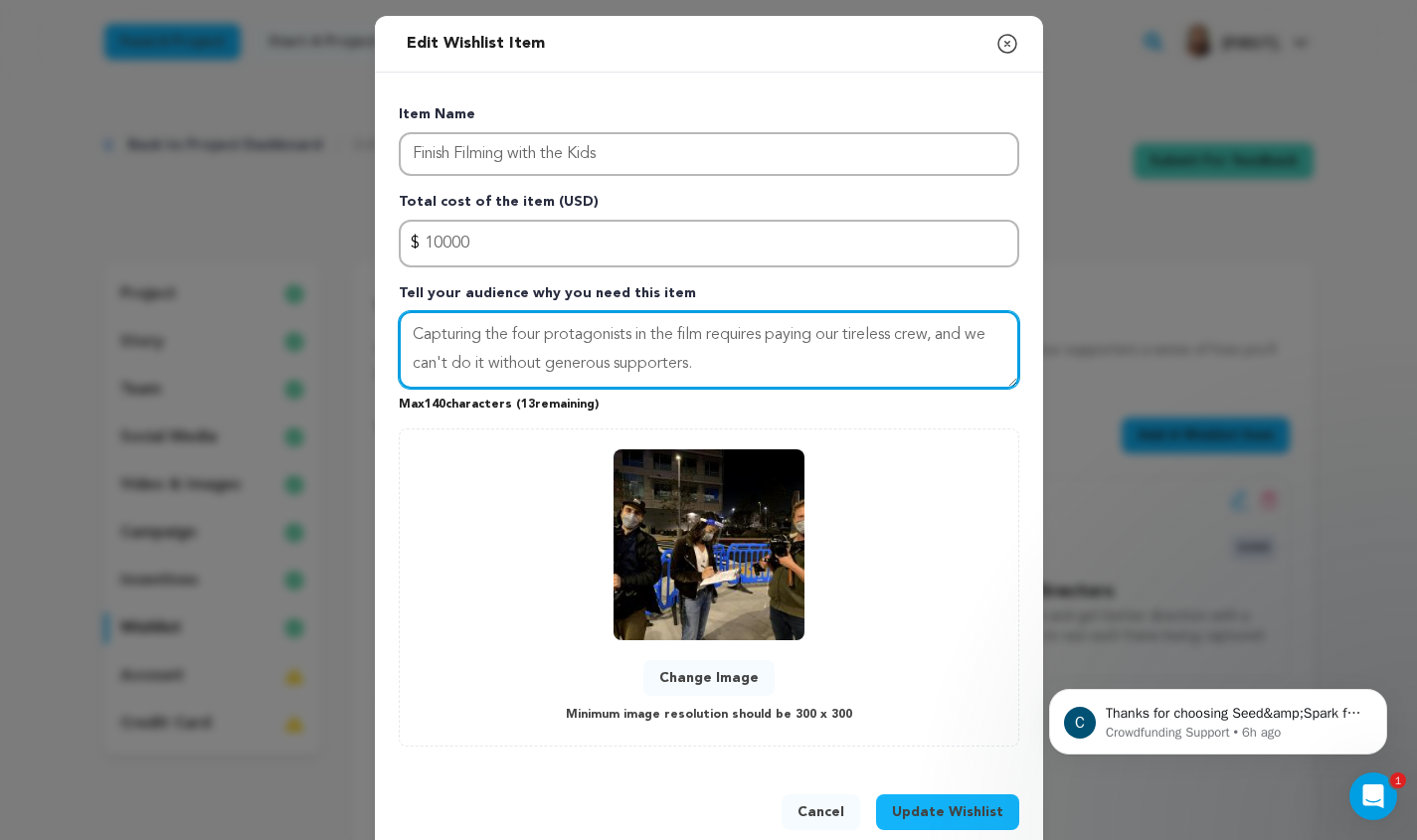 type on "Capturing the four protagonists in the film requires paying our tireless crew, and we can't do it without generous supporters." 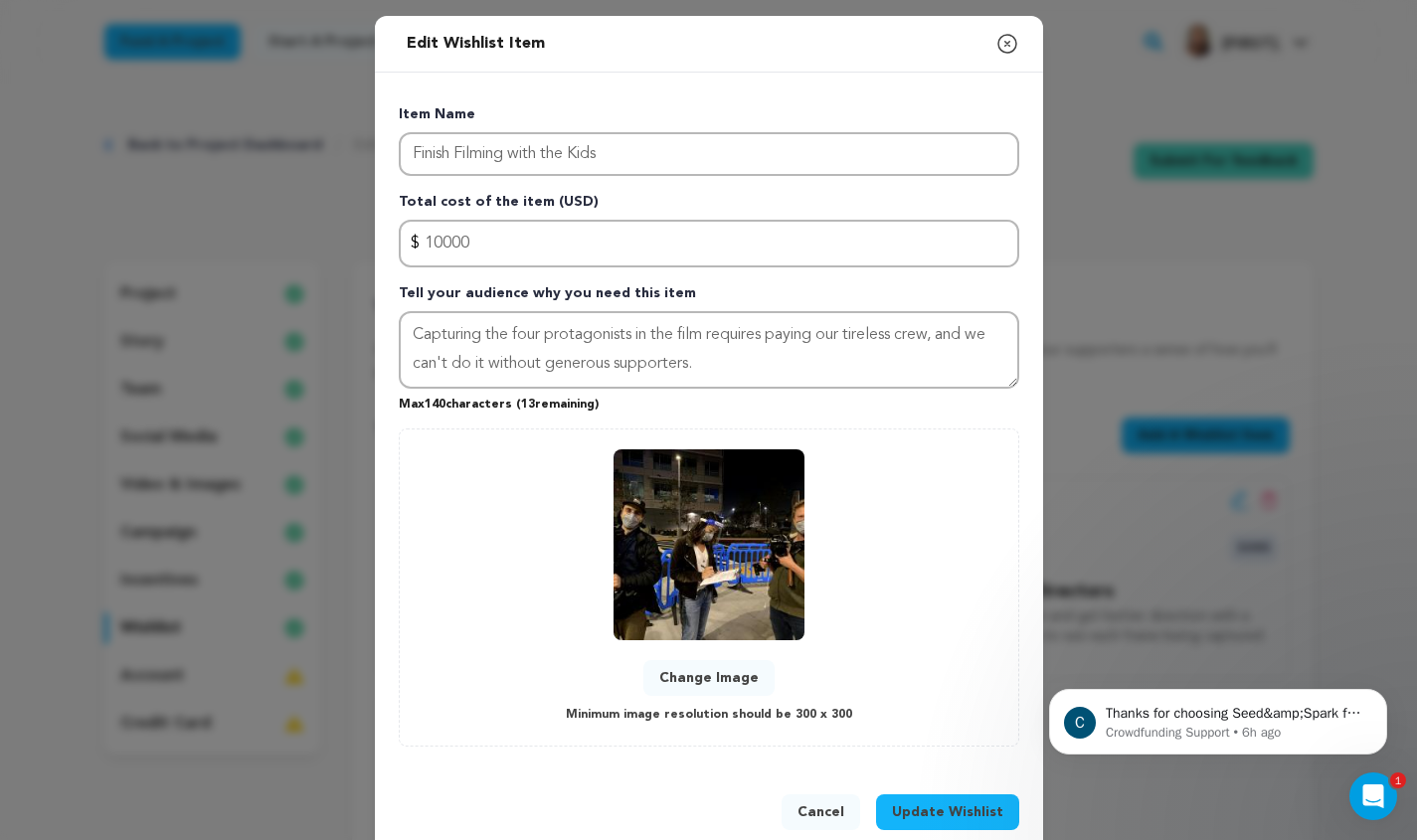 click on "Update Wishlist" at bounding box center [948, 812] 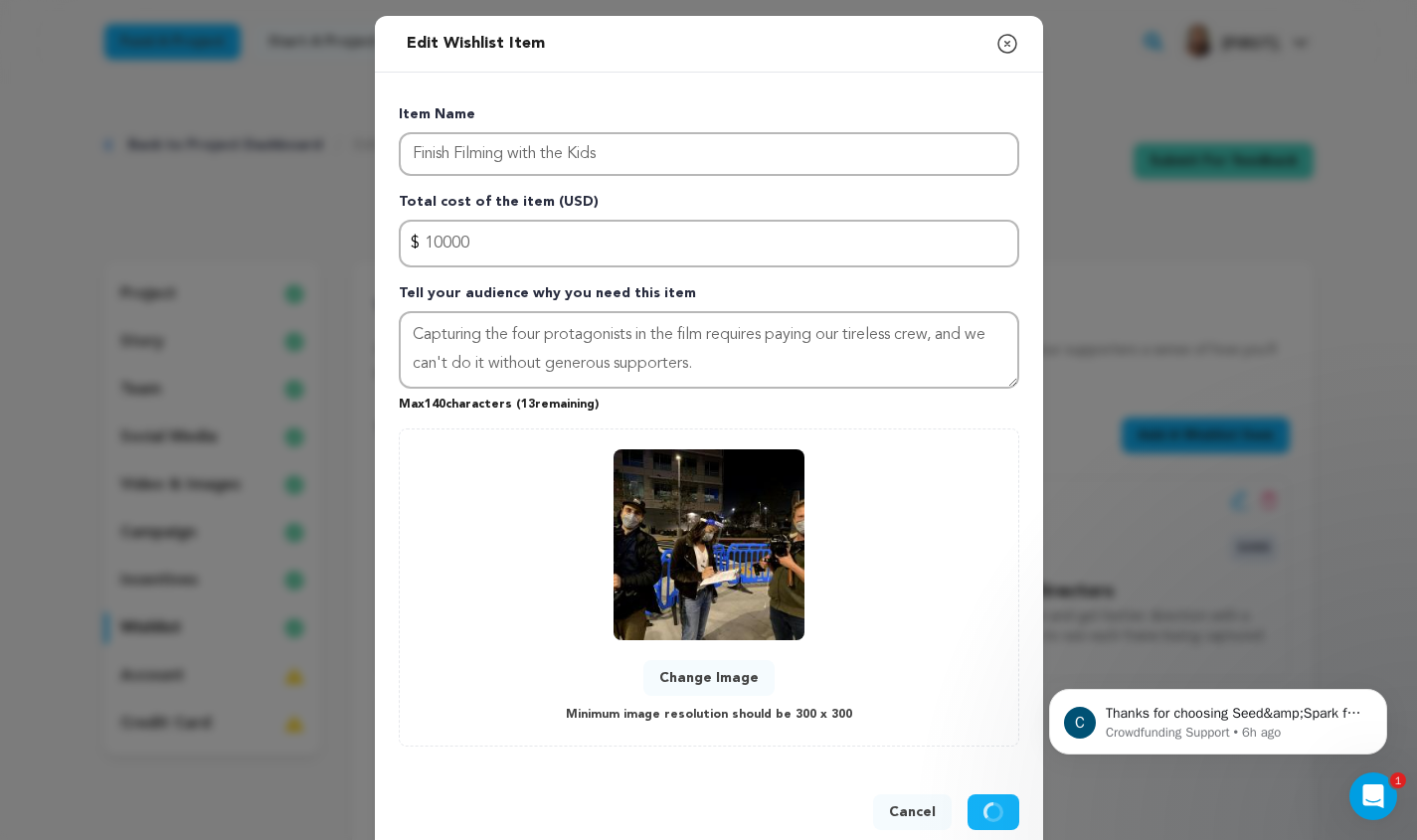 type 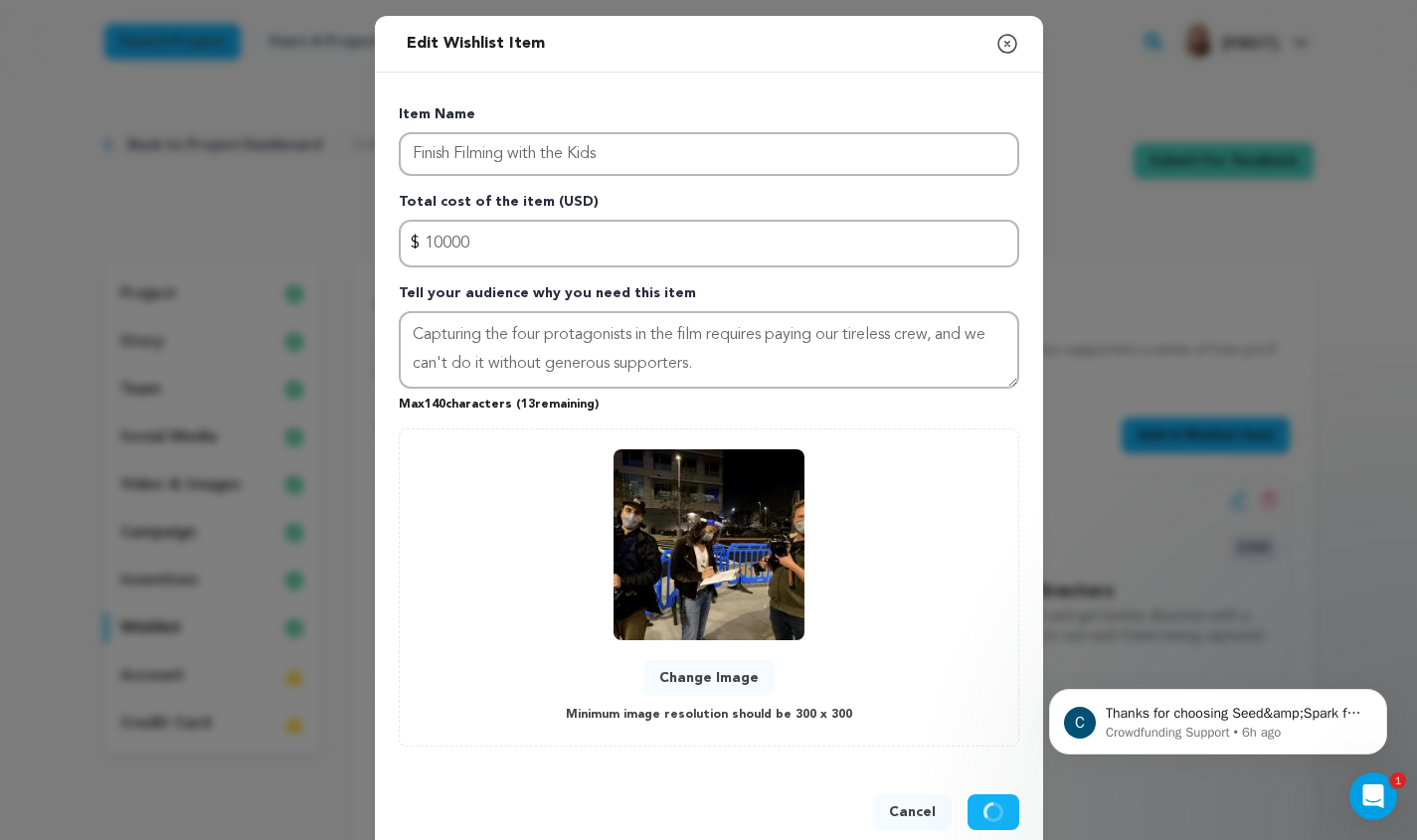 type 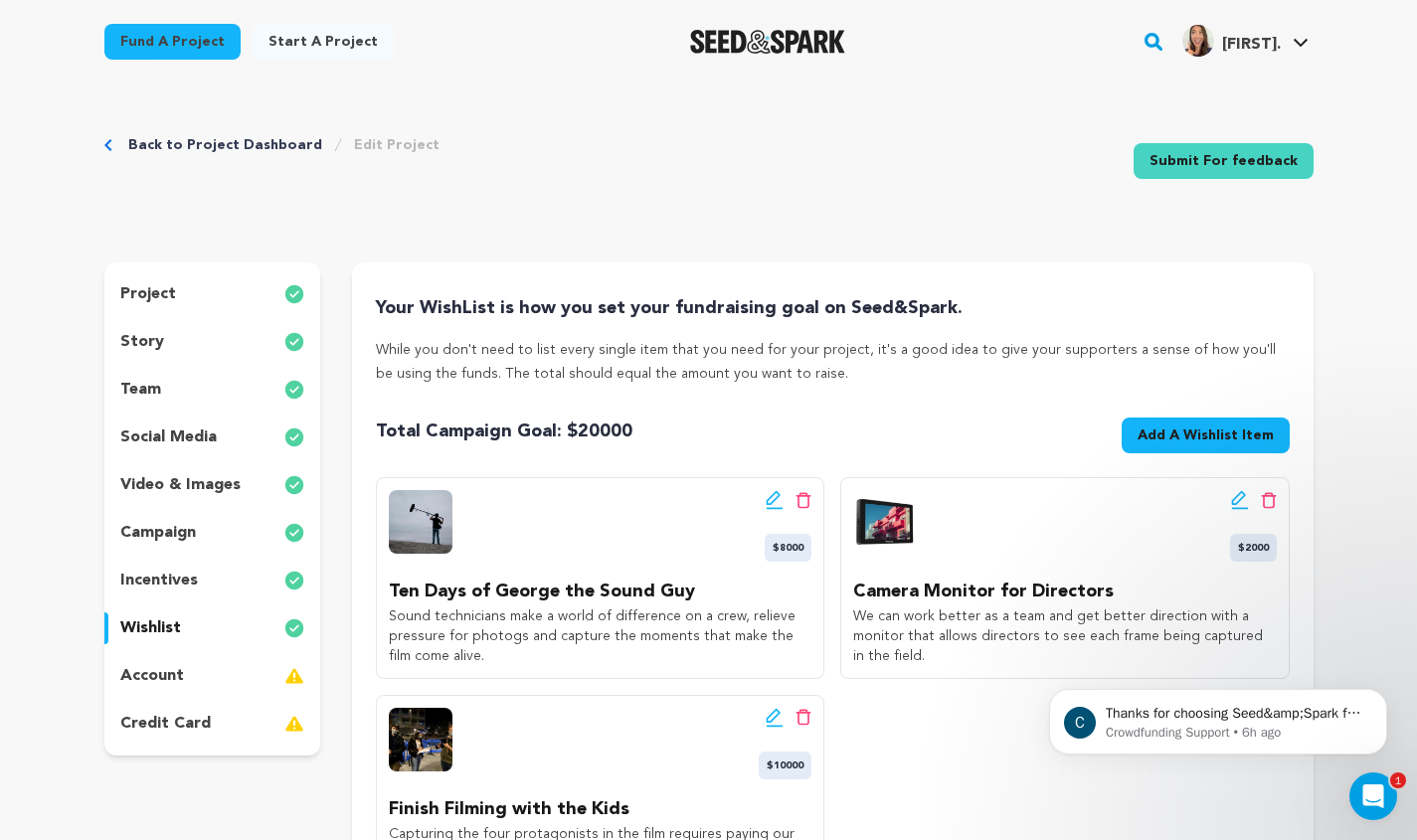 click on "account" at bounding box center [213, 676] 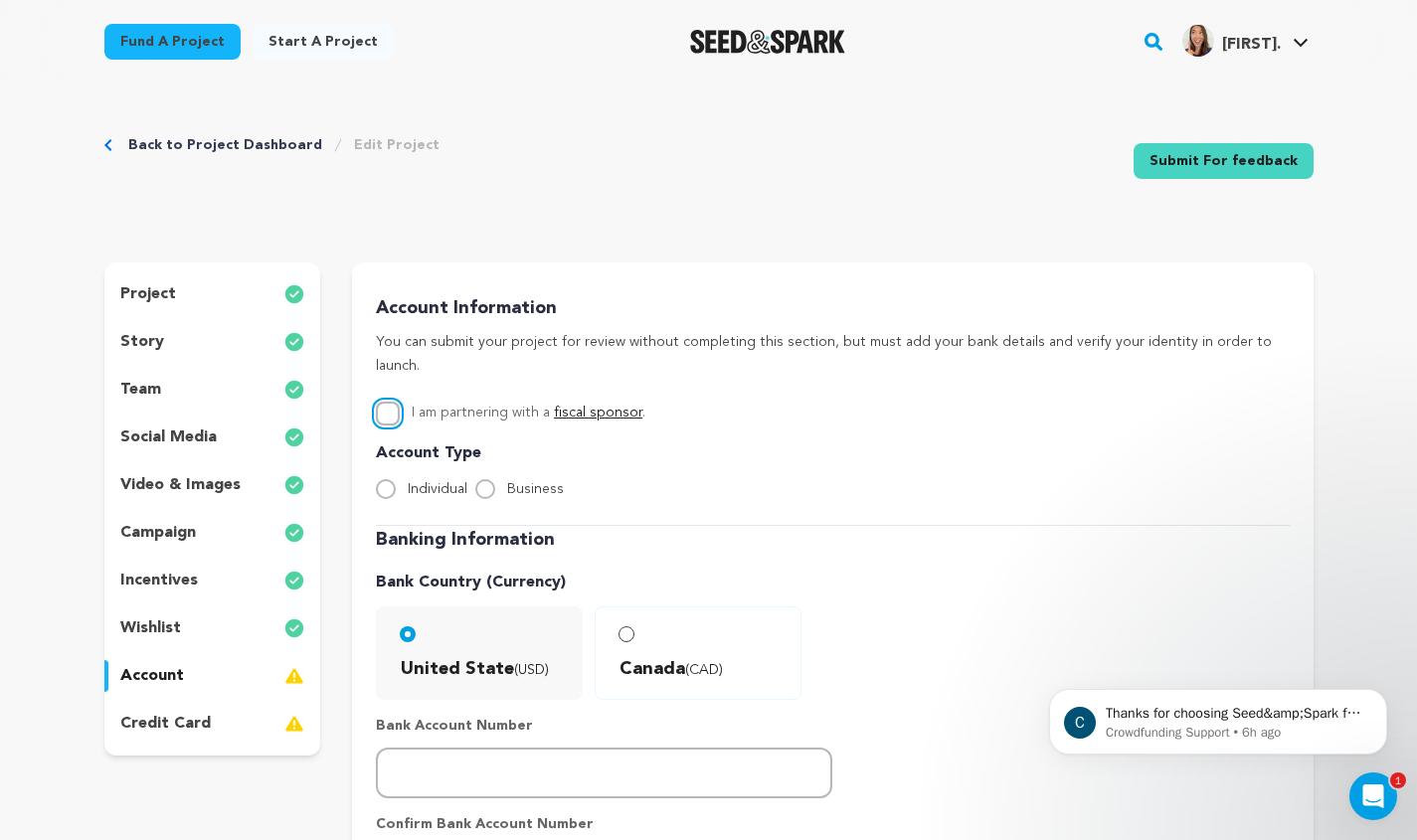 click on "I am partnering with a
fiscal sponsor
." at bounding box center (388, 414) 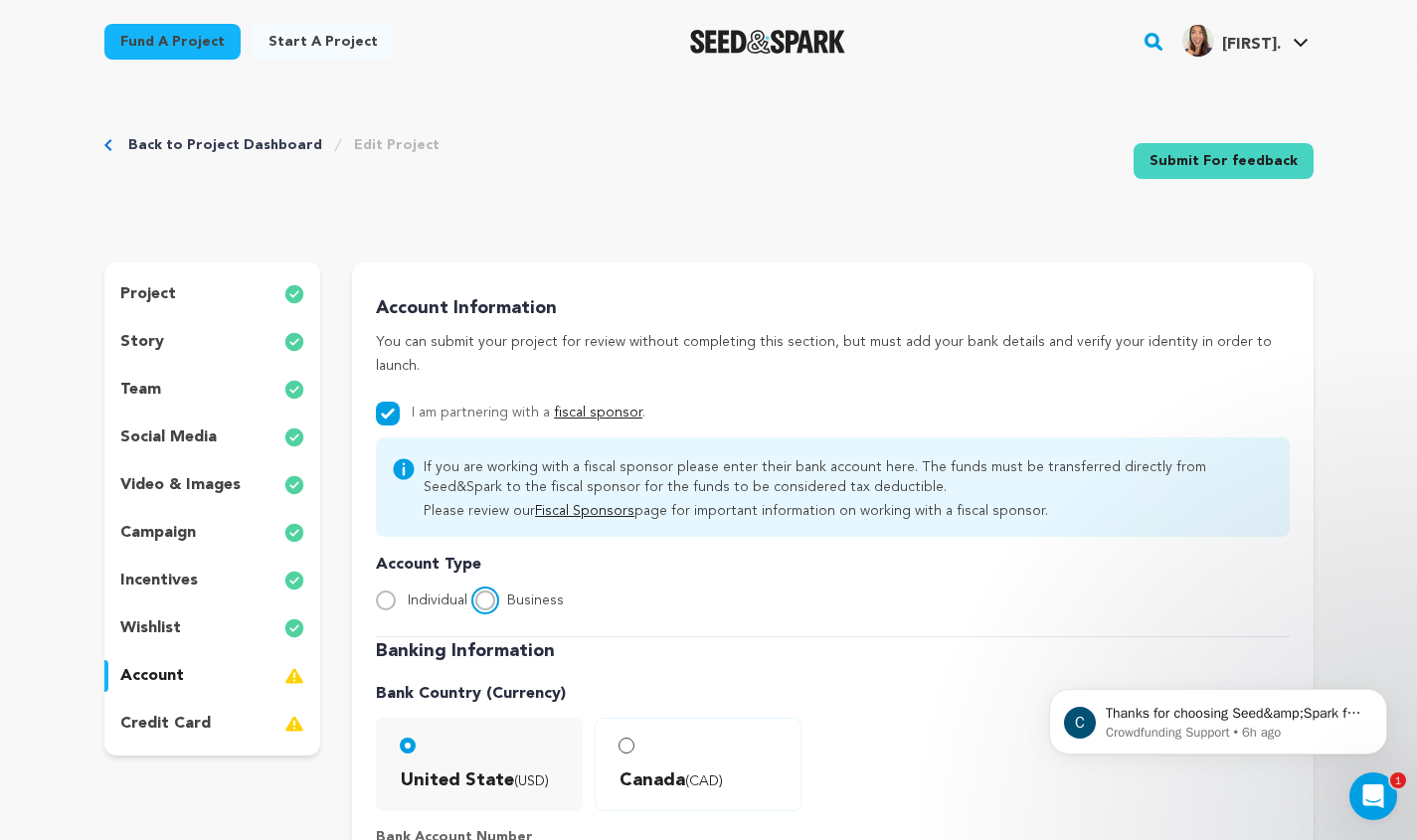click on "Business" at bounding box center (485, 600) 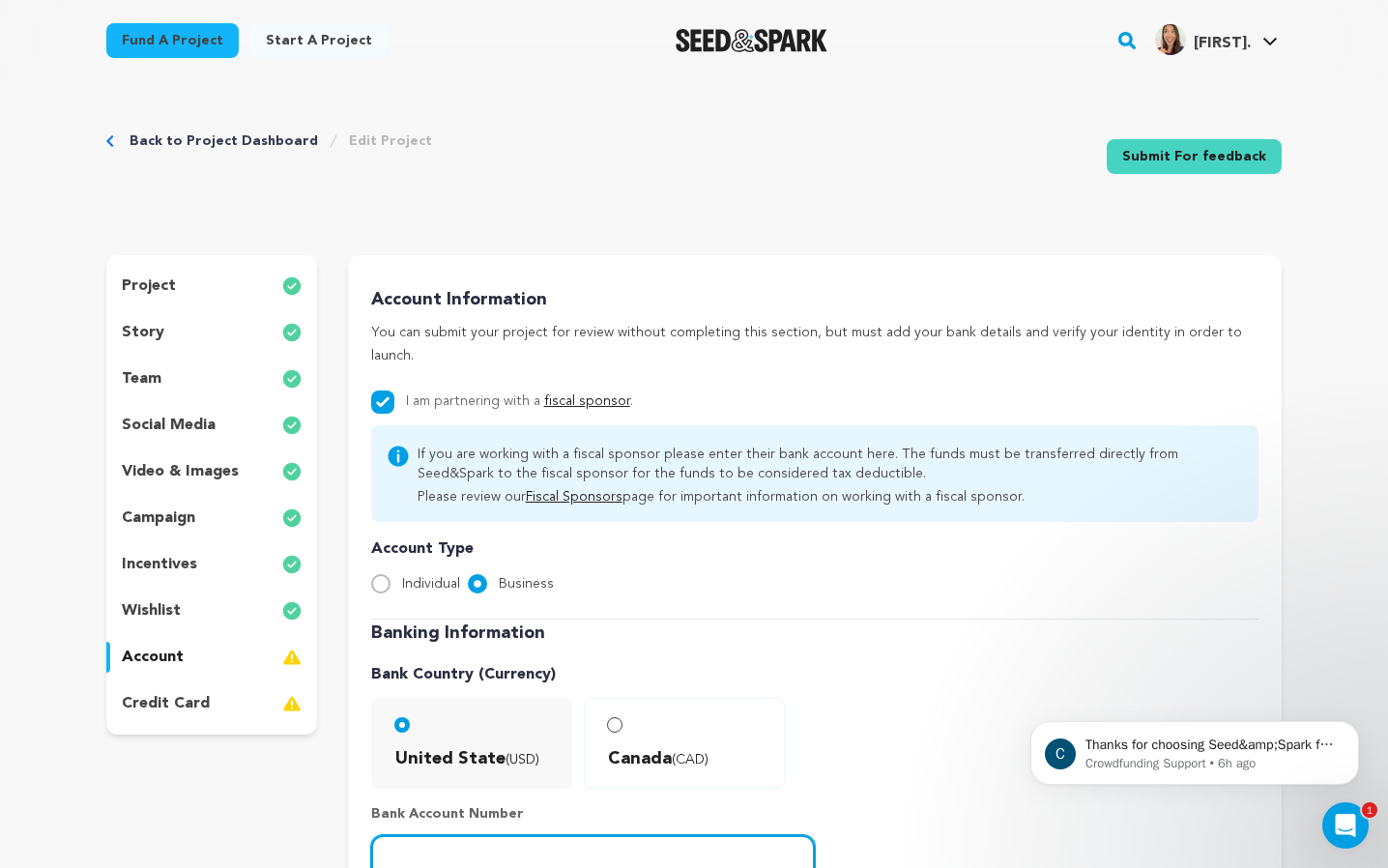 click at bounding box center (593, 859) 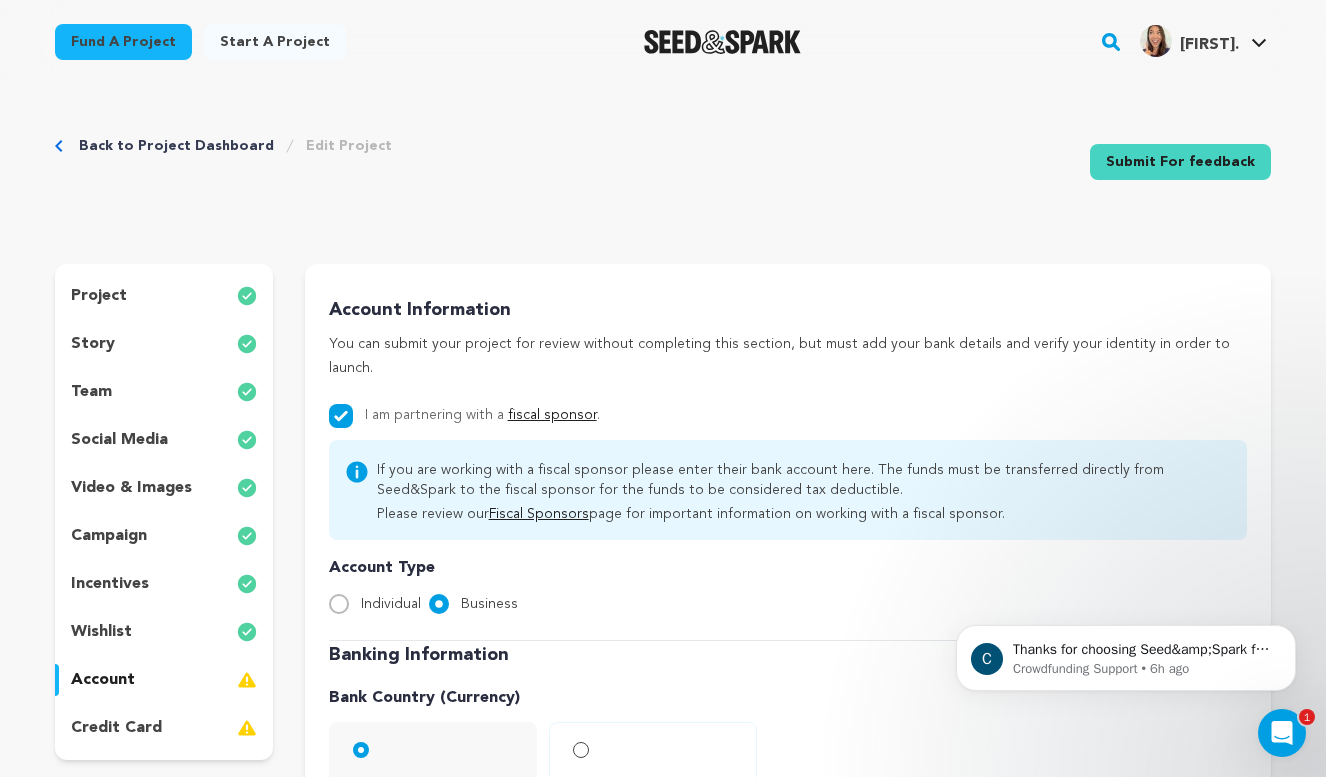 click on "Banking Information" at bounding box center [788, 655] 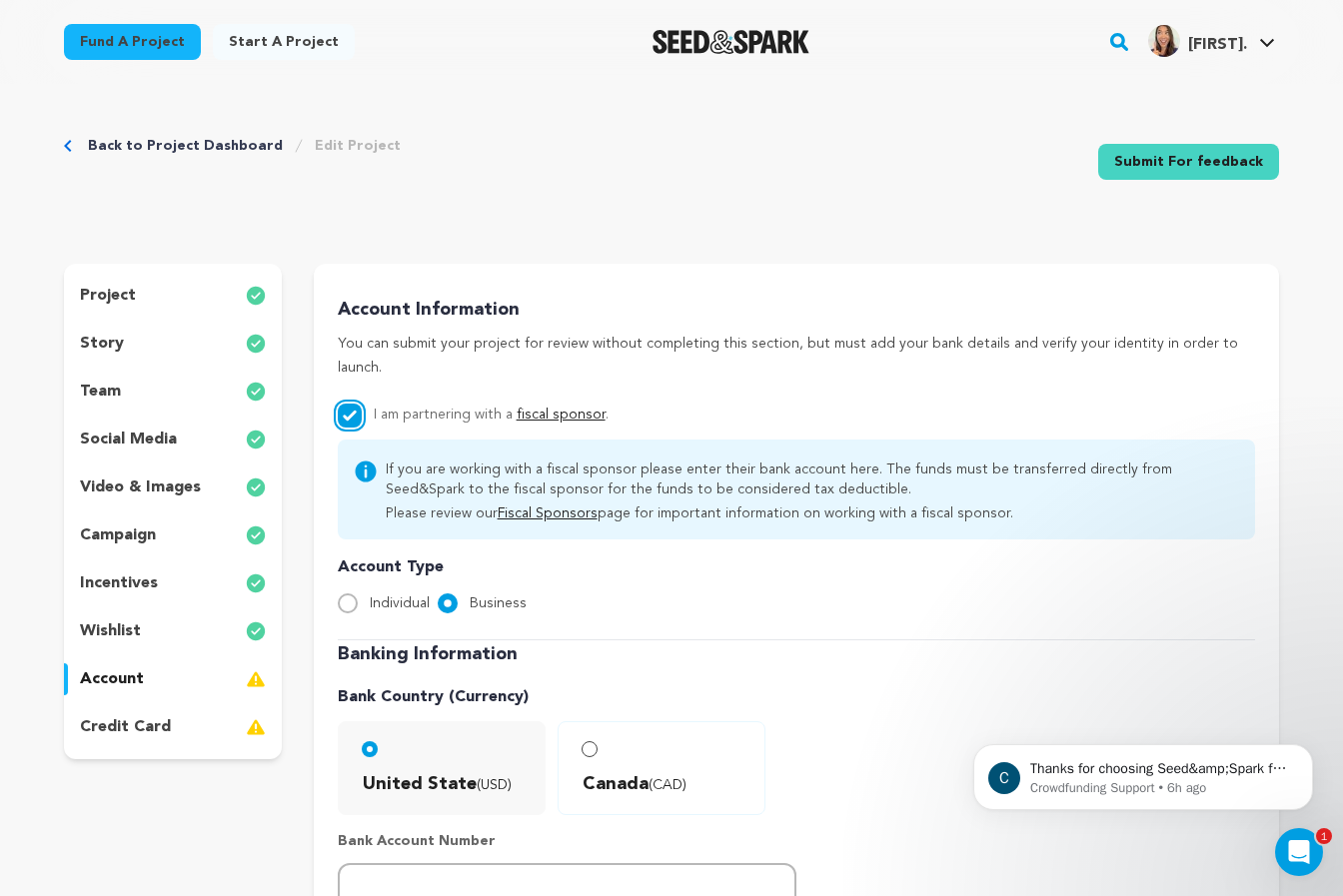 click on "I am partnering with a
fiscal sponsor
." at bounding box center [350, 416] 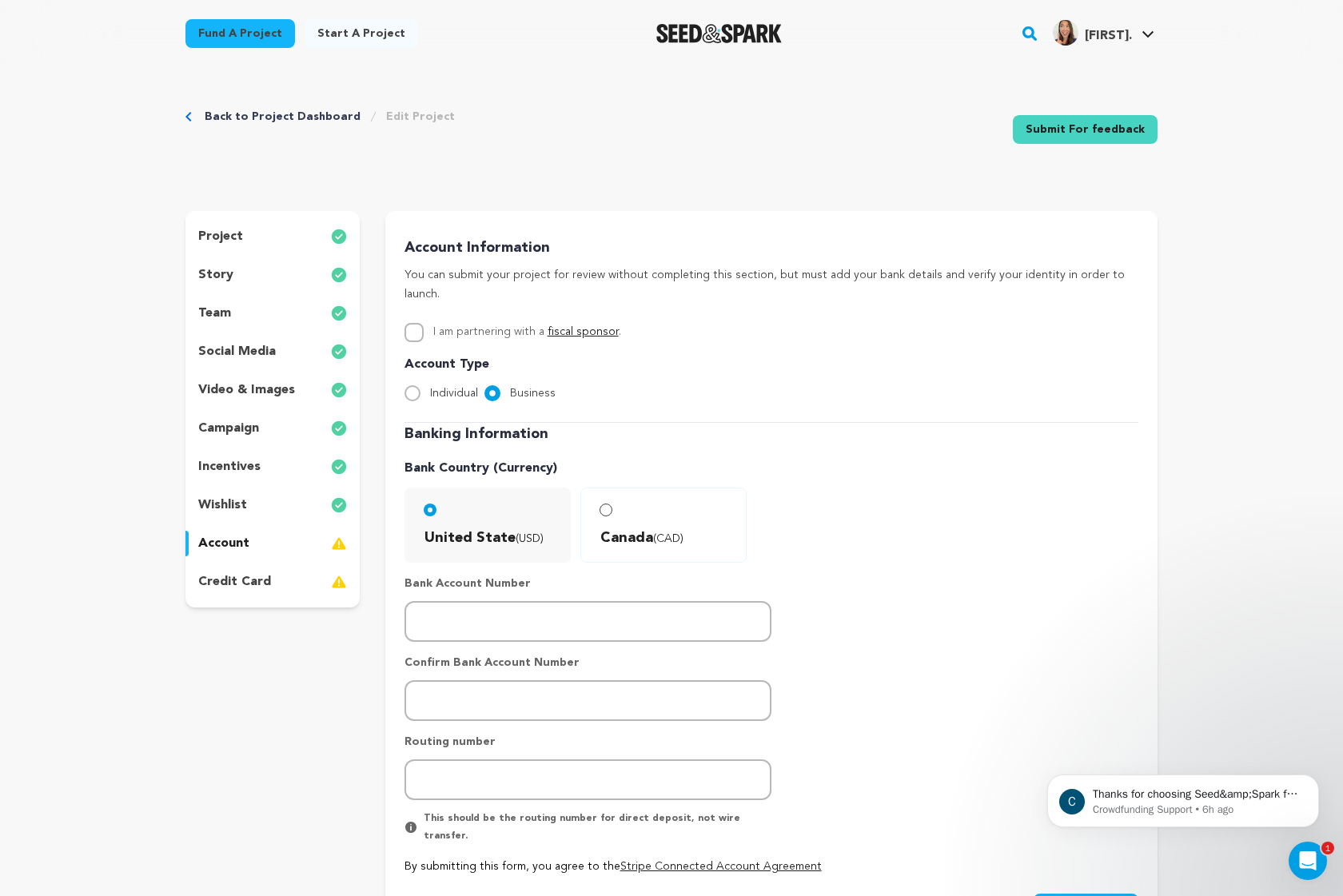 click on "Save Changes" at bounding box center (1086, 908) 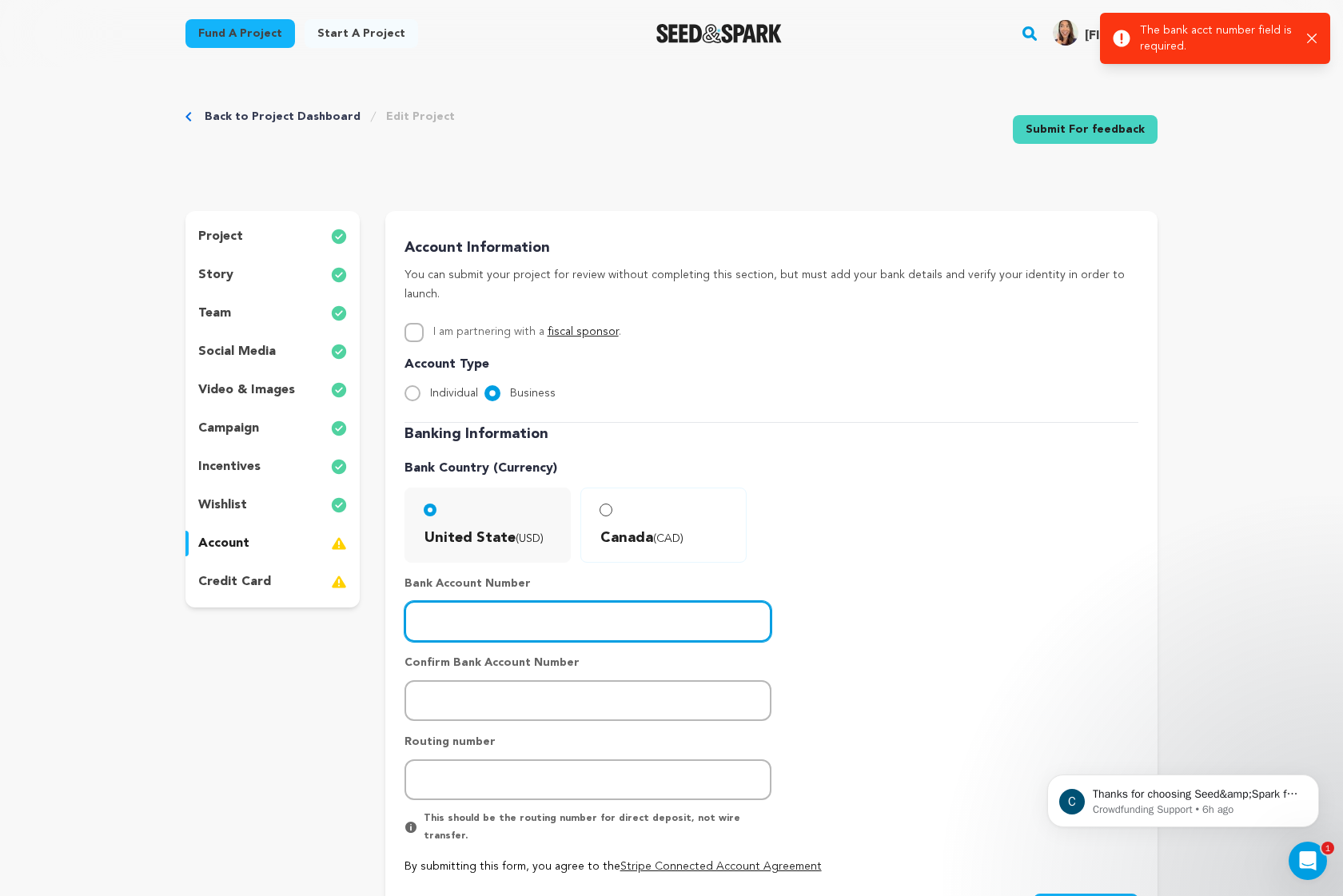 click at bounding box center [588, 621] 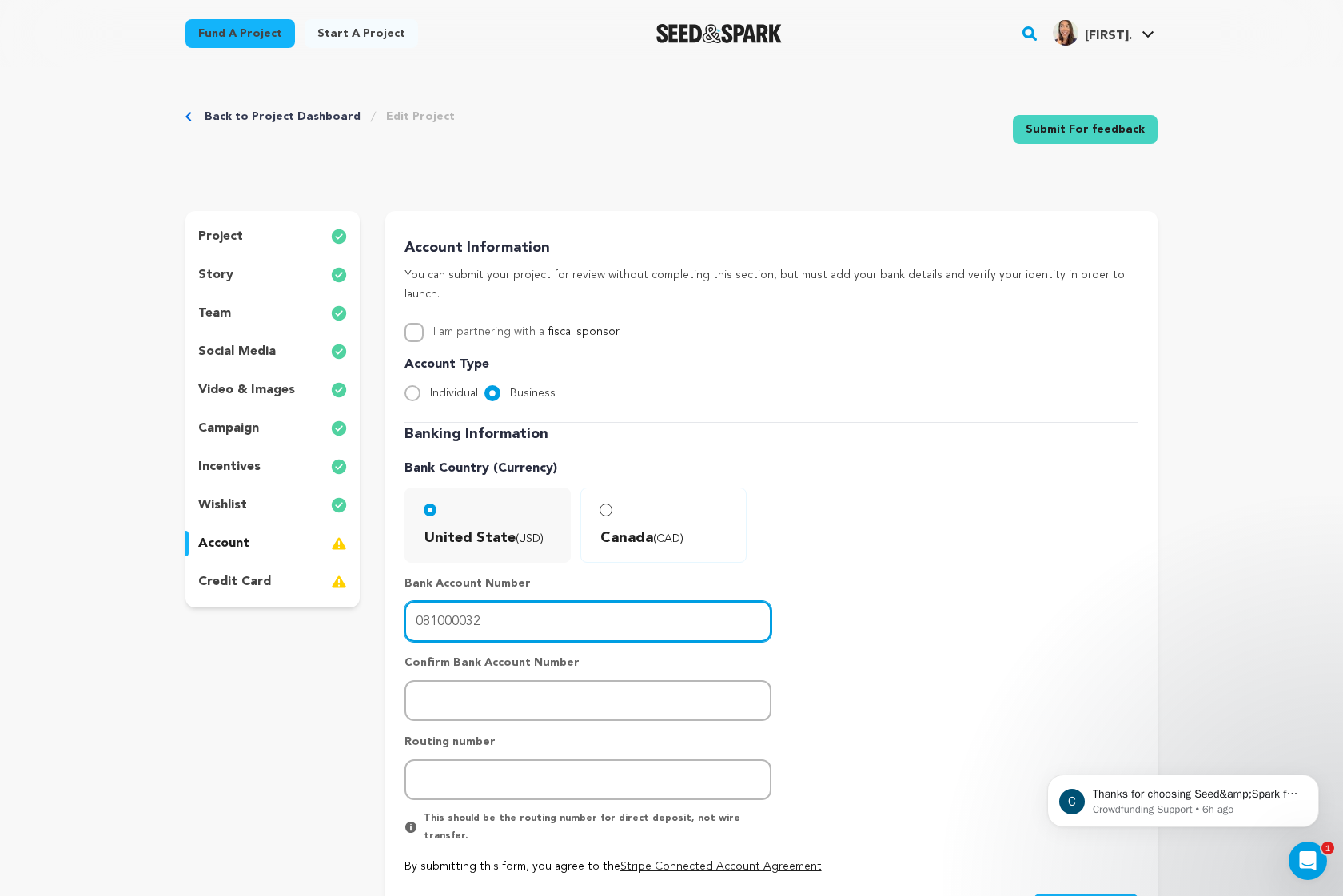 type on "081000032" 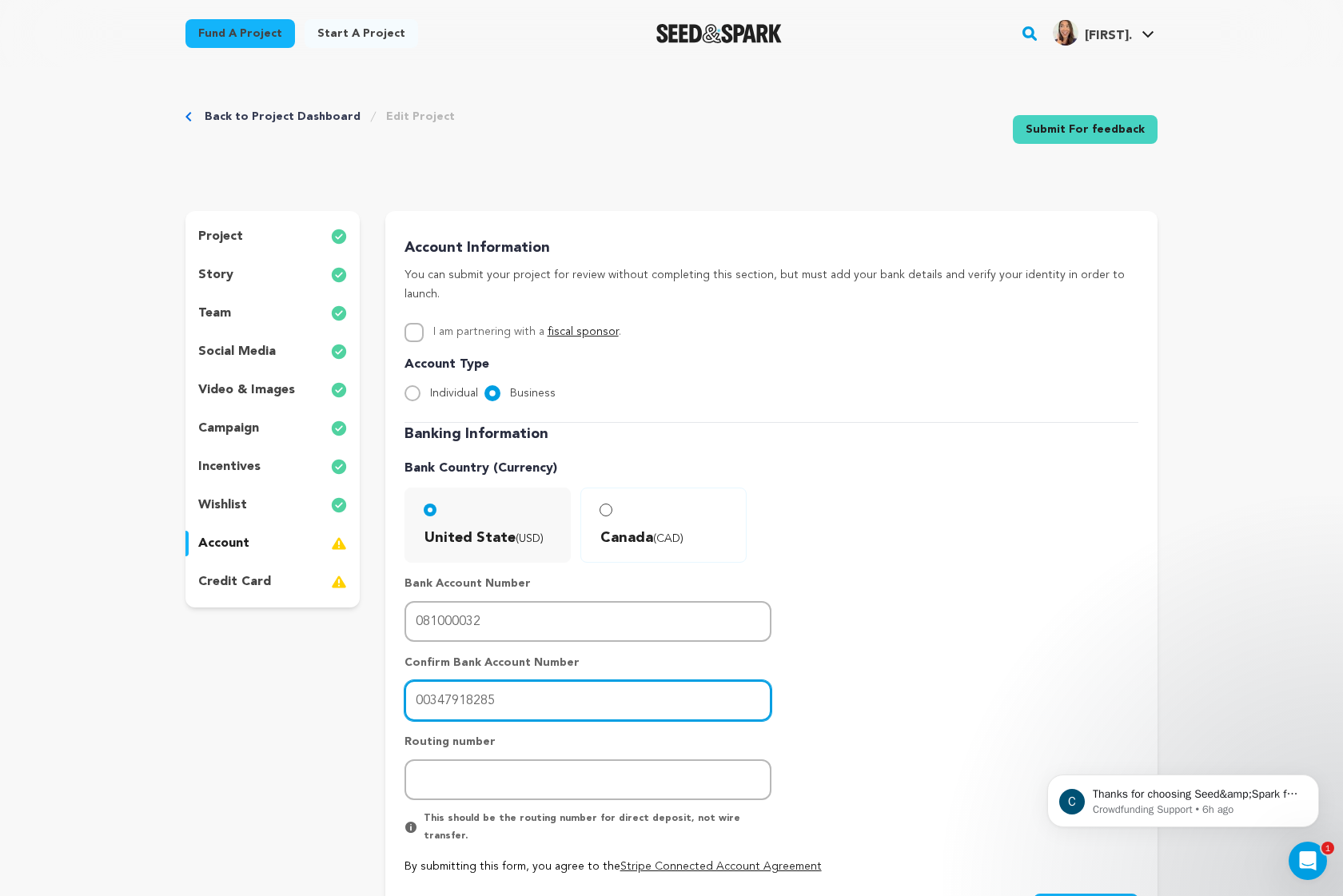 type on "003479182857" 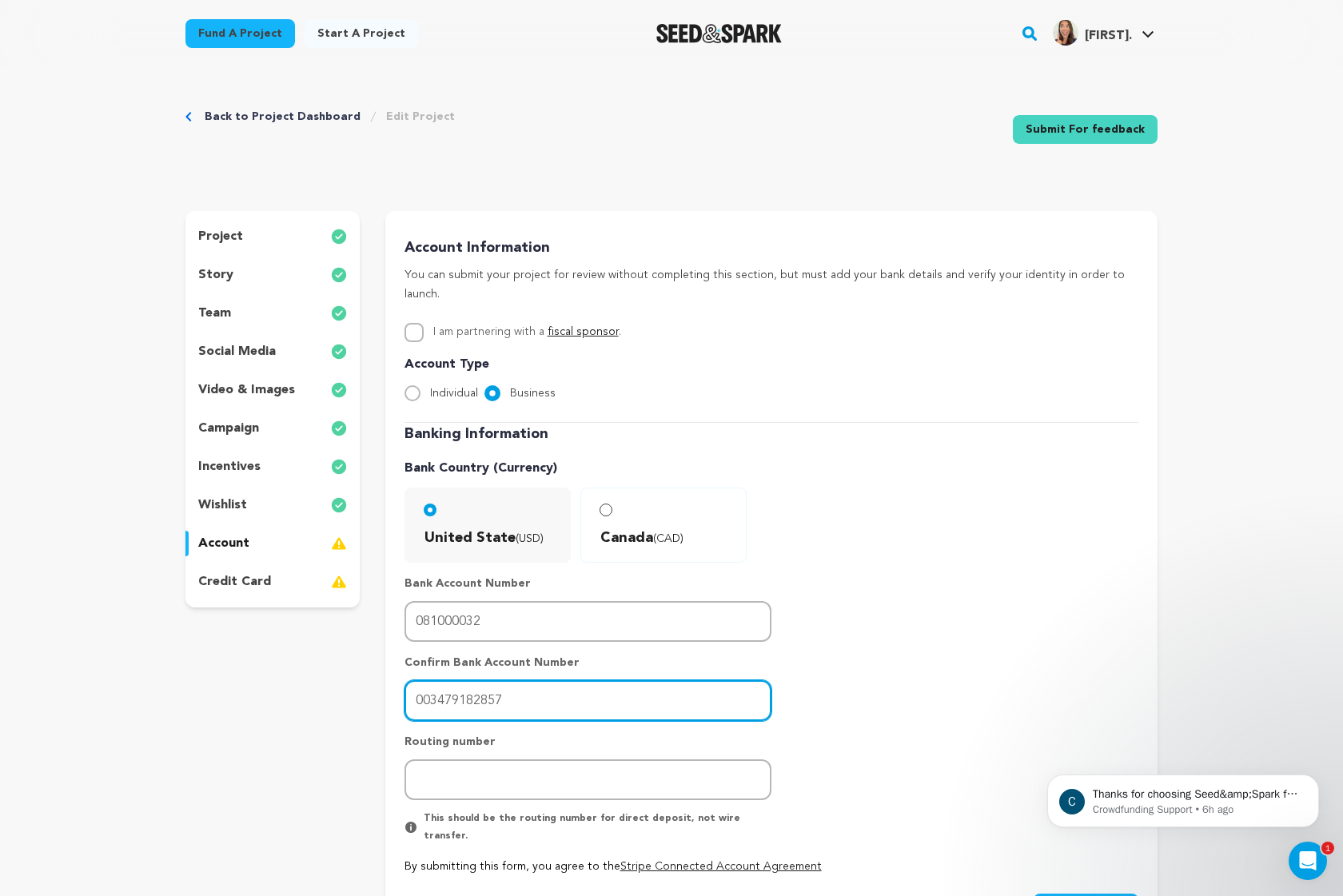 drag, startPoint x: 532, startPoint y: 687, endPoint x: 374, endPoint y: 676, distance: 158.38245 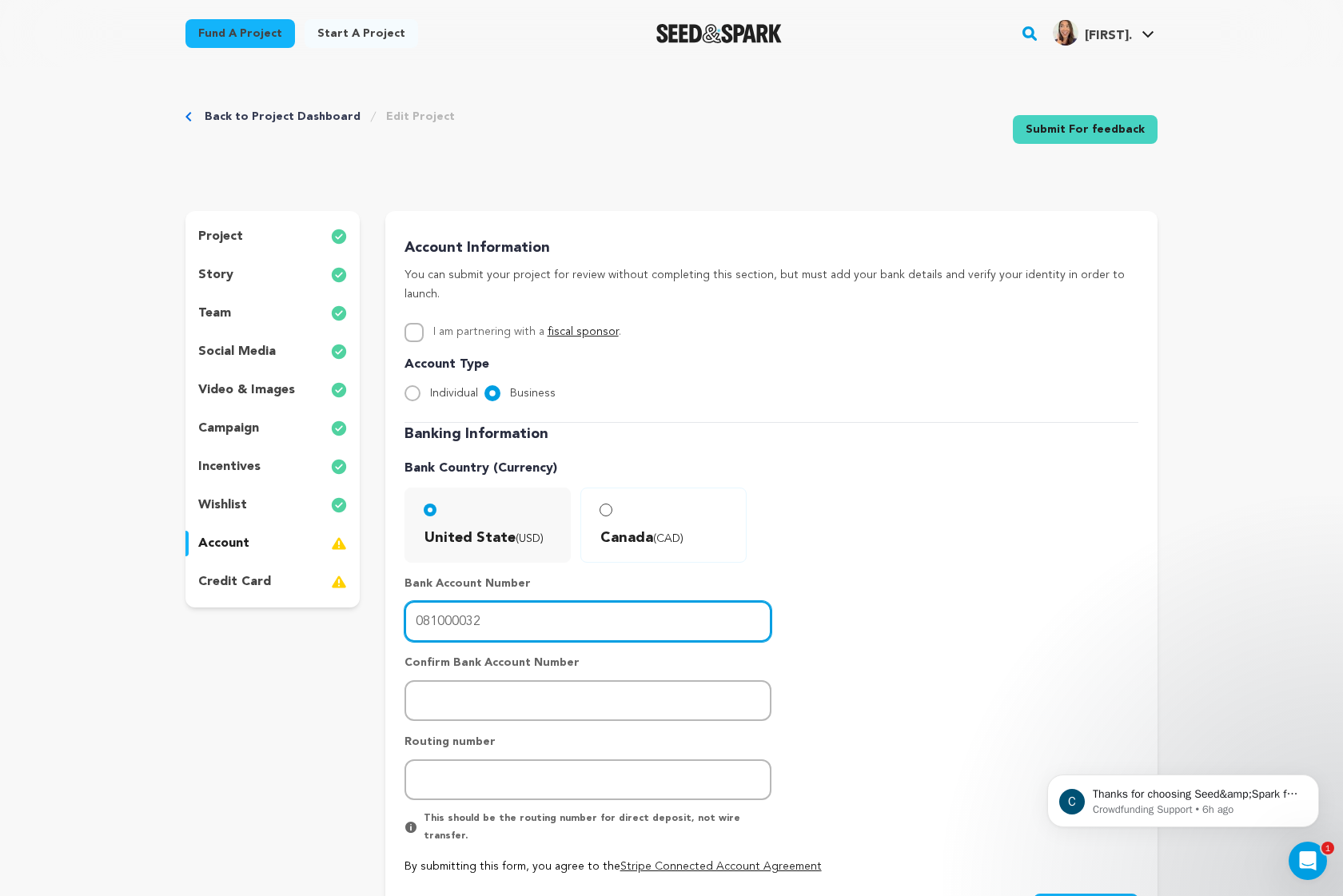 drag, startPoint x: 493, startPoint y: 599, endPoint x: 379, endPoint y: 597, distance: 114.01754 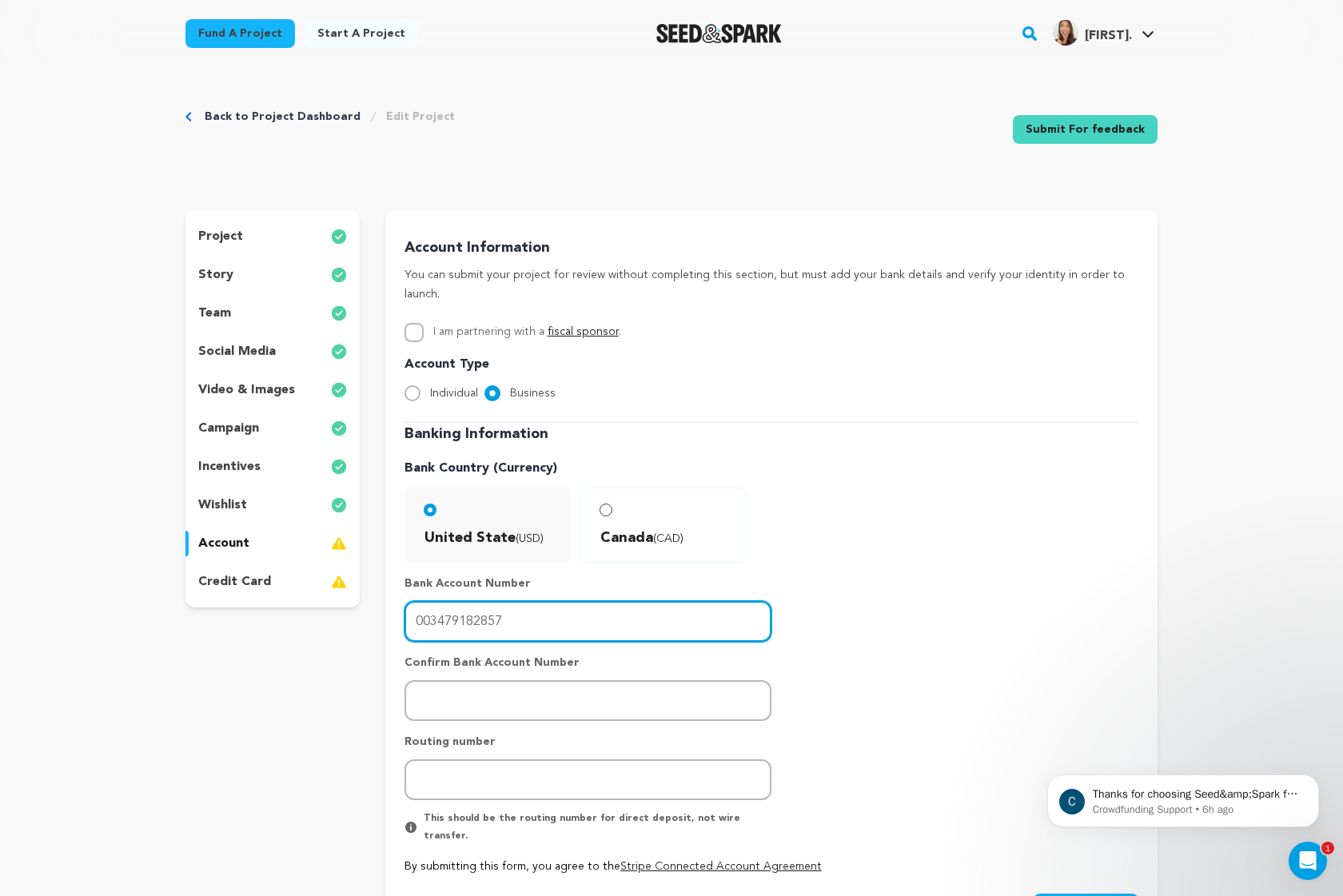 type on "003479182857" 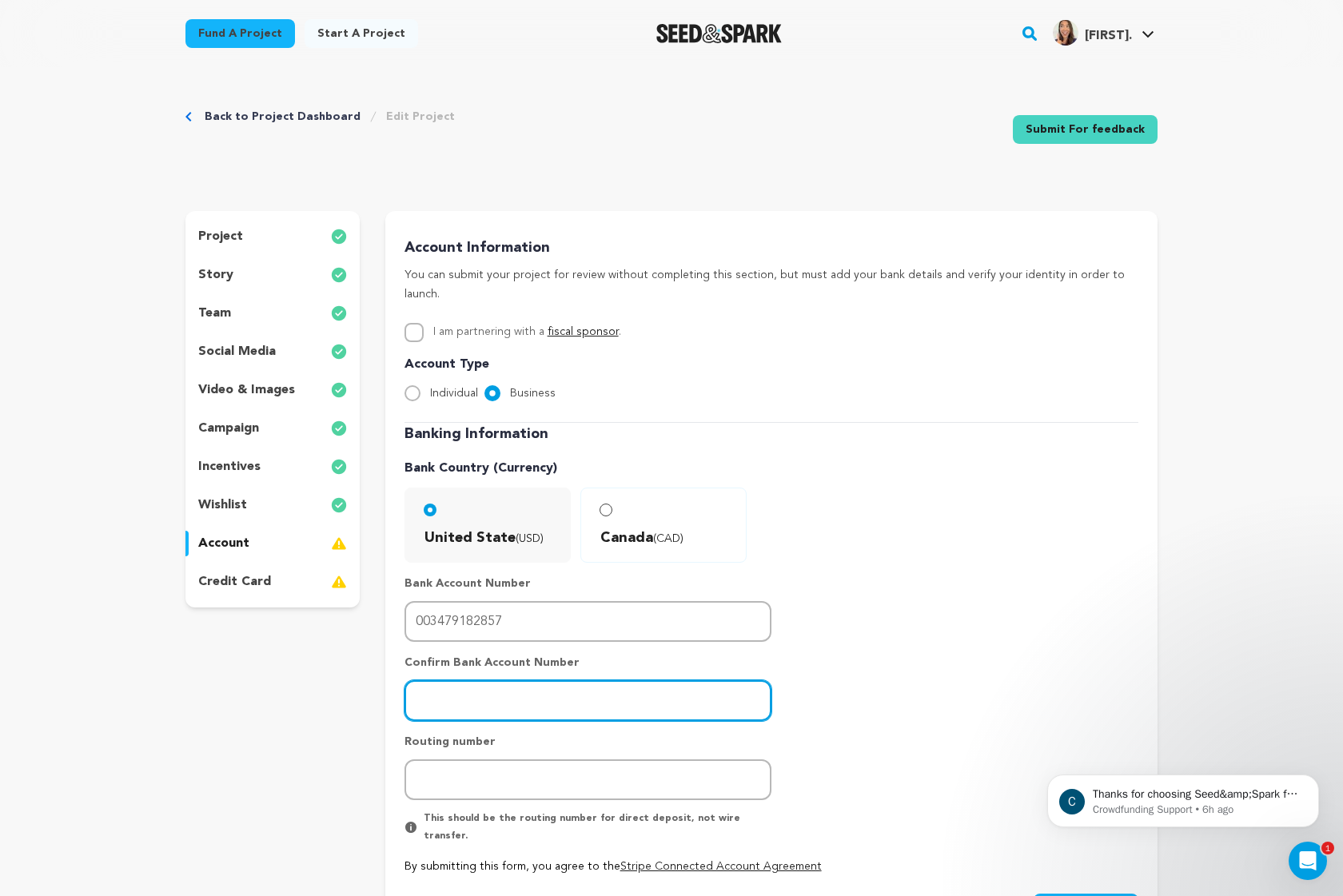 click at bounding box center [588, 700] 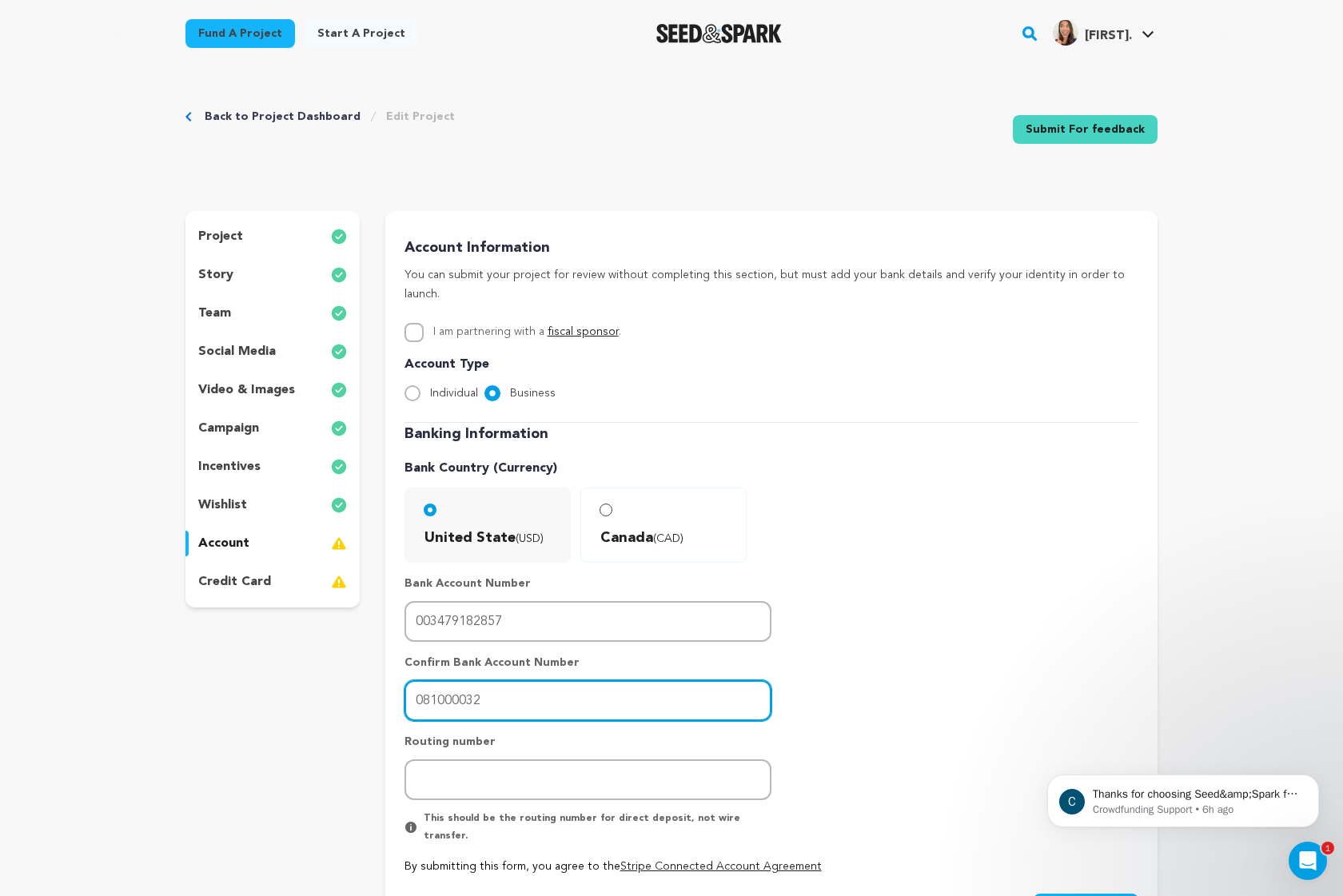 type on "081000032" 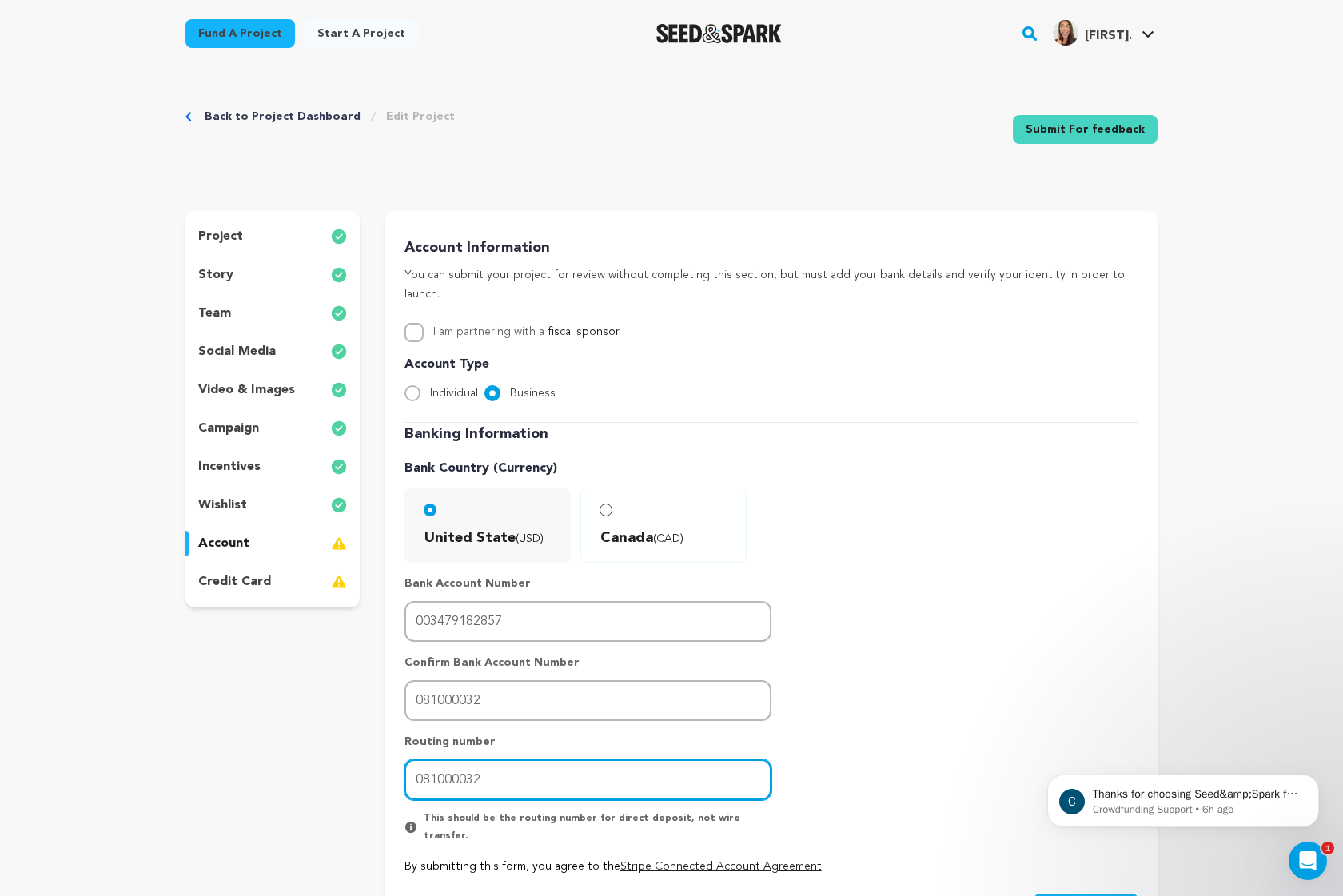 type on "081000032" 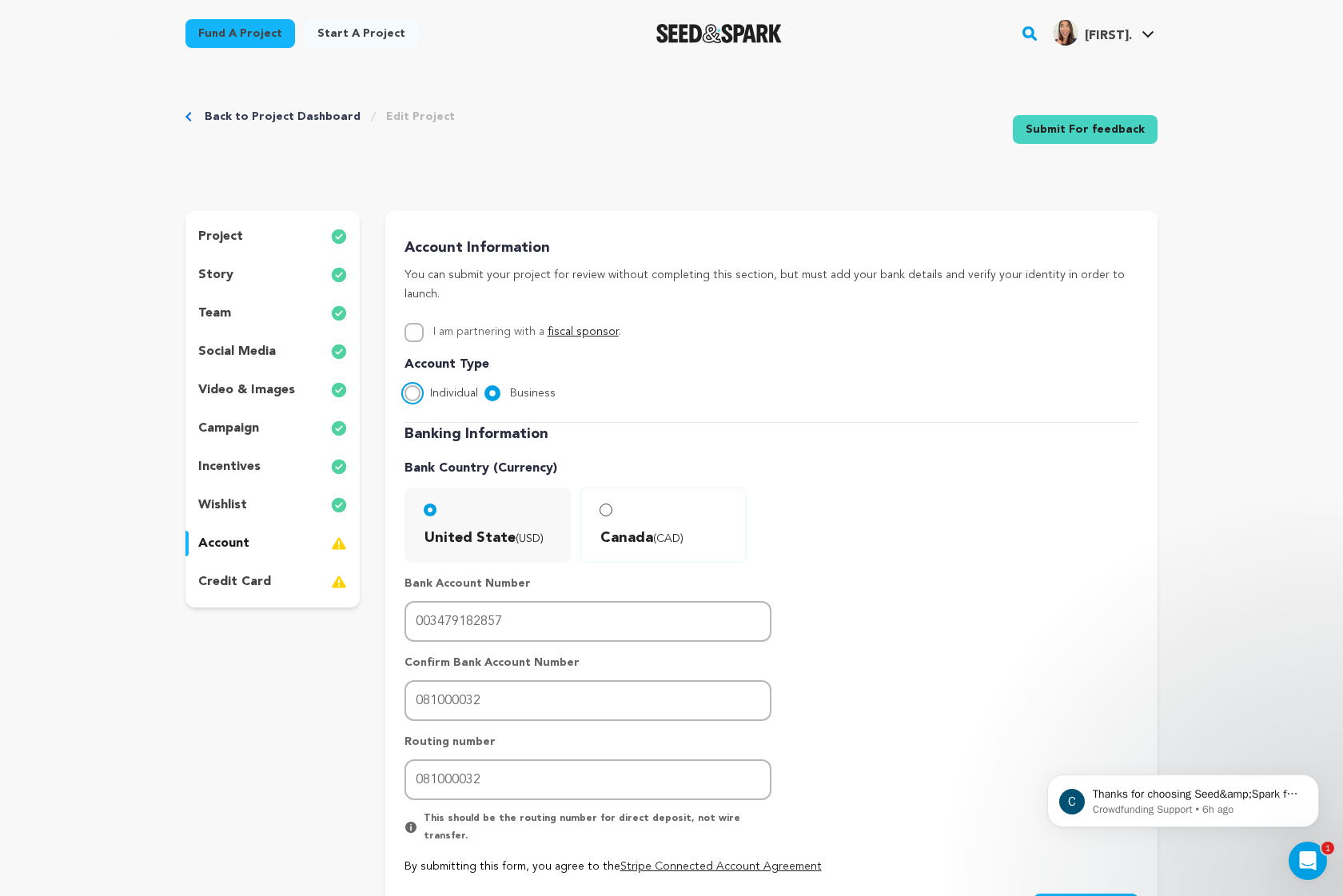 click on "Individual" at bounding box center (412, 393) 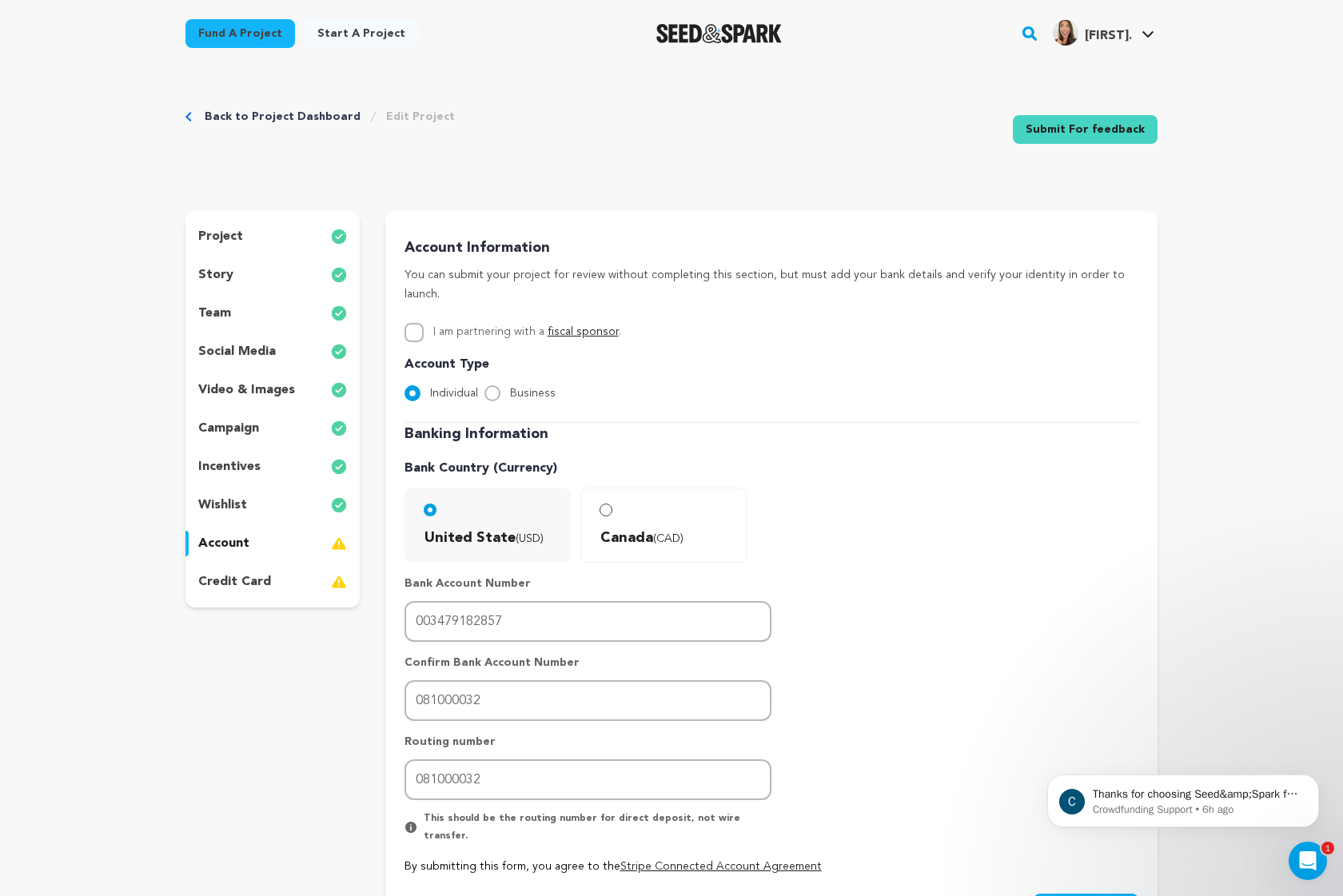 click on "Save Changes" at bounding box center (1086, 908) 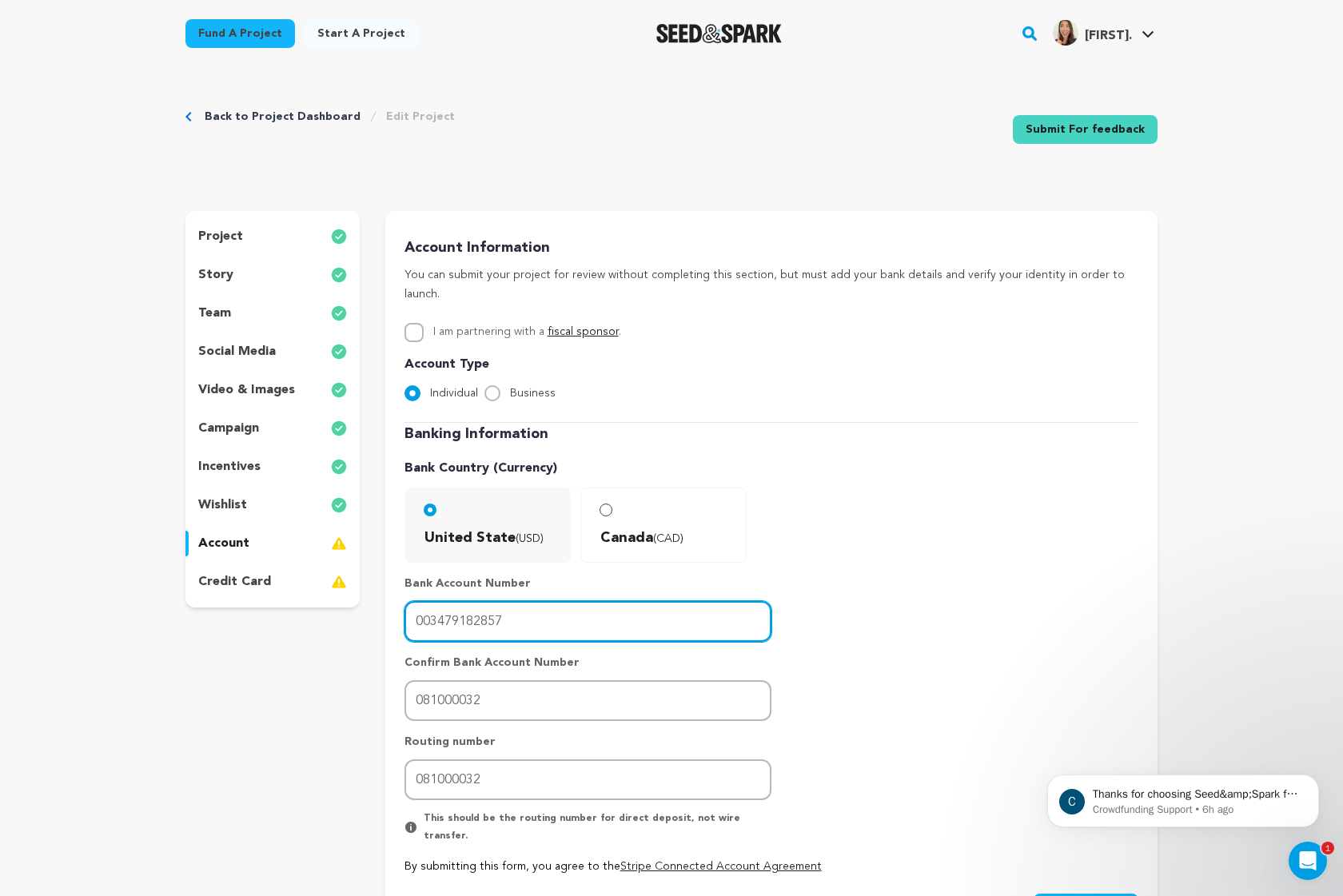click on "003479182857" at bounding box center [588, 621] 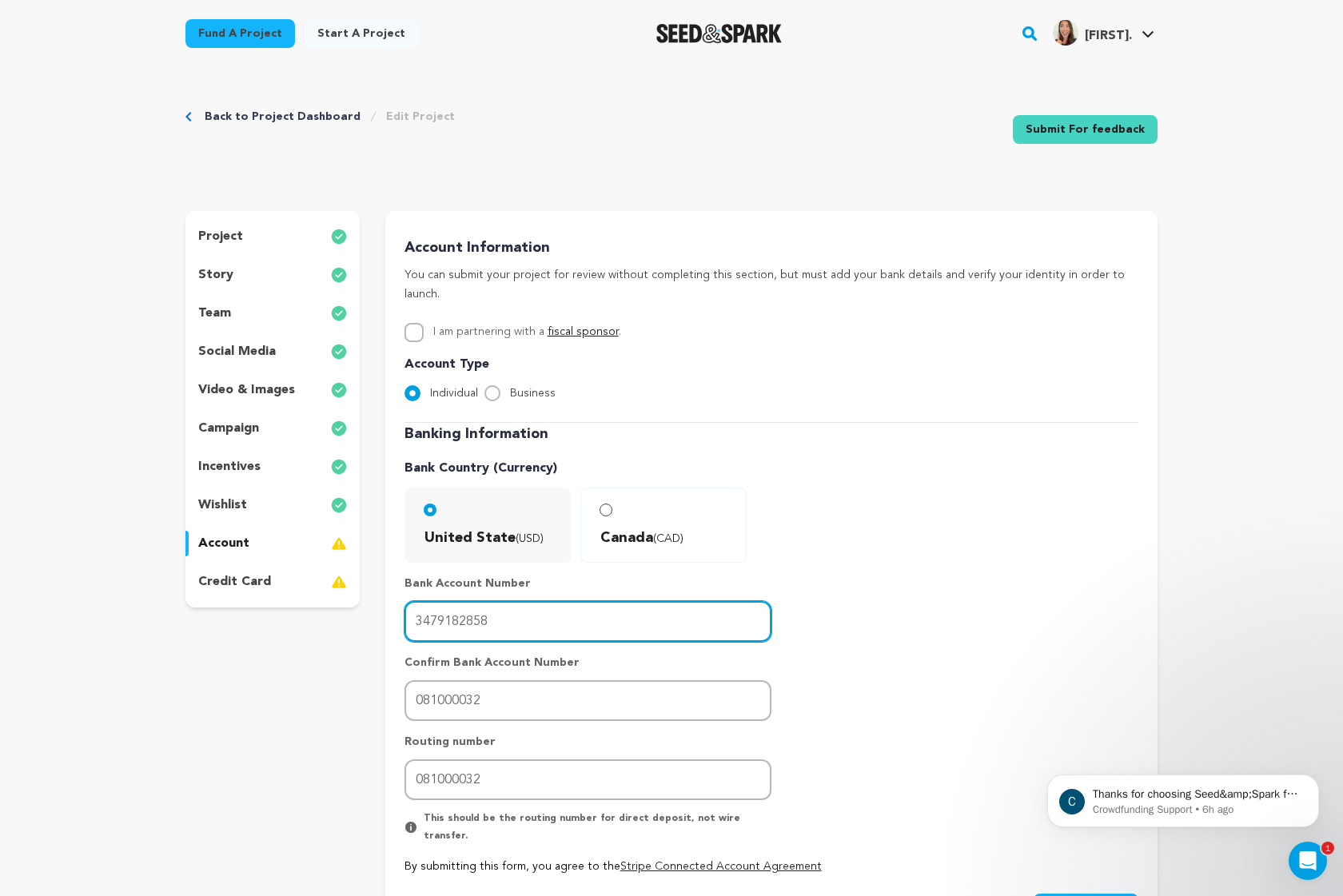 drag, startPoint x: 510, startPoint y: 605, endPoint x: 350, endPoint y: 582, distance: 161.64467 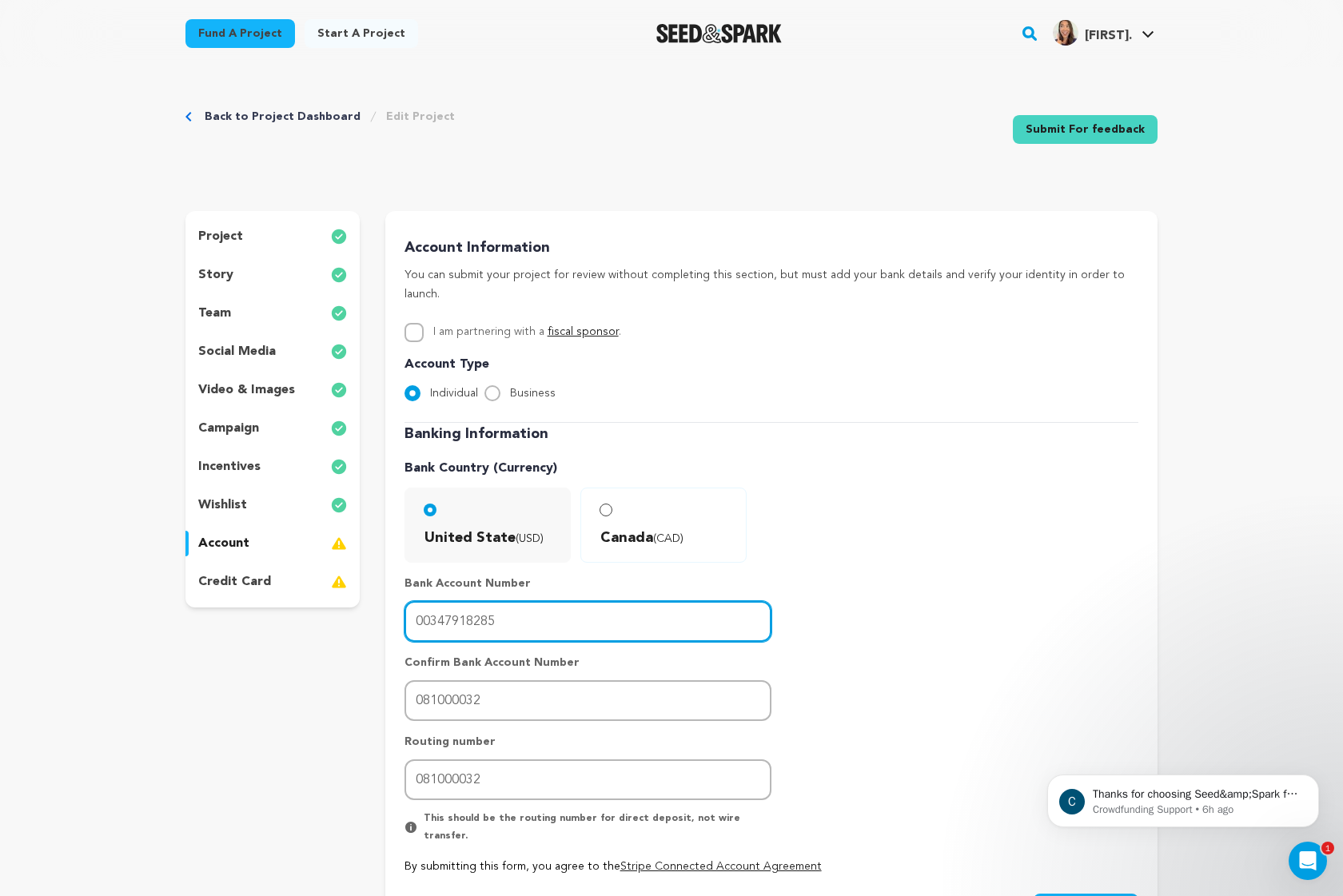 type on "003479182857" 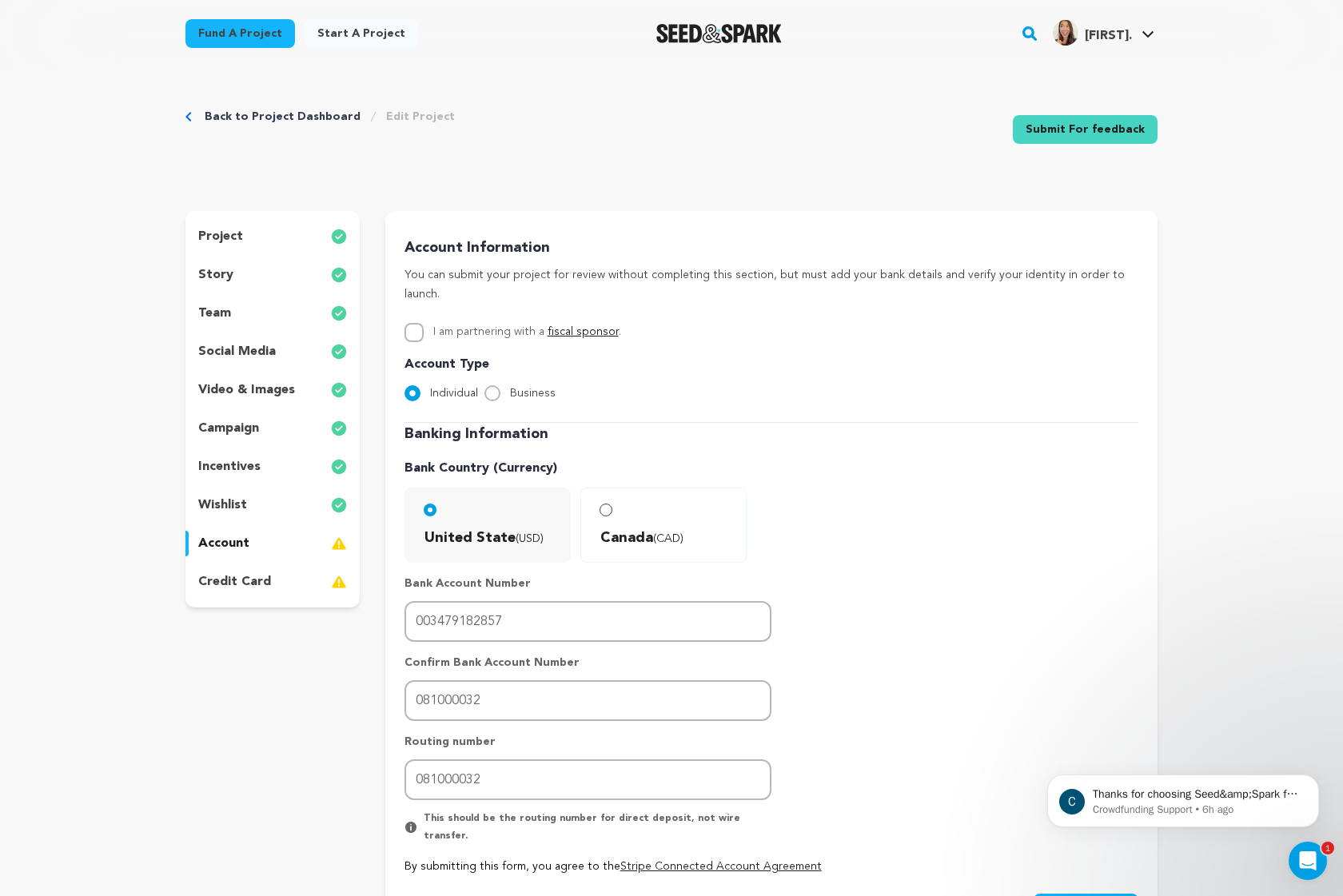 click on "Save Changes" at bounding box center [1086, 908] 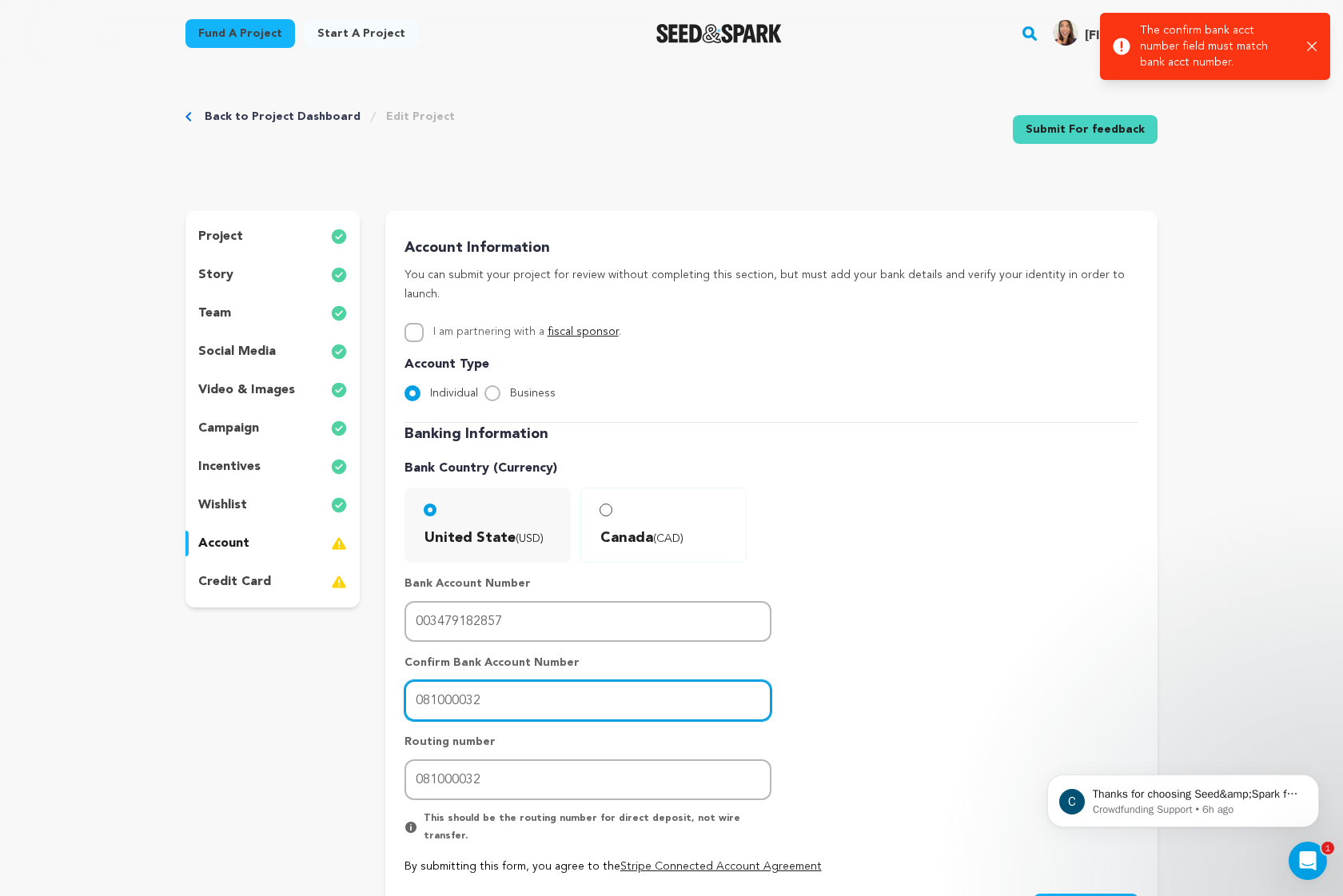 drag, startPoint x: 544, startPoint y: 686, endPoint x: 319, endPoint y: 628, distance: 232.35533 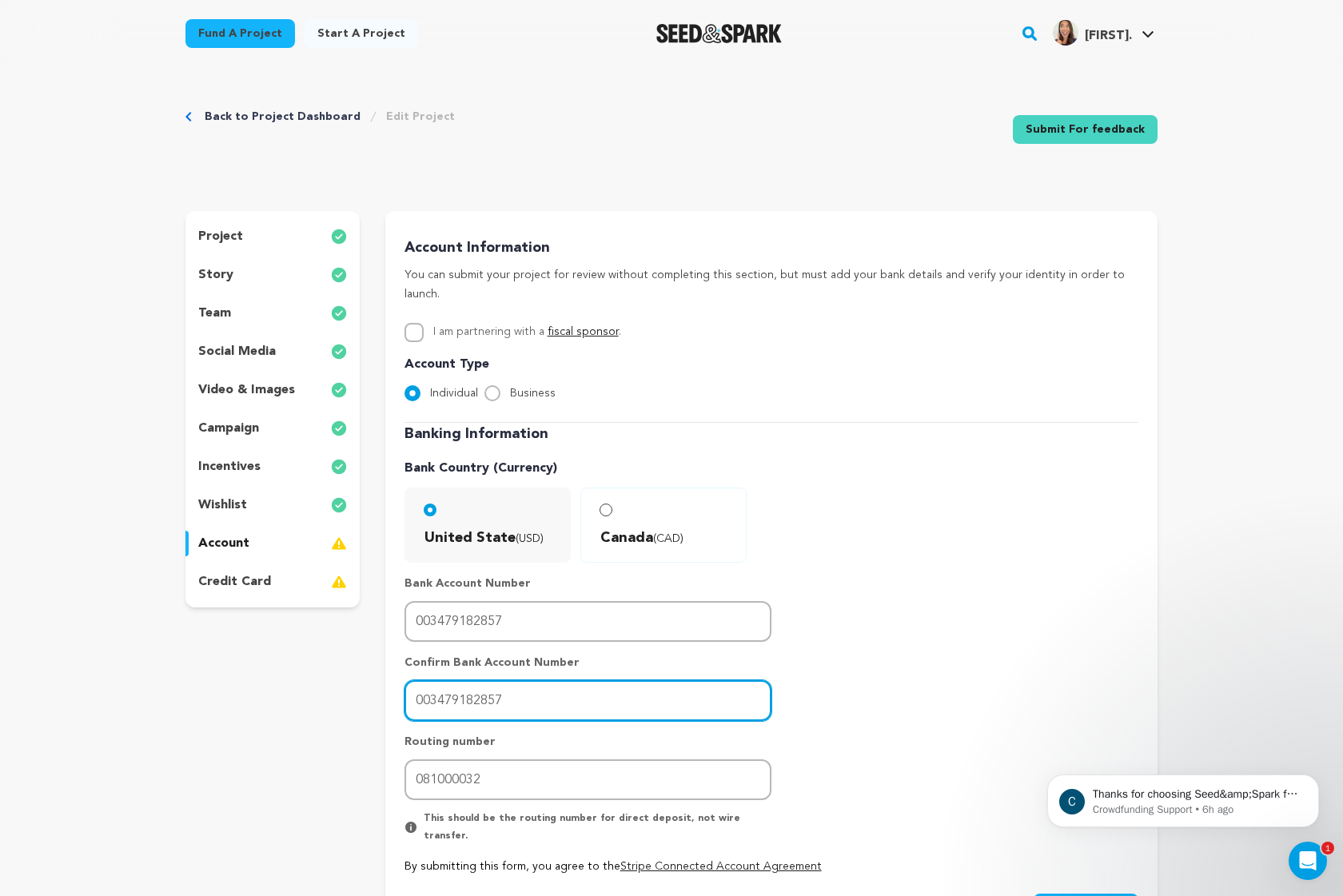 type on "003479182857" 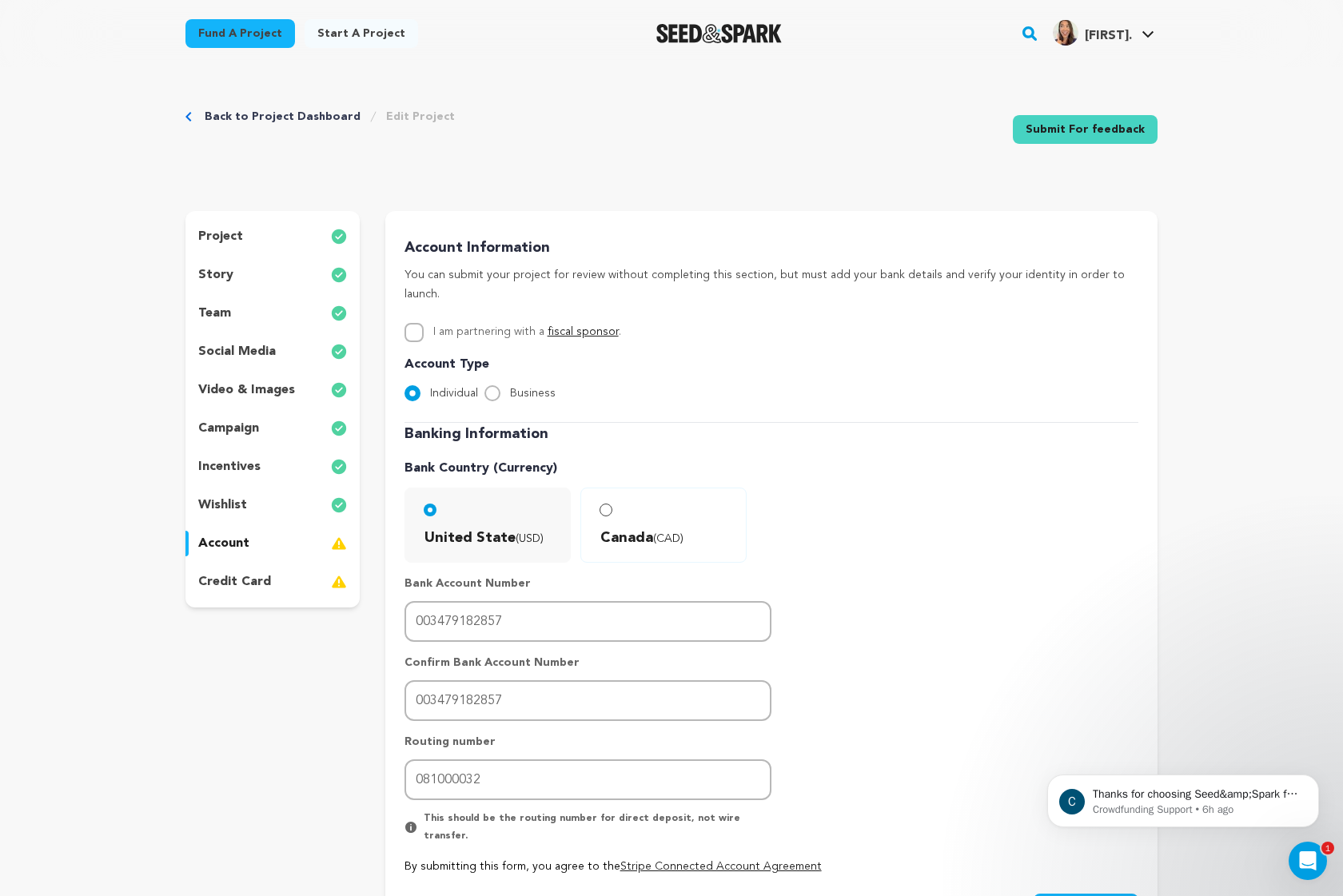click on "Save Changes" at bounding box center [1086, 908] 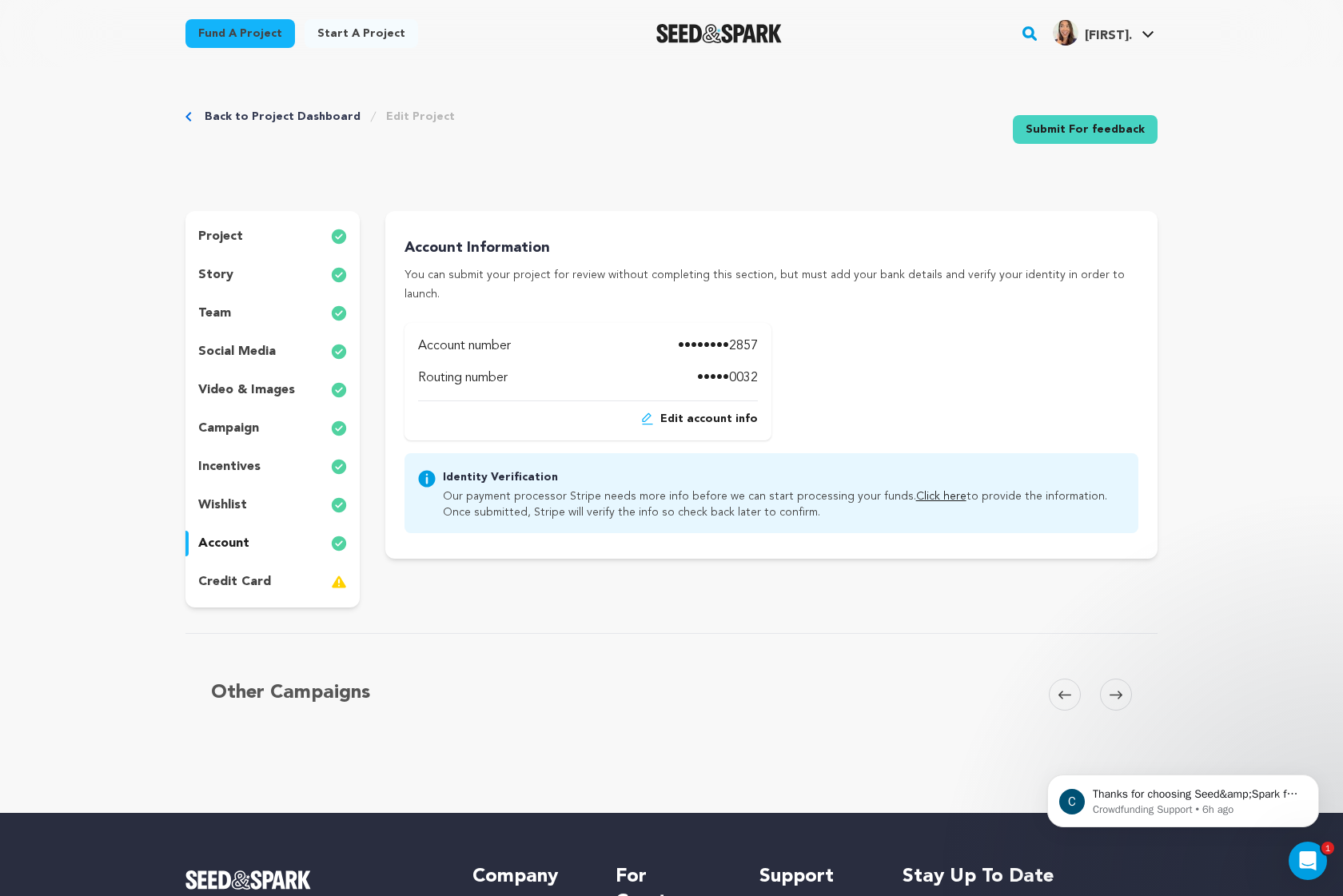 click on "credit card" at bounding box center [234, 582] 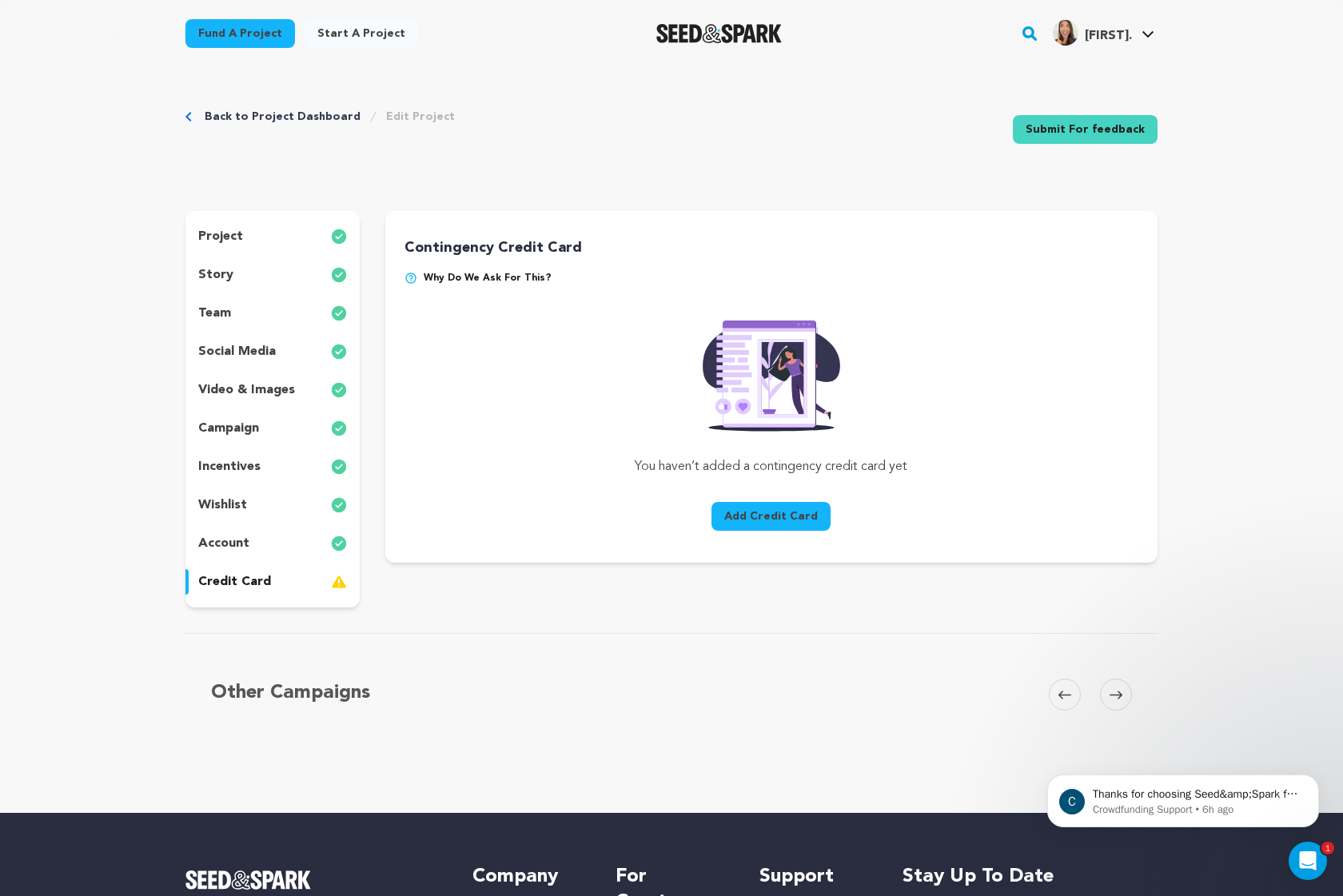 click on "Add Credit Card" at bounding box center (771, 516) 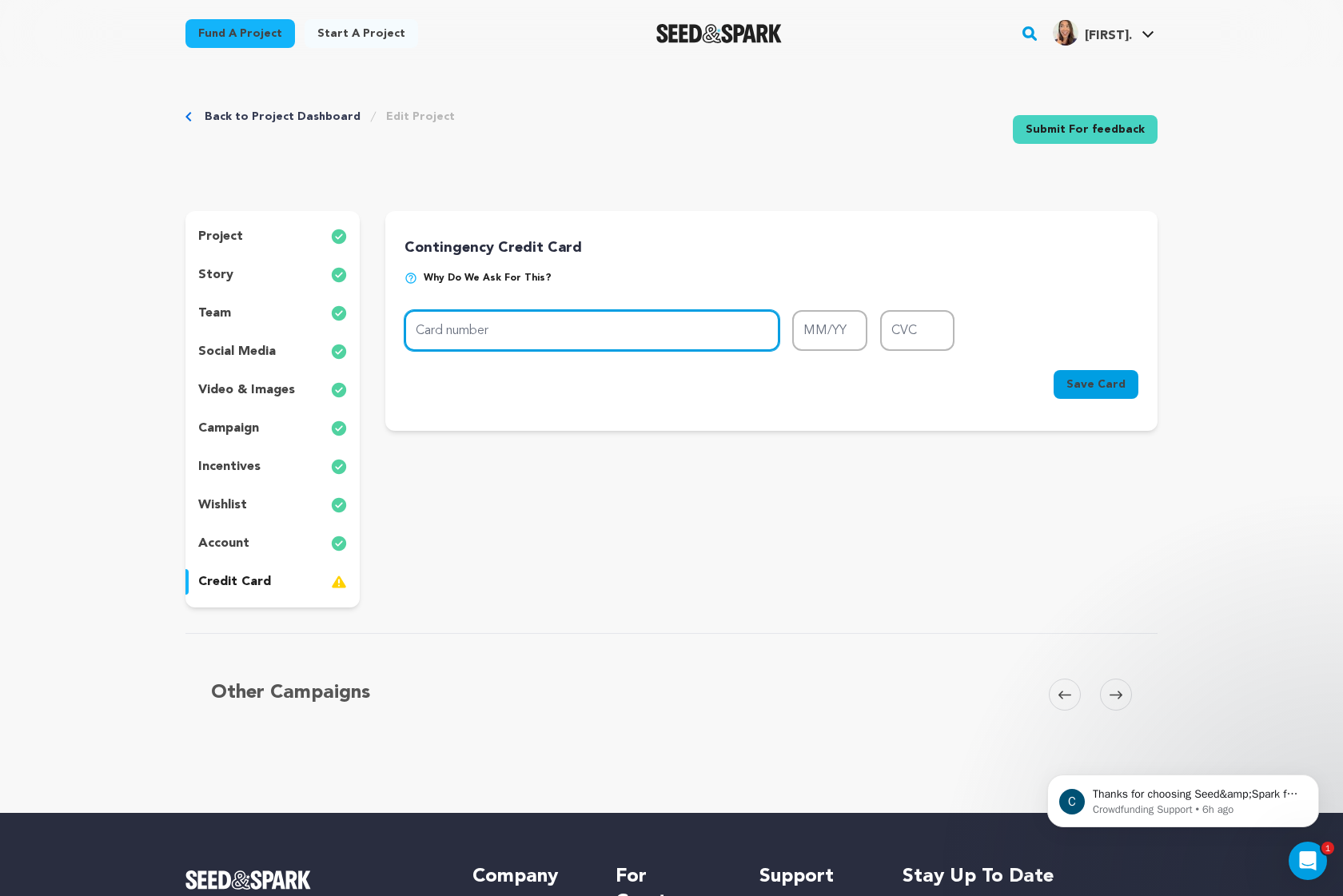 click on "Card number" at bounding box center [592, 330] 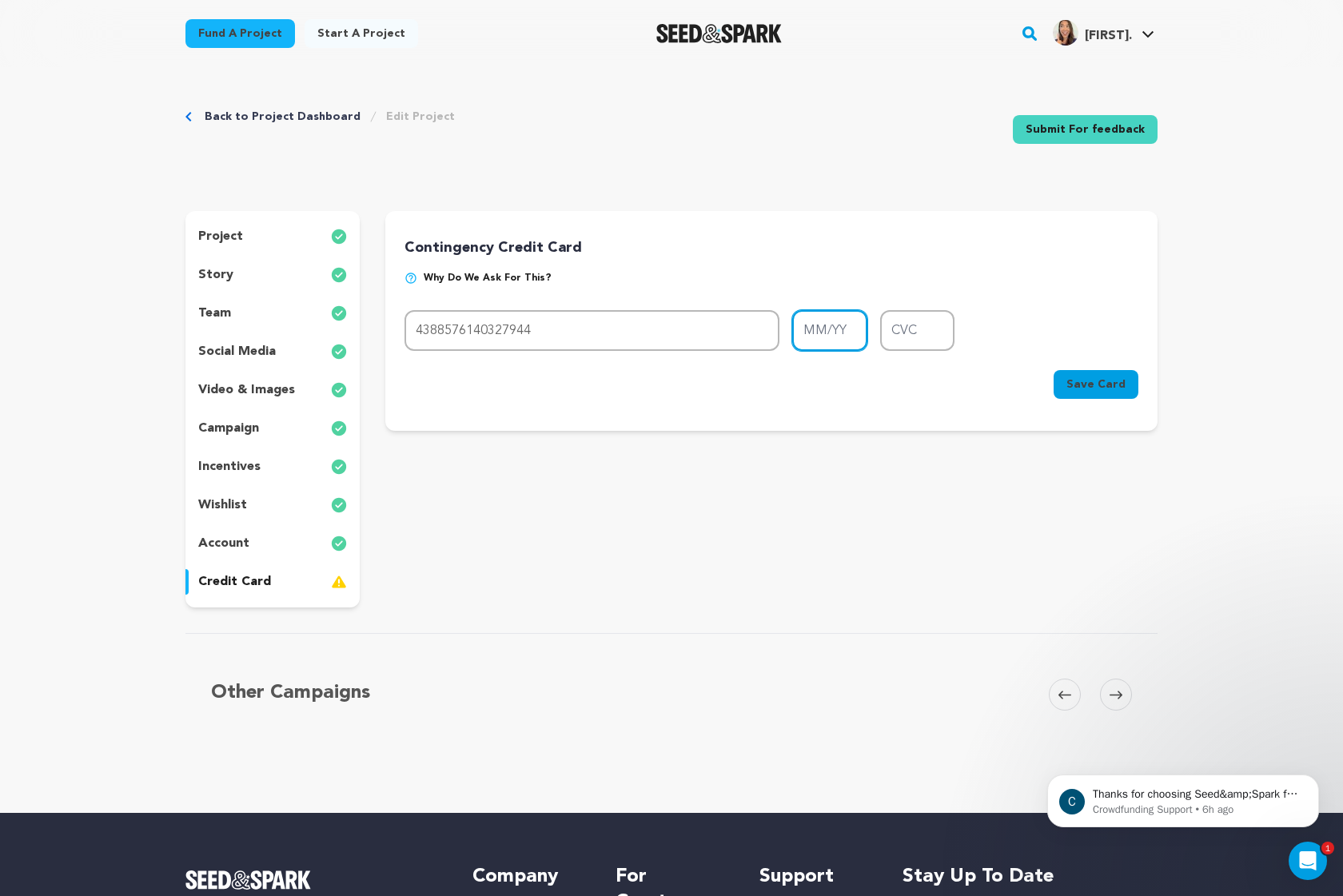 type on "4388 5761 4032 7944" 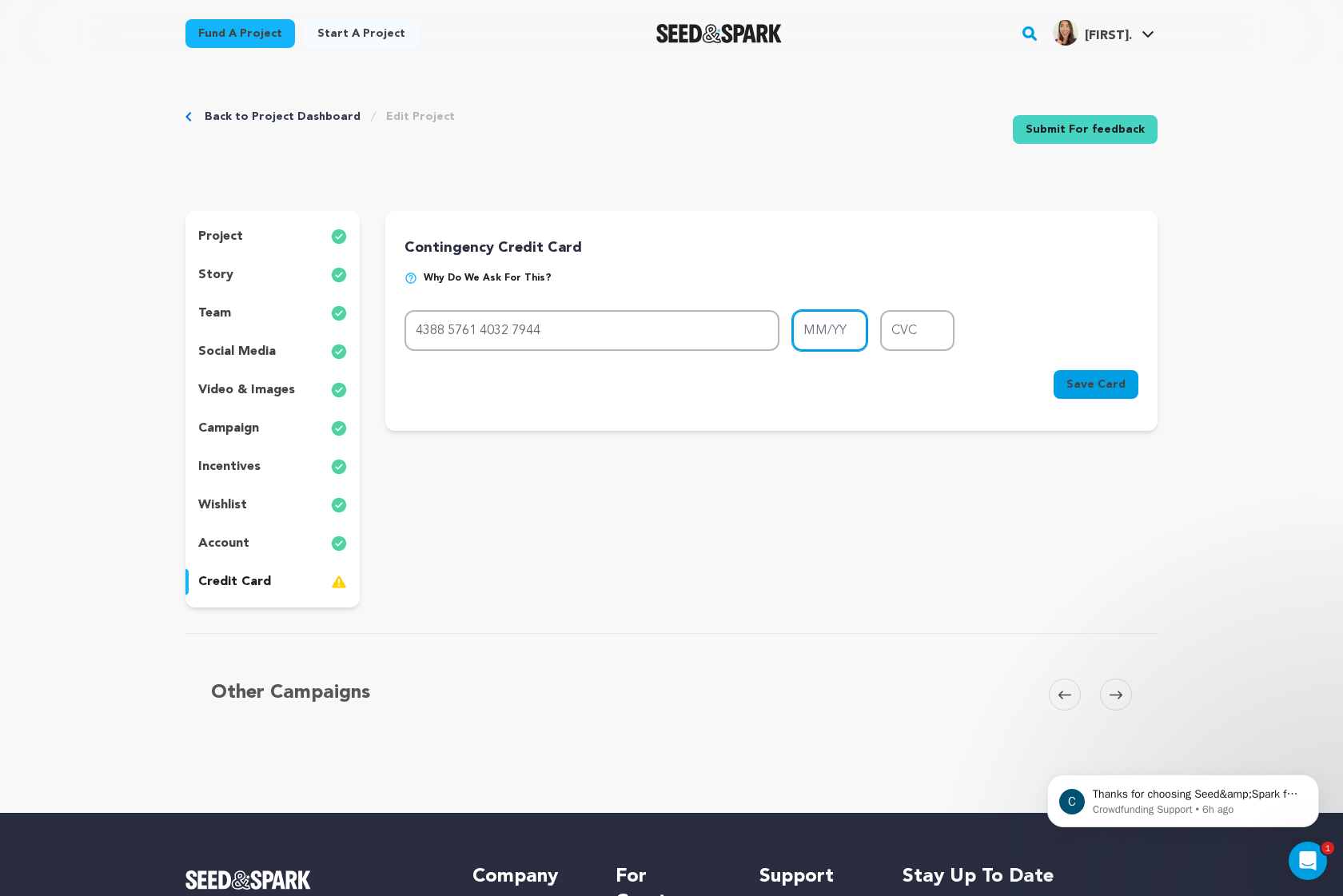type on "12/25" 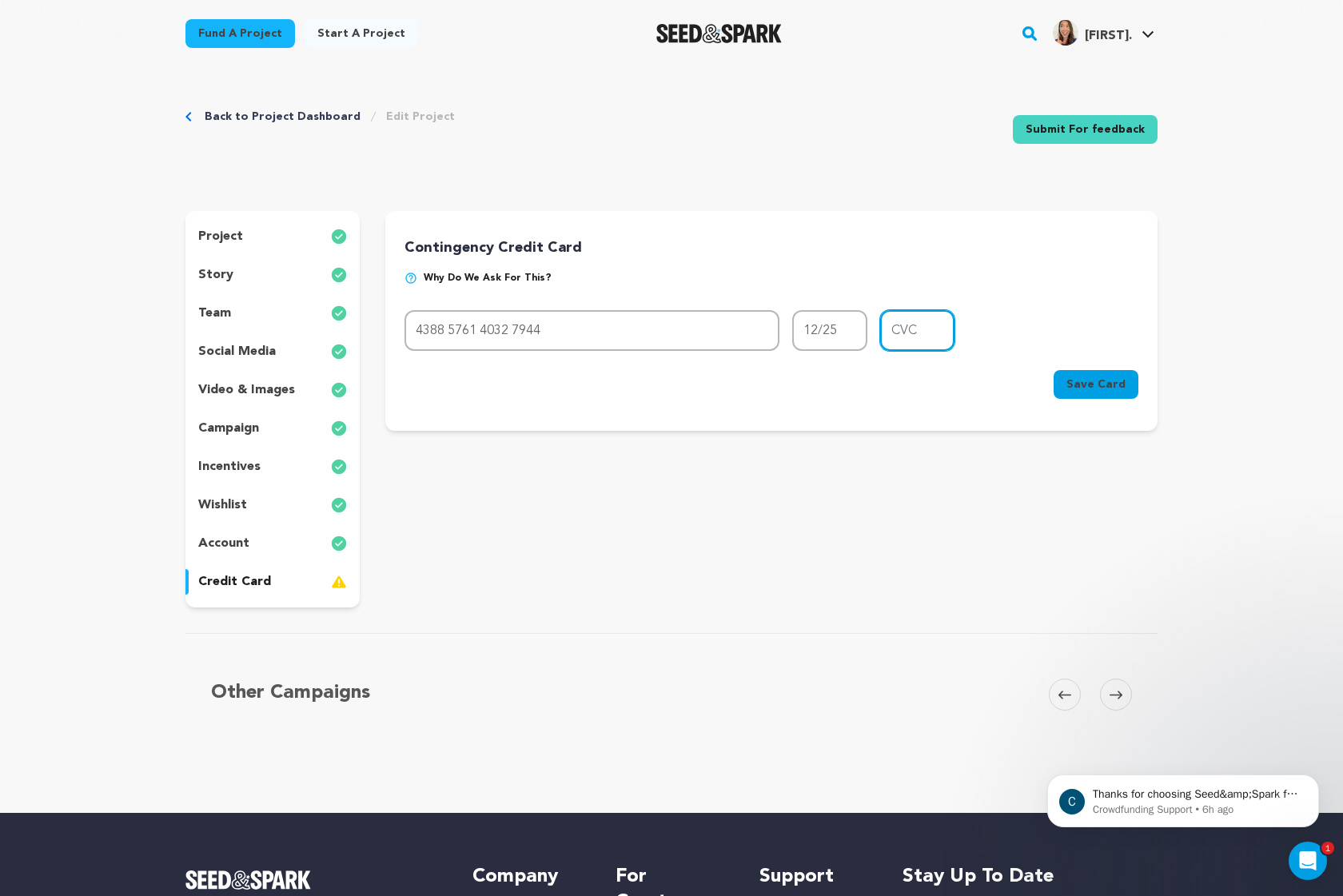 type on "089" 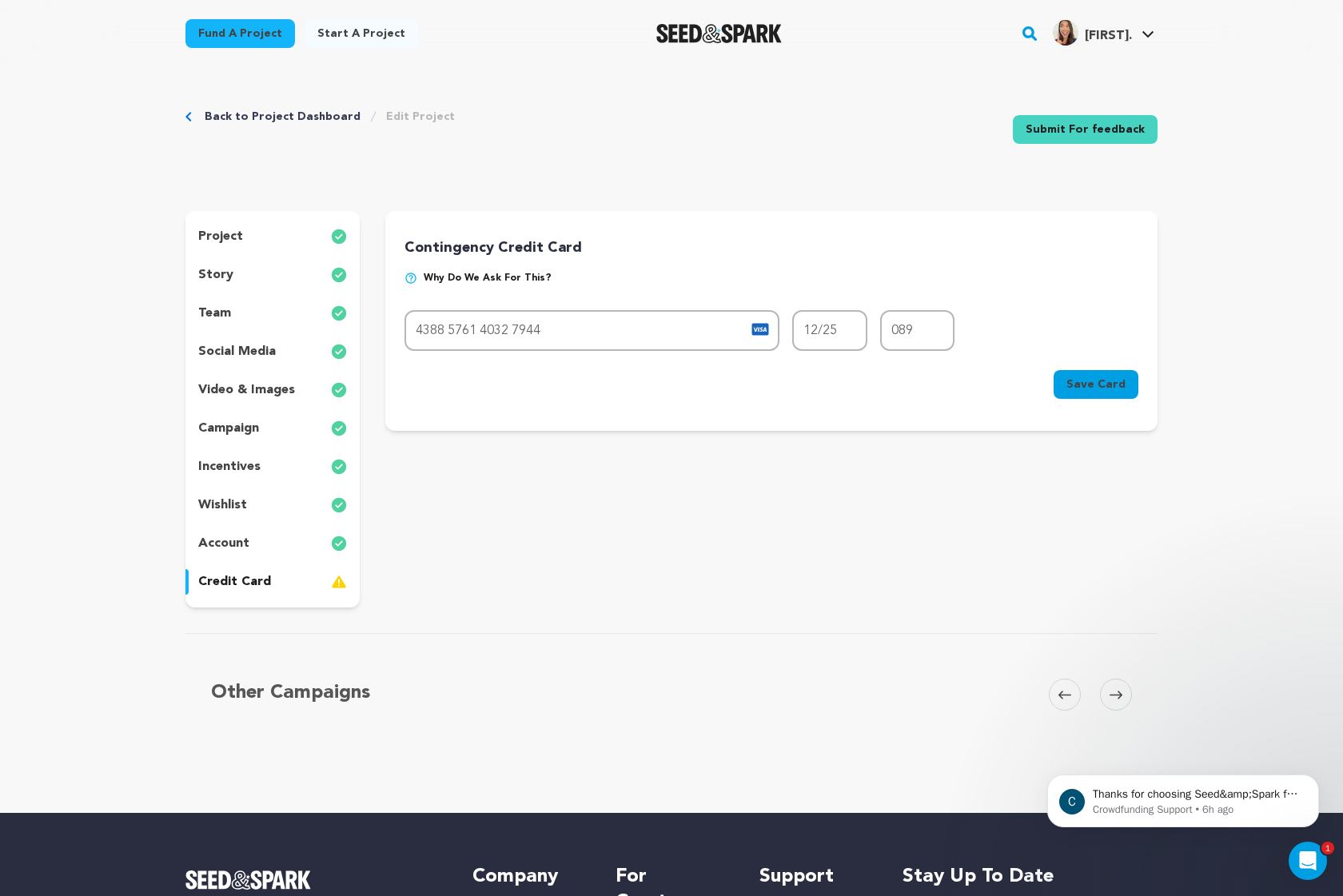 click on "Save Card" at bounding box center [1096, 384] 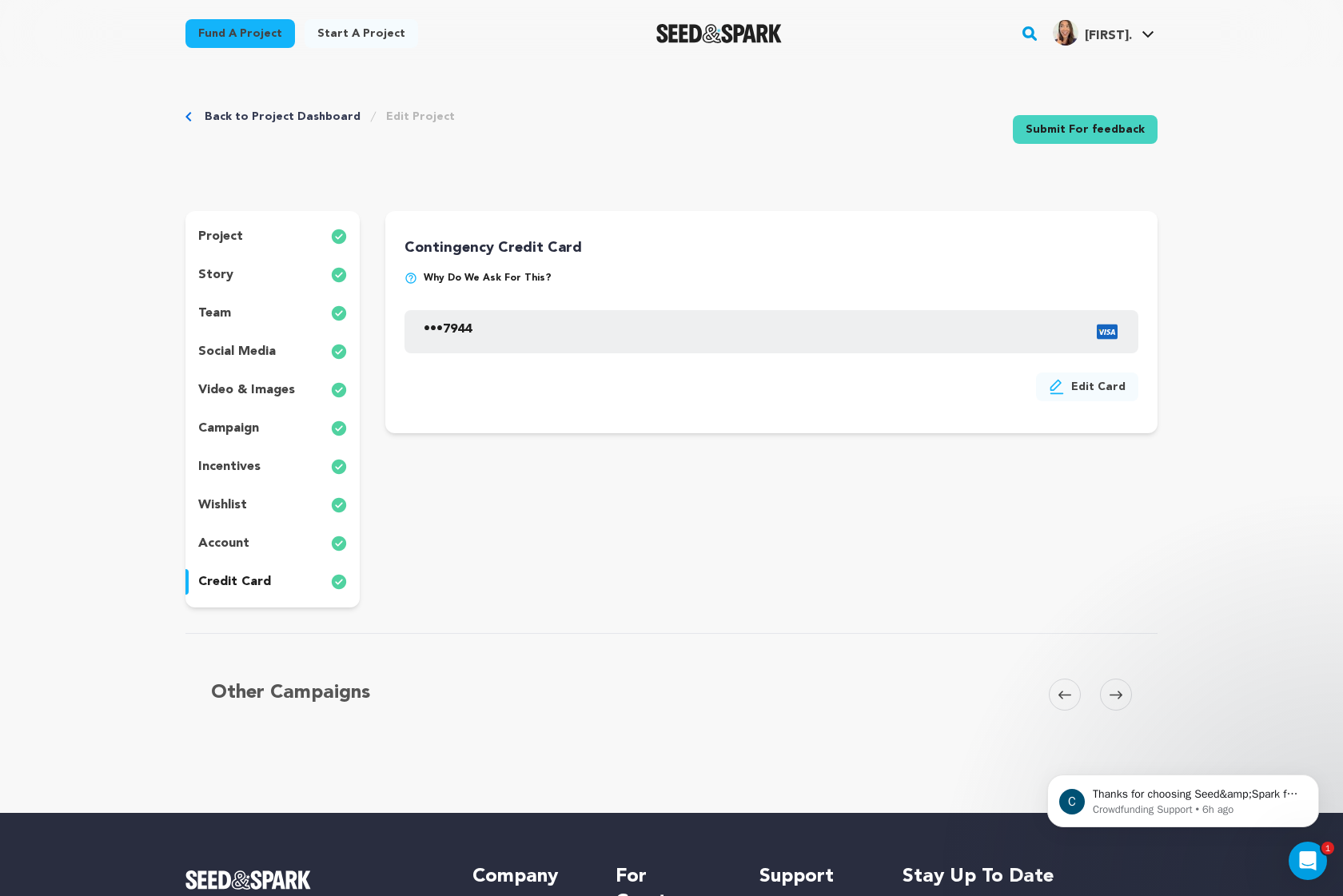 click on "Edit Project" at bounding box center (420, 117) 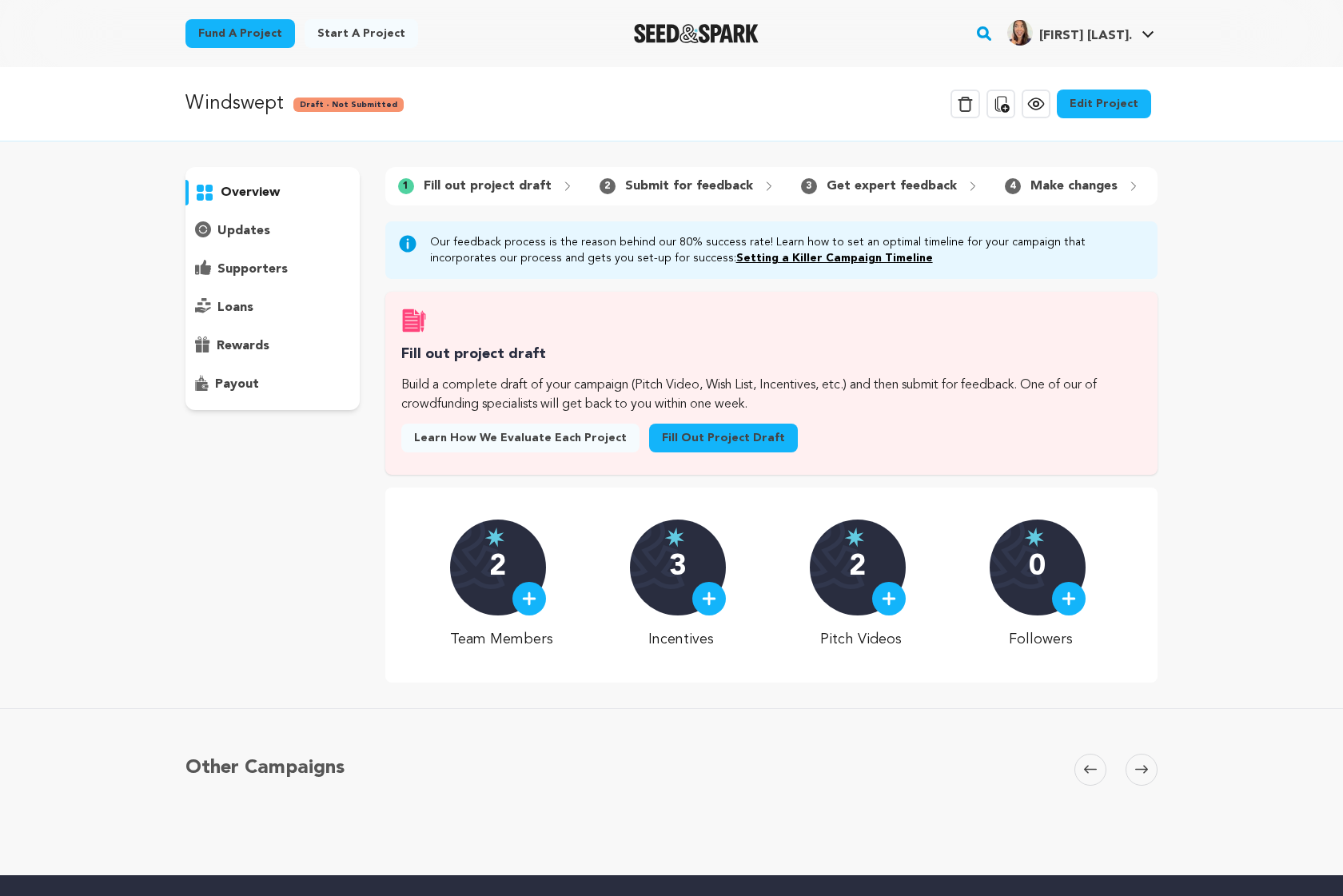 scroll, scrollTop: 0, scrollLeft: 0, axis: both 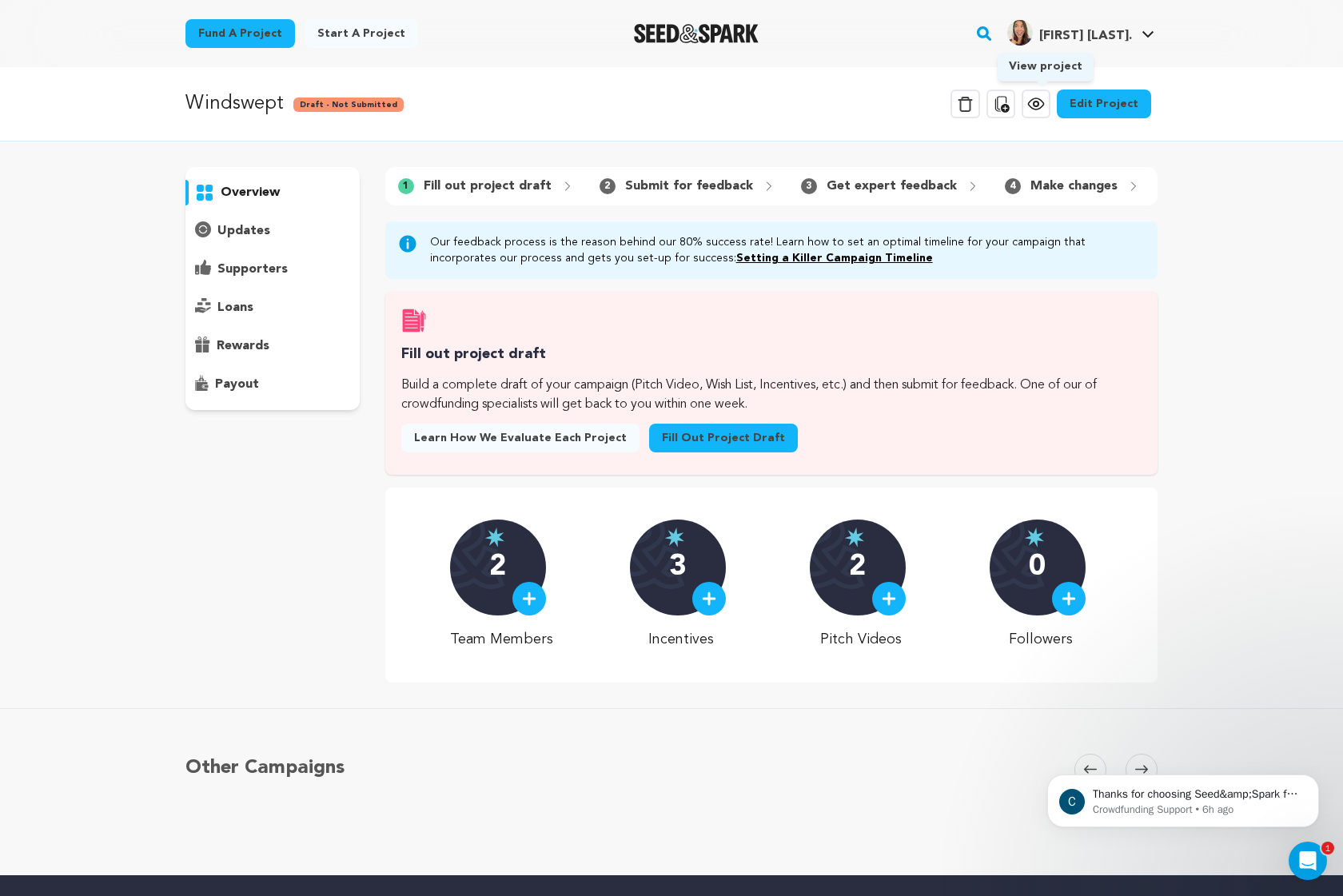 click 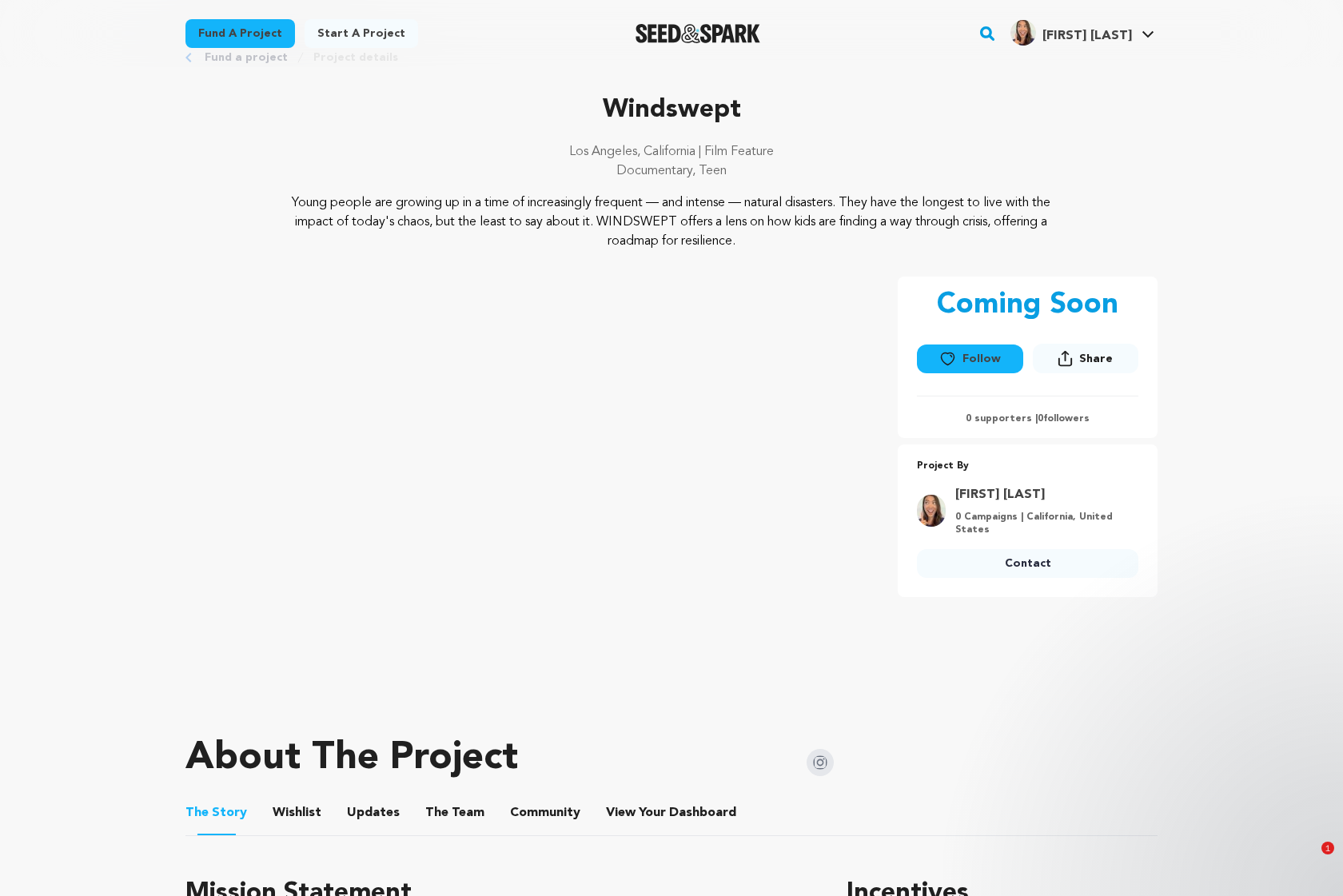 scroll, scrollTop: 54, scrollLeft: 0, axis: vertical 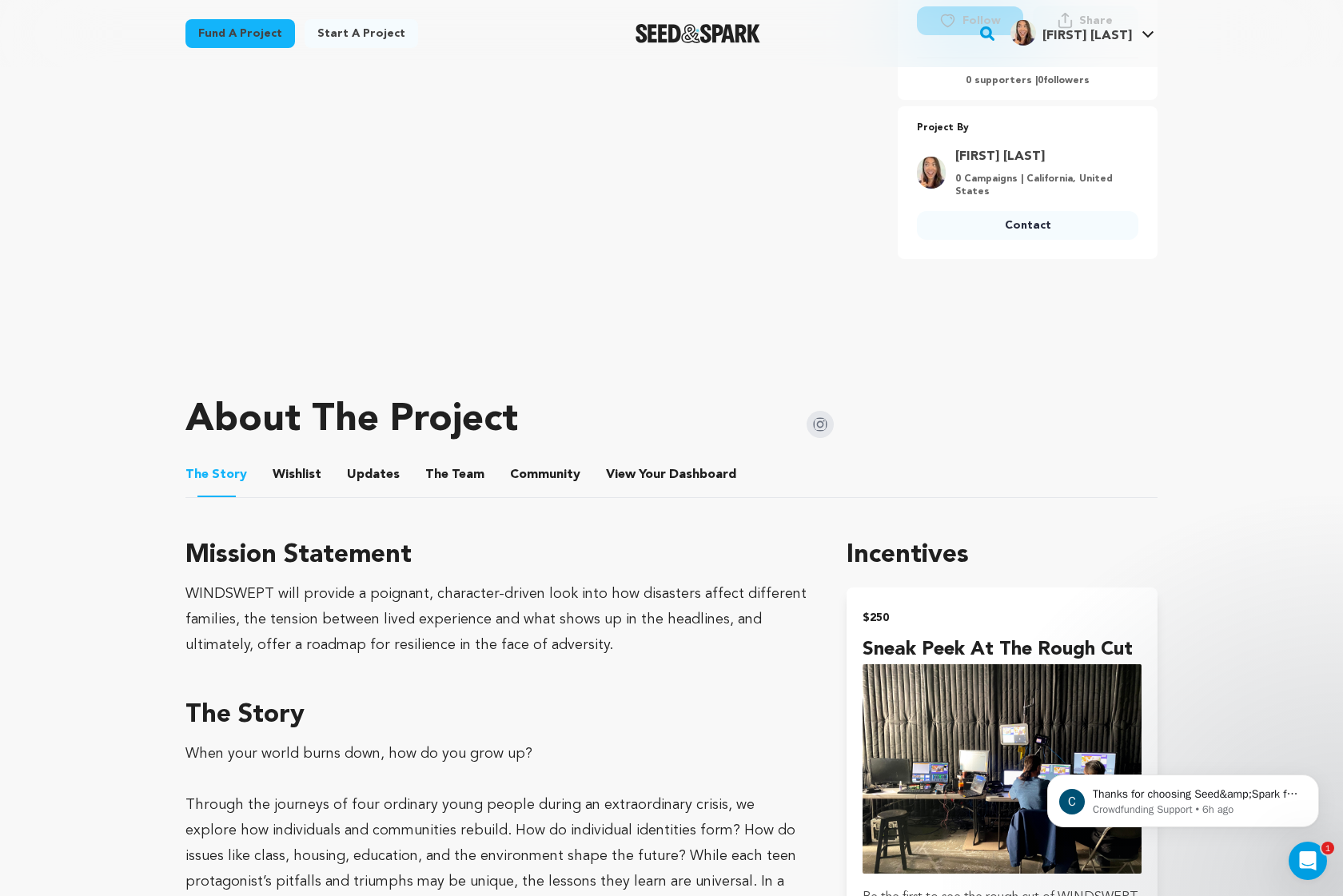 click on "Wishlist" at bounding box center (297, 478) 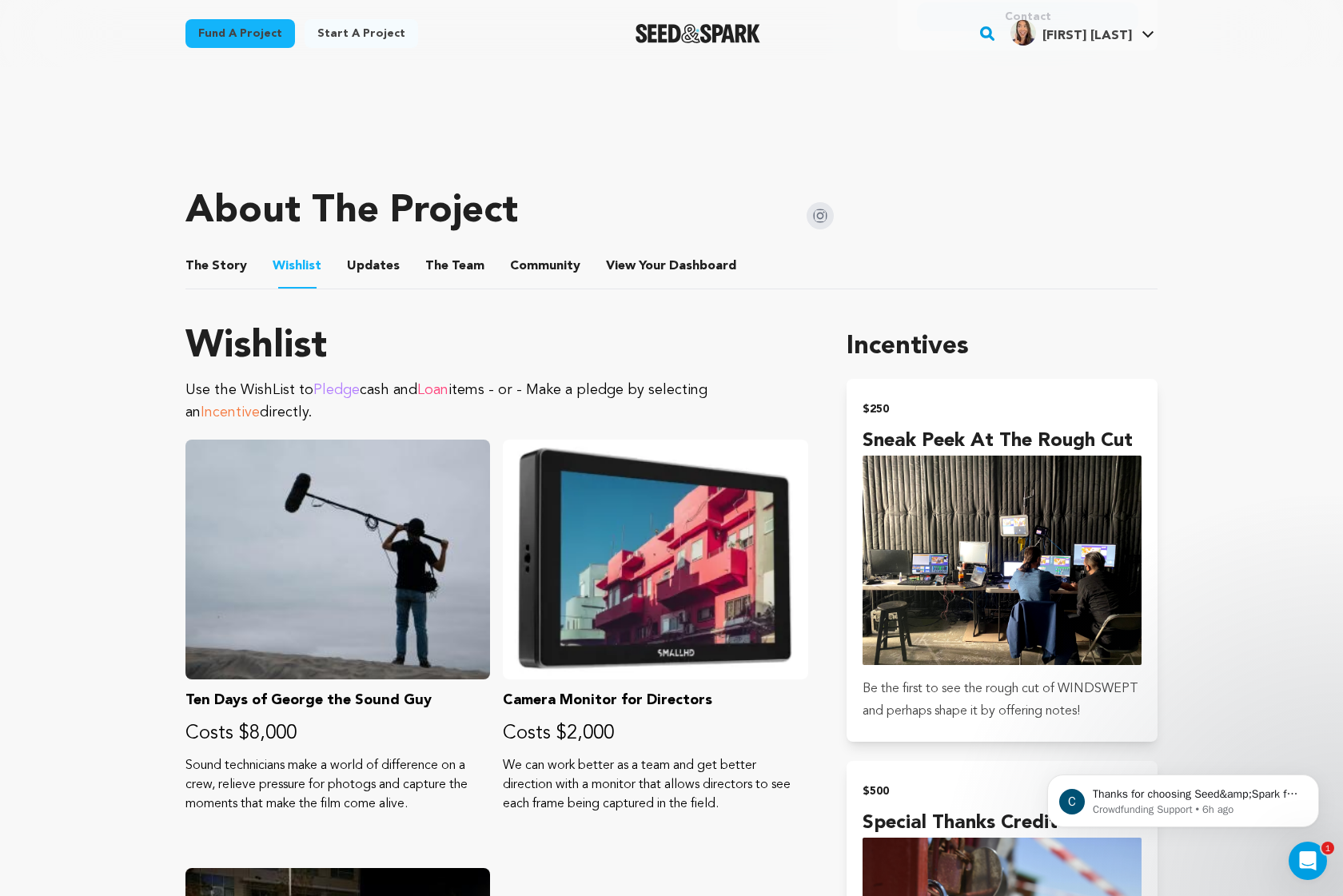 scroll, scrollTop: 536, scrollLeft: 0, axis: vertical 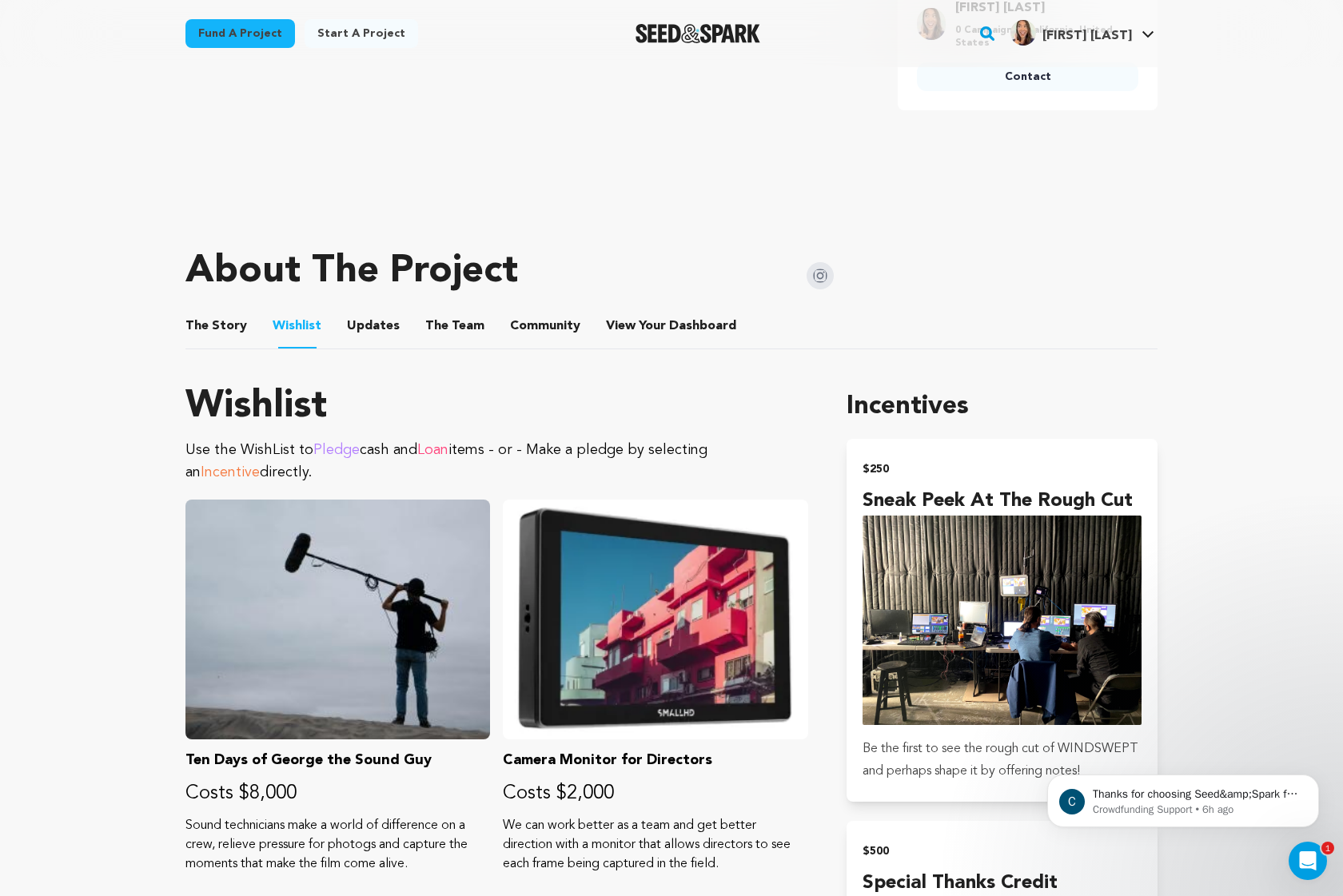 click on "Updates" at bounding box center [373, 329] 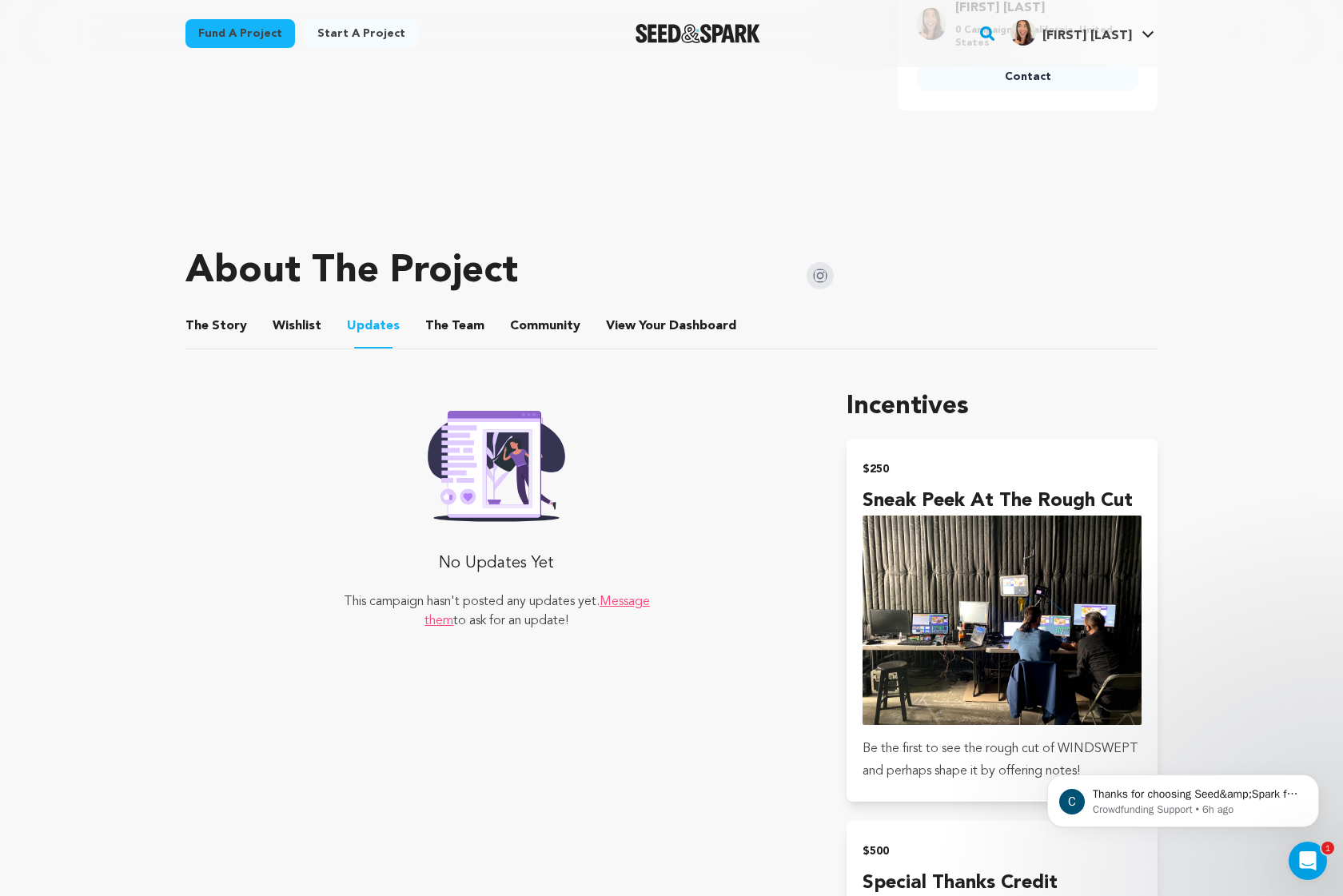 click on "The Team" at bounding box center (455, 329) 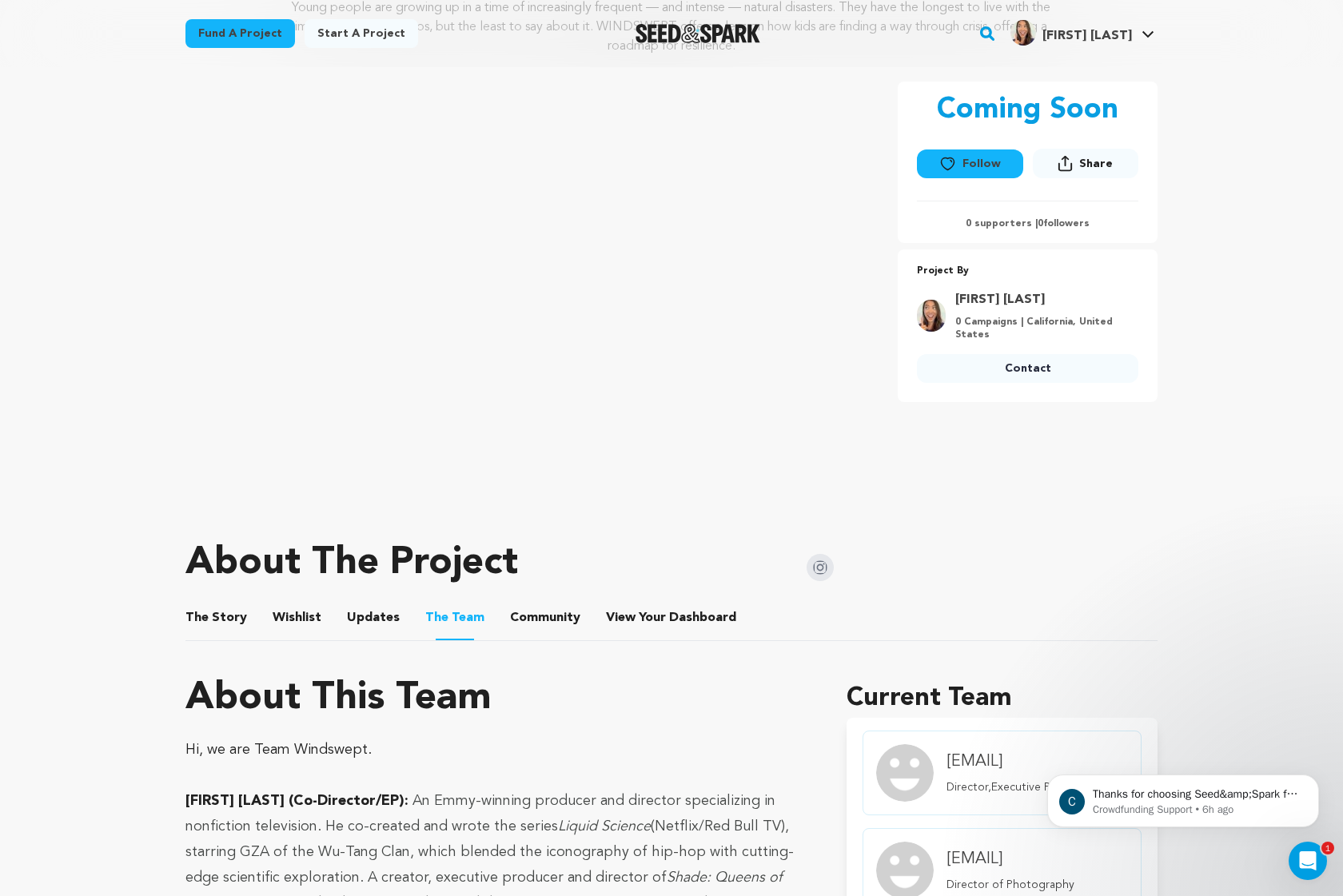scroll, scrollTop: 218, scrollLeft: 0, axis: vertical 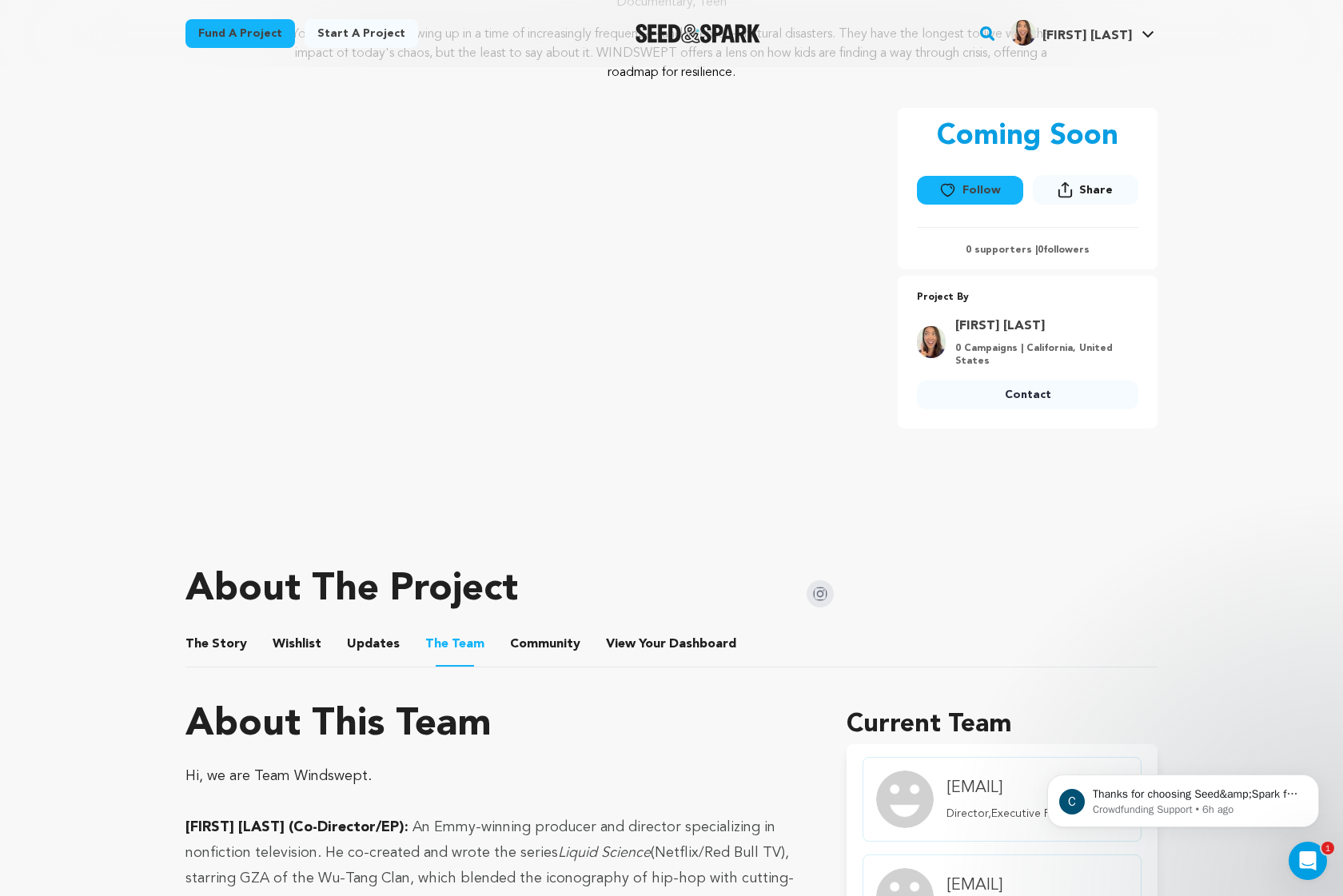 click on "Community" at bounding box center (545, 647) 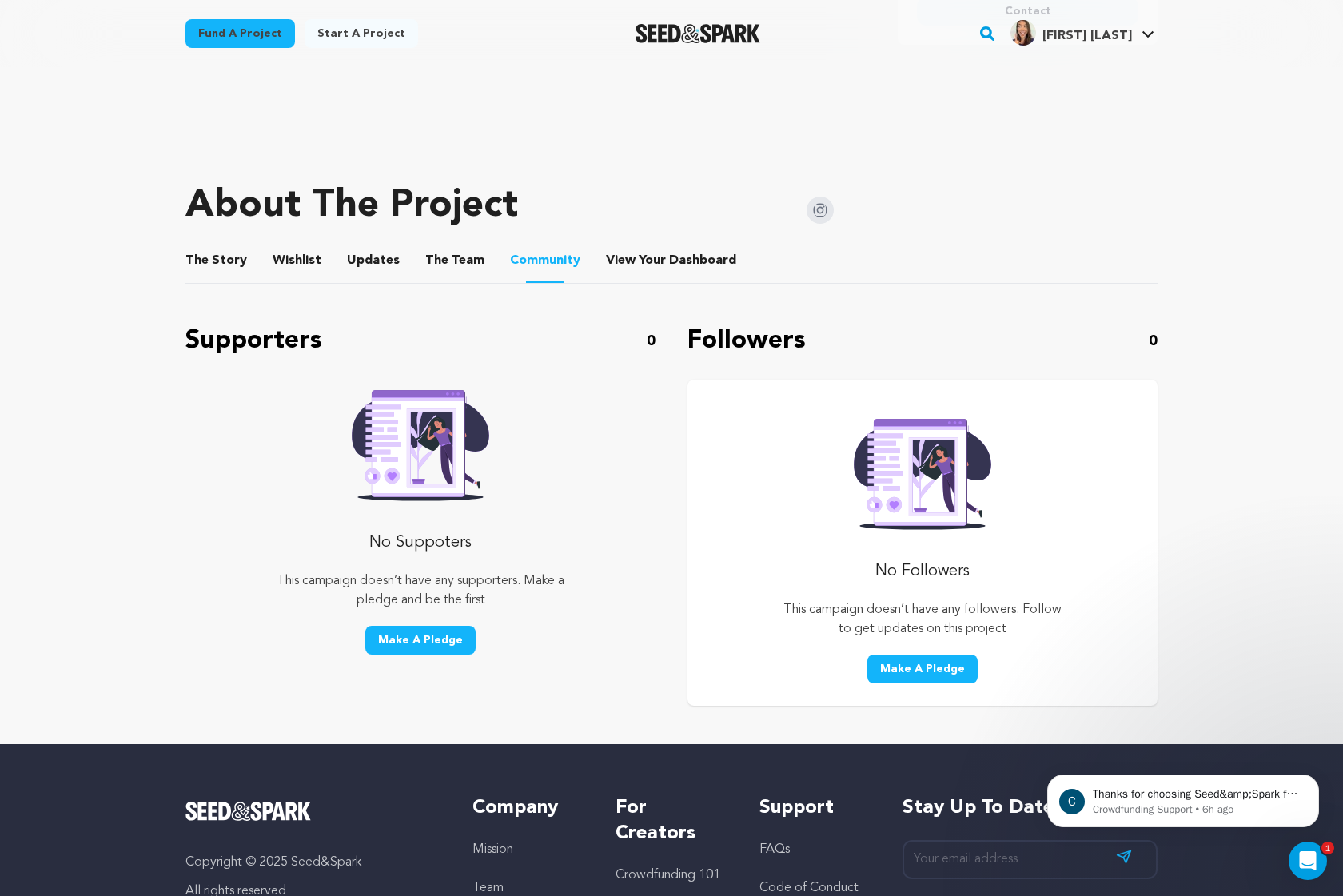 scroll, scrollTop: 600, scrollLeft: 0, axis: vertical 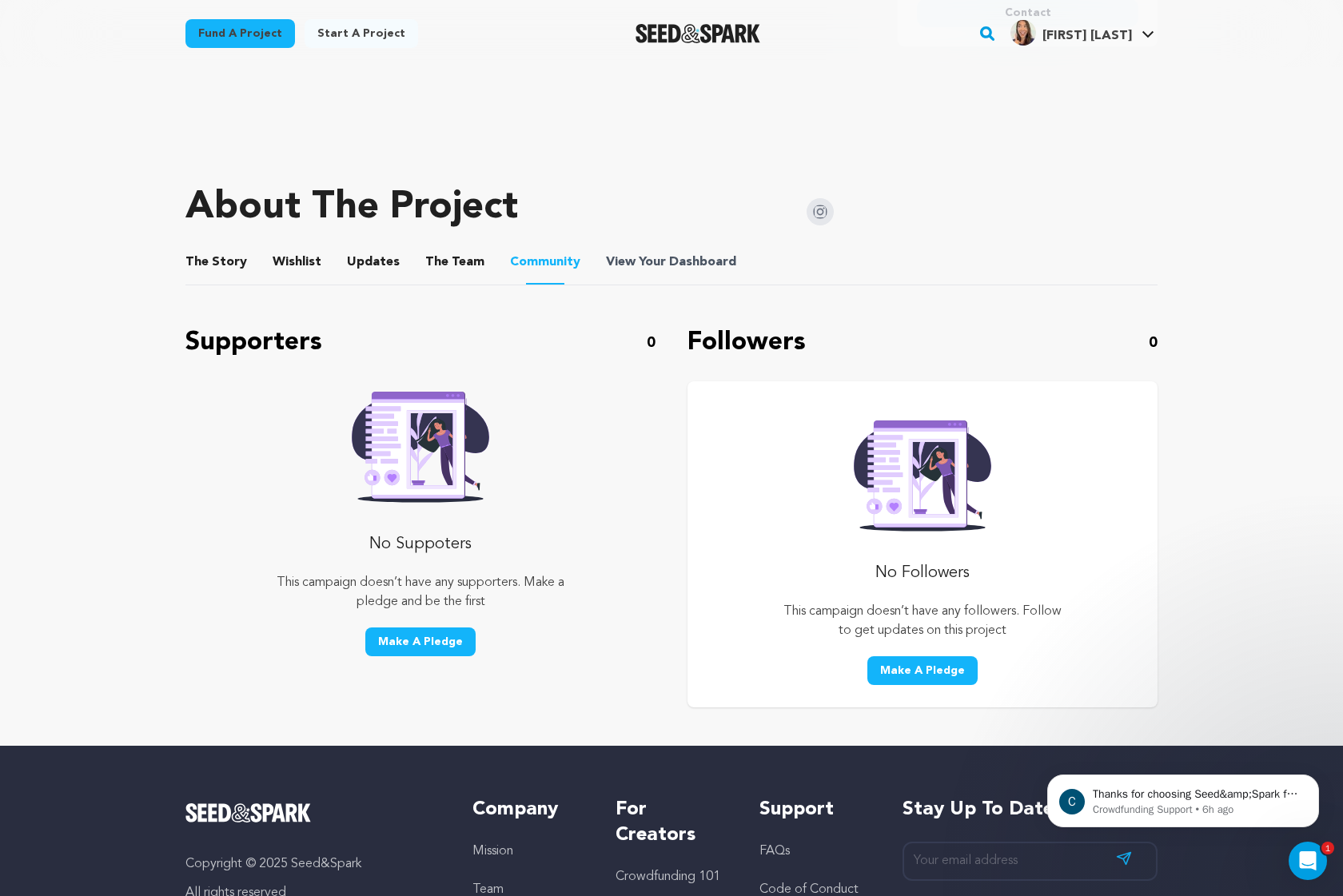 click on "View   Your   Dashboard" at bounding box center [672, 262] 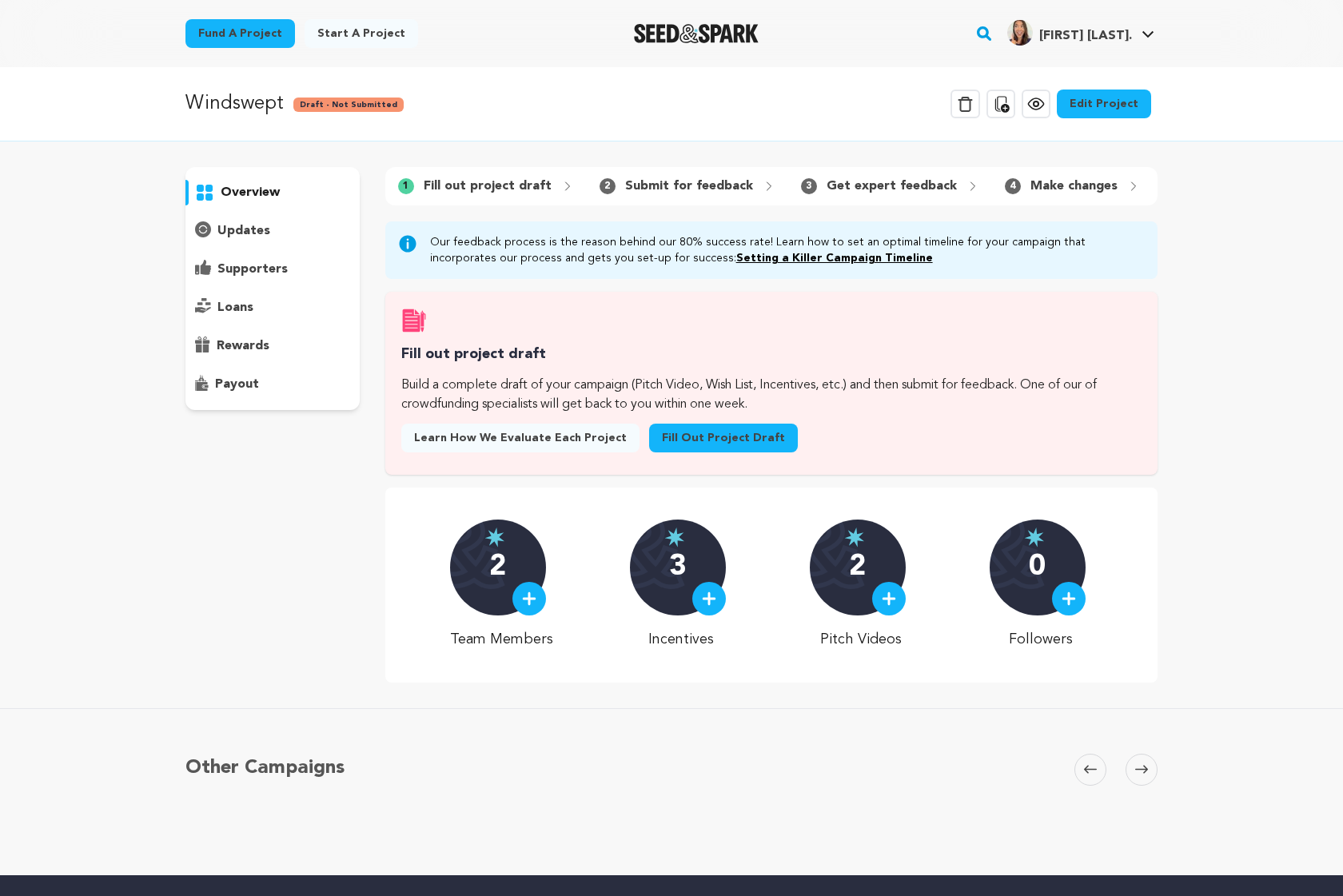 scroll, scrollTop: 0, scrollLeft: 0, axis: both 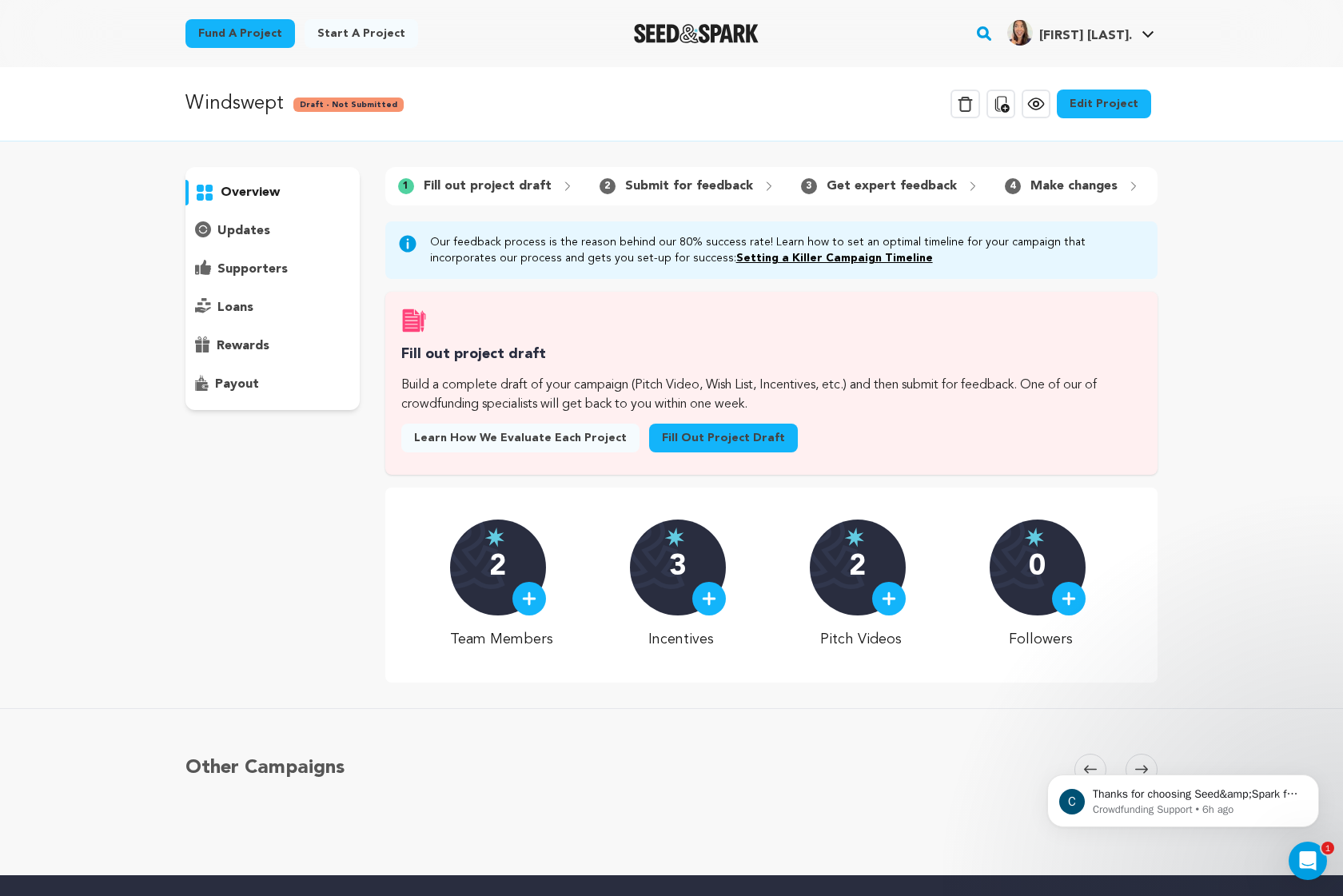 click on "Submit for feedback" at bounding box center (689, 186) 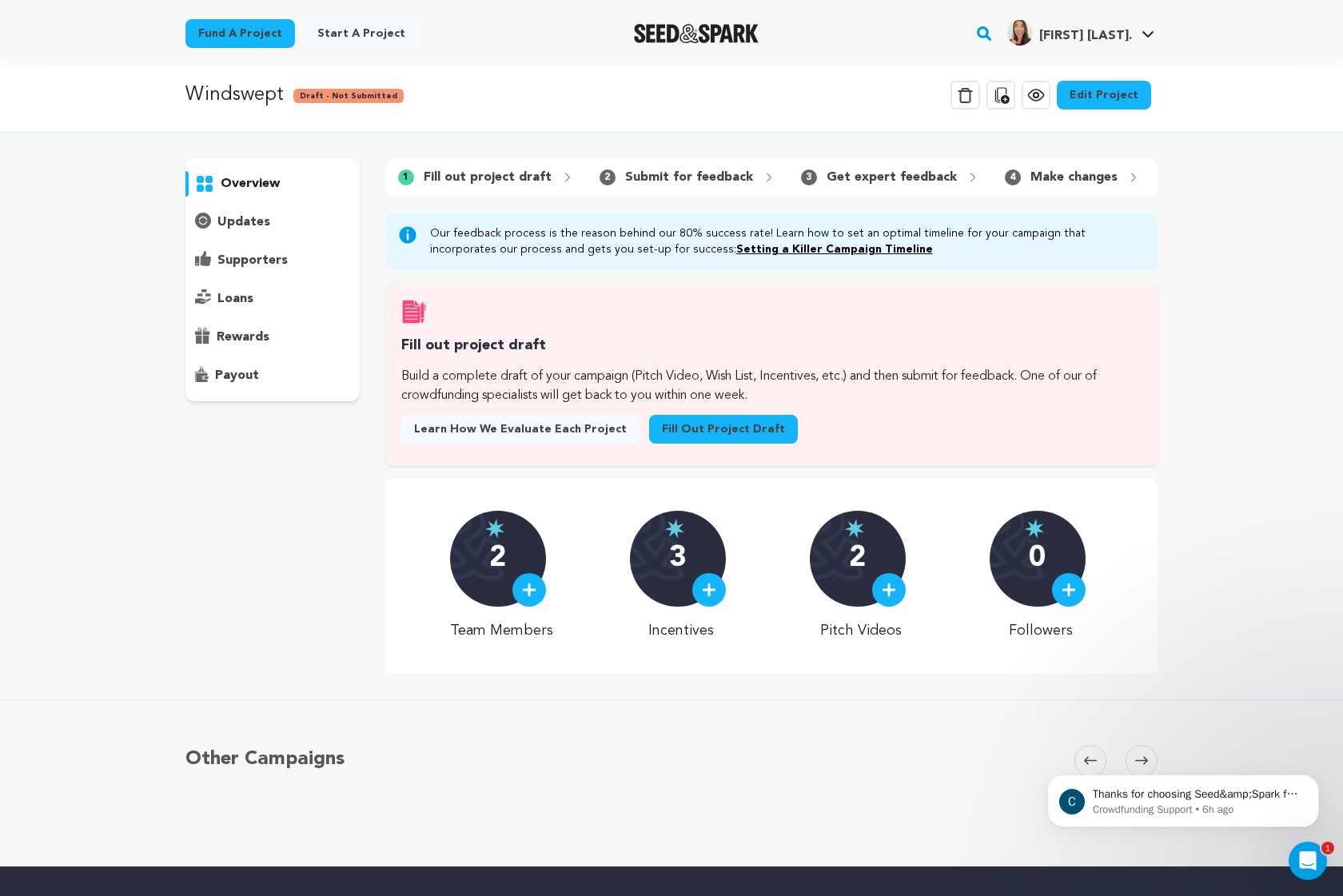 scroll, scrollTop: 0, scrollLeft: 0, axis: both 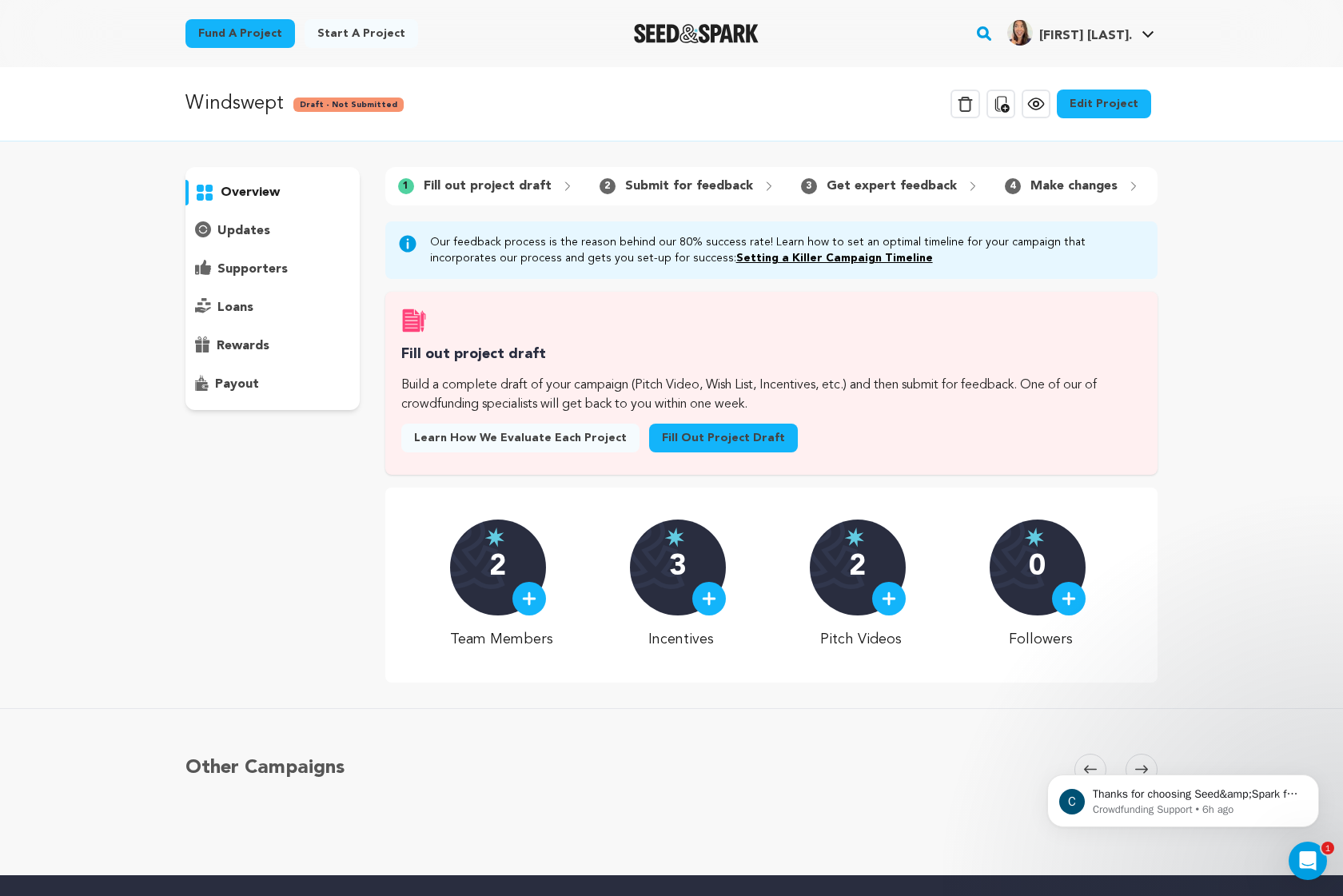 click on "overview" at bounding box center [250, 193] 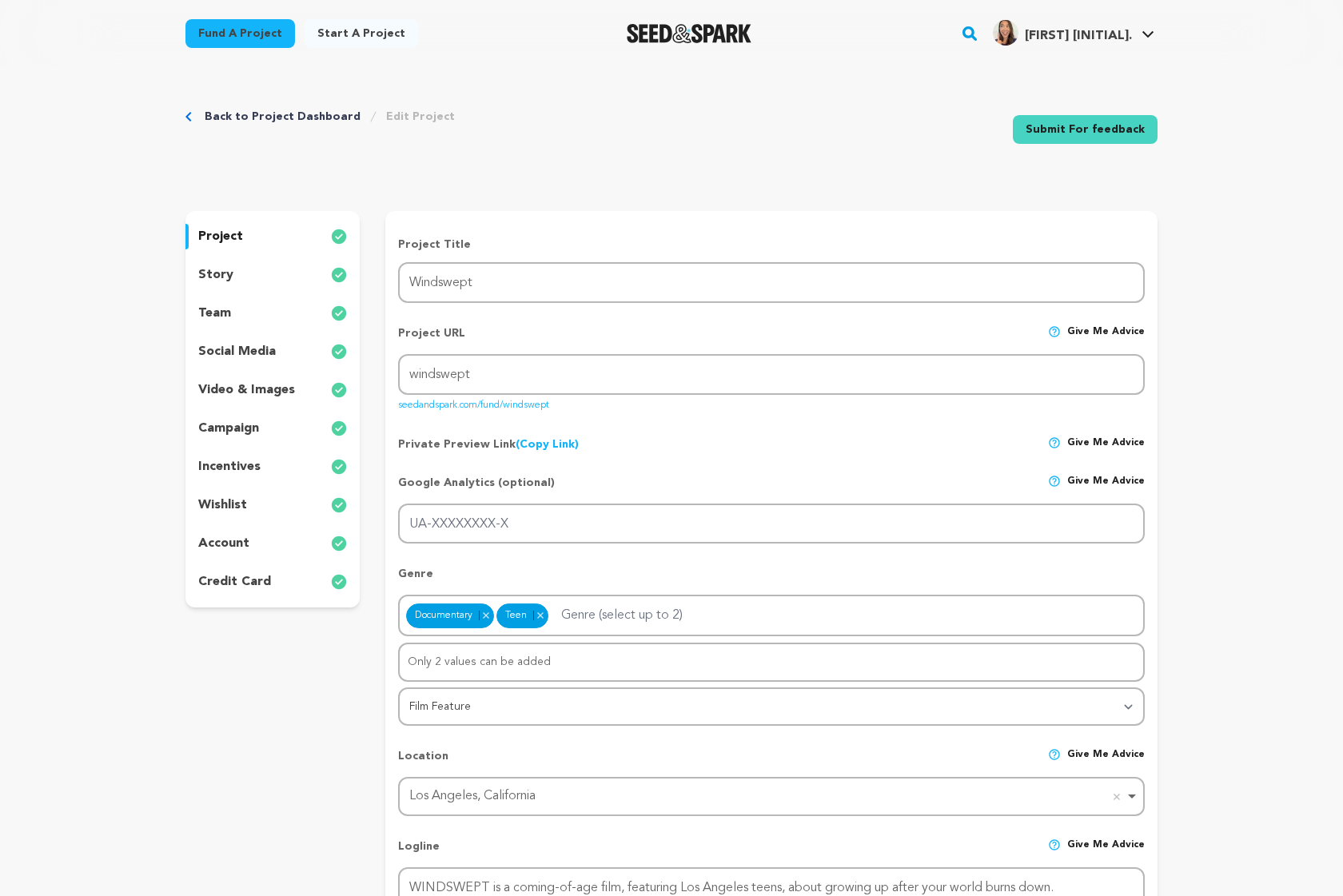 scroll, scrollTop: 0, scrollLeft: 0, axis: both 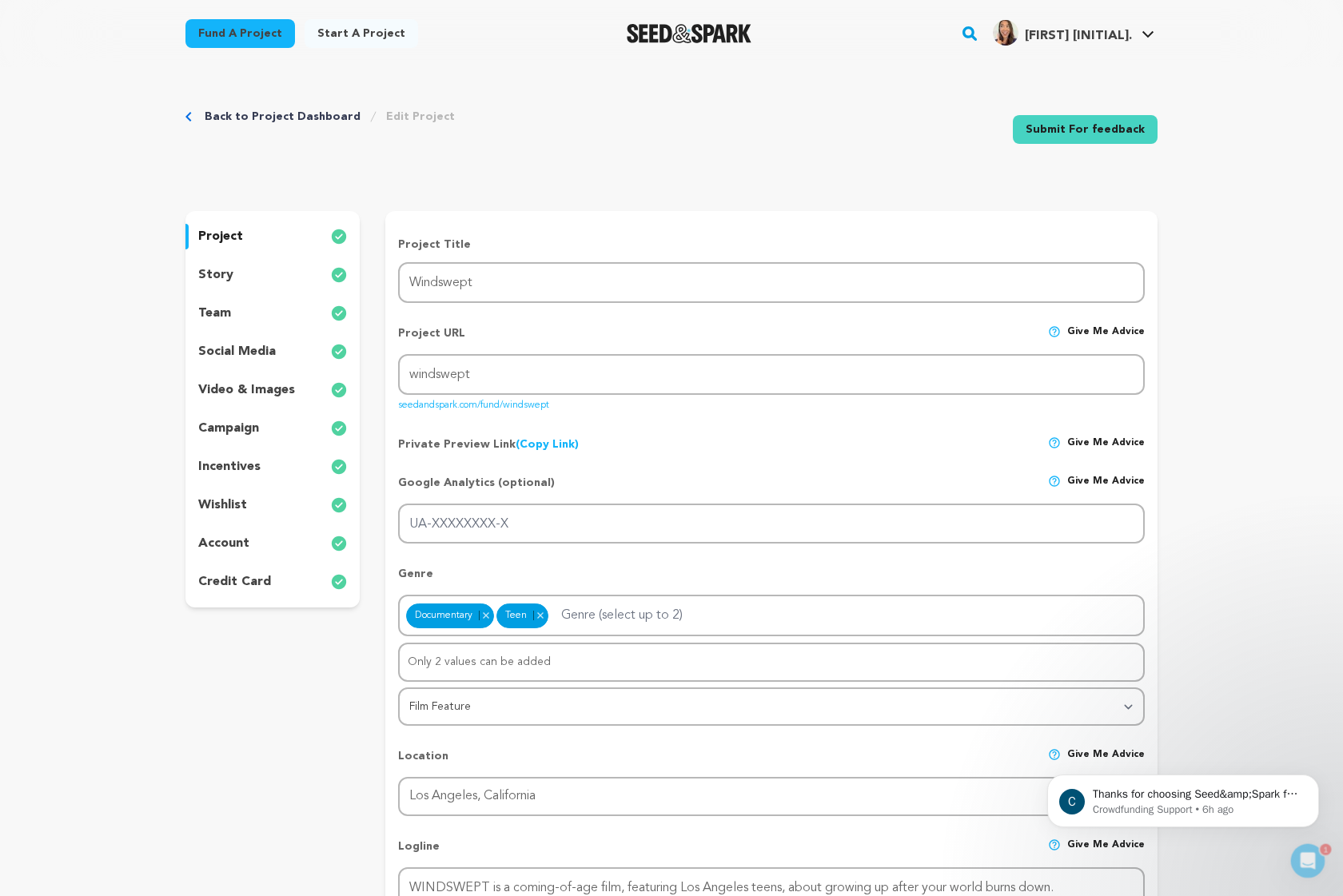 click on "Submit For feedback" at bounding box center (1085, 129) 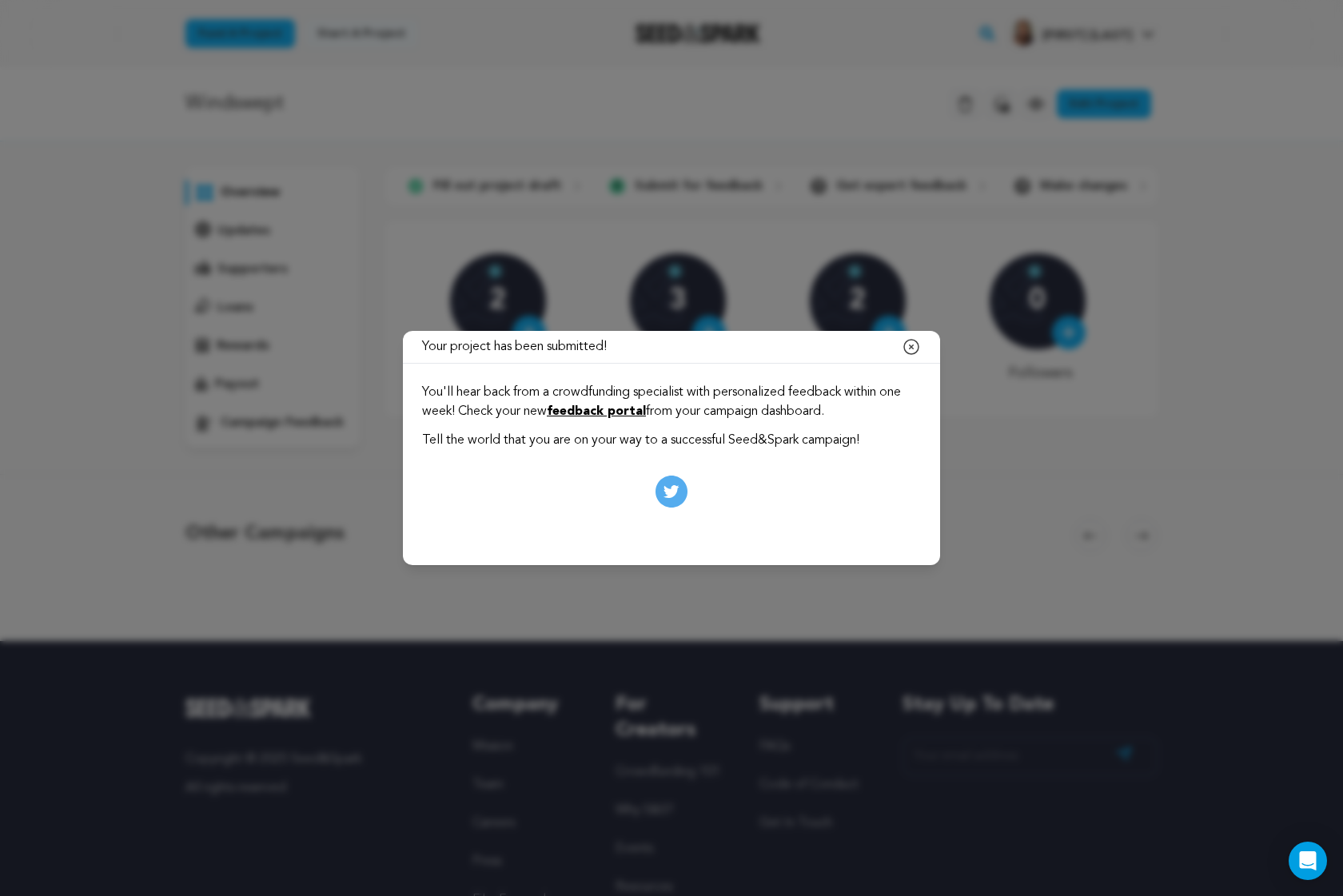 scroll, scrollTop: 0, scrollLeft: 0, axis: both 